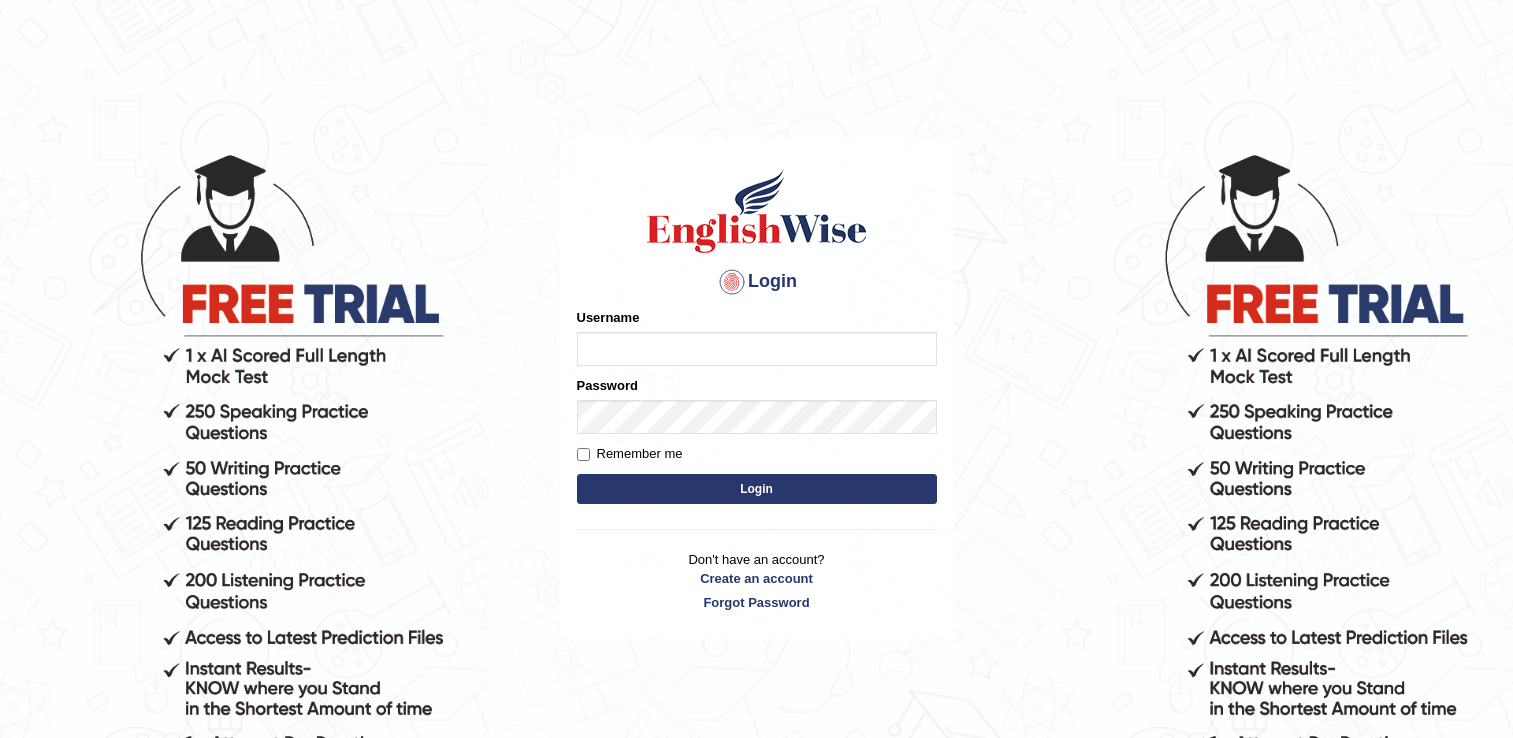 scroll, scrollTop: 0, scrollLeft: 0, axis: both 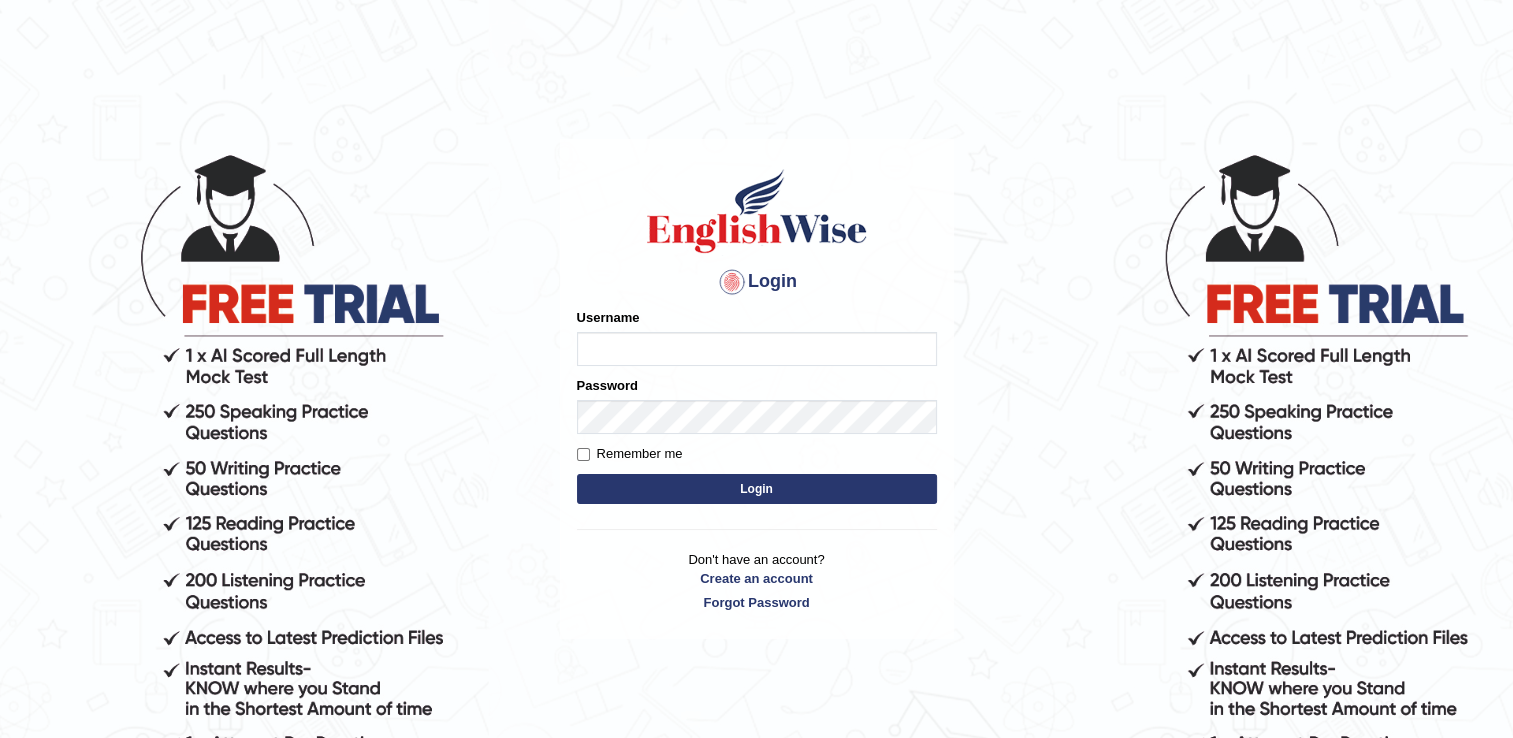 type on "Adedayo" 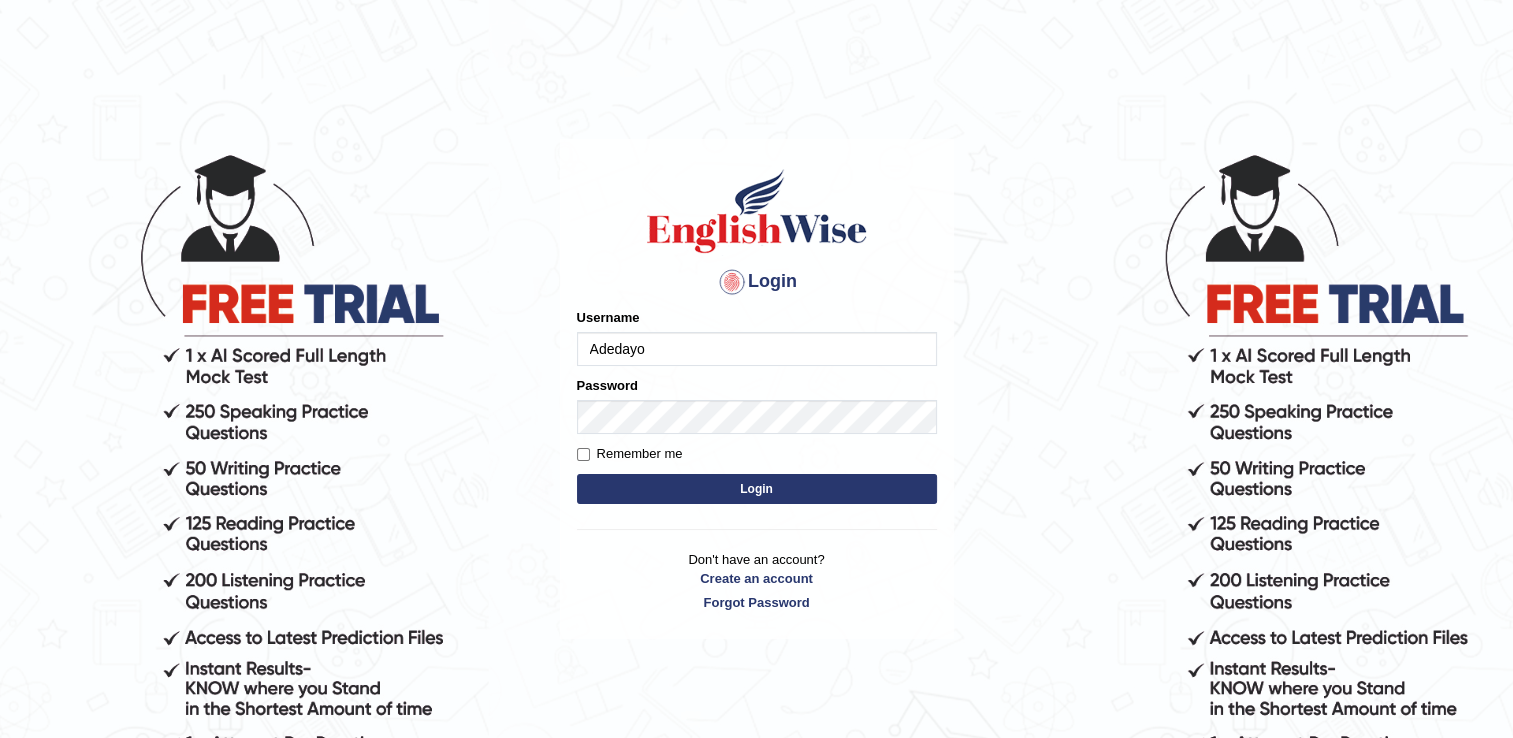 click on "Login" at bounding box center [757, 489] 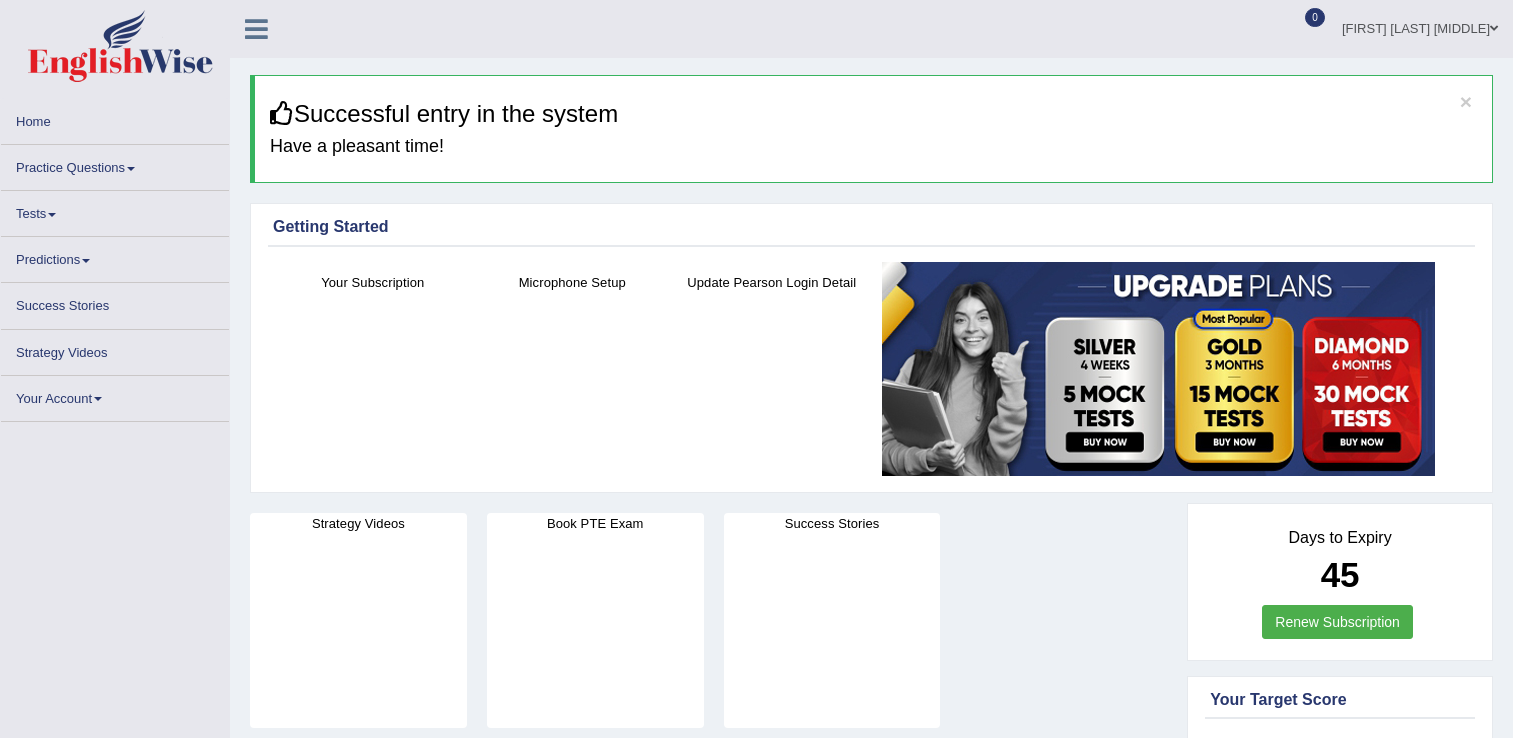 scroll, scrollTop: 0, scrollLeft: 0, axis: both 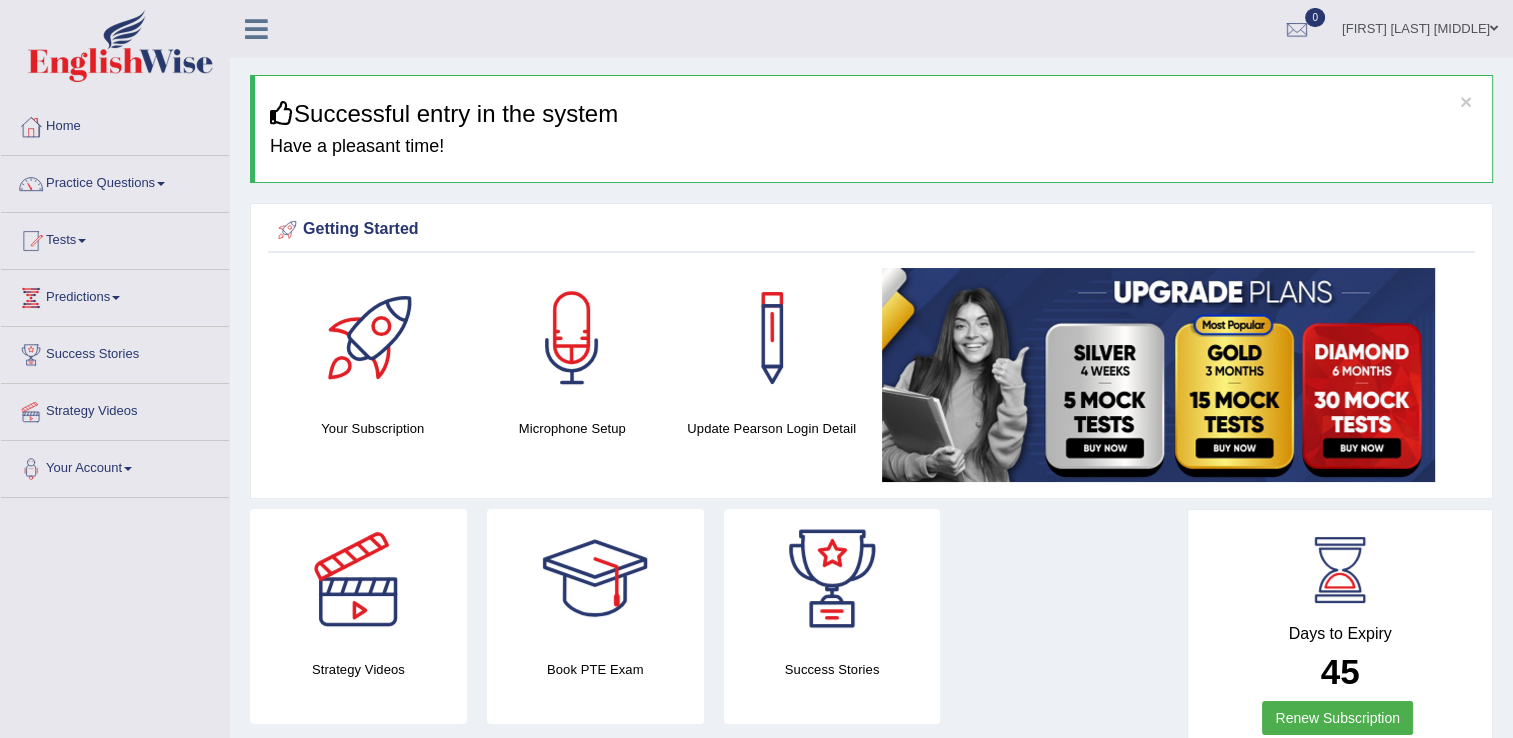 click on "Practice Questions" at bounding box center [115, 181] 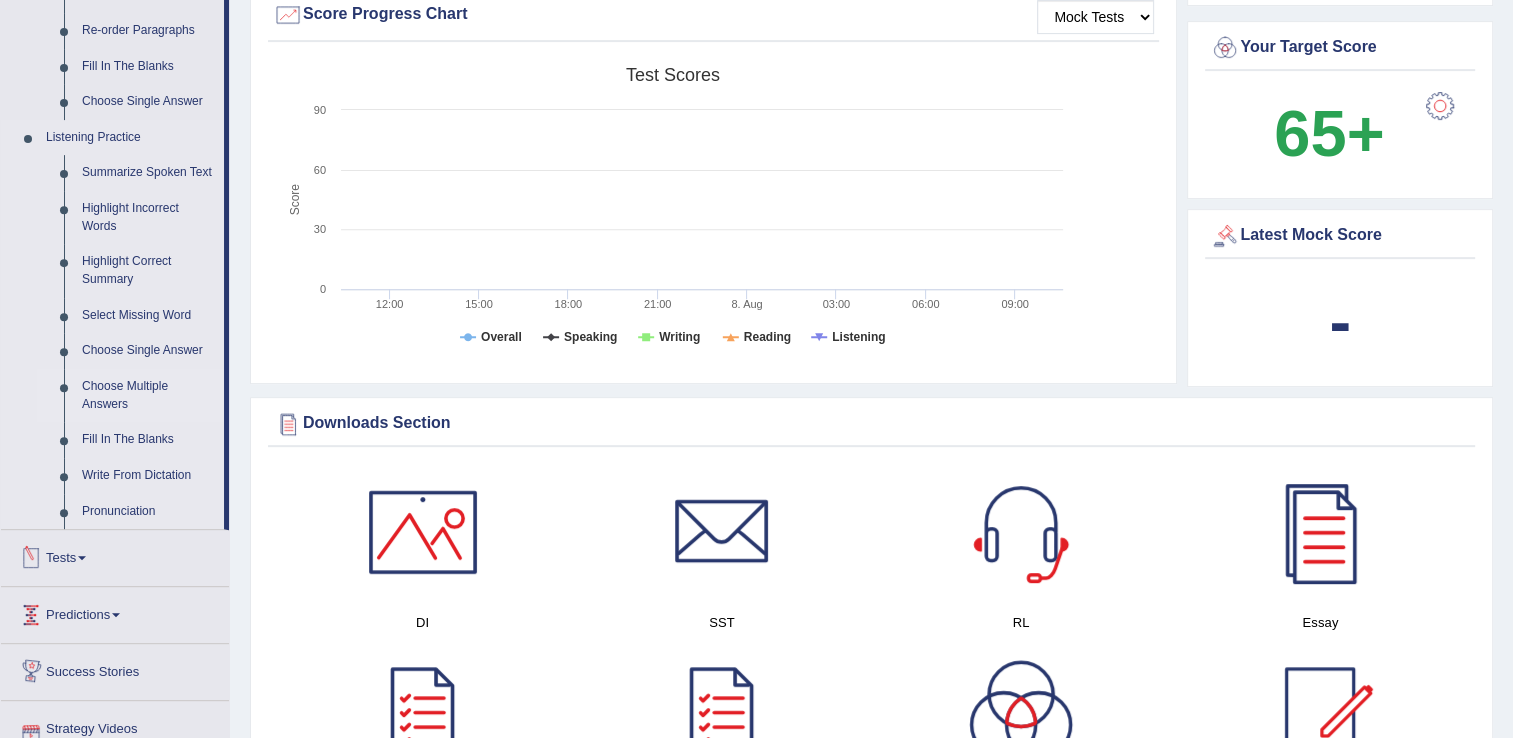 scroll, scrollTop: 600, scrollLeft: 0, axis: vertical 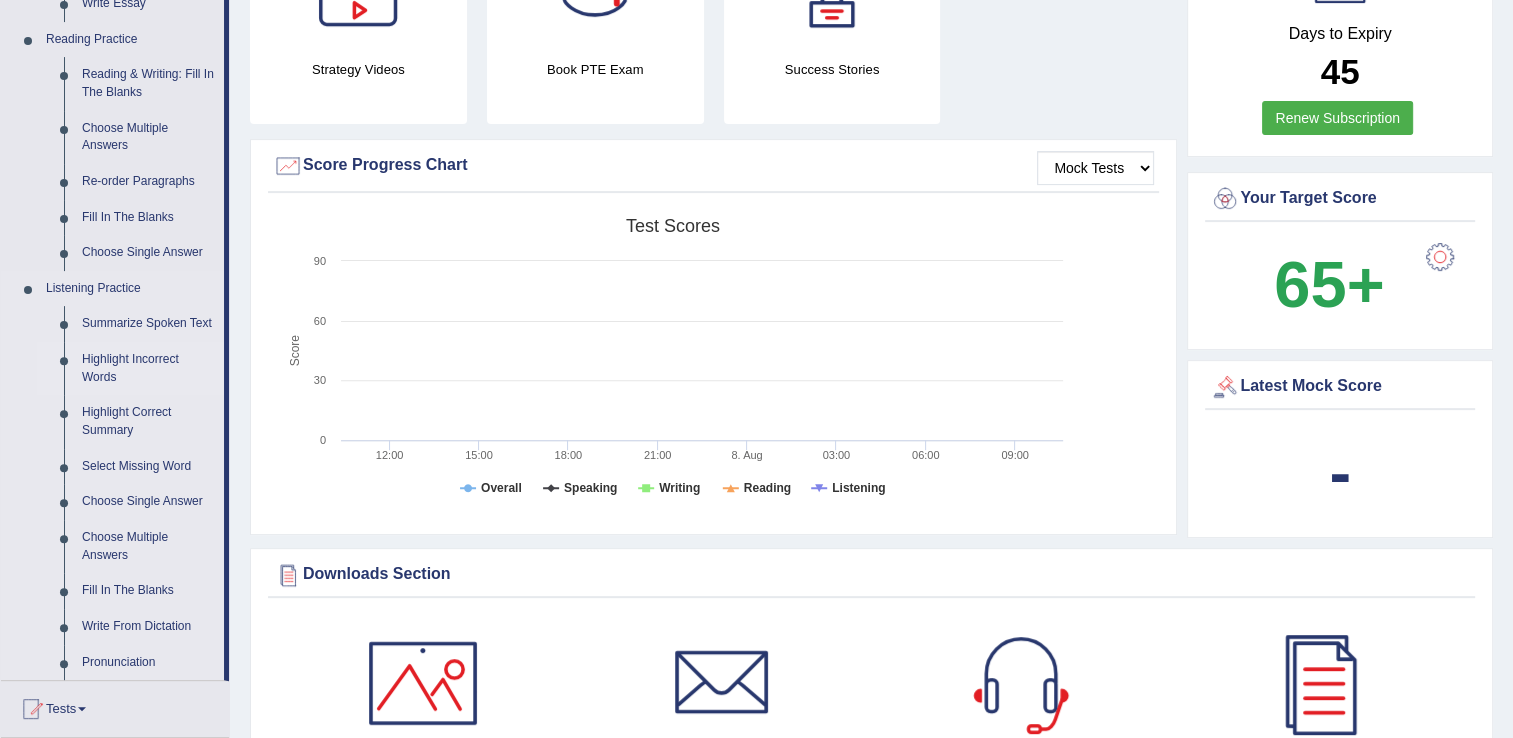 click on "Highlight Incorrect Words" at bounding box center (148, 368) 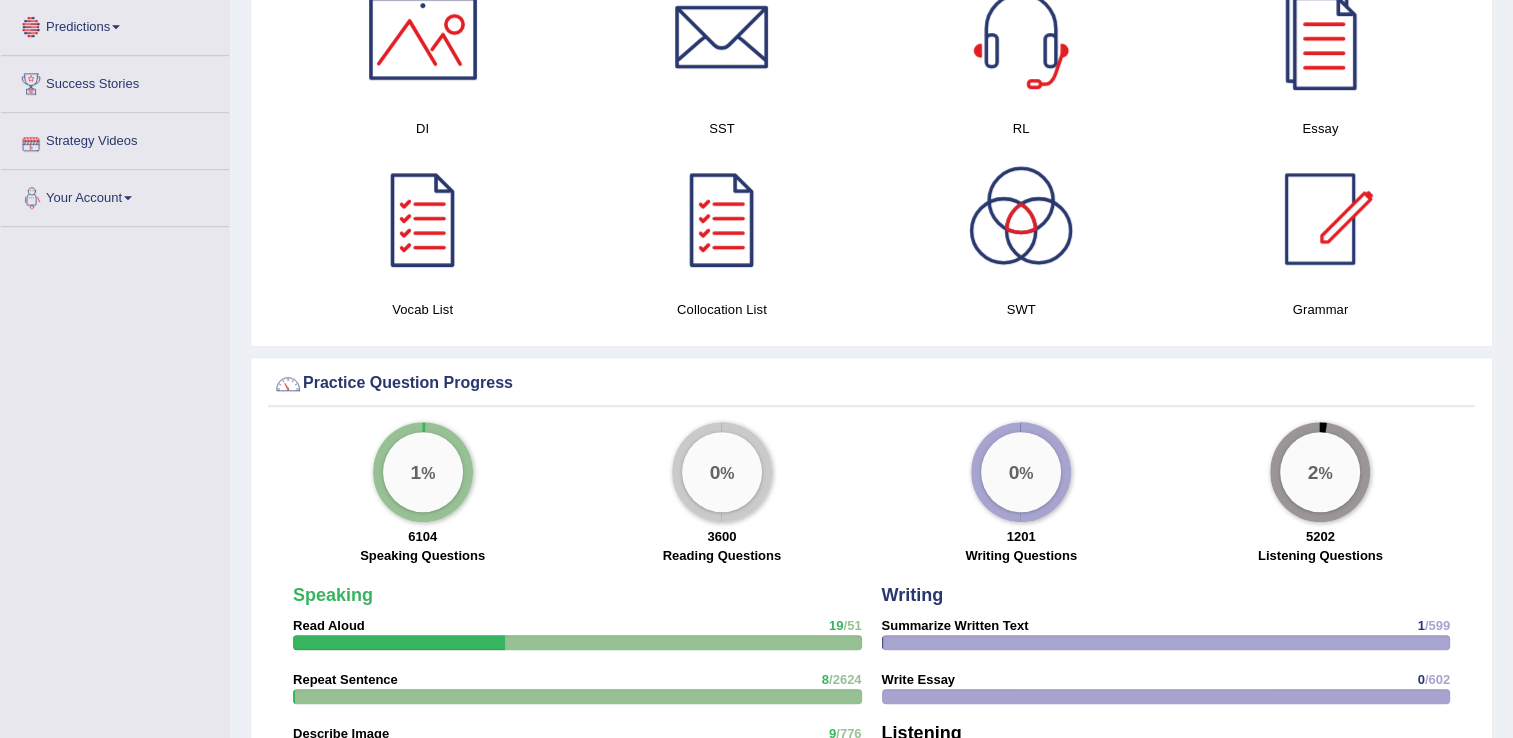 scroll, scrollTop: 1319, scrollLeft: 0, axis: vertical 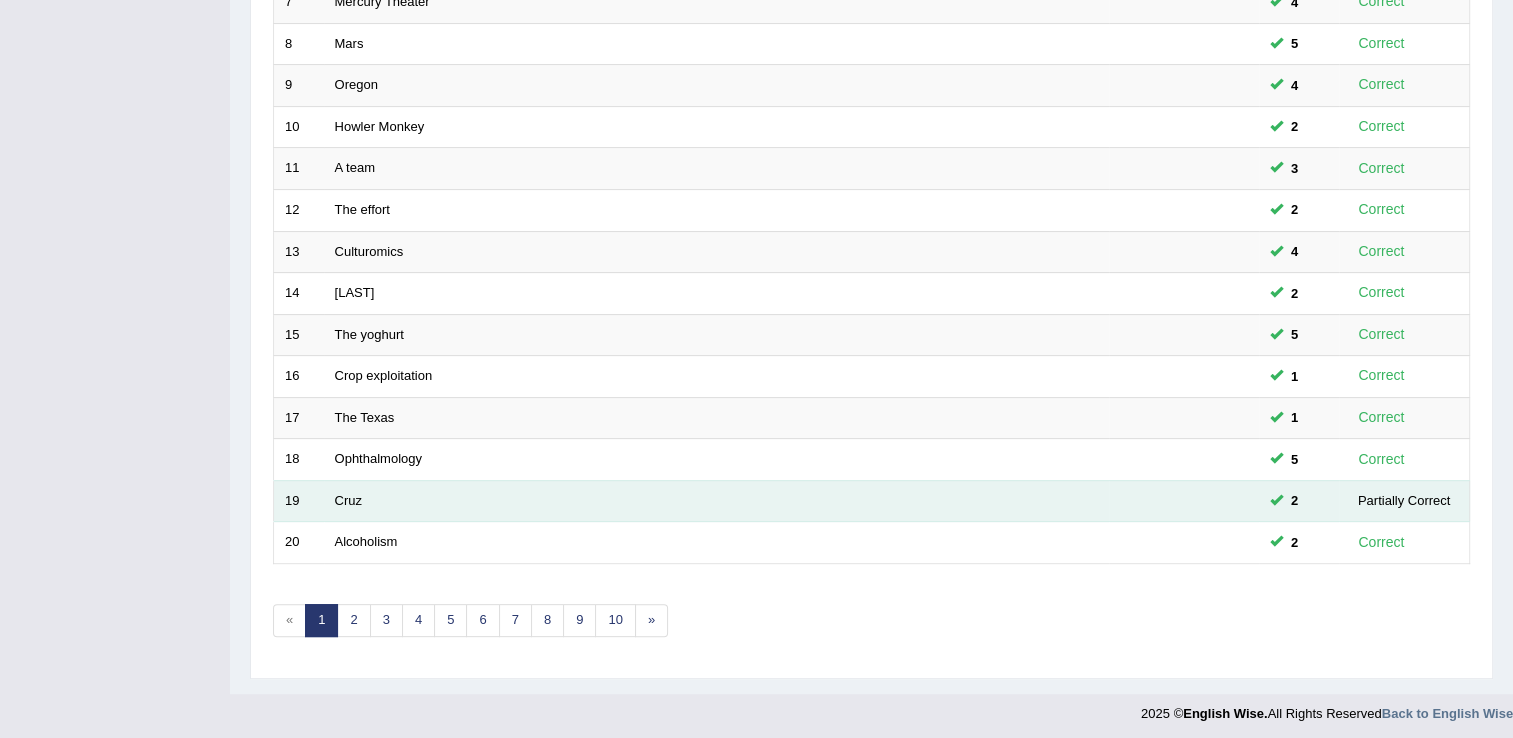 click on "Cruz" at bounding box center (716, 501) 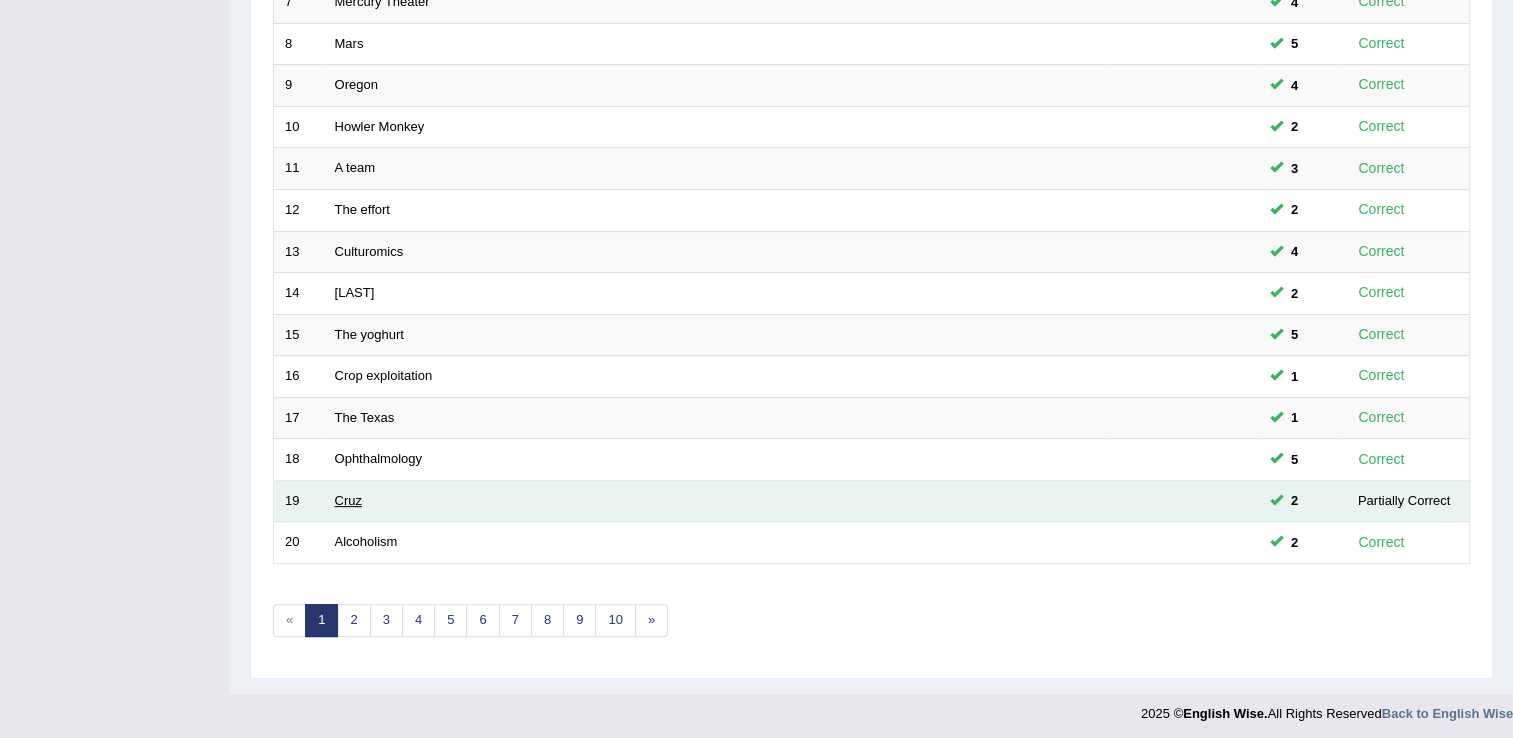 click on "Cruz" at bounding box center [348, 500] 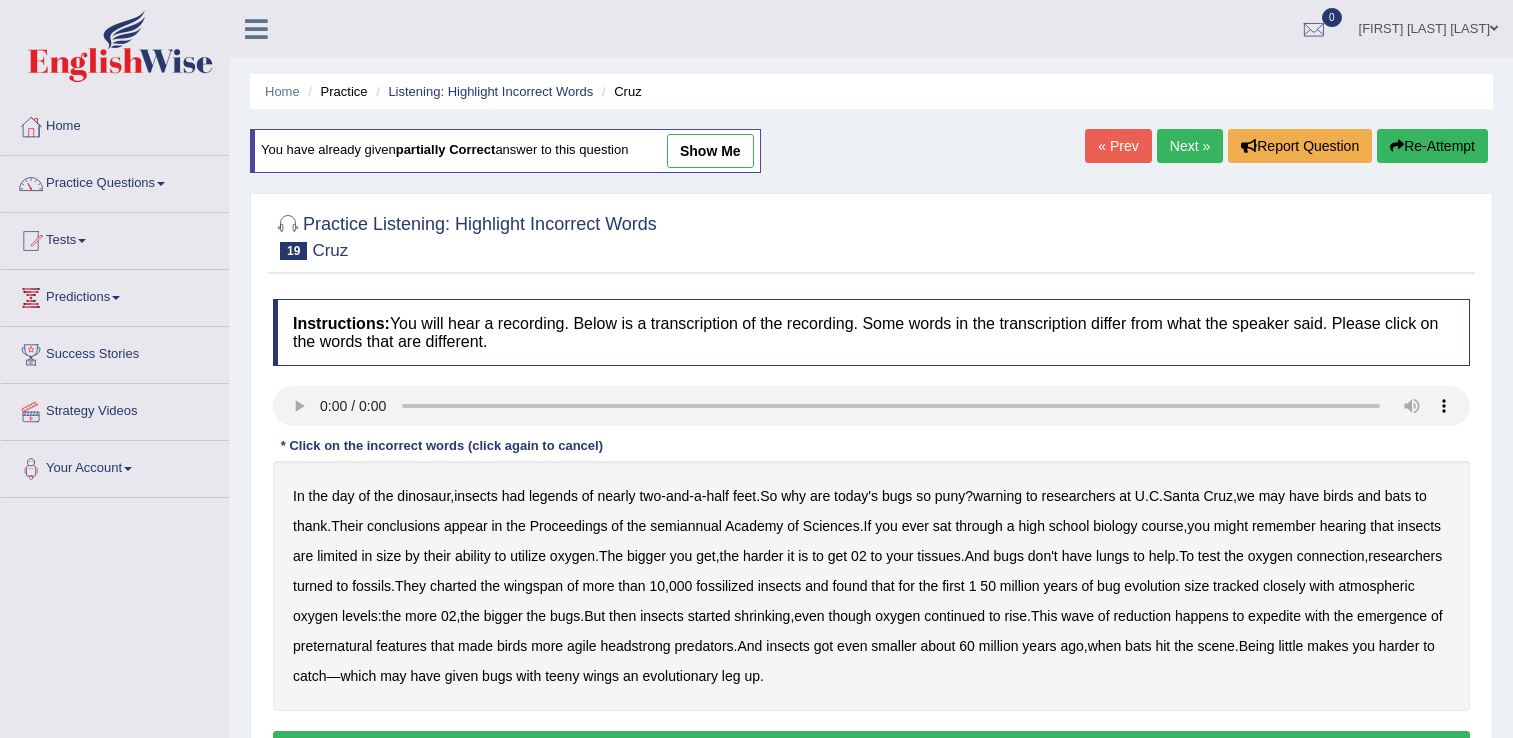 scroll, scrollTop: 0, scrollLeft: 0, axis: both 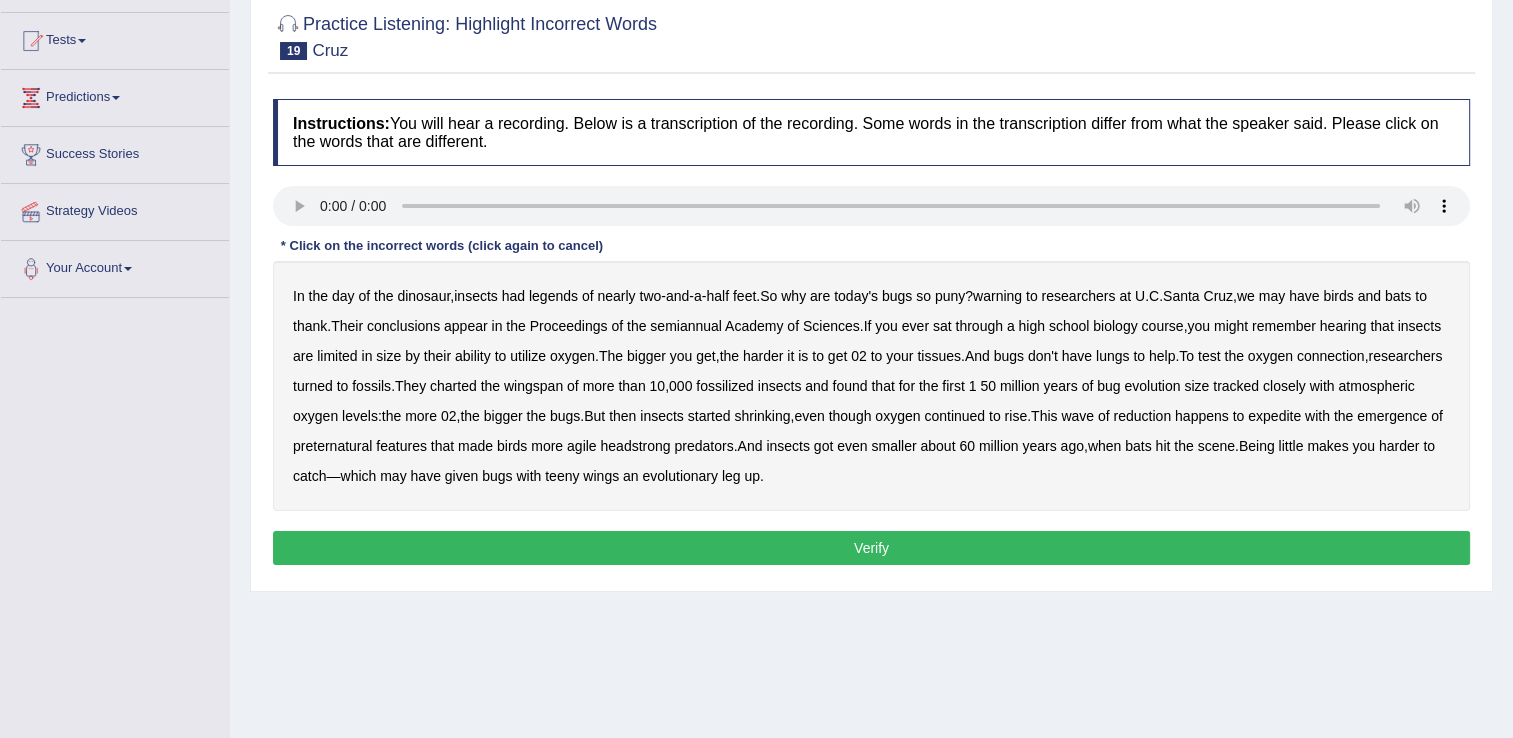 click on "legends" at bounding box center (553, 296) 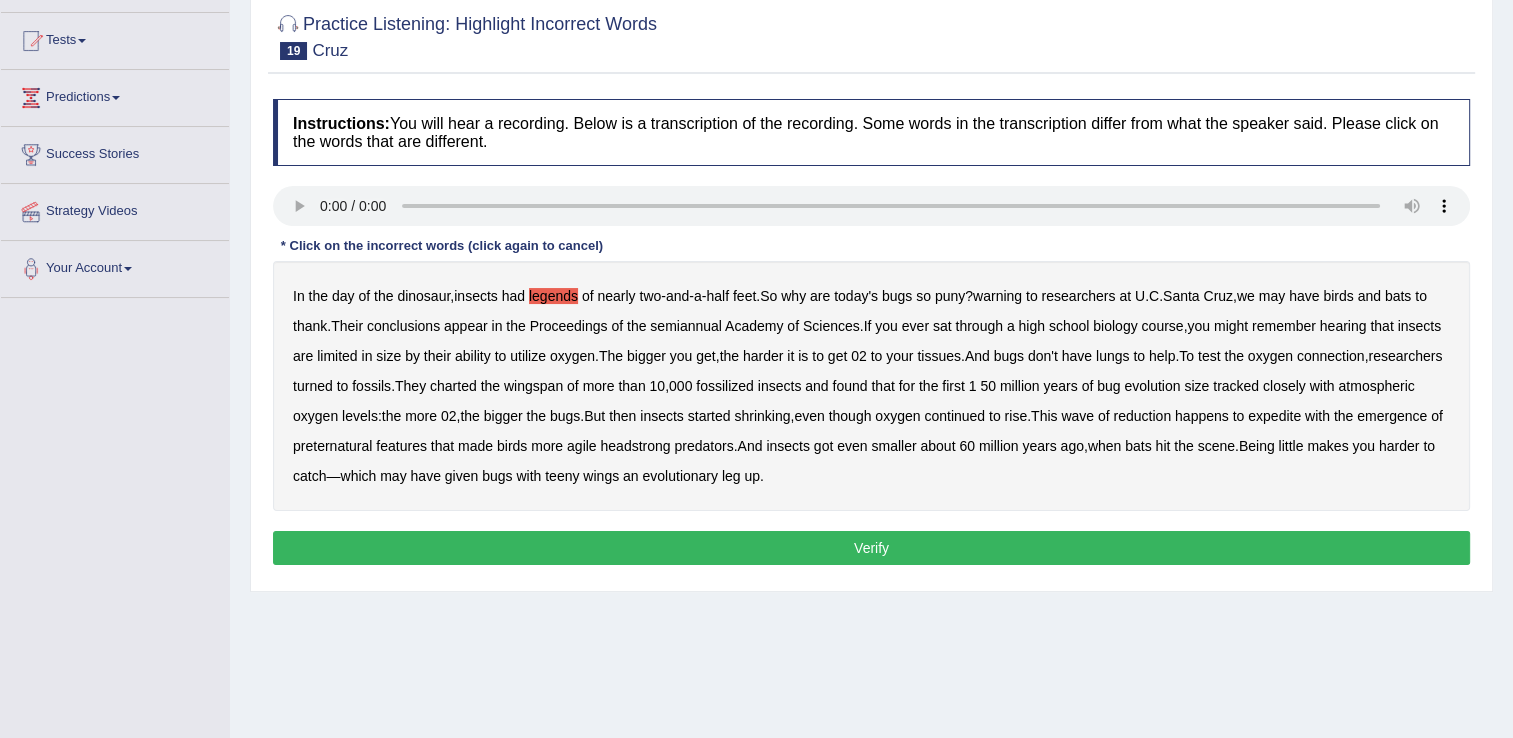 click on "warning" at bounding box center [997, 296] 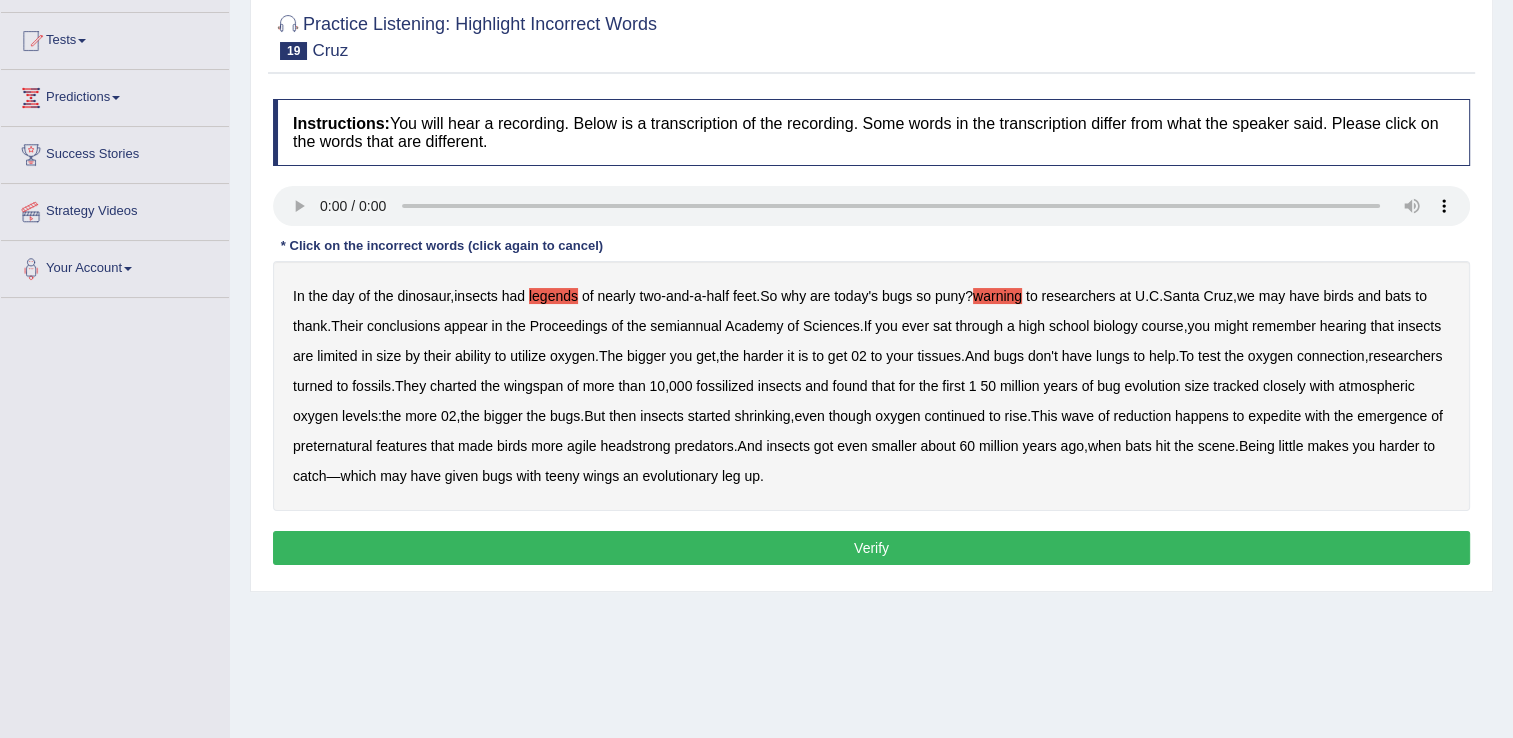 click on "expedite" at bounding box center (1274, 416) 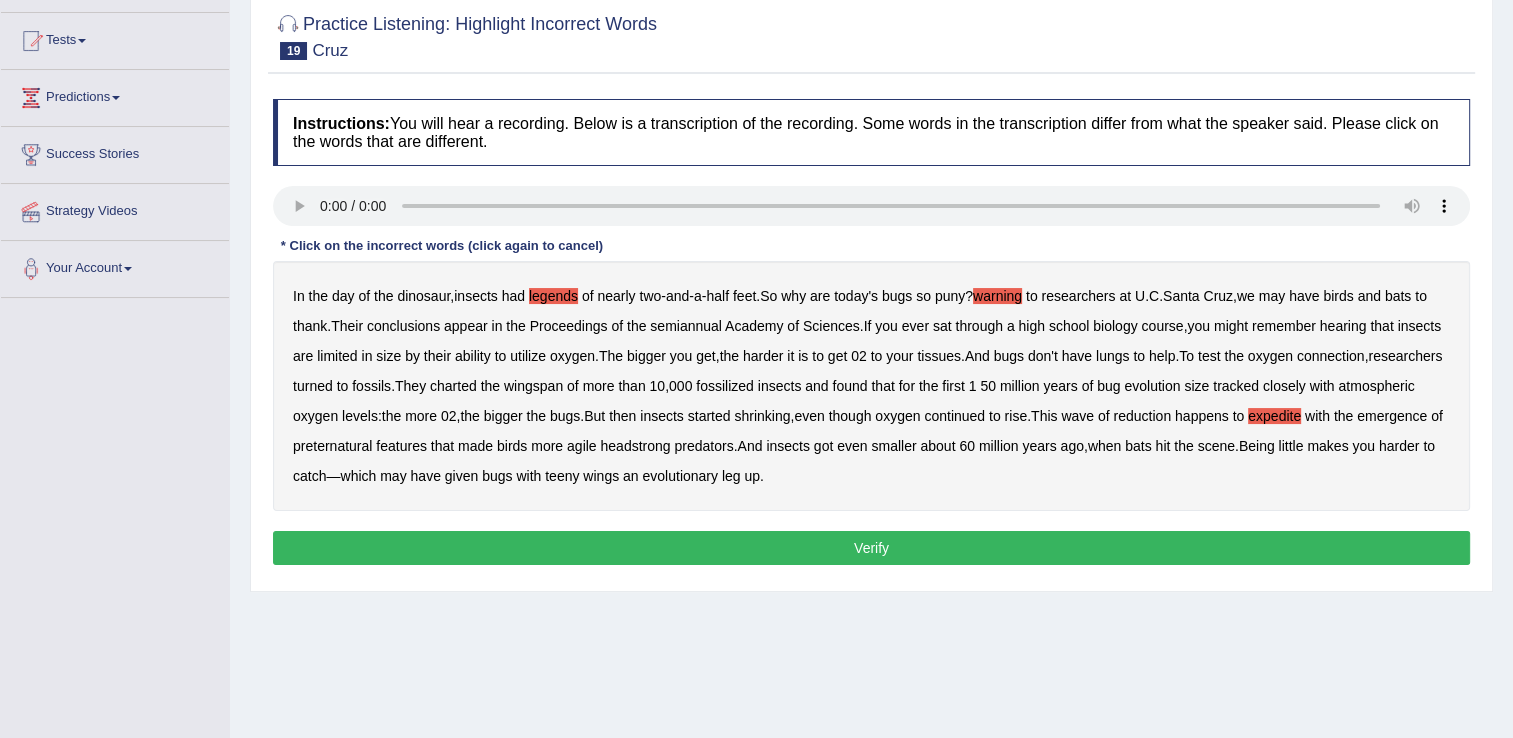 drag, startPoint x: 424, startPoint y: 447, endPoint x: 441, endPoint y: 455, distance: 18.788294 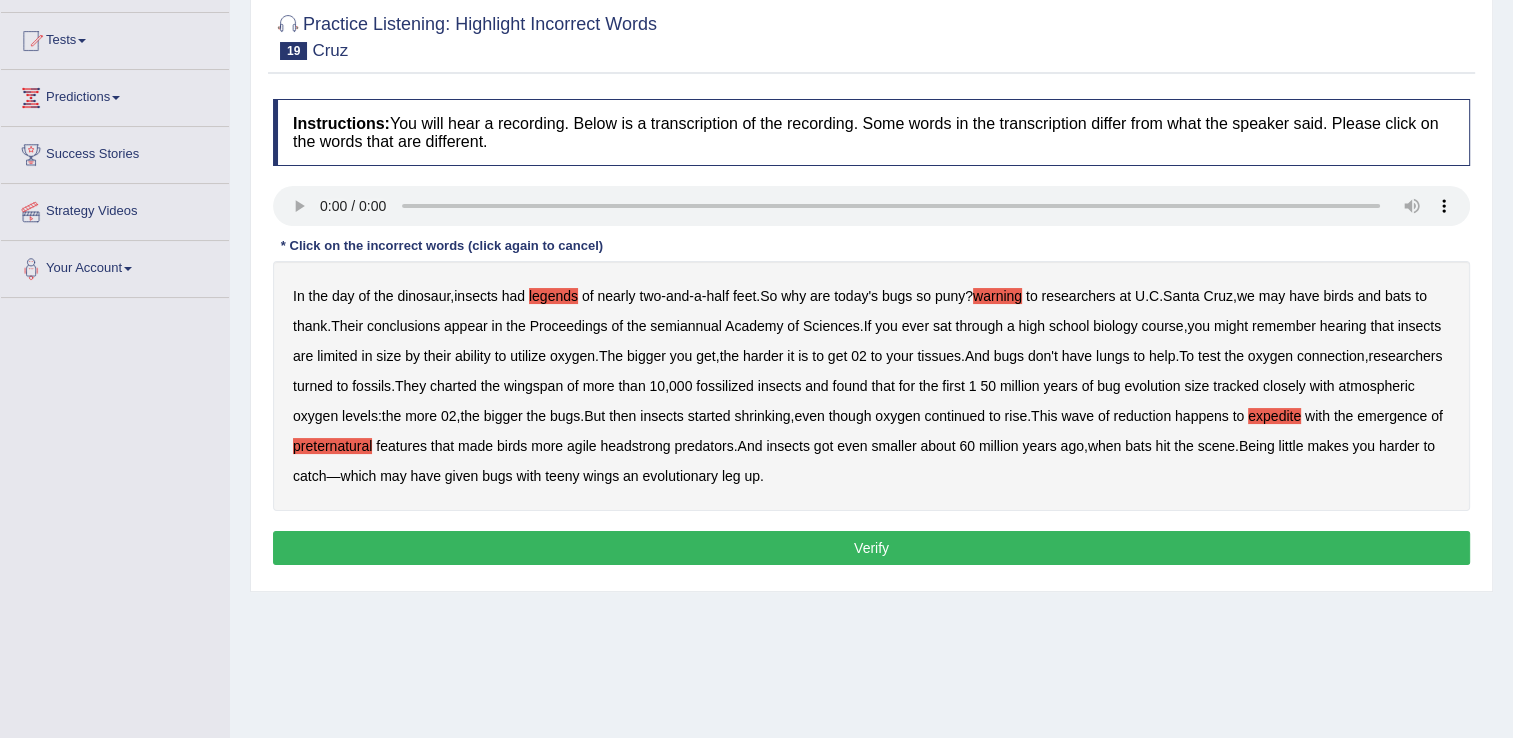 click on "headstrong" at bounding box center (635, 446) 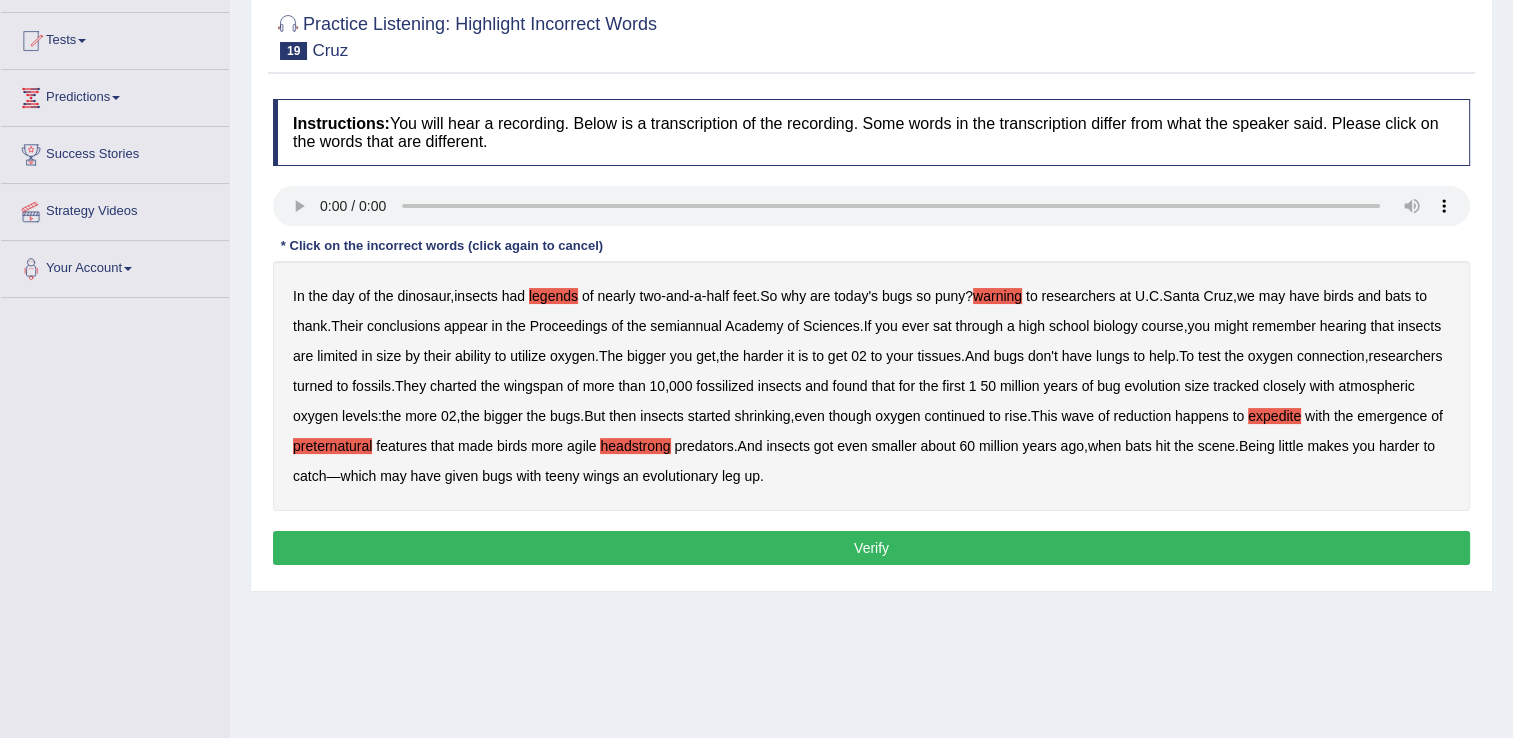 click on "Verify" at bounding box center (871, 548) 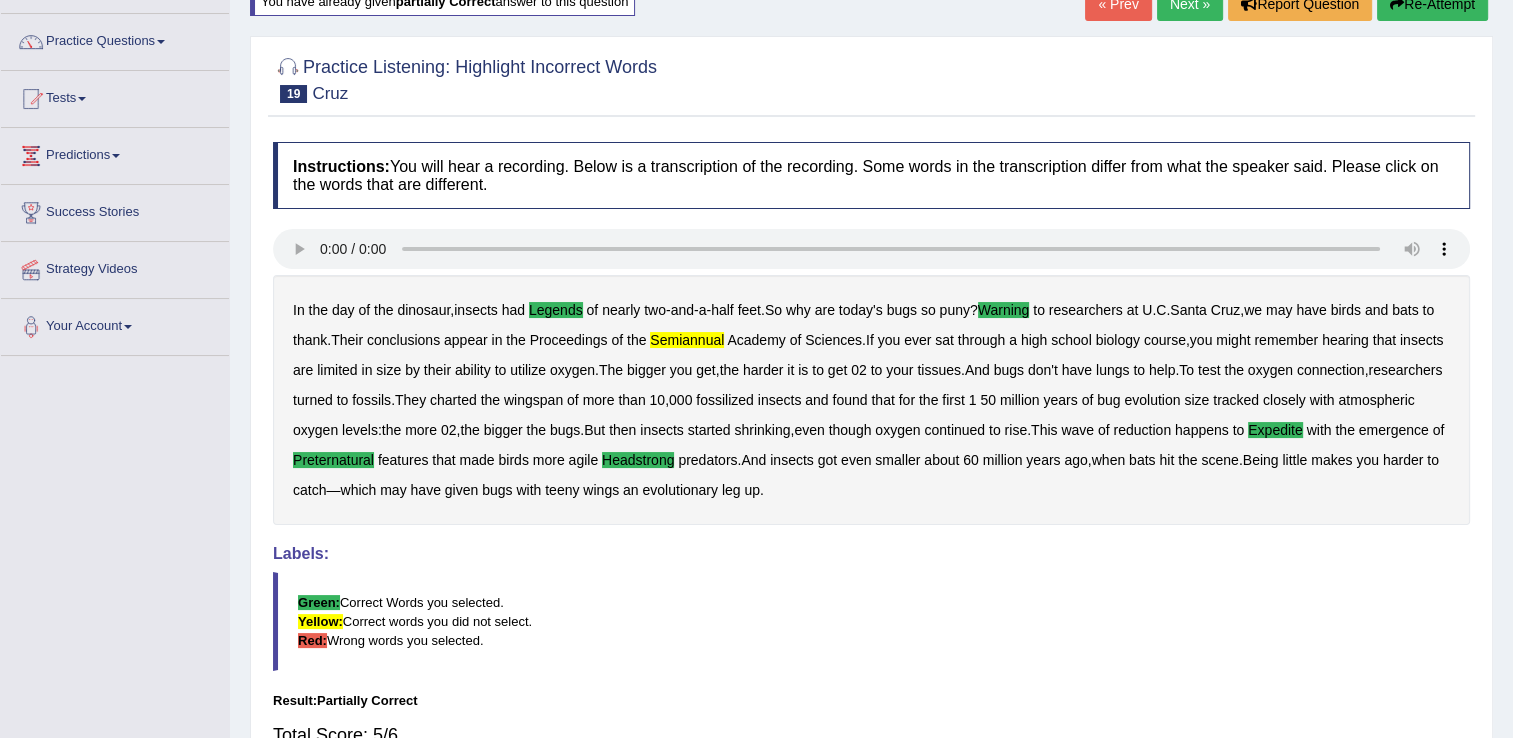 scroll, scrollTop: 12, scrollLeft: 0, axis: vertical 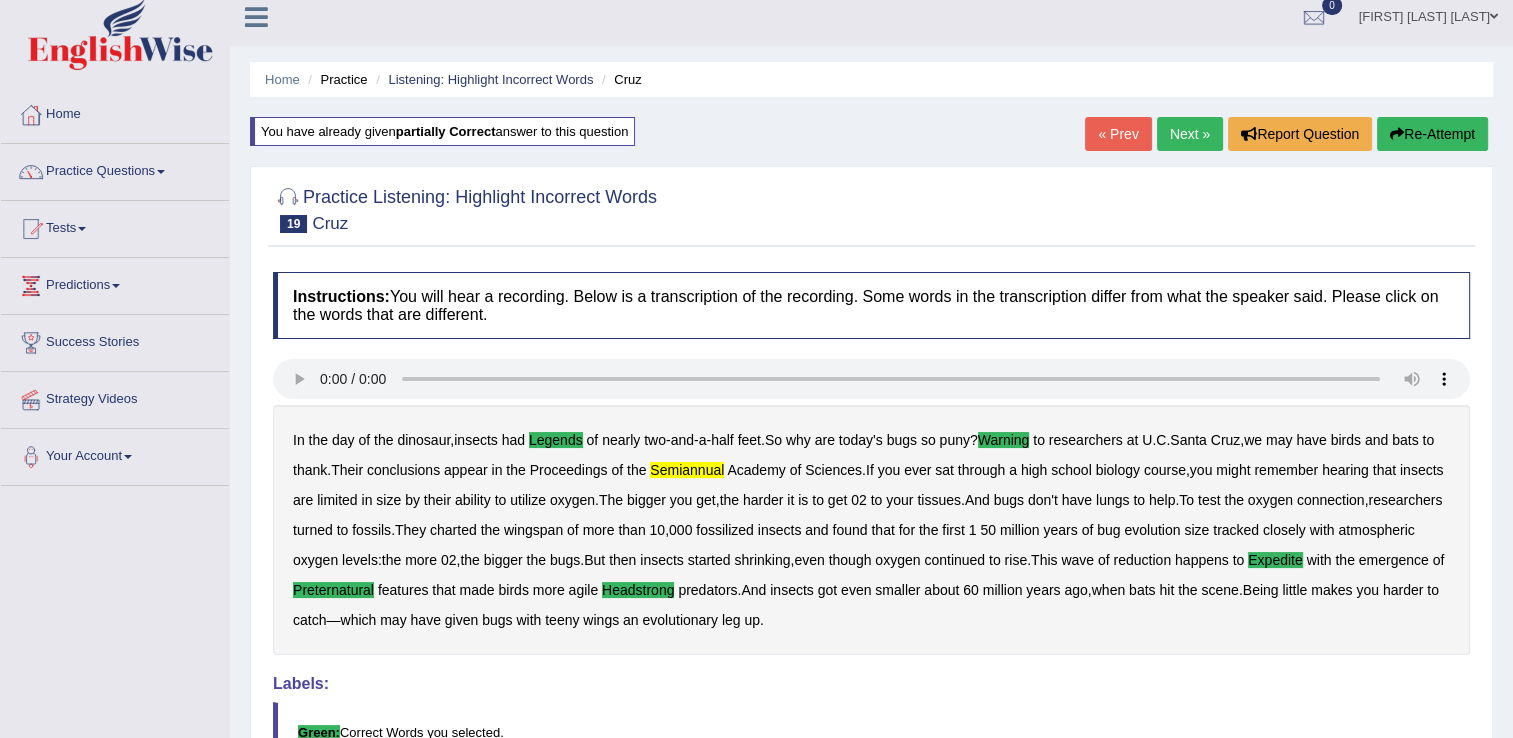 click on "Re-Attempt" at bounding box center [1432, 134] 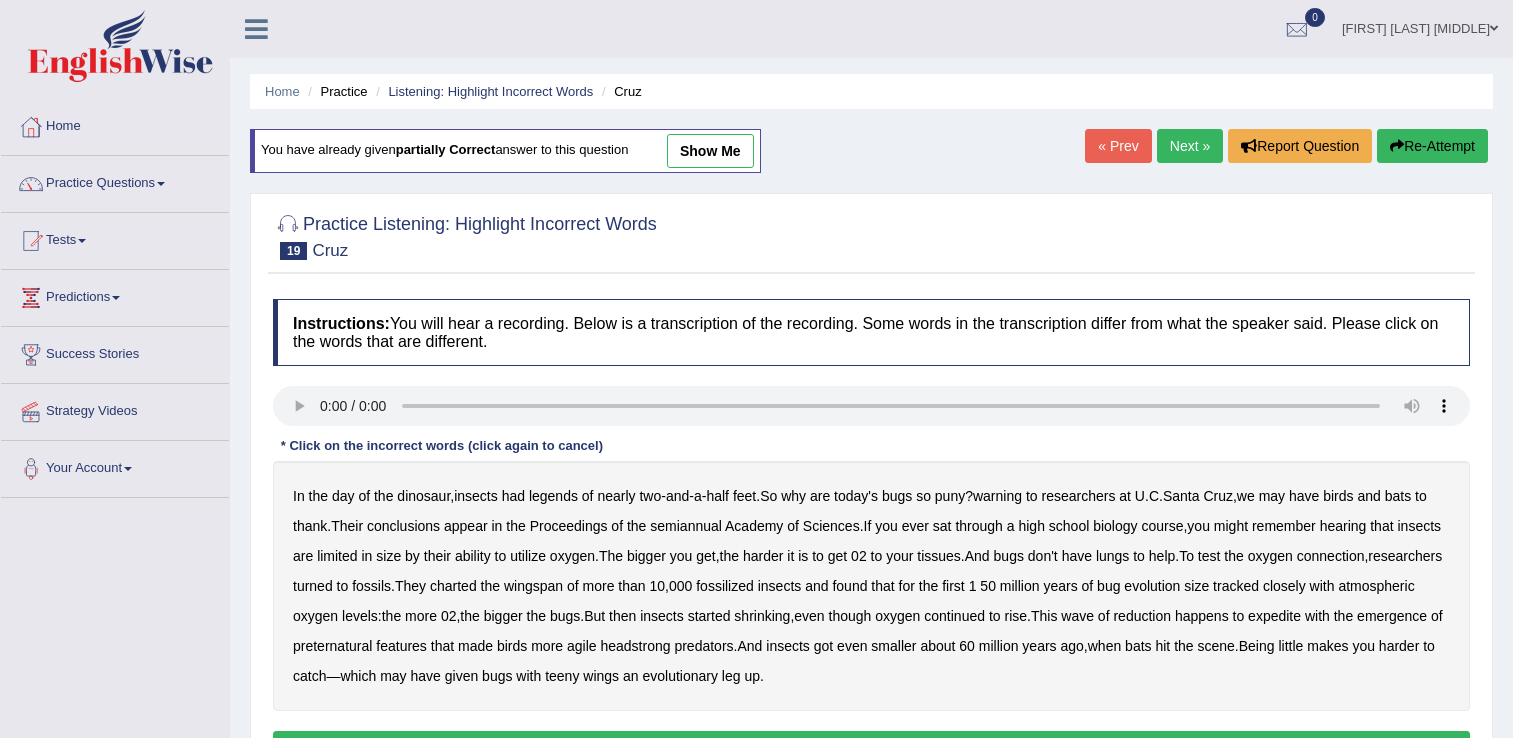 scroll, scrollTop: 12, scrollLeft: 0, axis: vertical 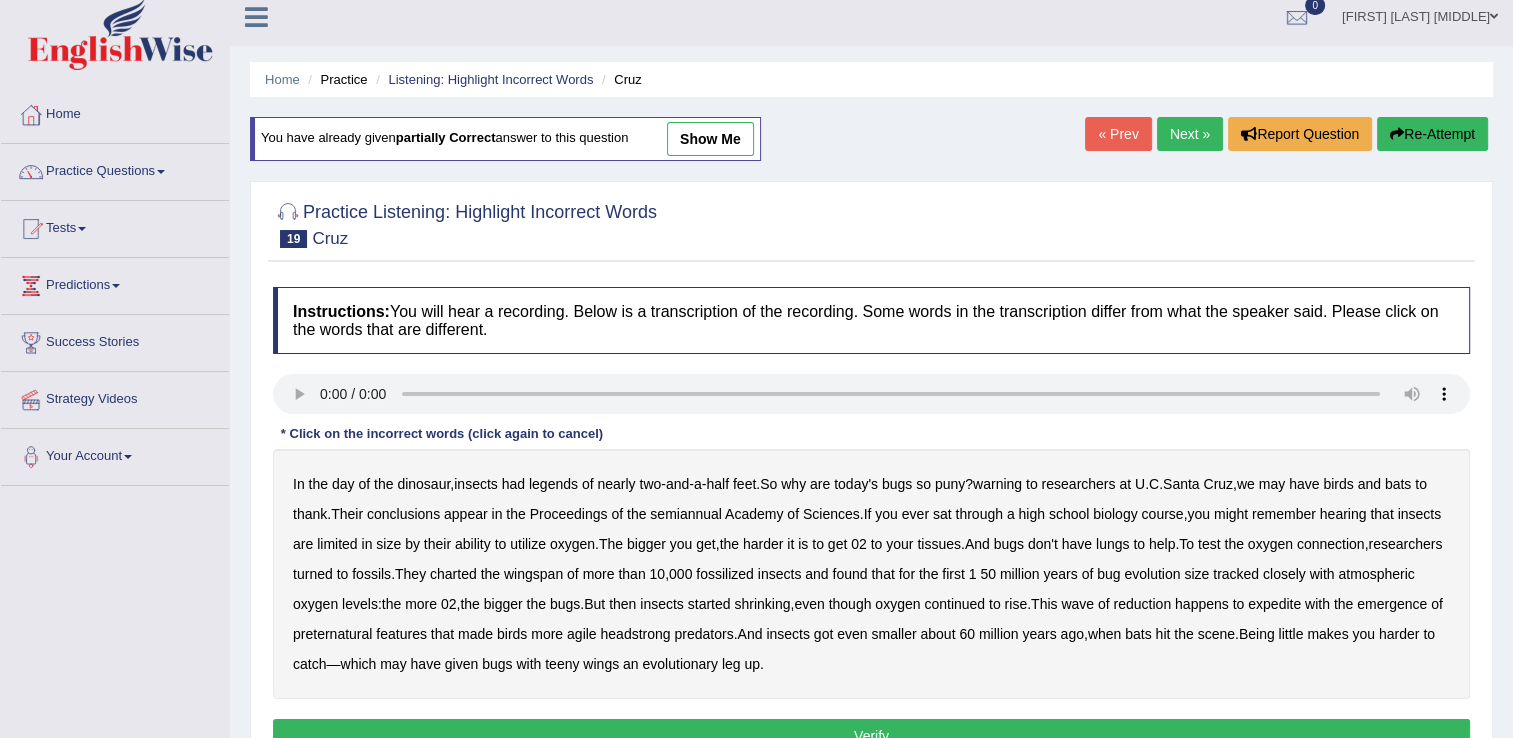 click on "legends" at bounding box center (553, 484) 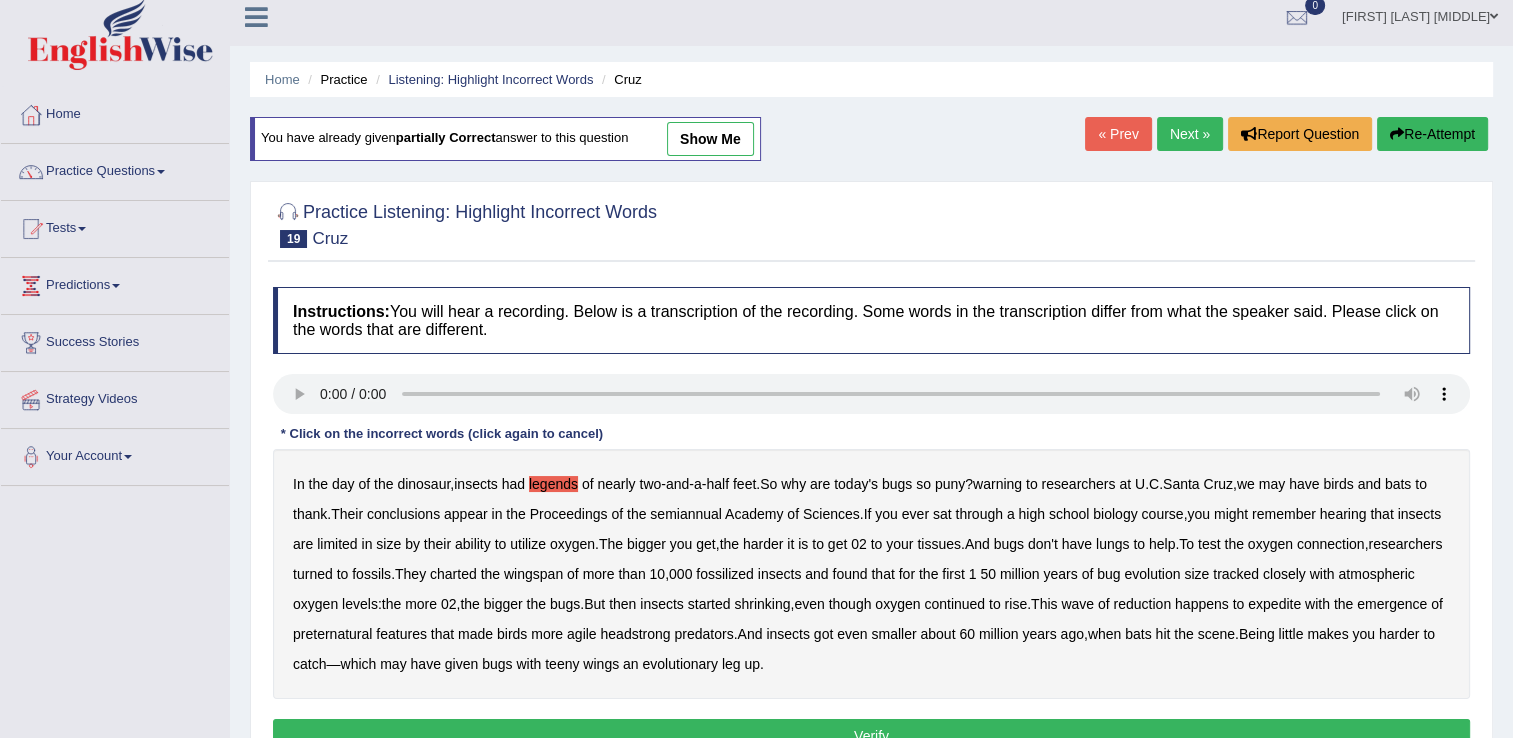 click on "warning" at bounding box center (997, 484) 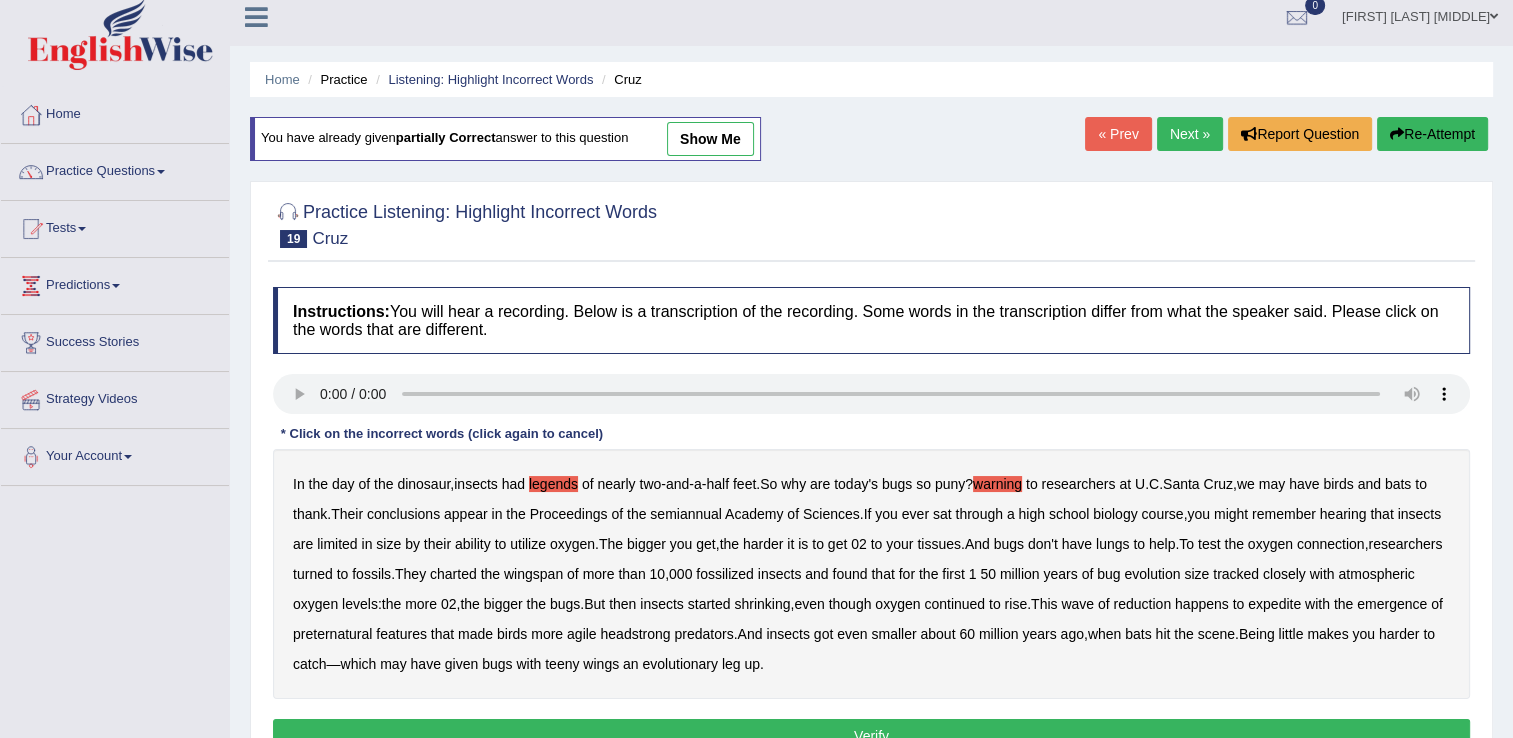 click on "semiannual" at bounding box center [686, 514] 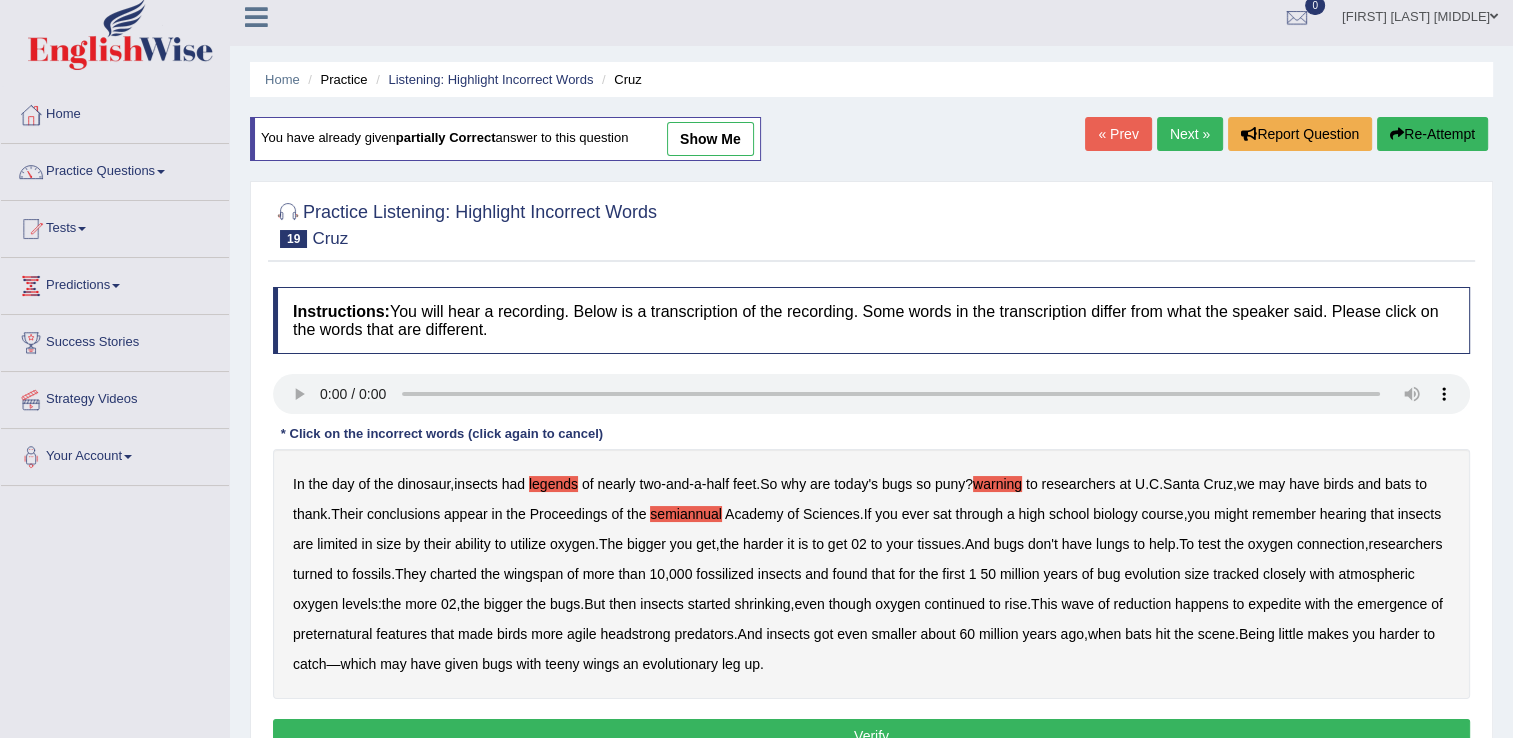 click on "expedite" at bounding box center (1274, 604) 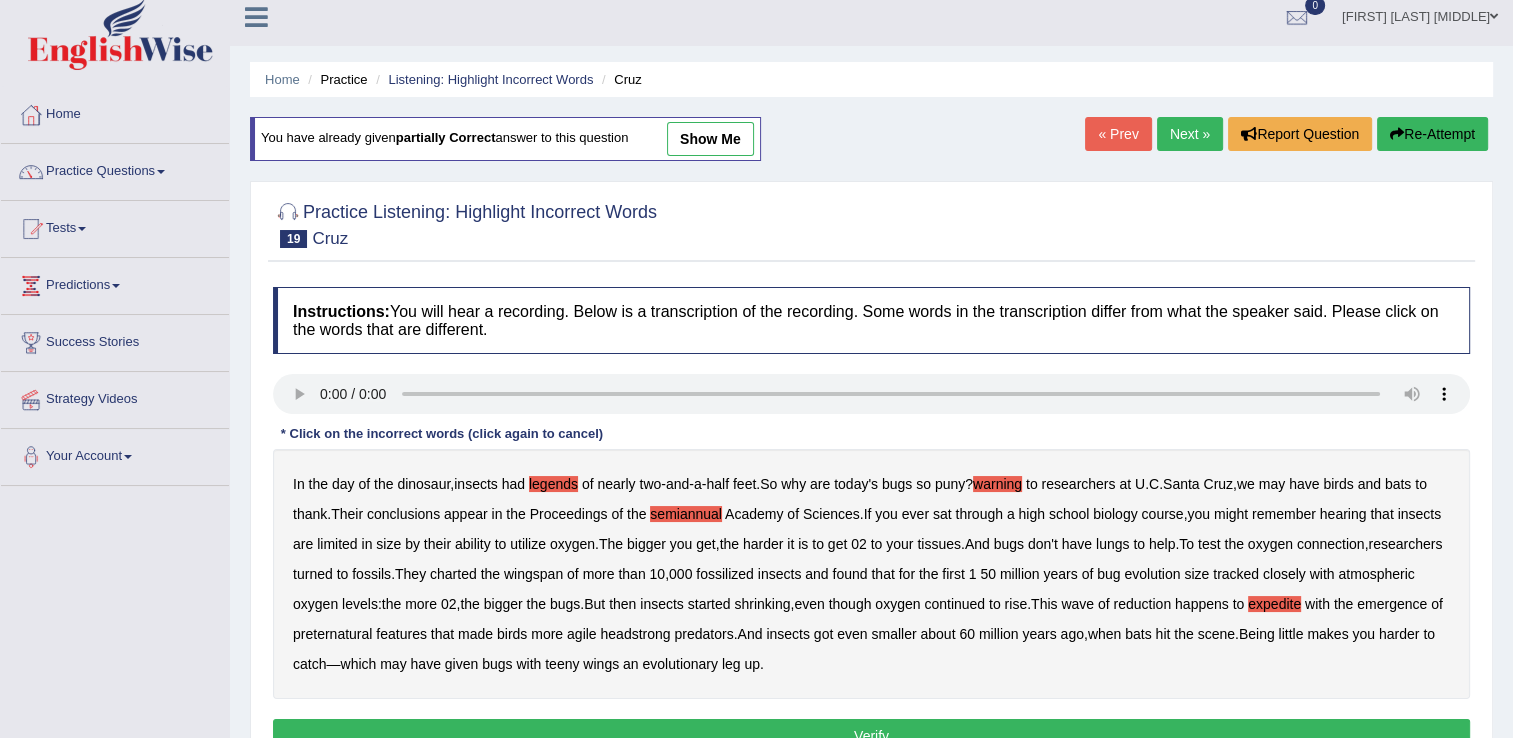 click on "headstrong" at bounding box center [635, 634] 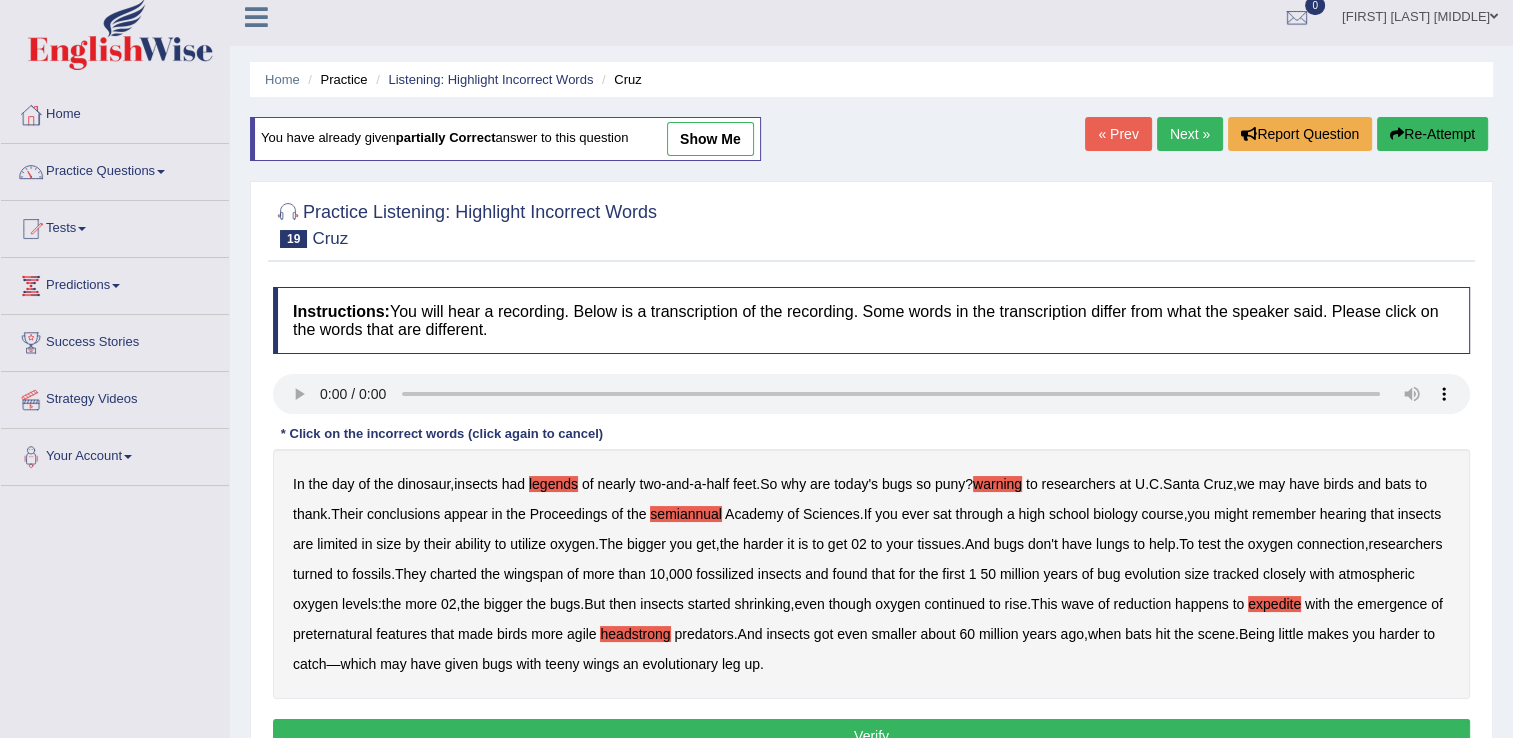 click on "preternatural" at bounding box center [332, 634] 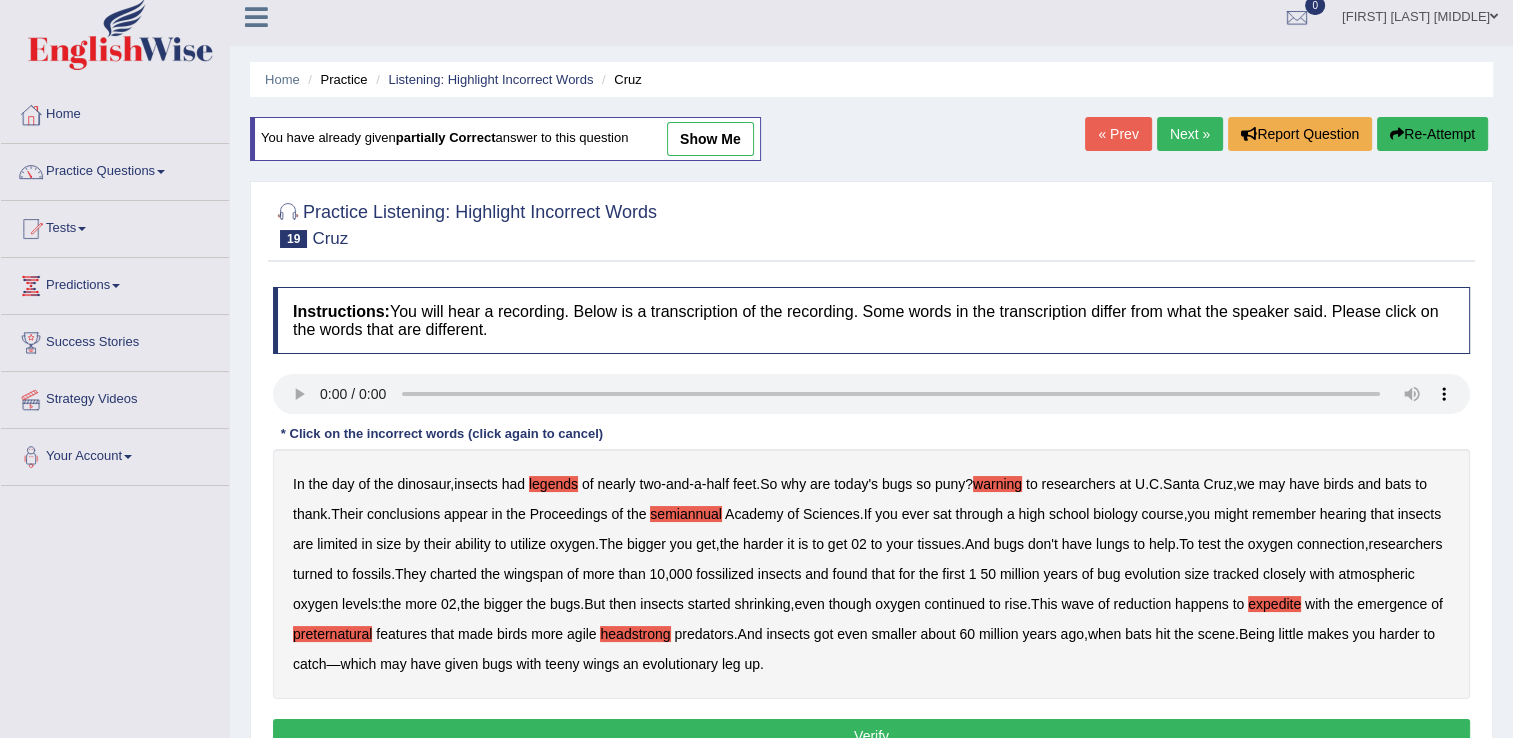 click on "Verify" at bounding box center (871, 736) 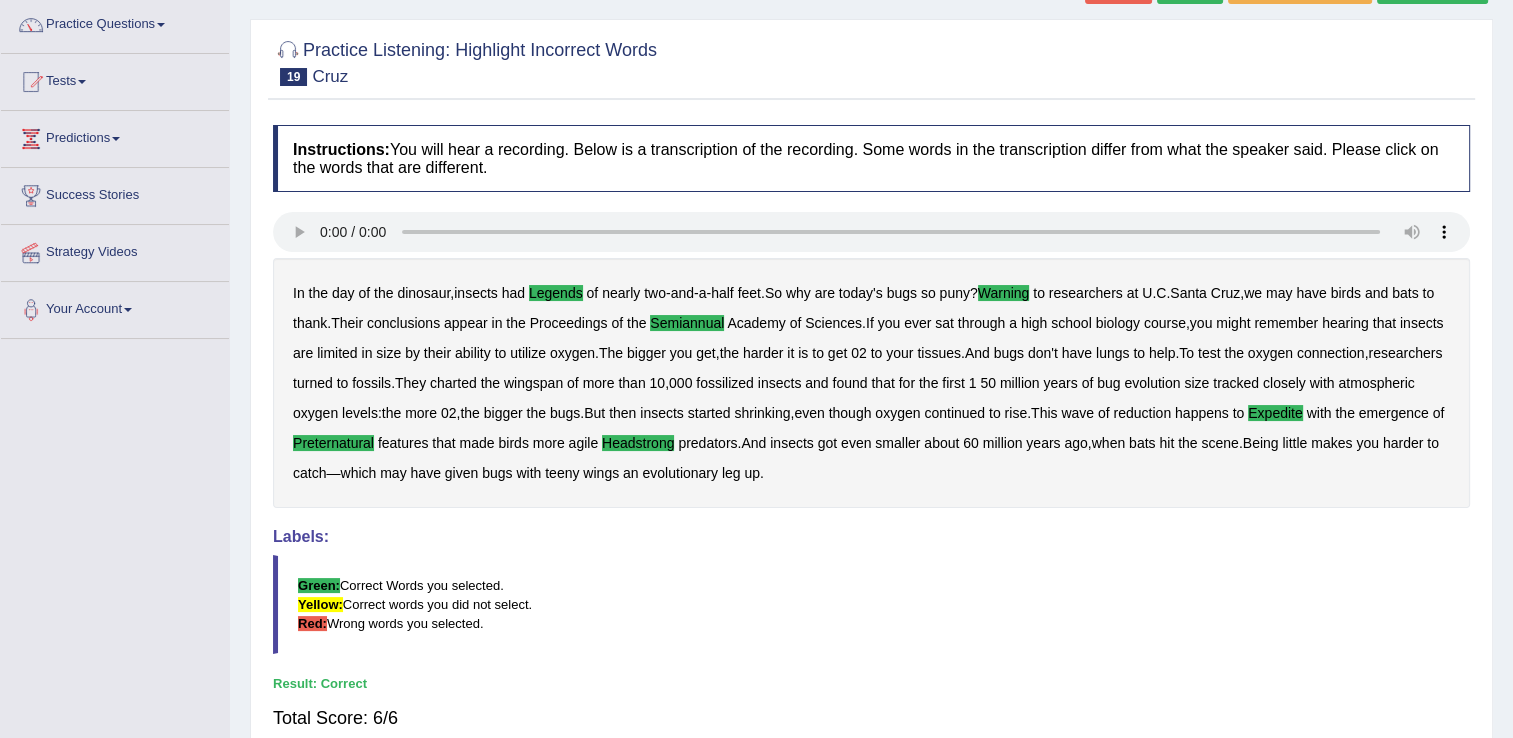 scroll, scrollTop: 0, scrollLeft: 0, axis: both 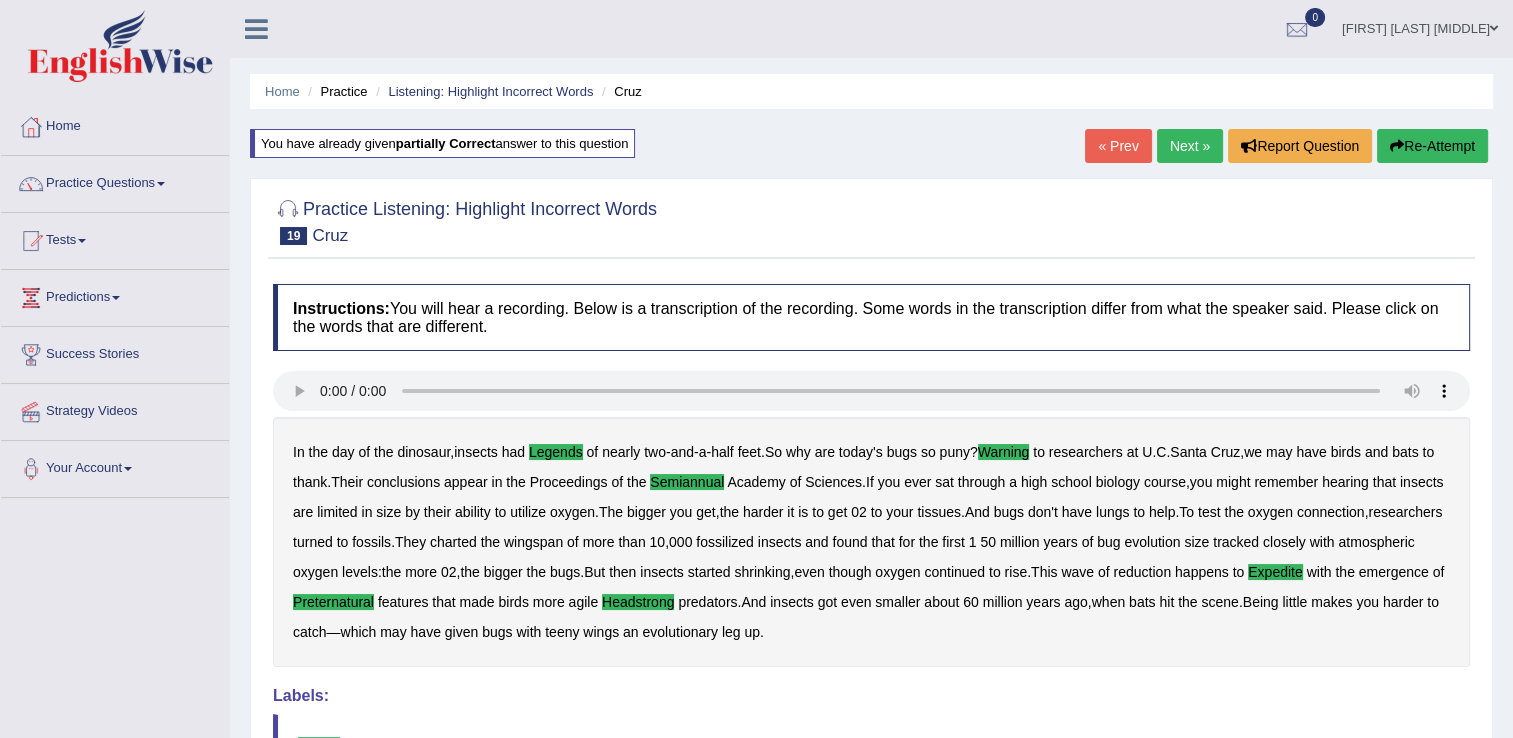 click on "Next »" at bounding box center (1190, 146) 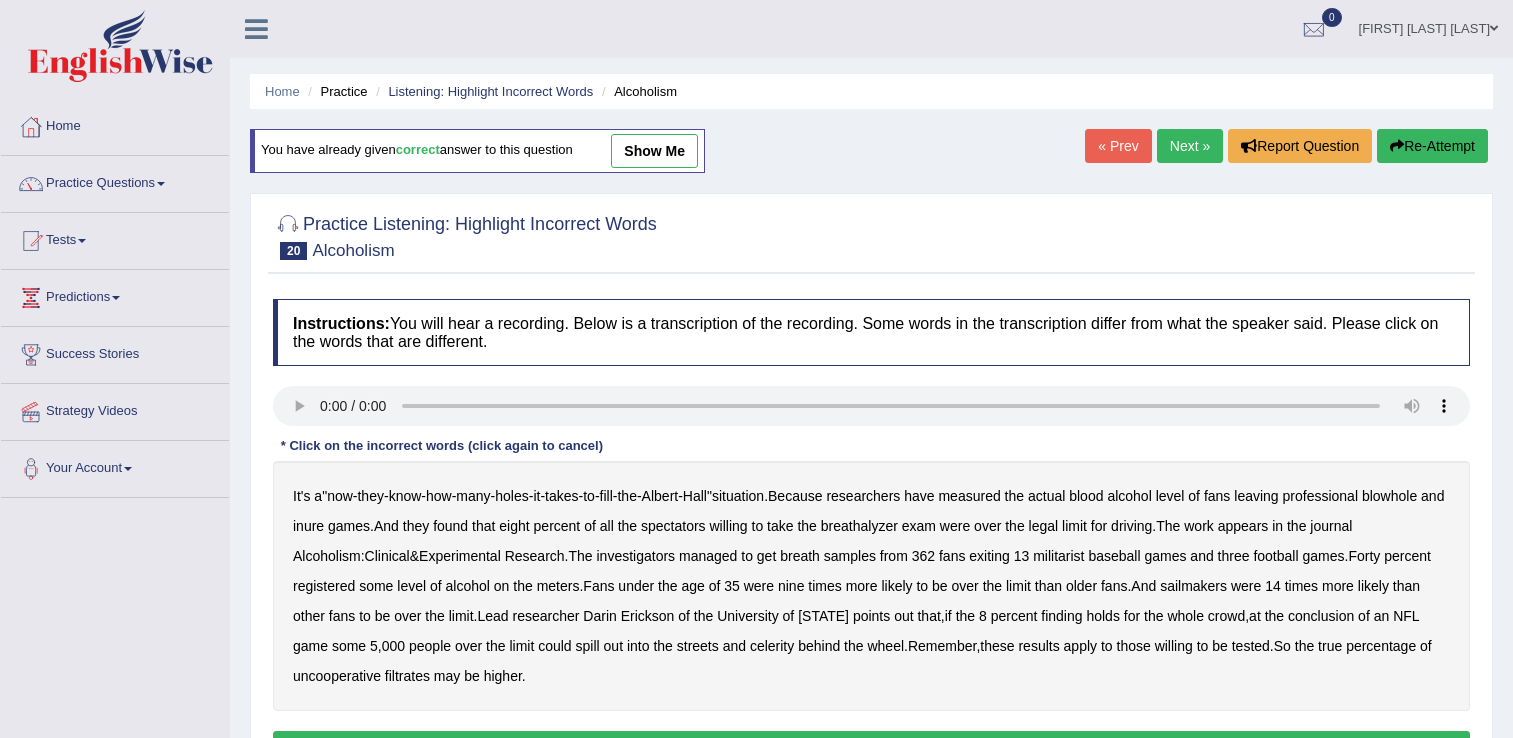 scroll, scrollTop: 0, scrollLeft: 0, axis: both 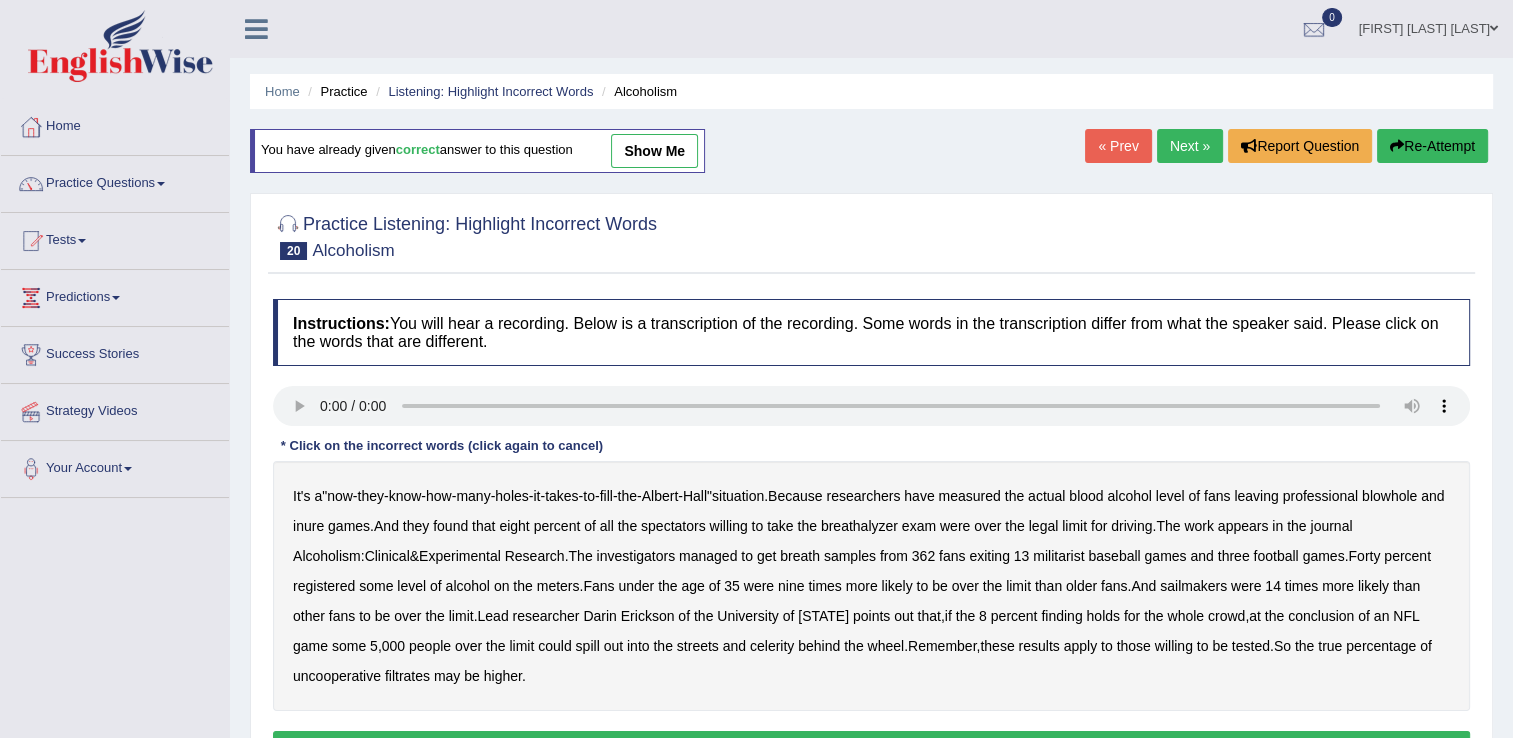 click on "blowhole" at bounding box center [1389, 496] 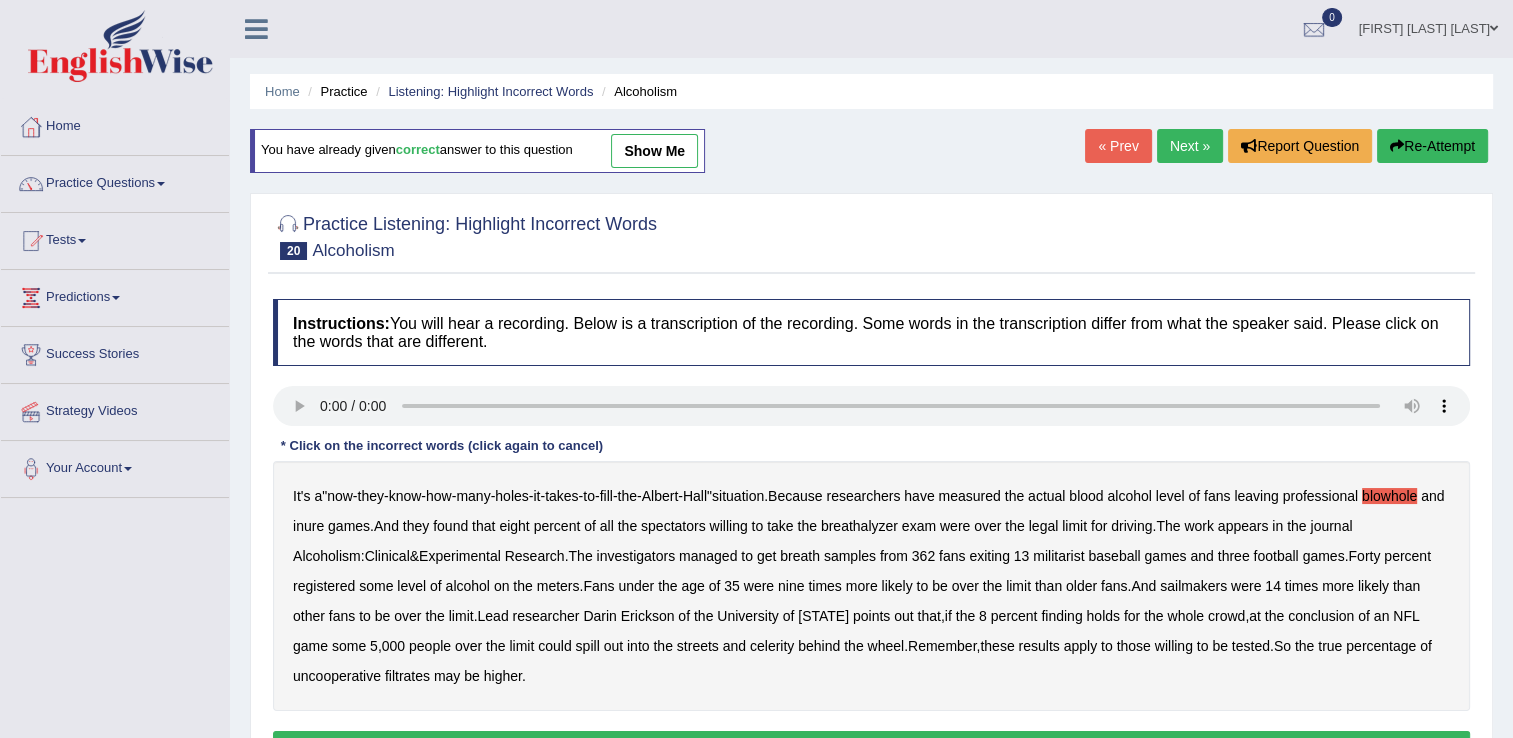 click on "inure" at bounding box center (308, 526) 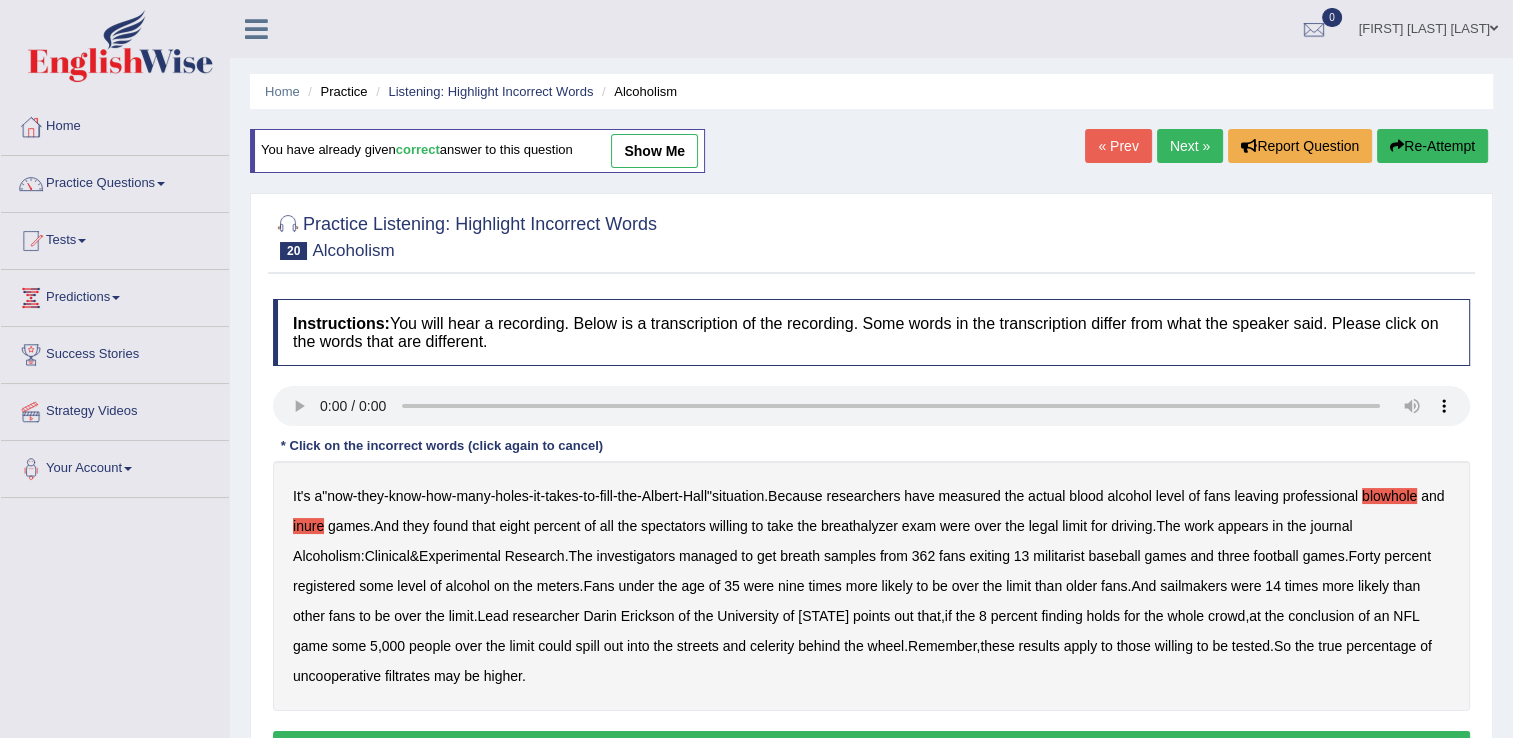 click on "militarist" at bounding box center [1058, 556] 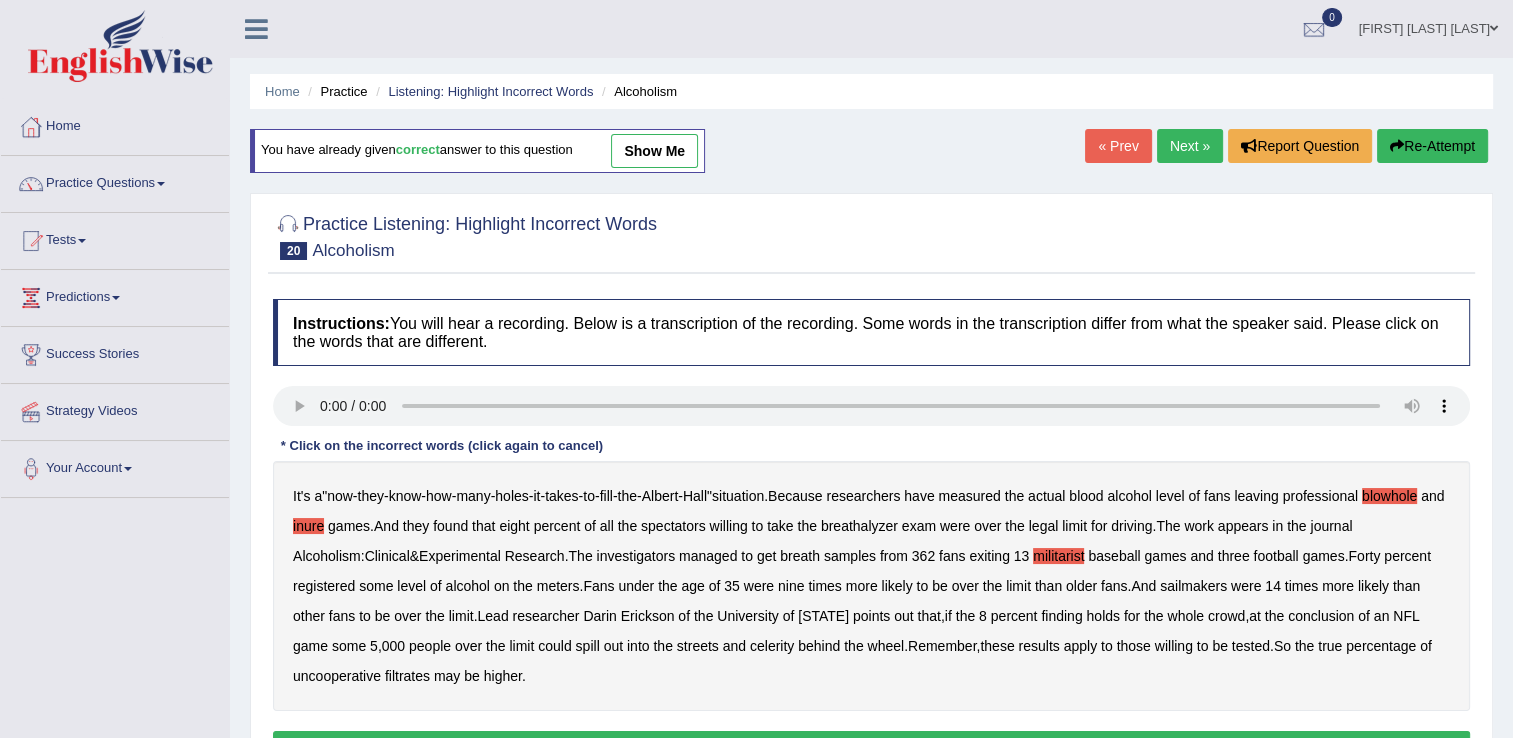 click on "sailmakers" at bounding box center (1193, 586) 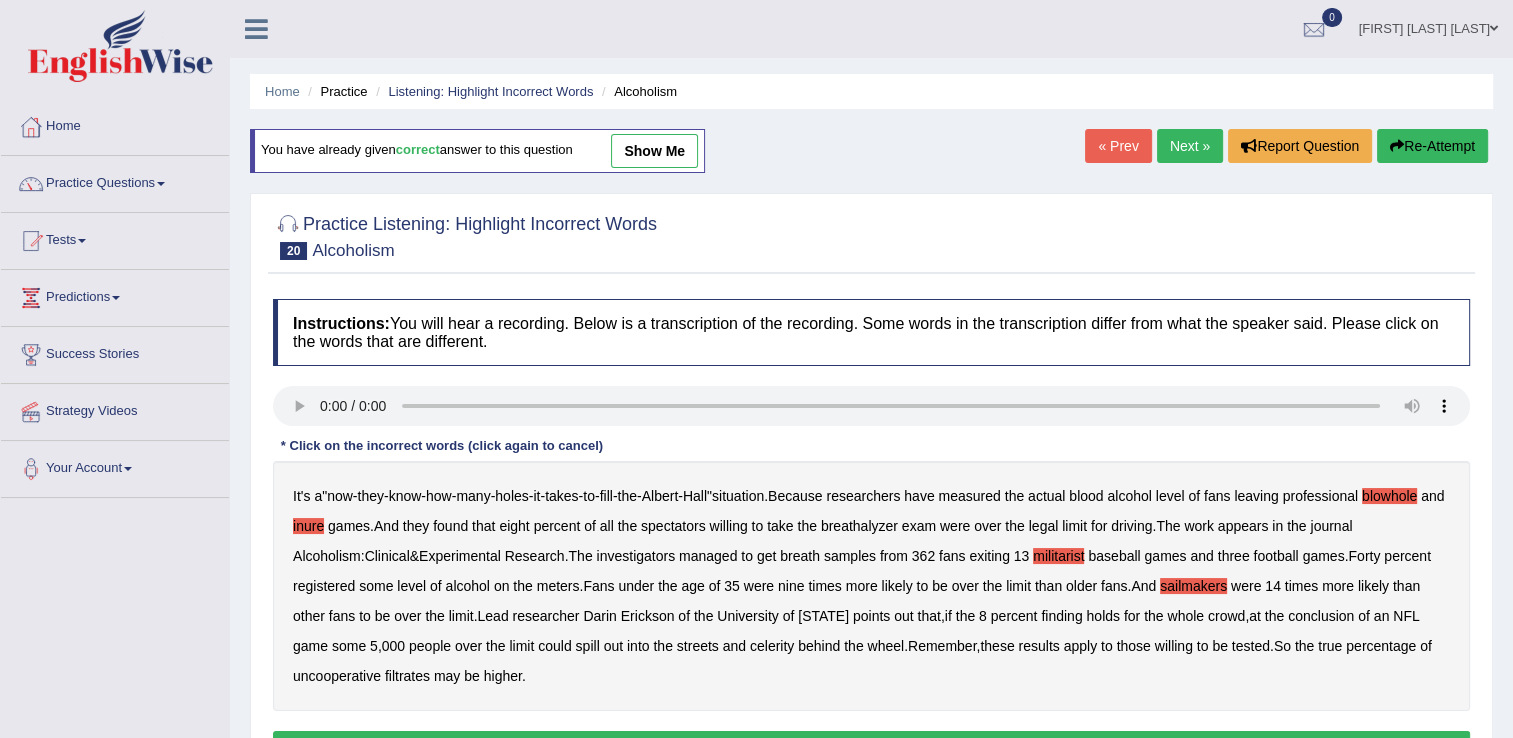 click on "celerity" at bounding box center [772, 646] 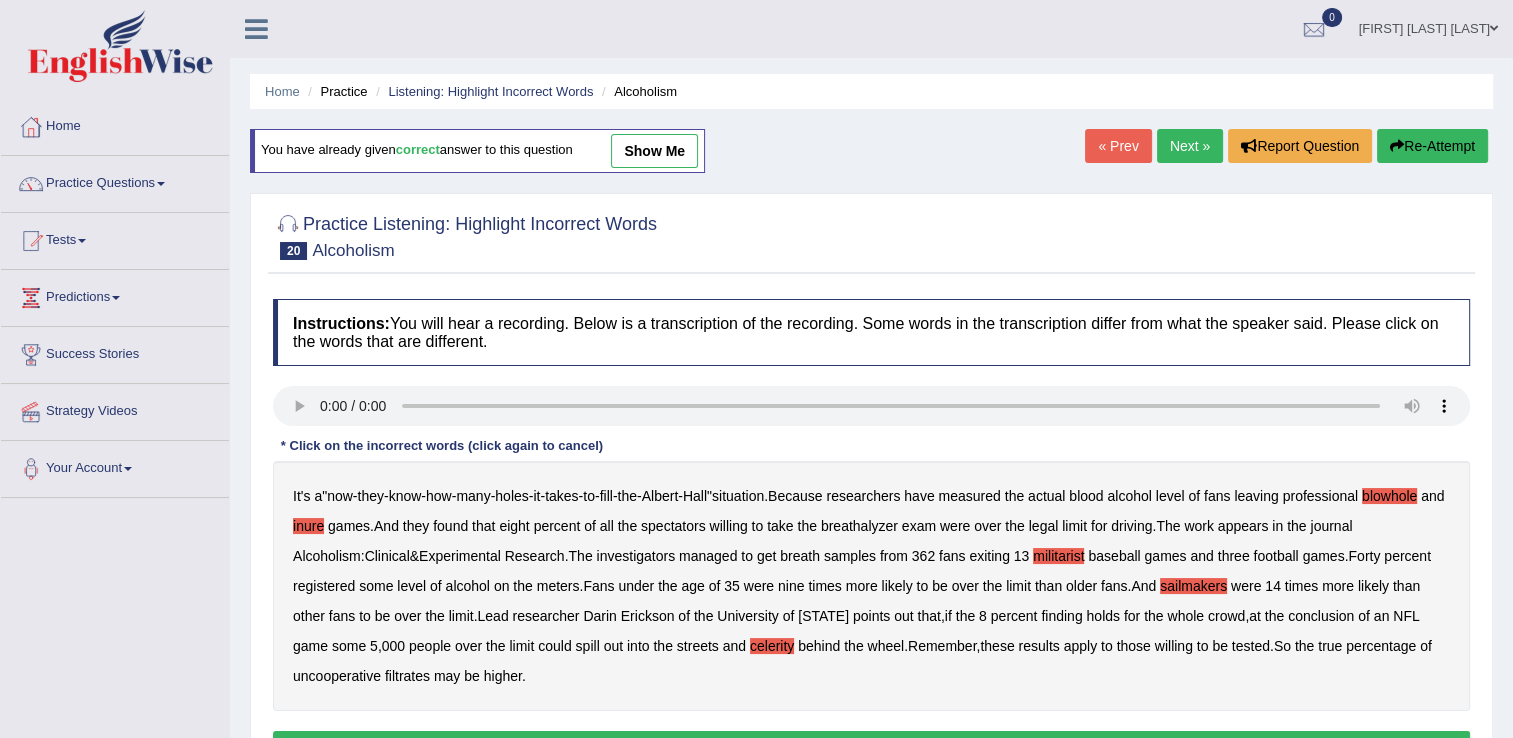 click on "filtrates" at bounding box center [407, 676] 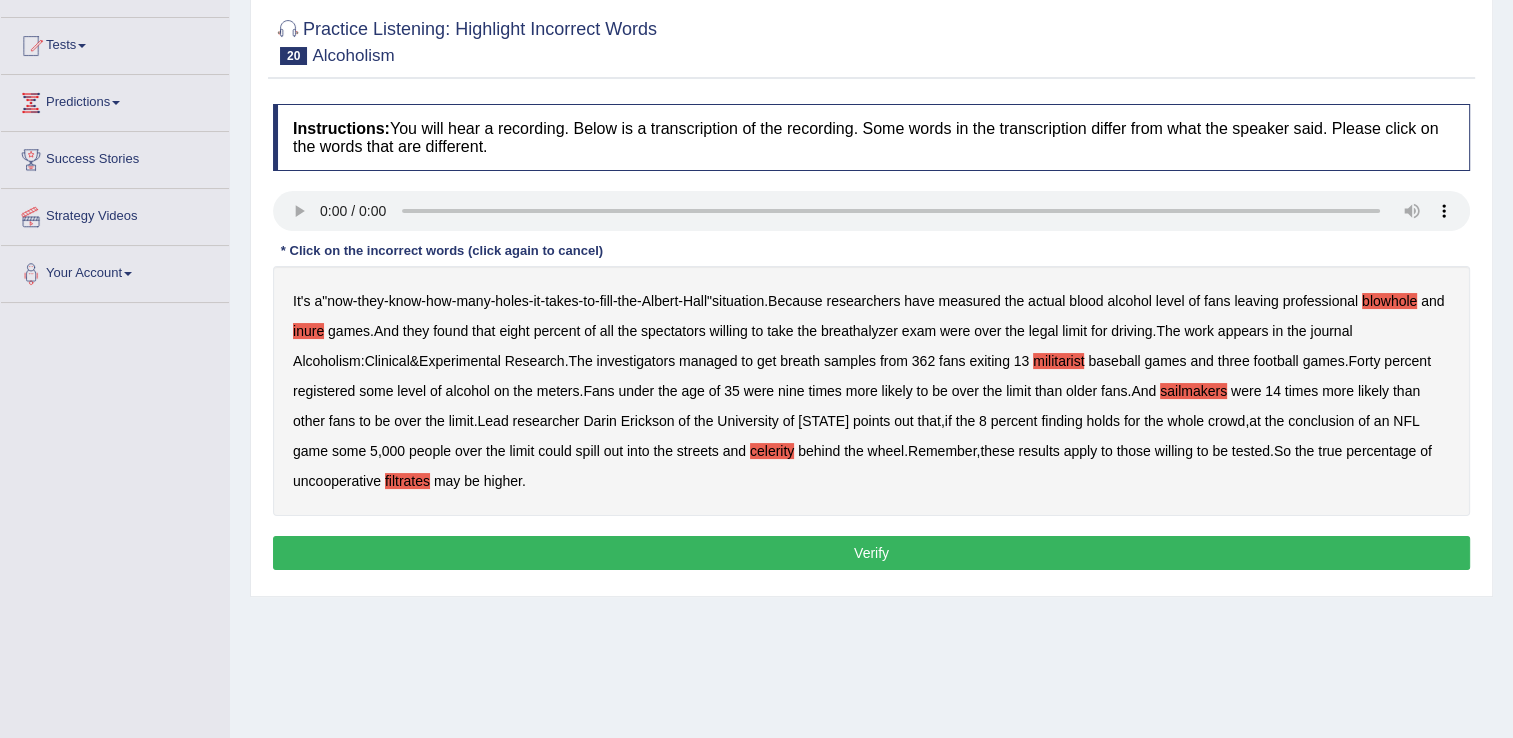 scroll, scrollTop: 200, scrollLeft: 0, axis: vertical 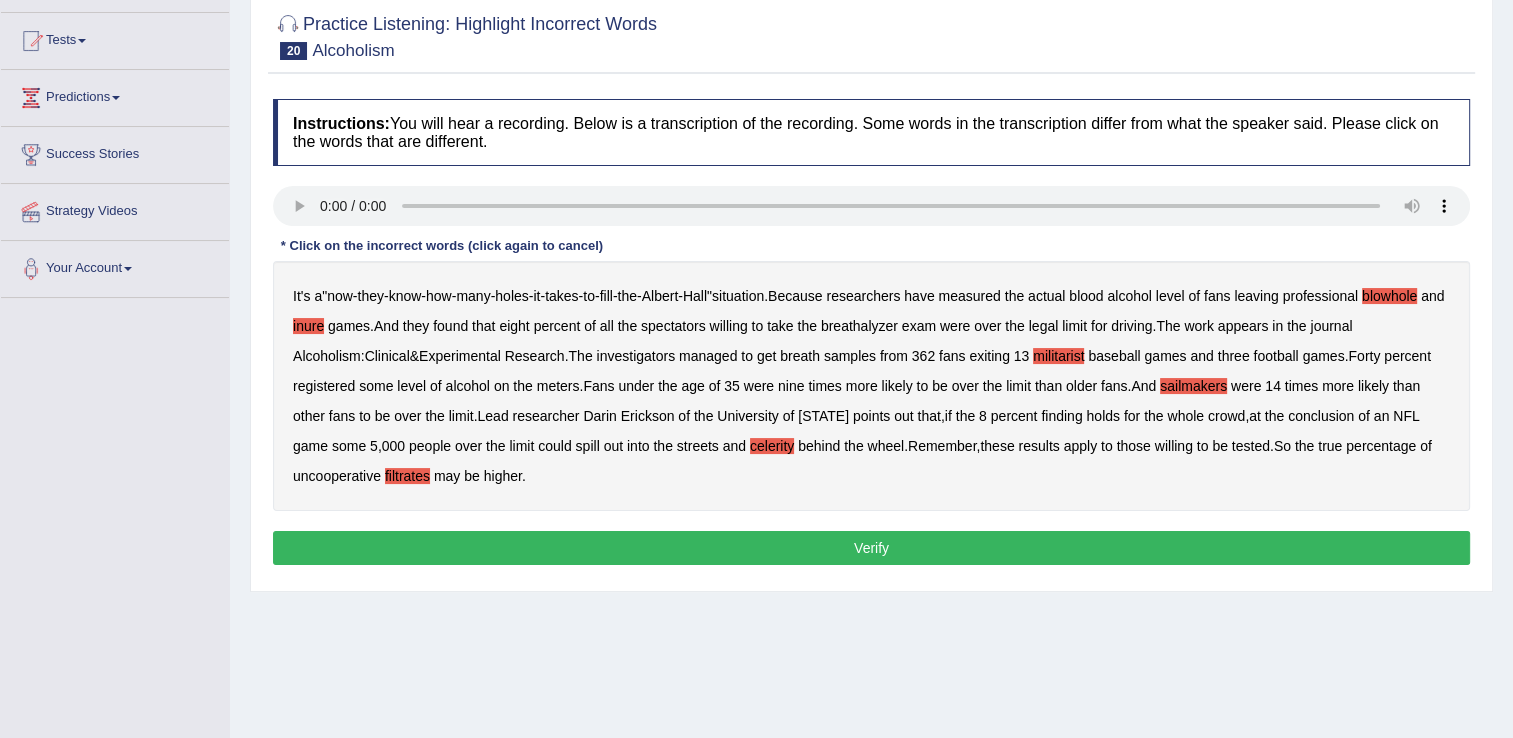 click on "Verify" at bounding box center [871, 548] 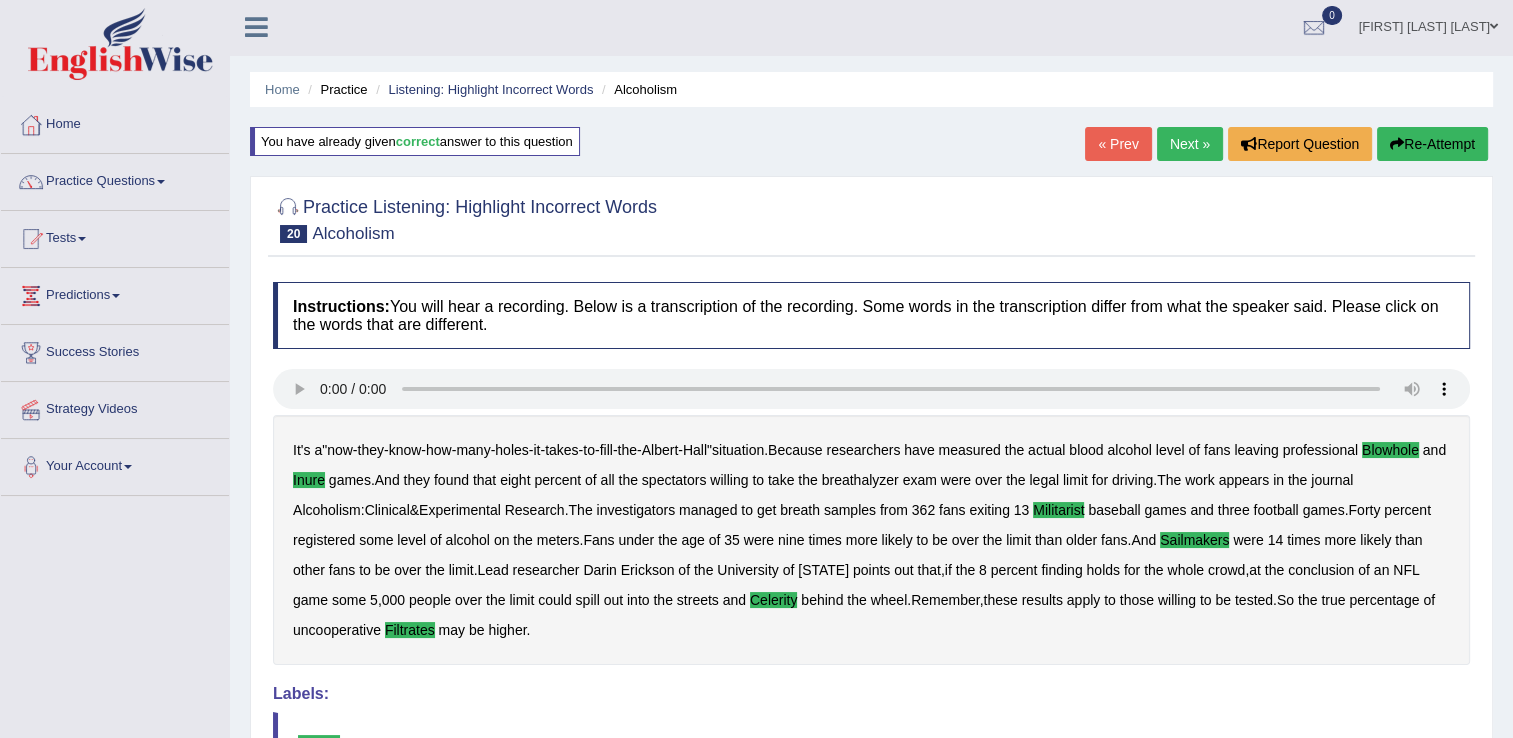 scroll, scrollTop: 0, scrollLeft: 0, axis: both 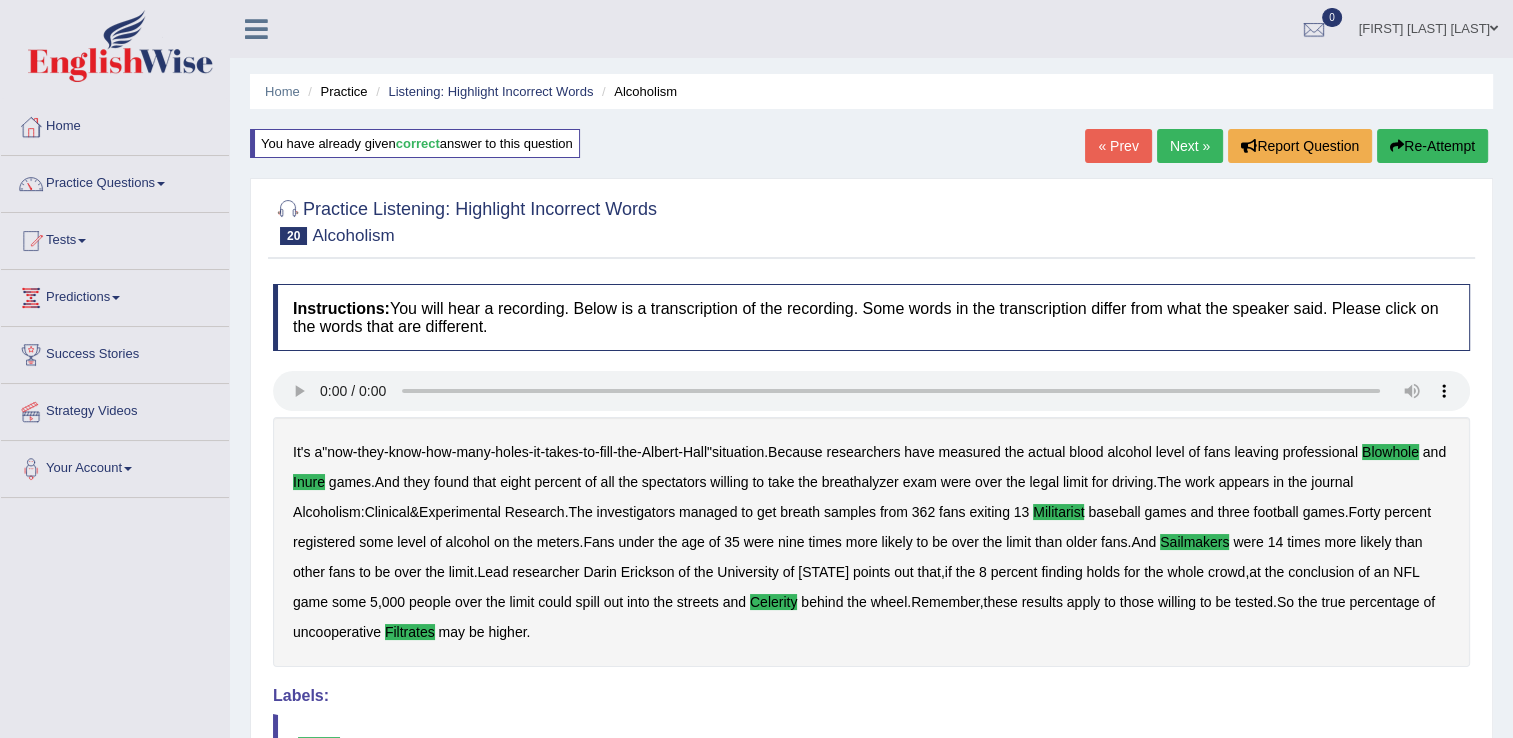 click on "Practice Questions" at bounding box center (115, 181) 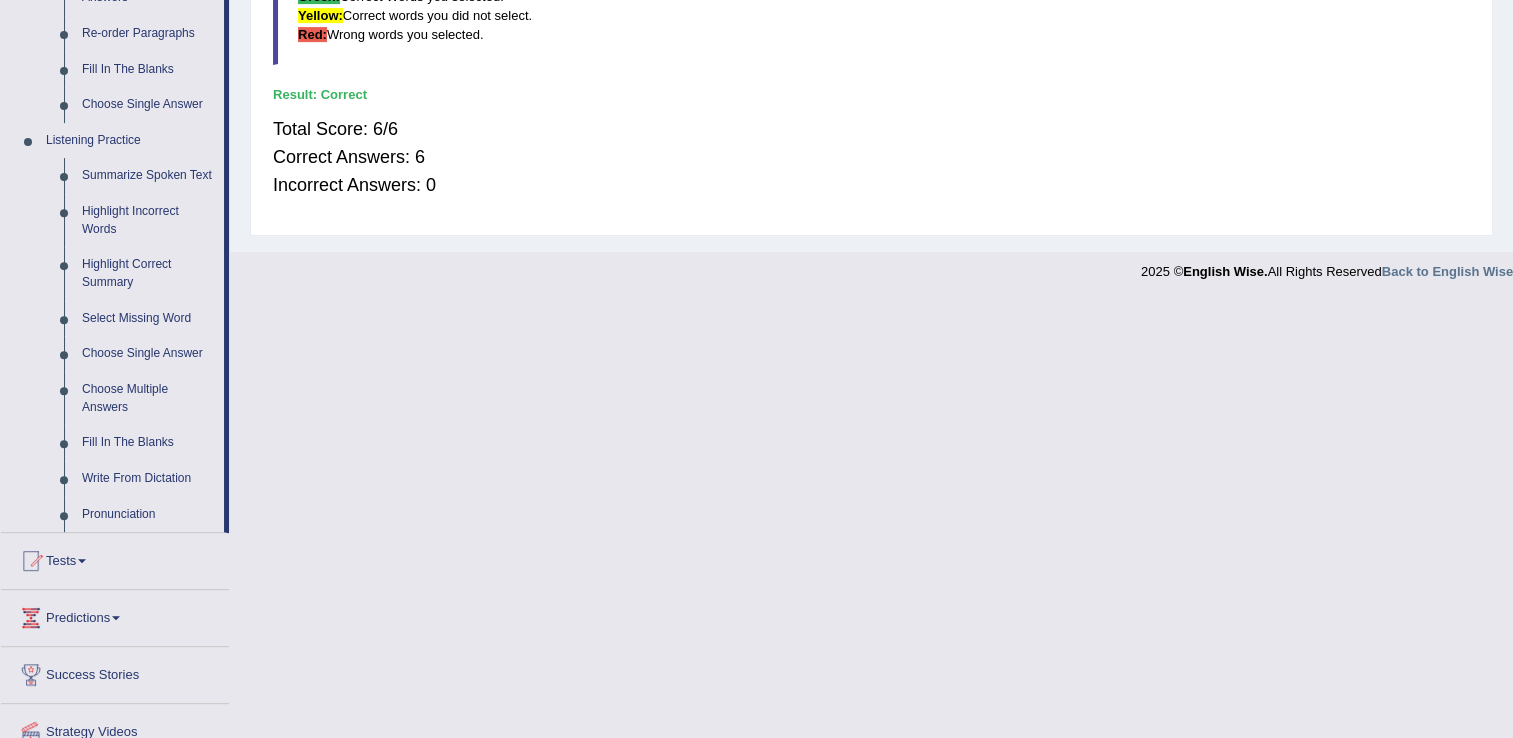 scroll, scrollTop: 800, scrollLeft: 0, axis: vertical 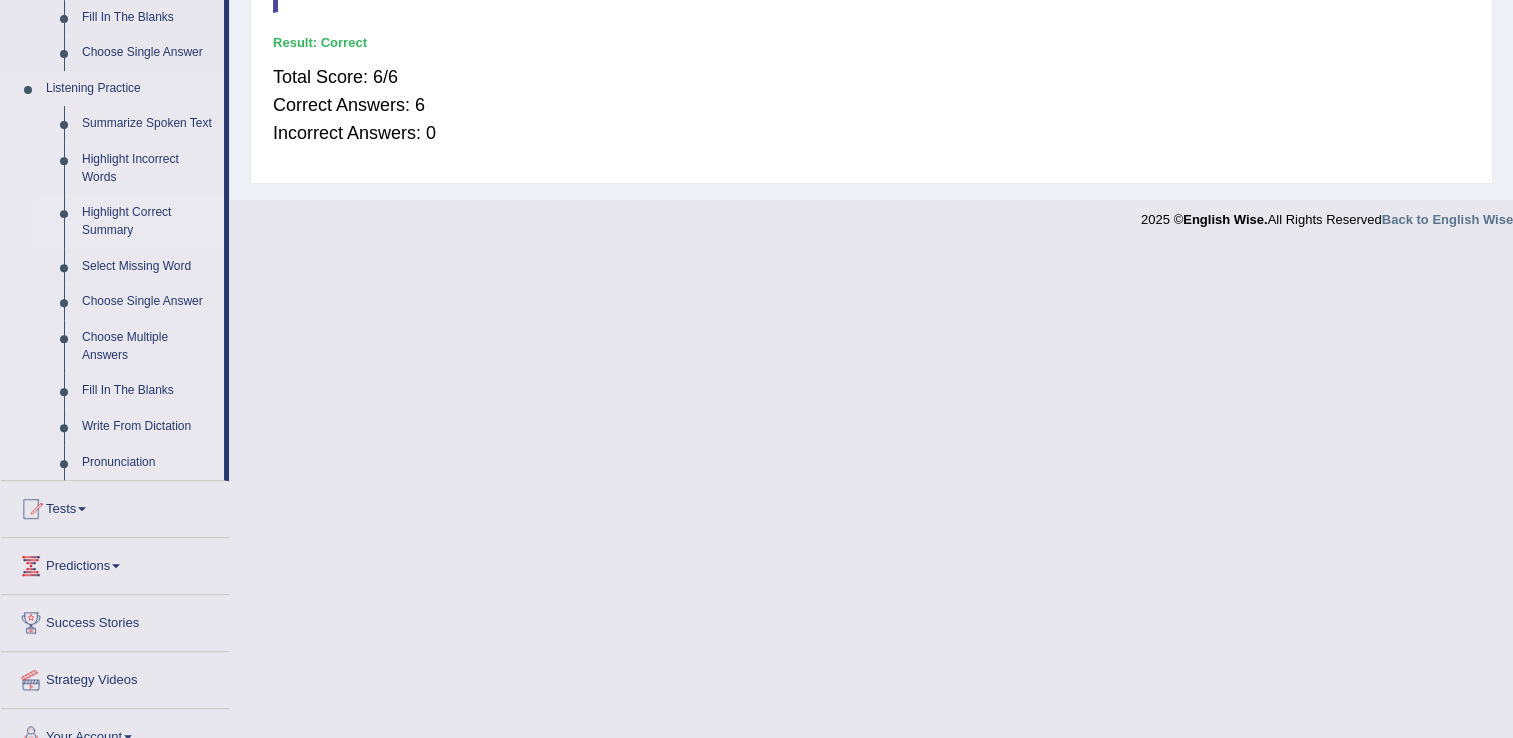 click on "Highlight Correct Summary" at bounding box center [148, 221] 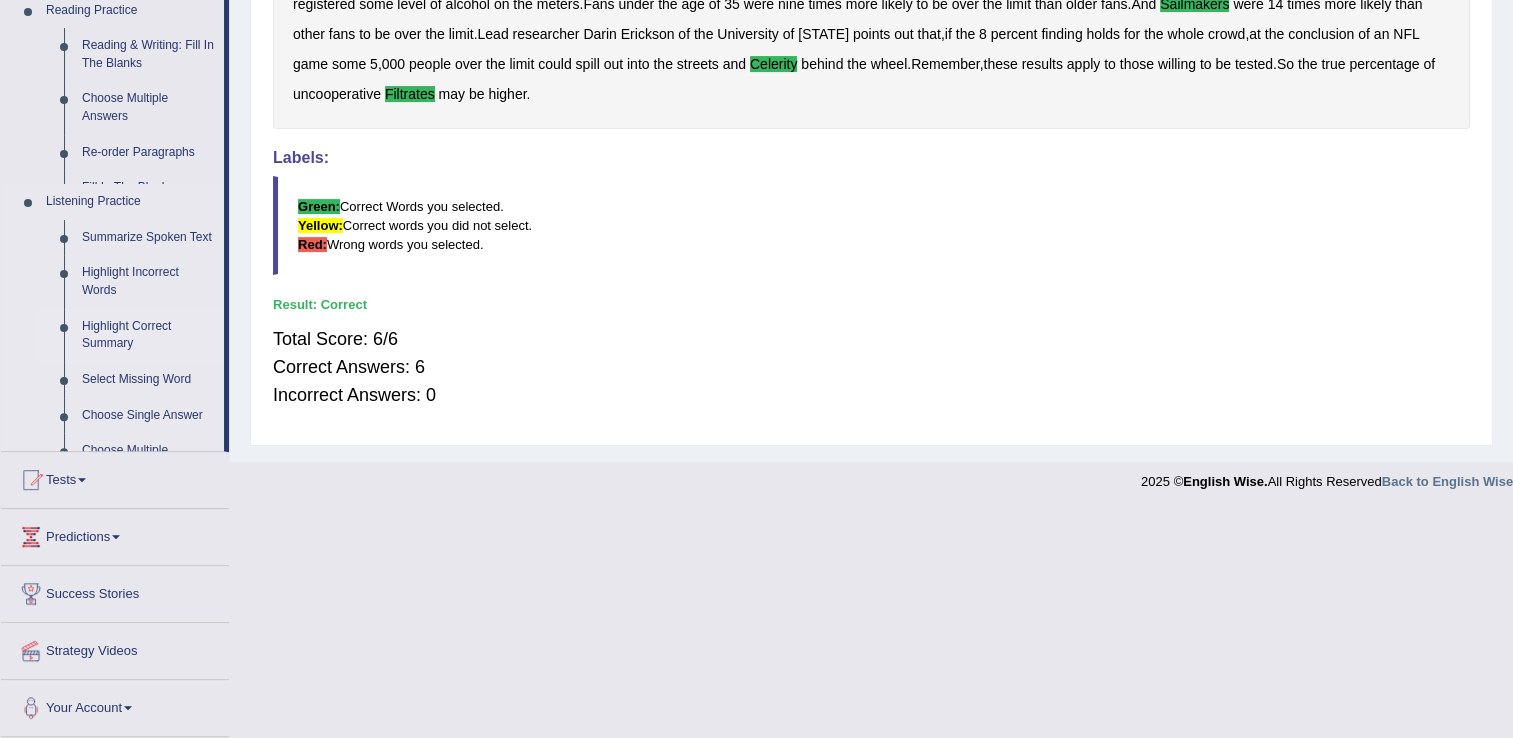 scroll, scrollTop: 312, scrollLeft: 0, axis: vertical 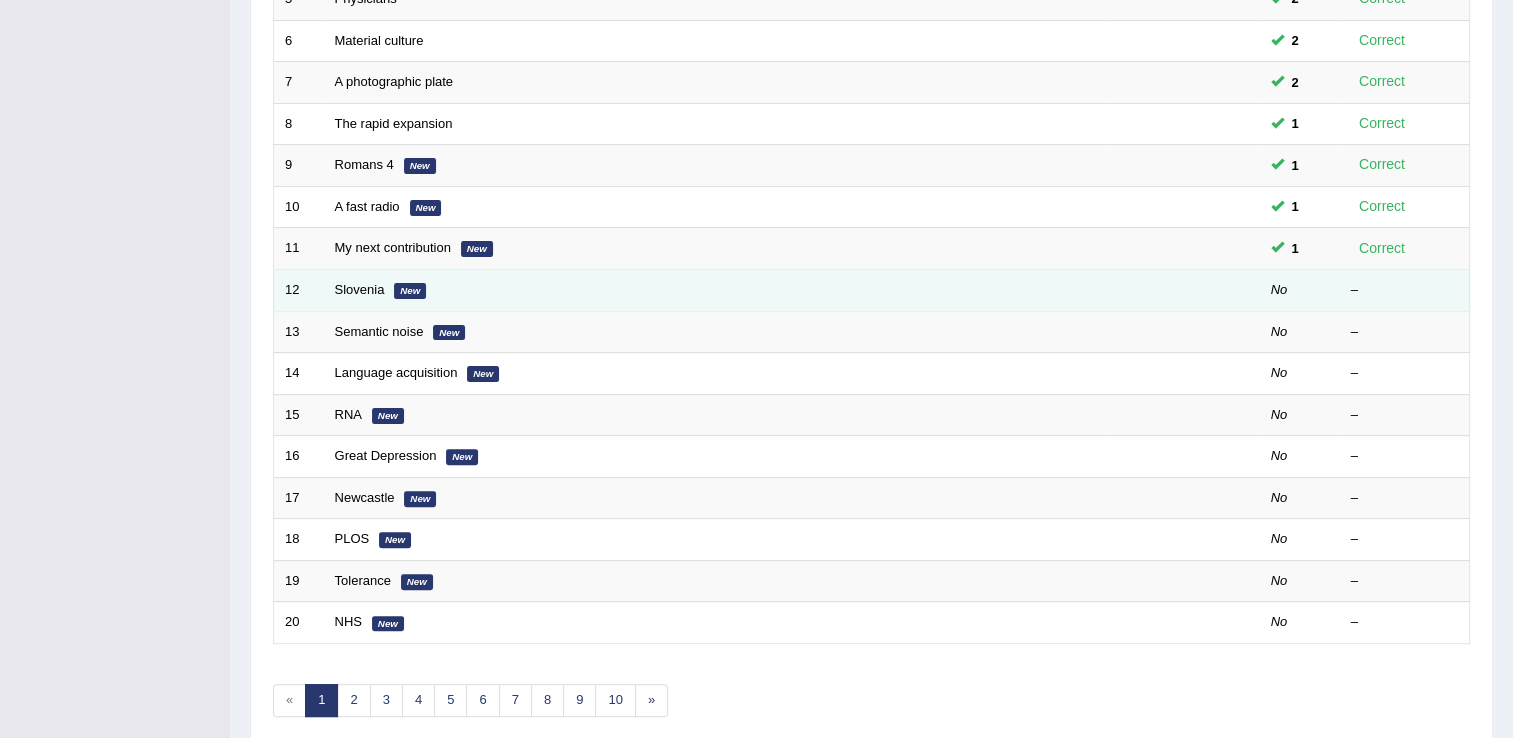 click on "[COUNTRY] New" at bounding box center [717, 290] 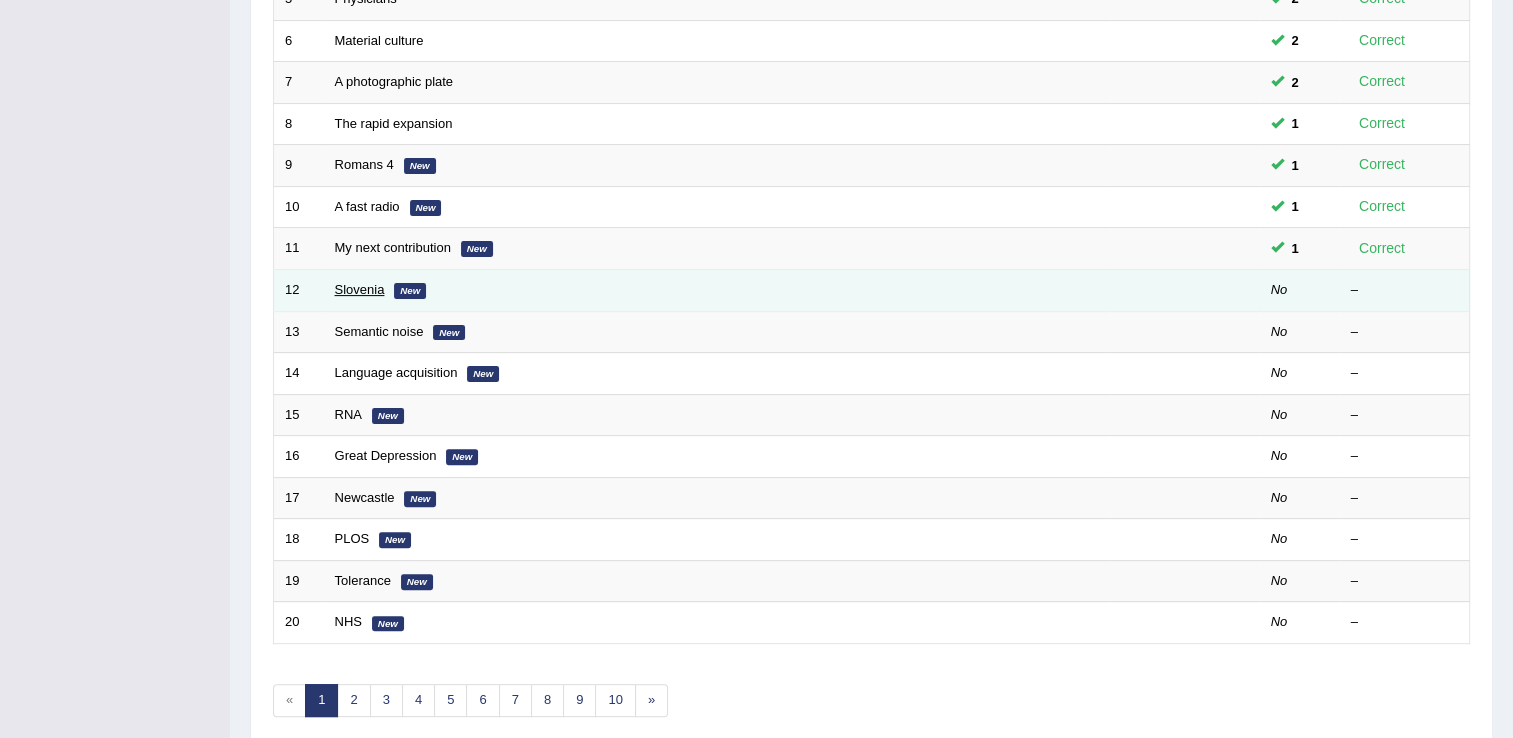 click on "Slovenia" at bounding box center (360, 289) 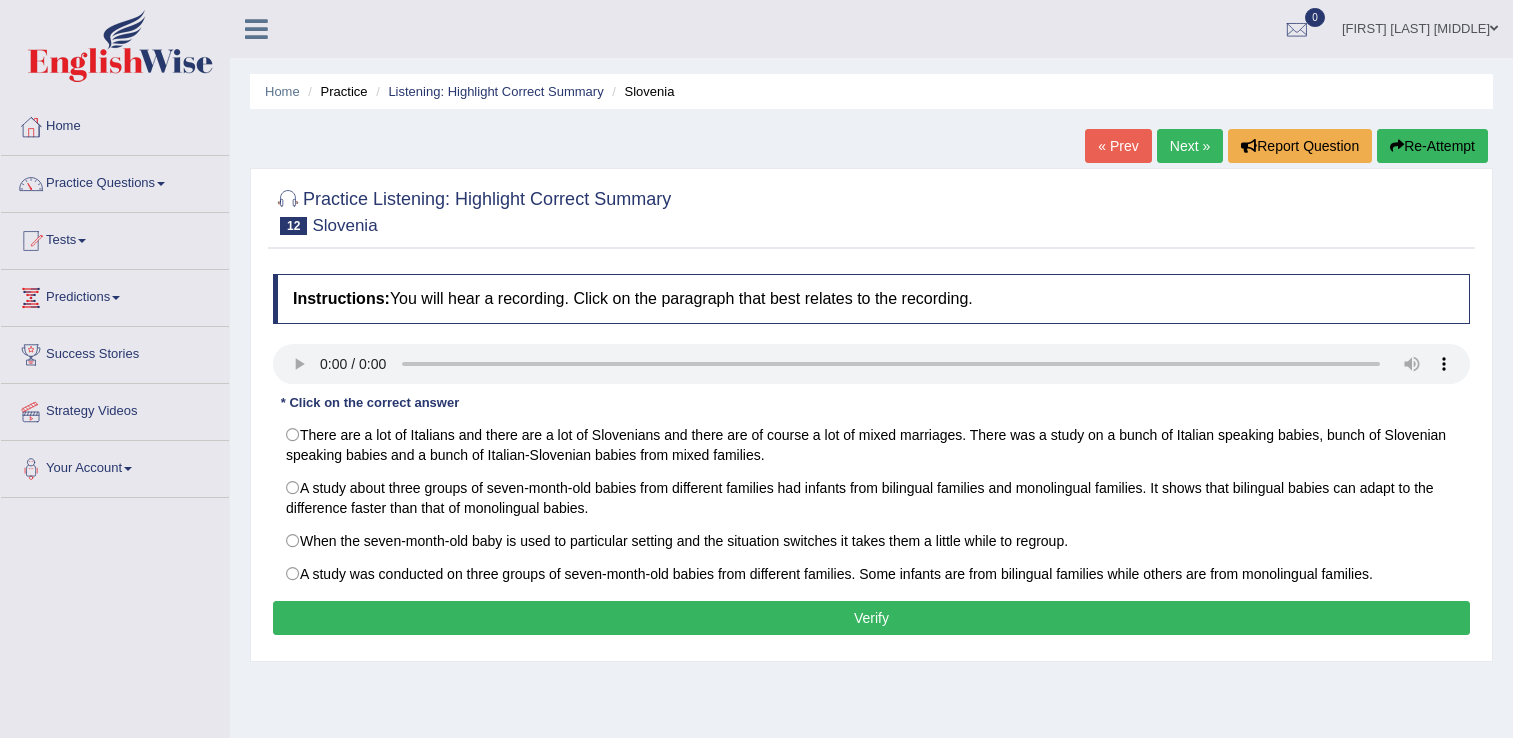 scroll, scrollTop: 0, scrollLeft: 0, axis: both 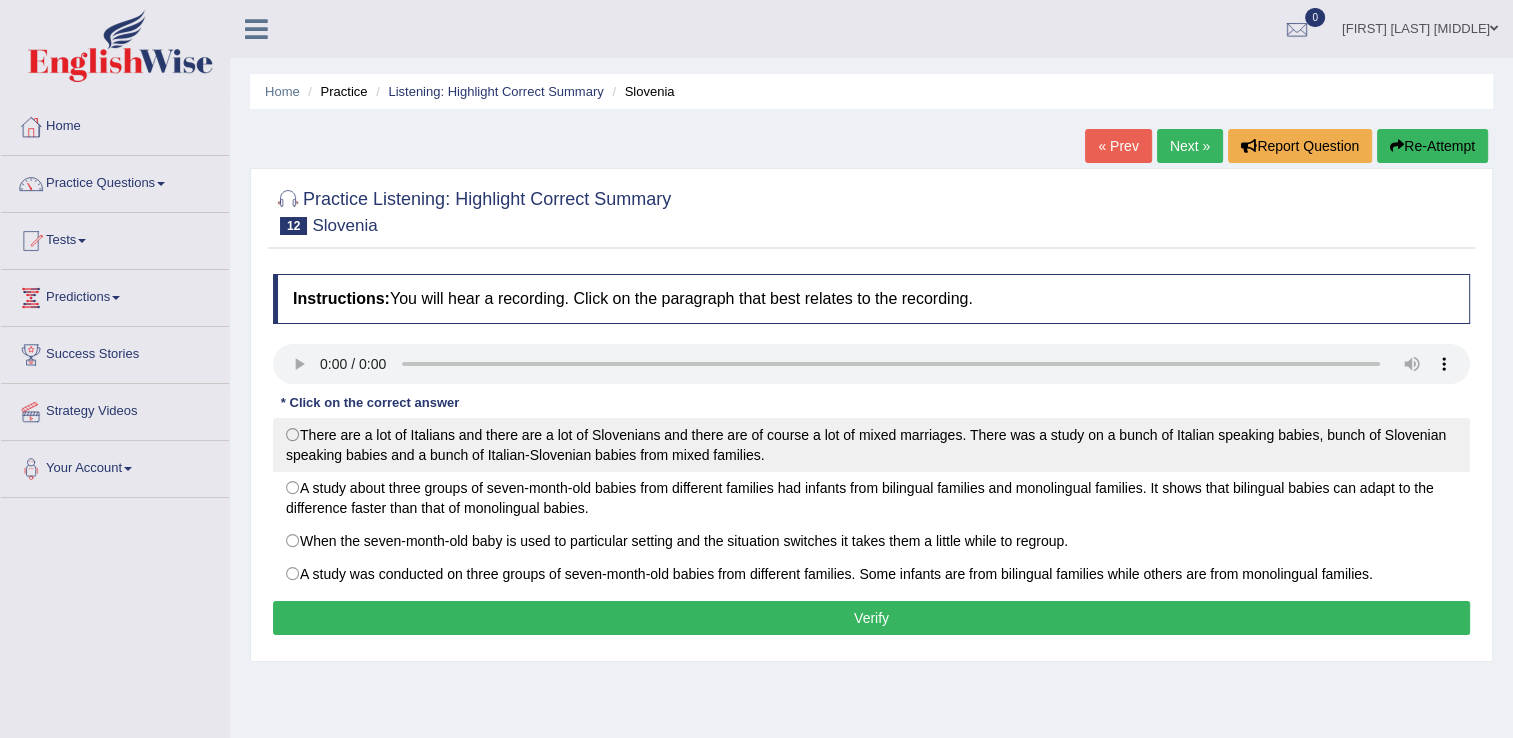 click on "There are a lot of Italians and there are a lot of Slovenians and there are of course a lot of mixed marriages. There was a study on a bunch of Italian speaking babies, bunch of Slovenian speaking babies and a bunch of Italian-Slovenian babies from mixed families." at bounding box center [871, 445] 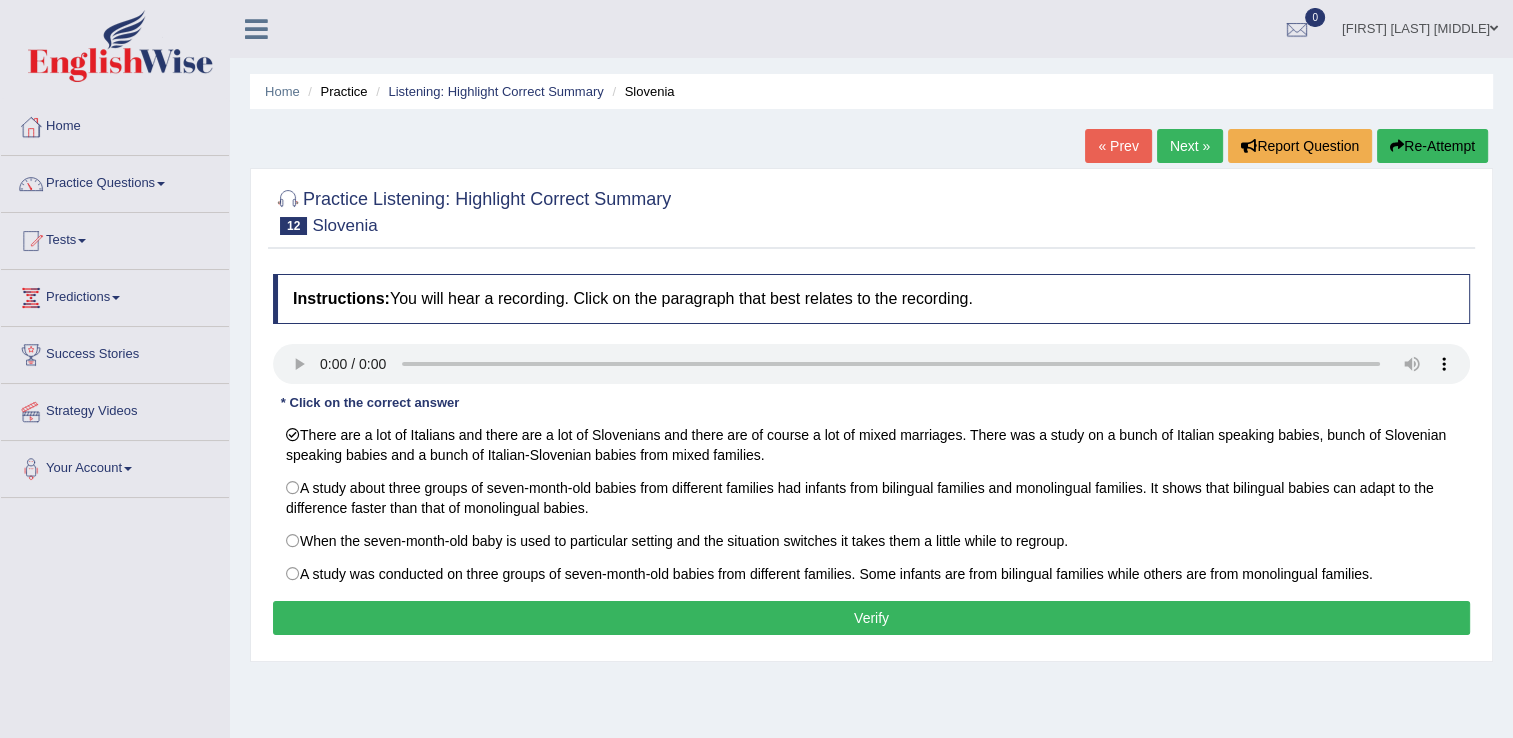 click on "Verify" at bounding box center (871, 618) 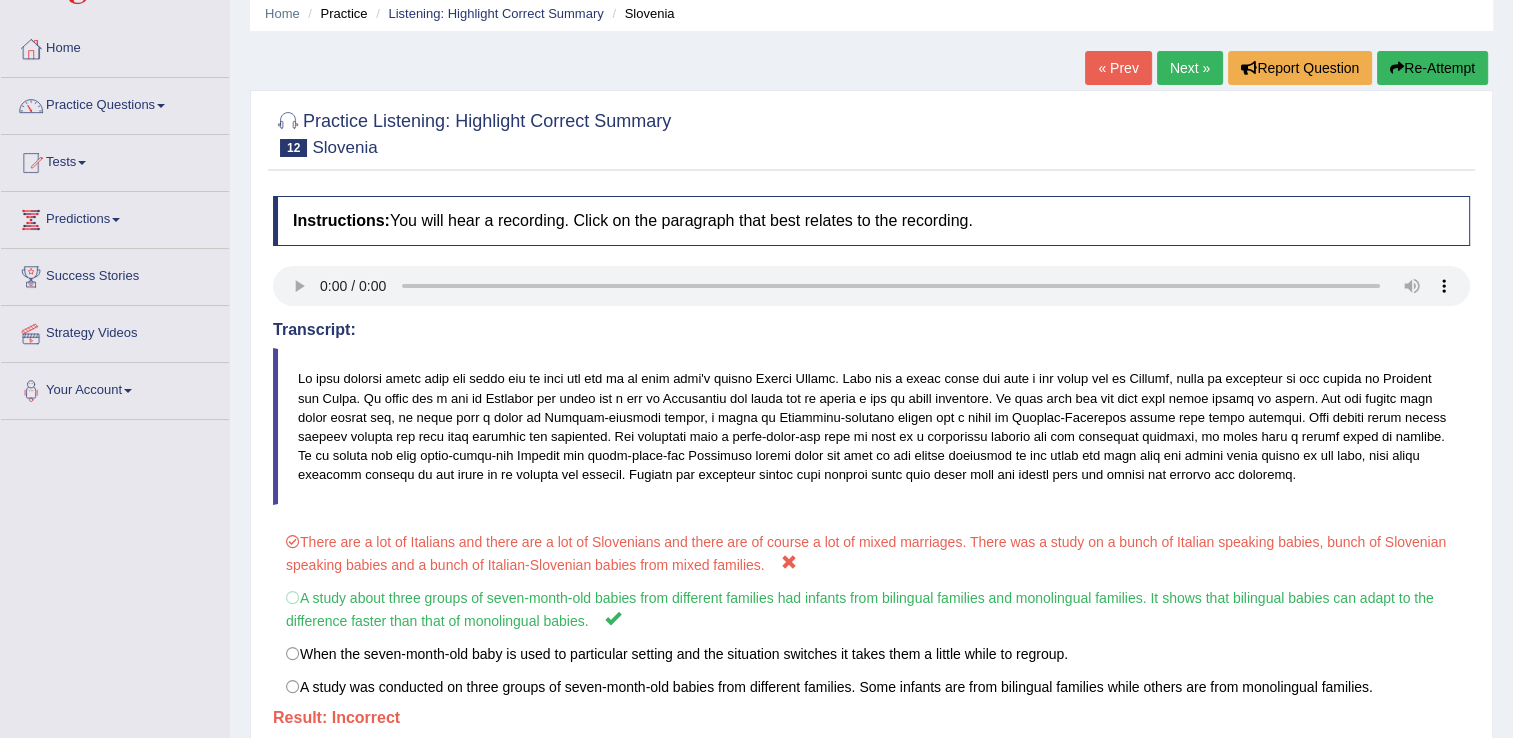 scroll, scrollTop: 0, scrollLeft: 0, axis: both 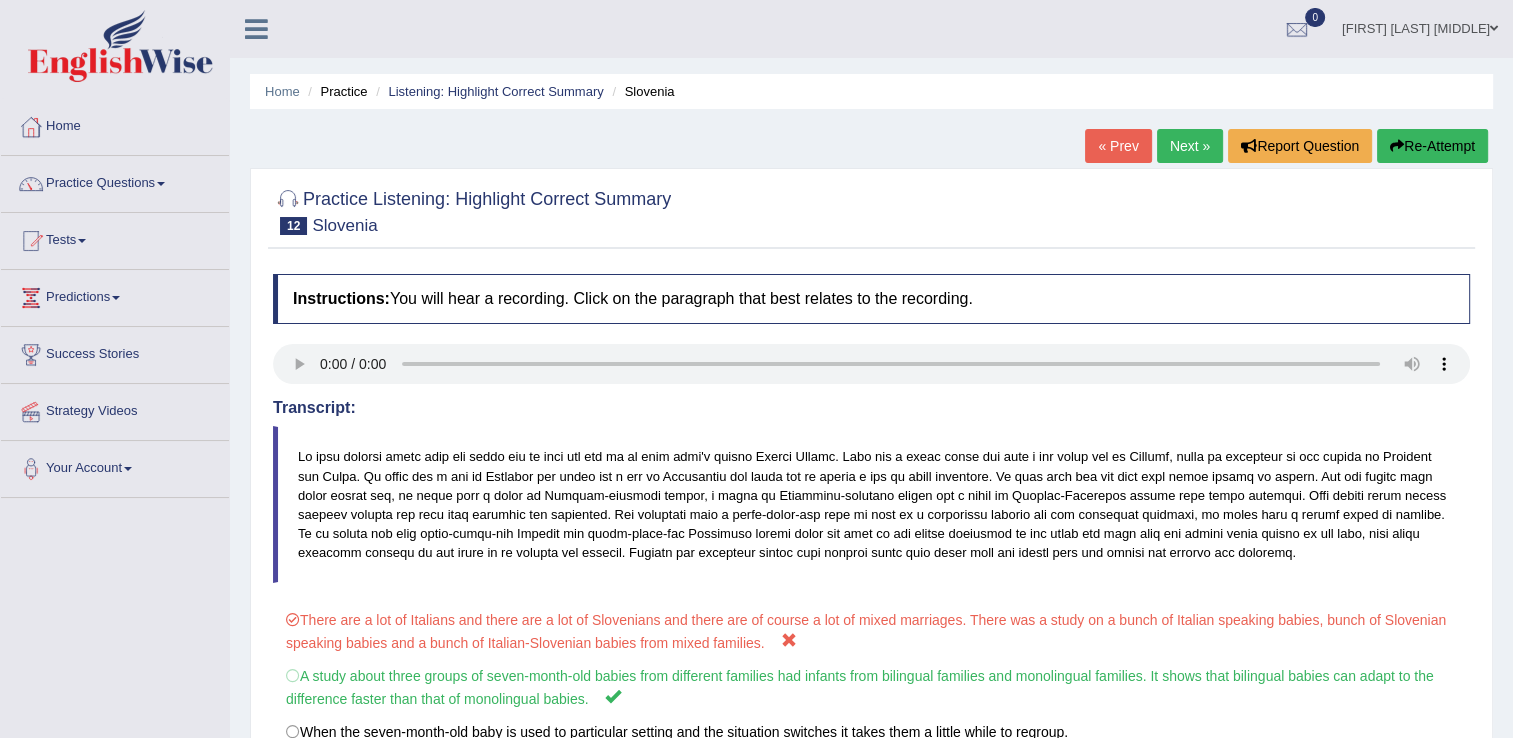 click on "Re-Attempt" at bounding box center [1432, 146] 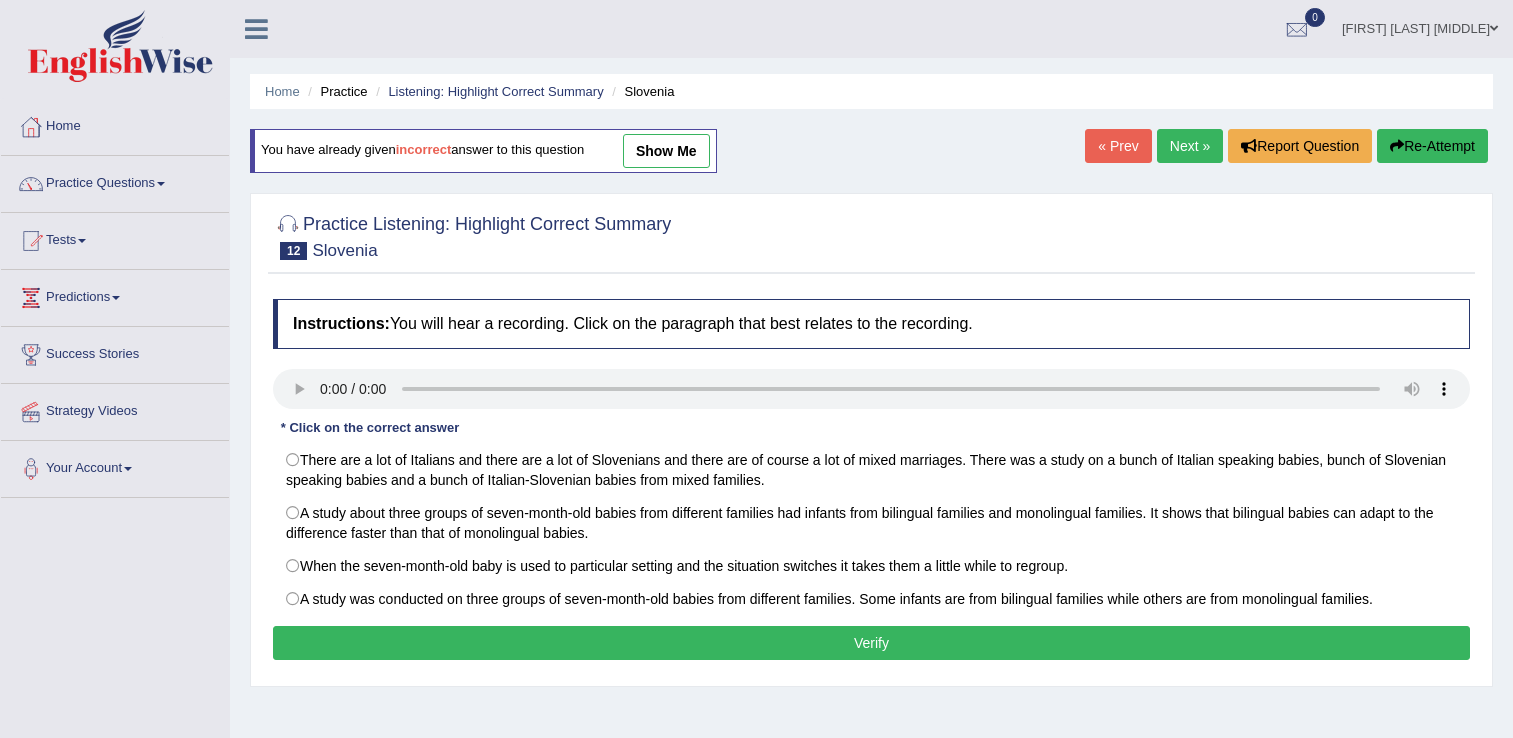 scroll, scrollTop: 0, scrollLeft: 0, axis: both 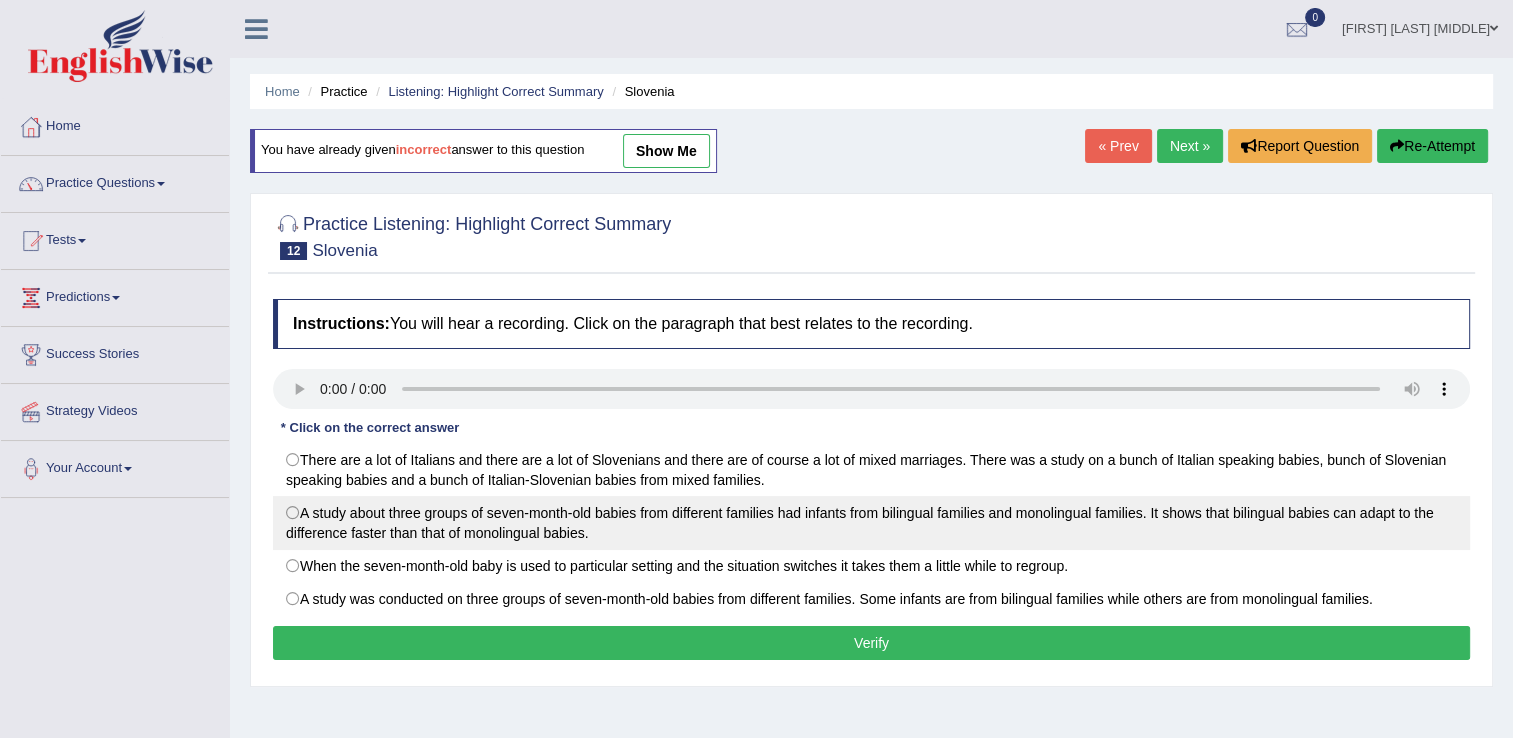 click on "A study about three groups of seven-month-old babies from different families had infants from bilingual families and monolingual families. It shows that bilingual babies can adapt to the difference faster than that of monolingual babies." at bounding box center [871, 523] 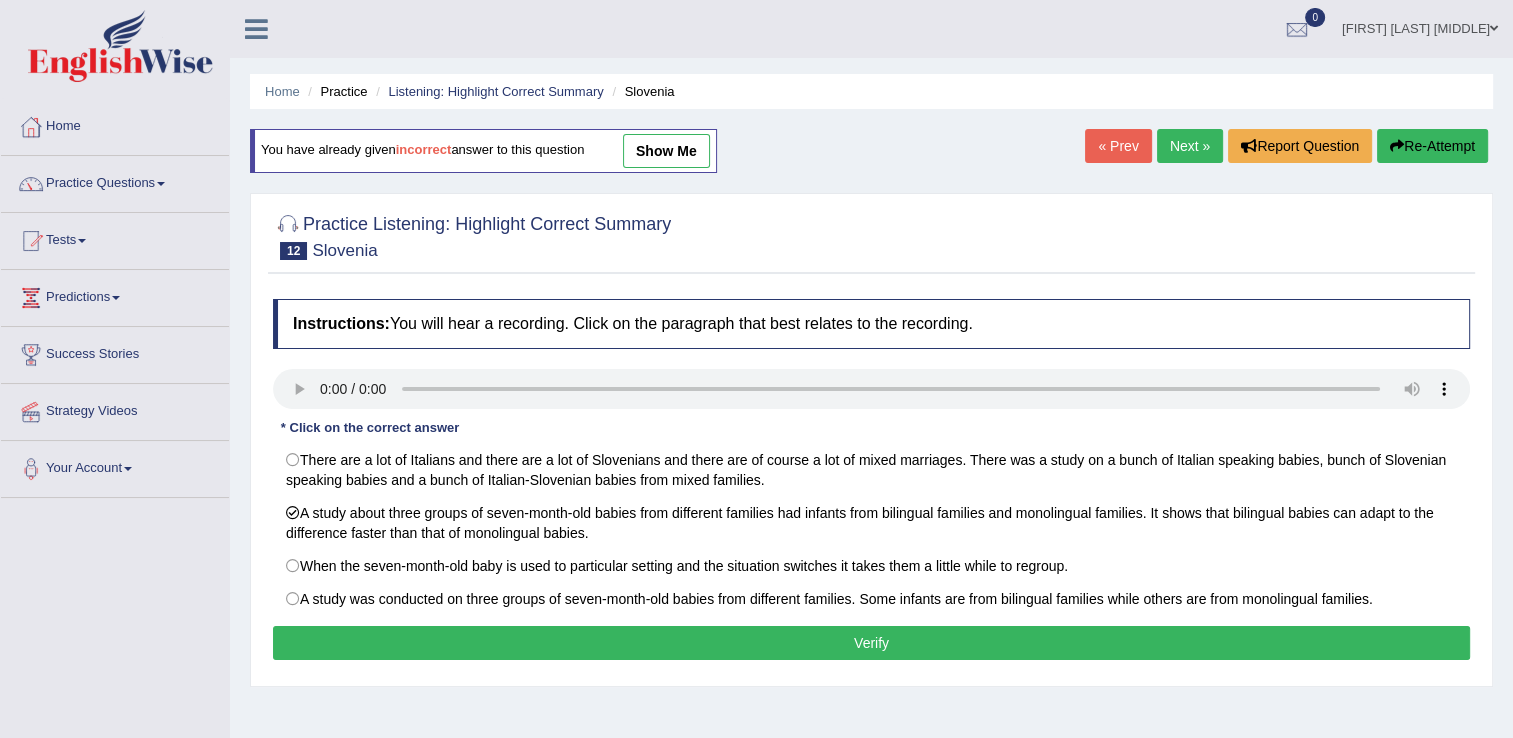 click on "Verify" at bounding box center (871, 643) 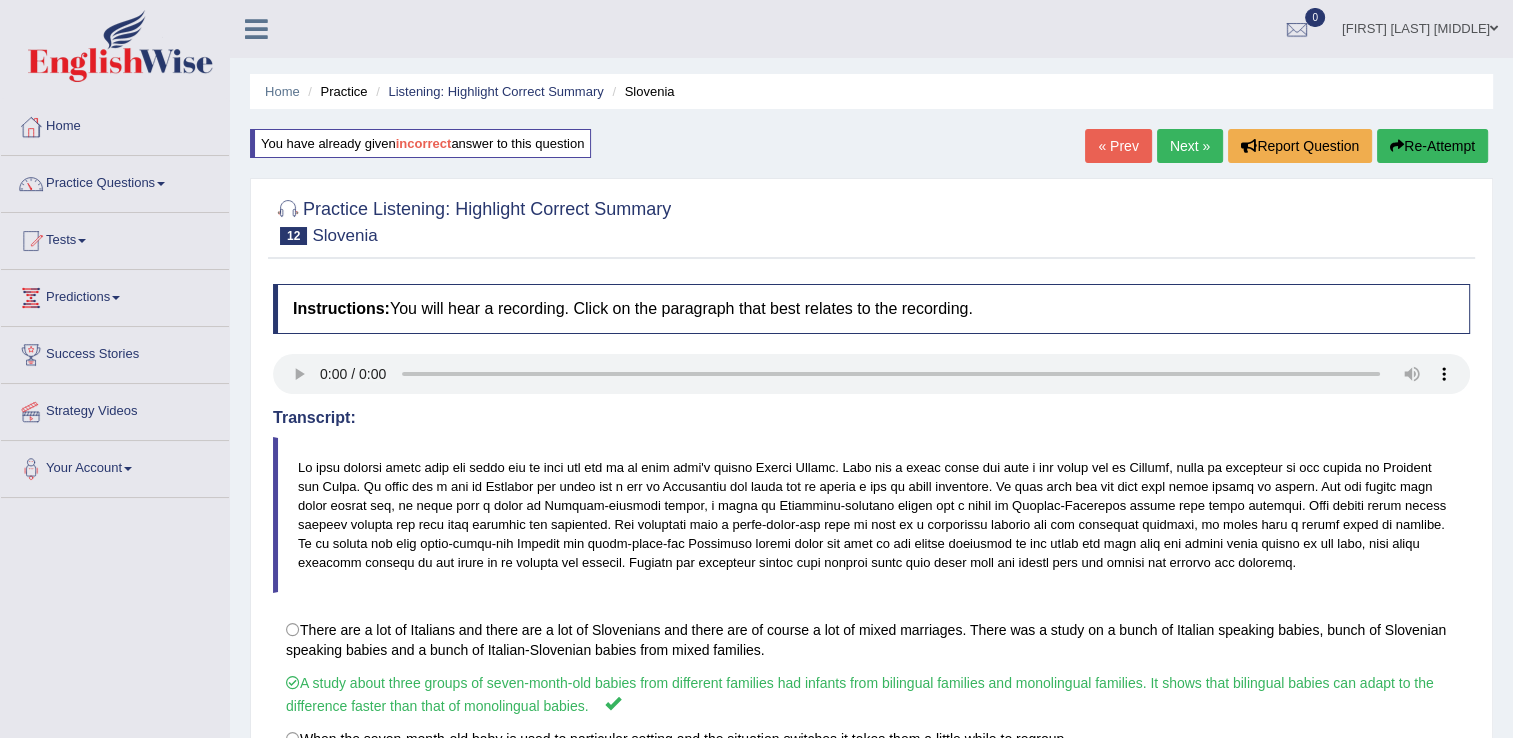 click on "Next »" at bounding box center [1190, 146] 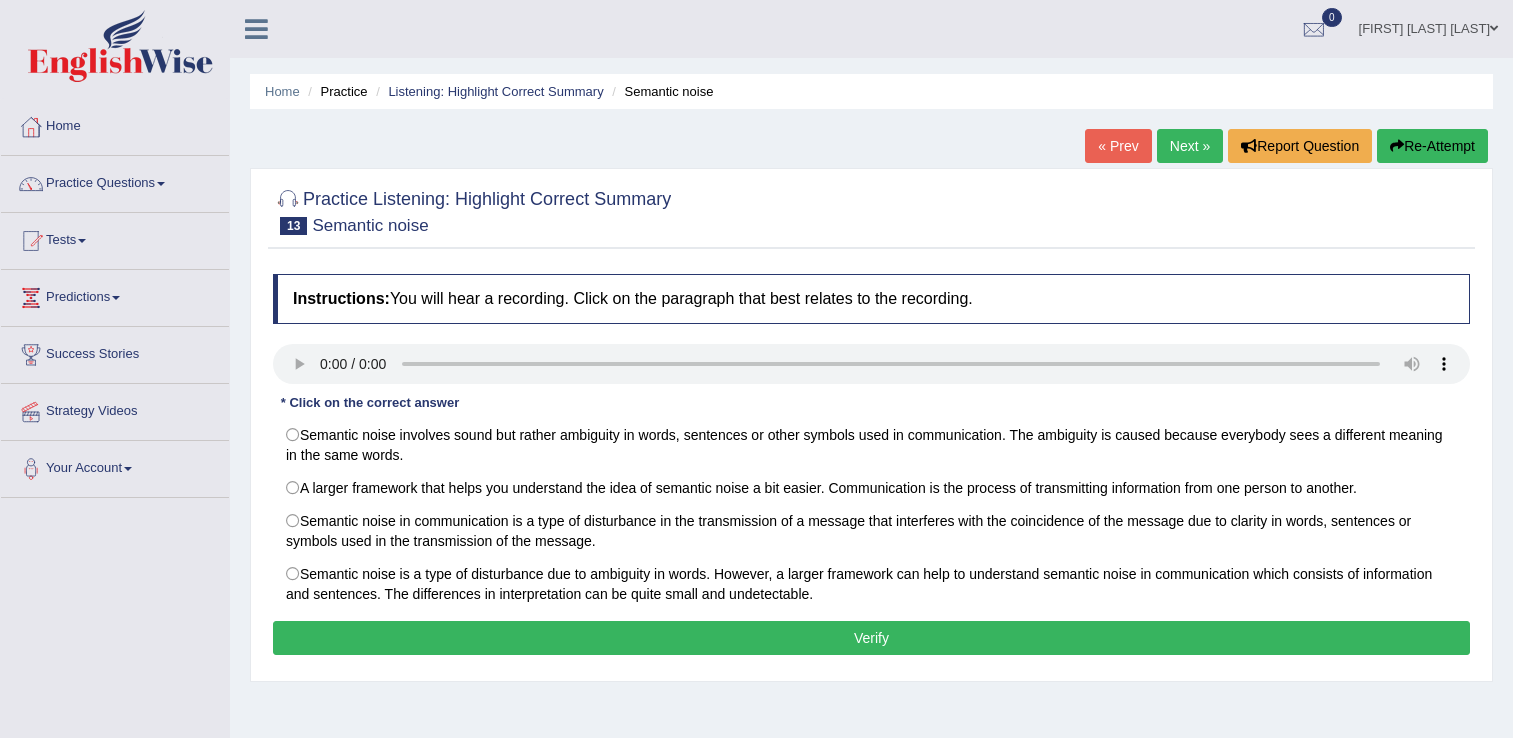 scroll, scrollTop: 0, scrollLeft: 0, axis: both 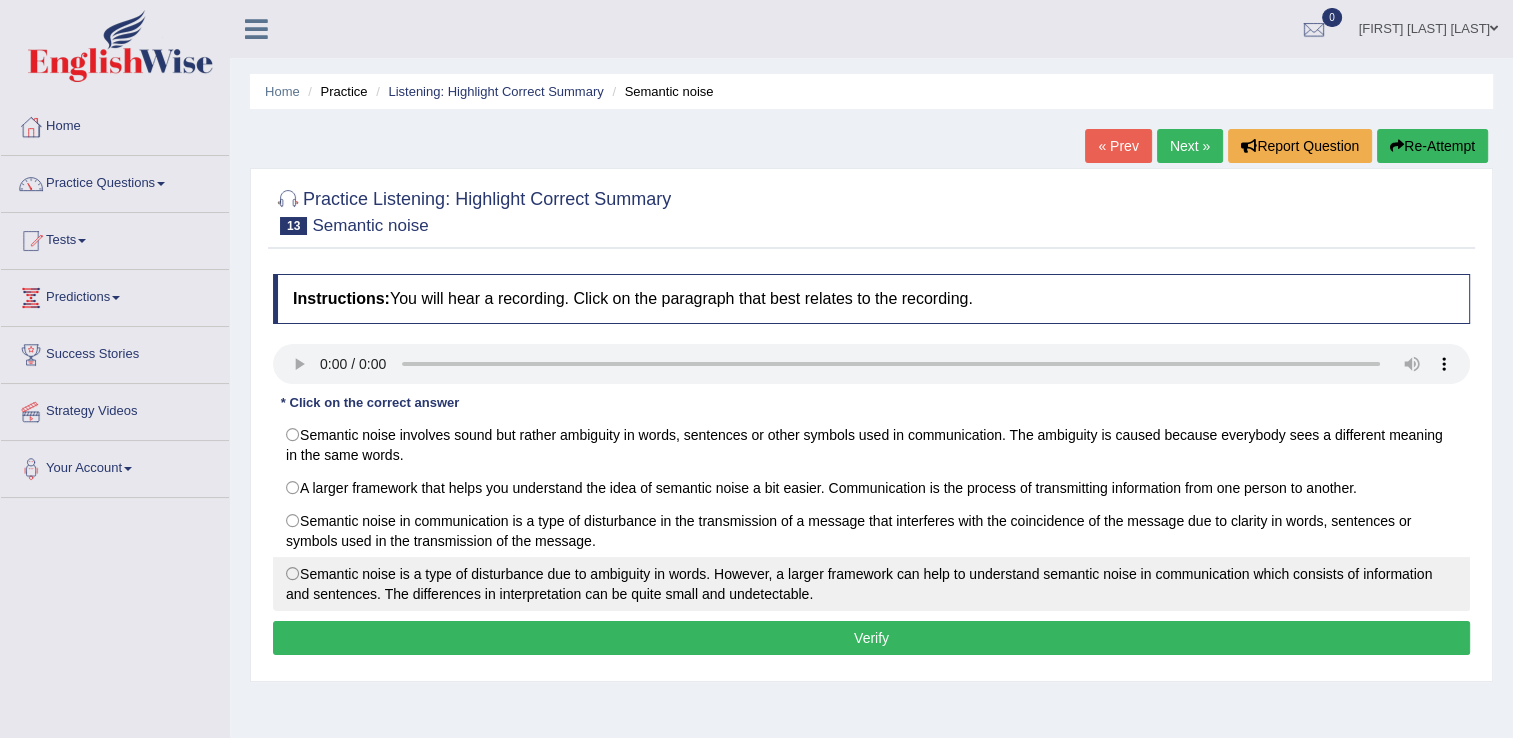 click on "Semantic noise is a type of disturbance due to ambiguity in words. However, a larger framework can help to understand semantic noise in communication which consists of information and sentences. The differences in interpretation can be quite small and undetectable." at bounding box center [871, 584] 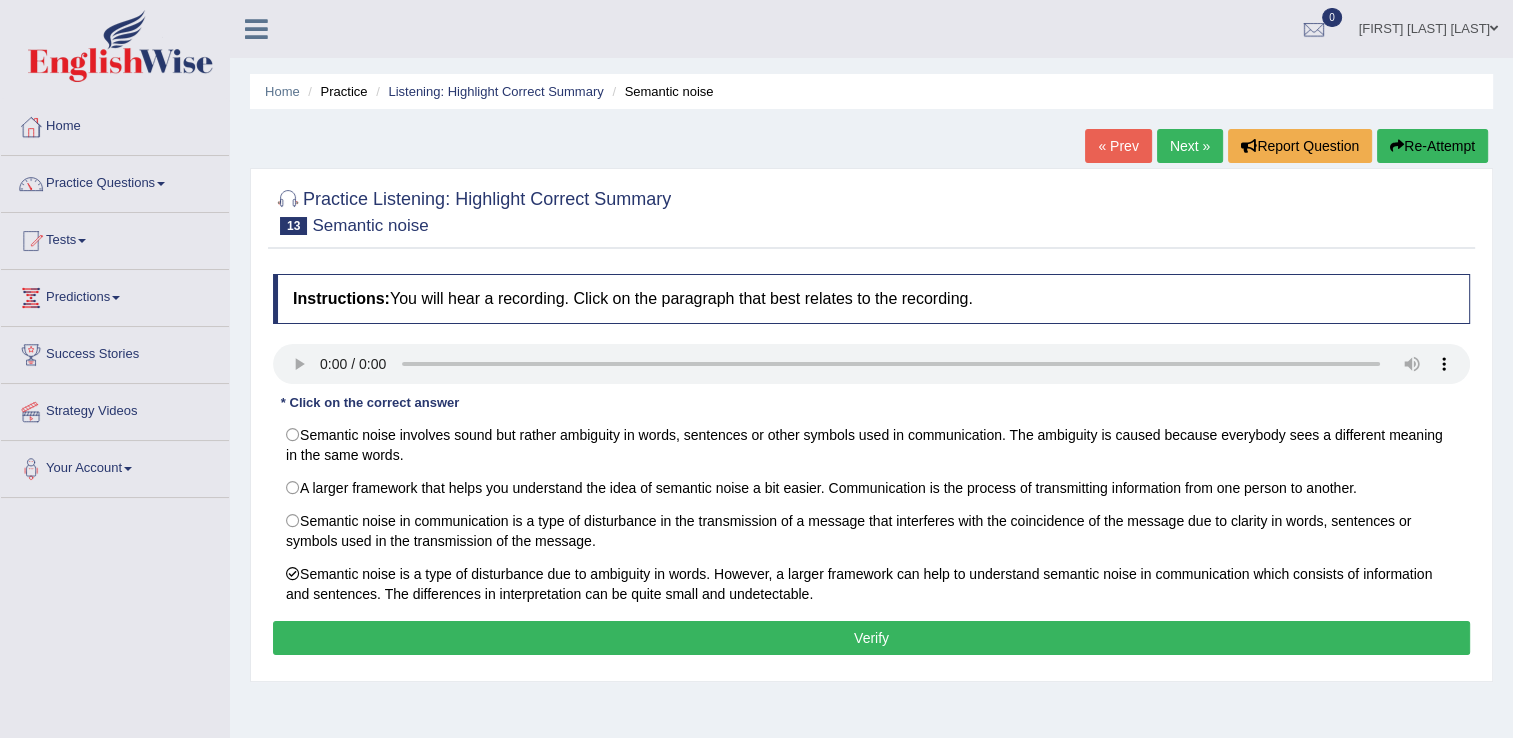 click on "Verify" at bounding box center (871, 638) 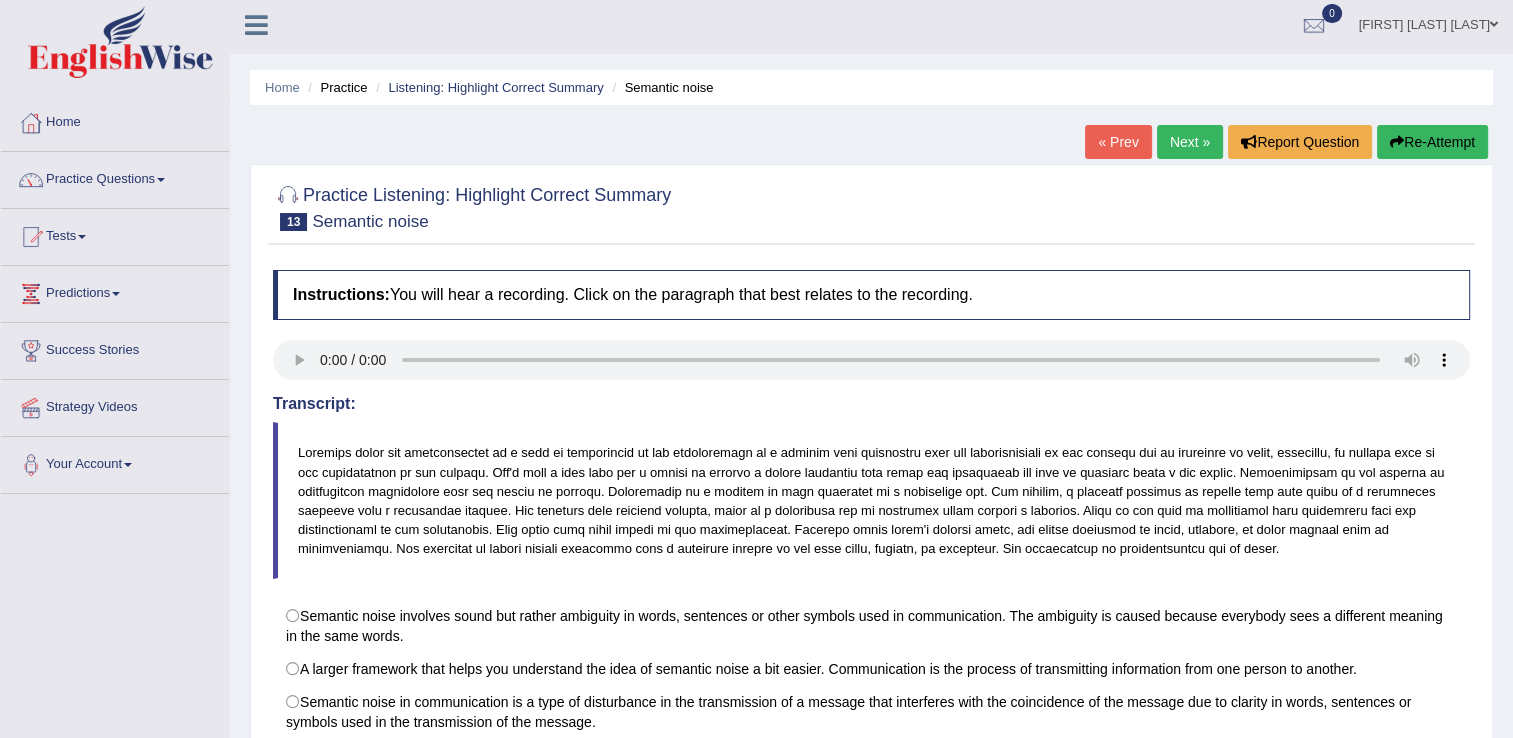 scroll, scrollTop: 0, scrollLeft: 0, axis: both 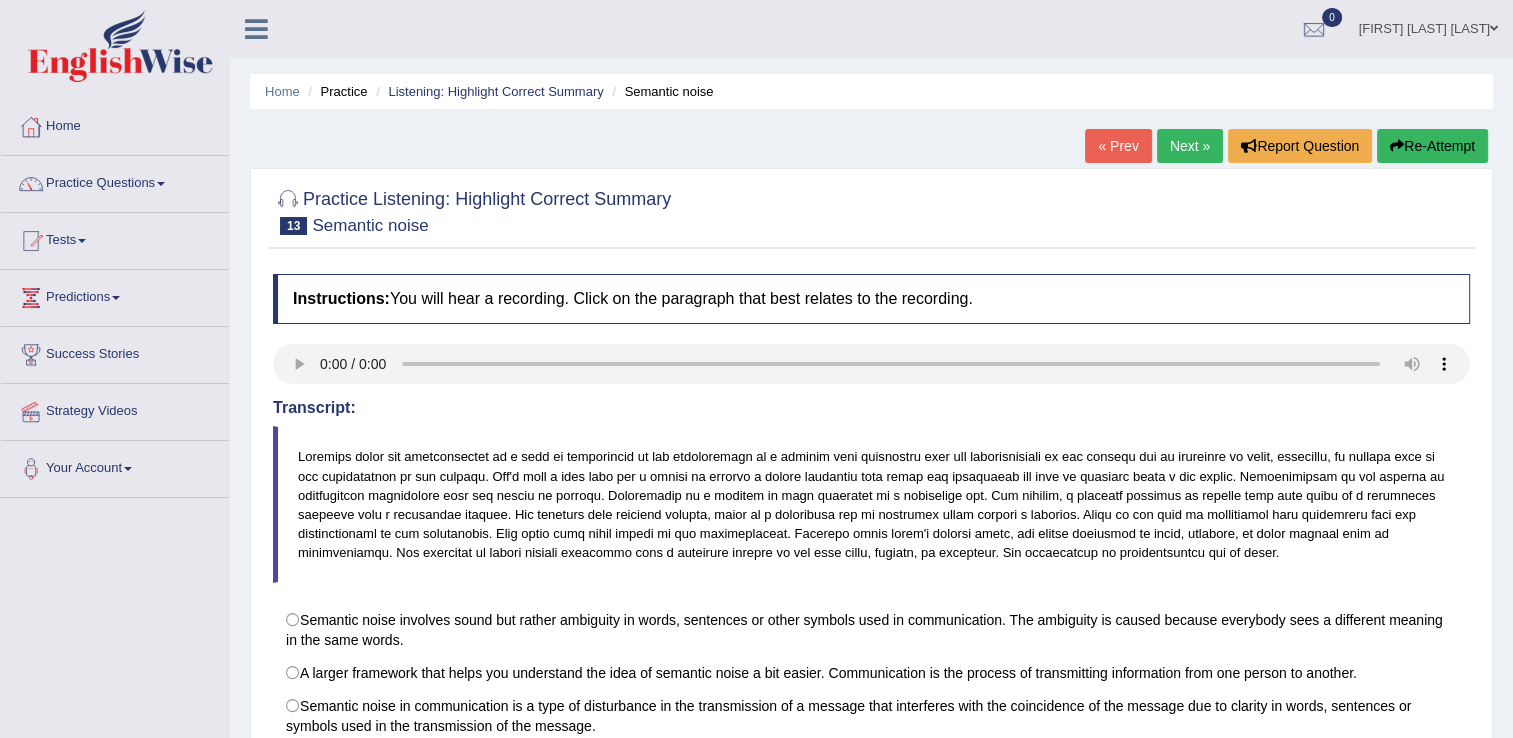 click on "Next »" at bounding box center [1190, 146] 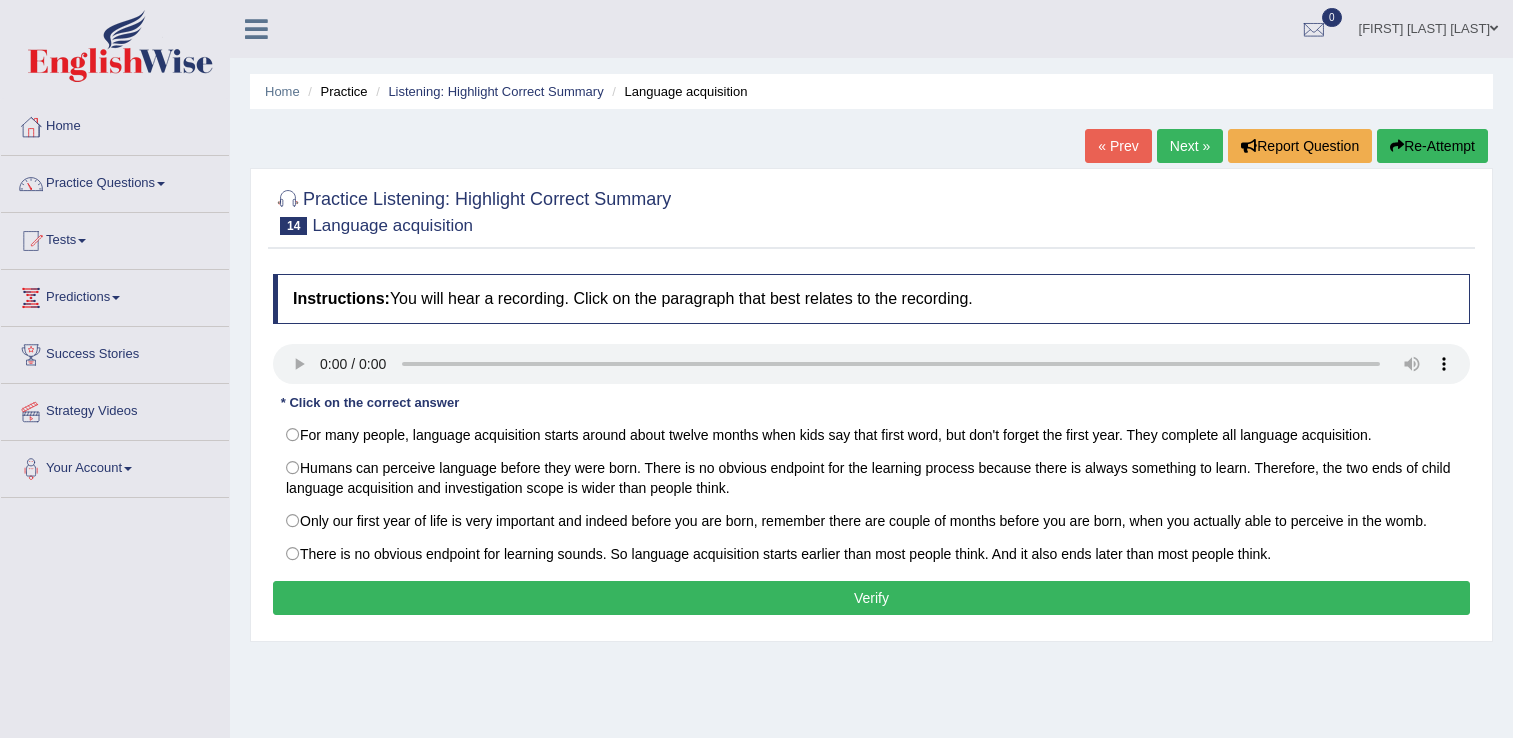 scroll, scrollTop: 0, scrollLeft: 0, axis: both 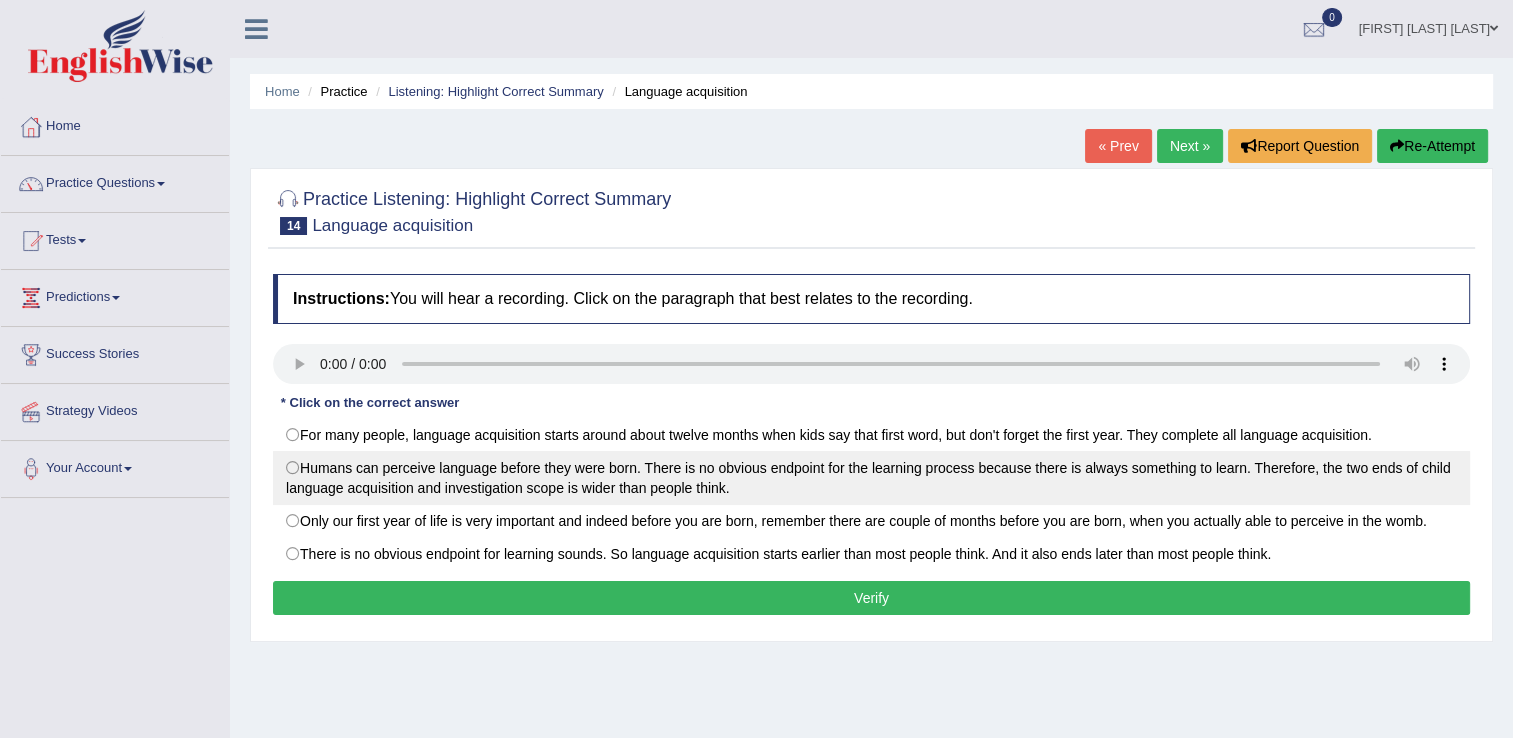 click on "Humans can perceive language before they were born. There is no obvious endpoint for the learning process because there is always something to learn. Therefore, the two ends of child language acquisition and investigation scope is wider than people think." at bounding box center [871, 478] 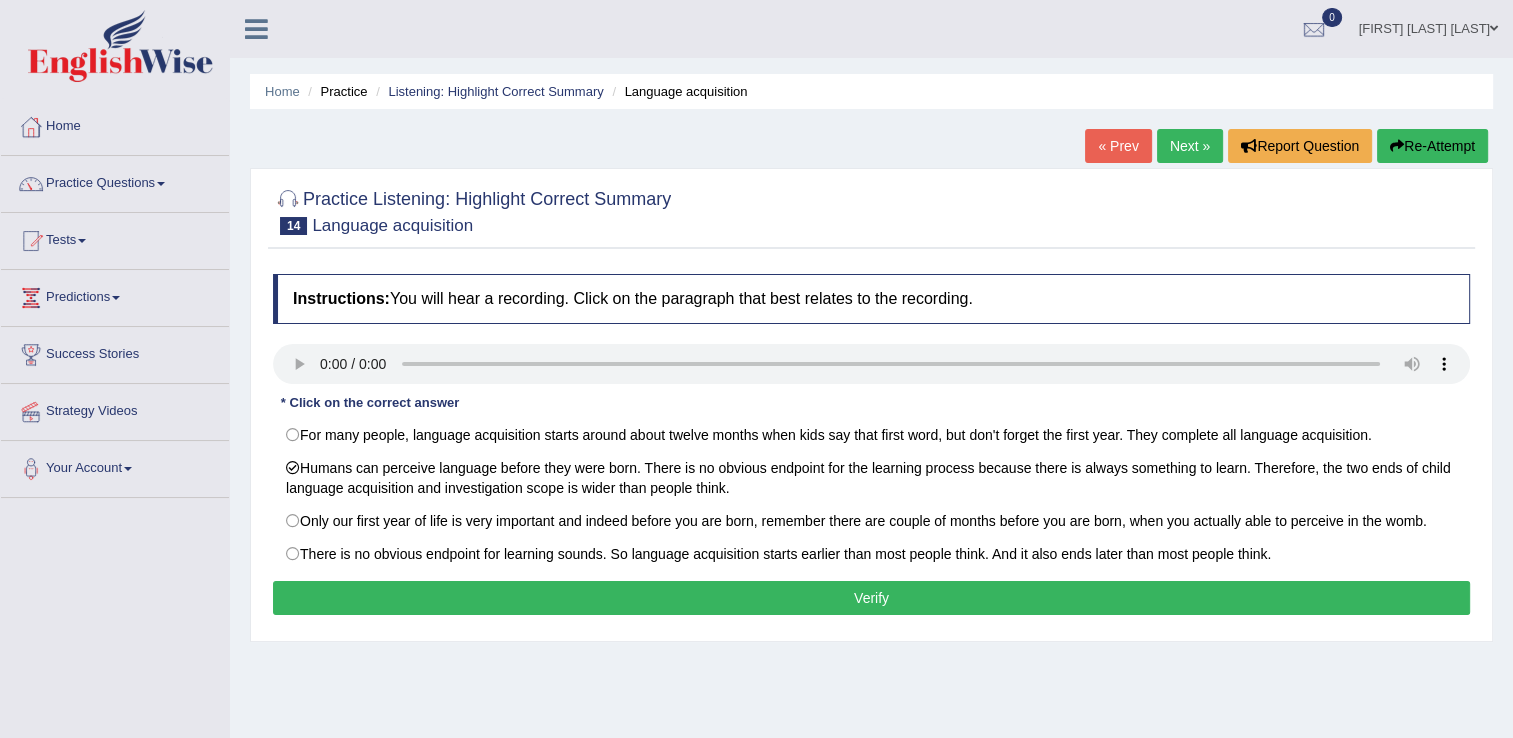 click on "Verify" at bounding box center (871, 598) 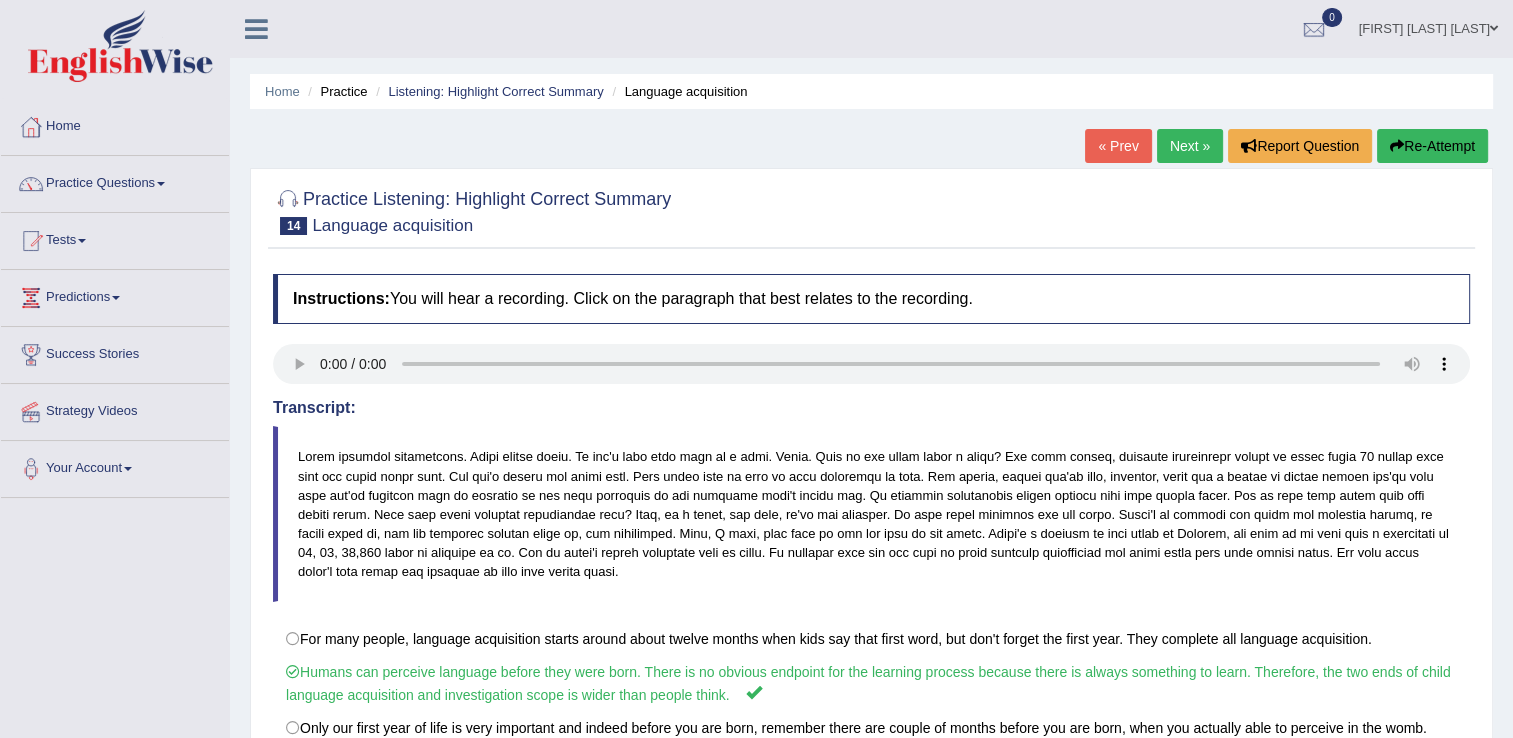 click on "Next »" at bounding box center [1190, 146] 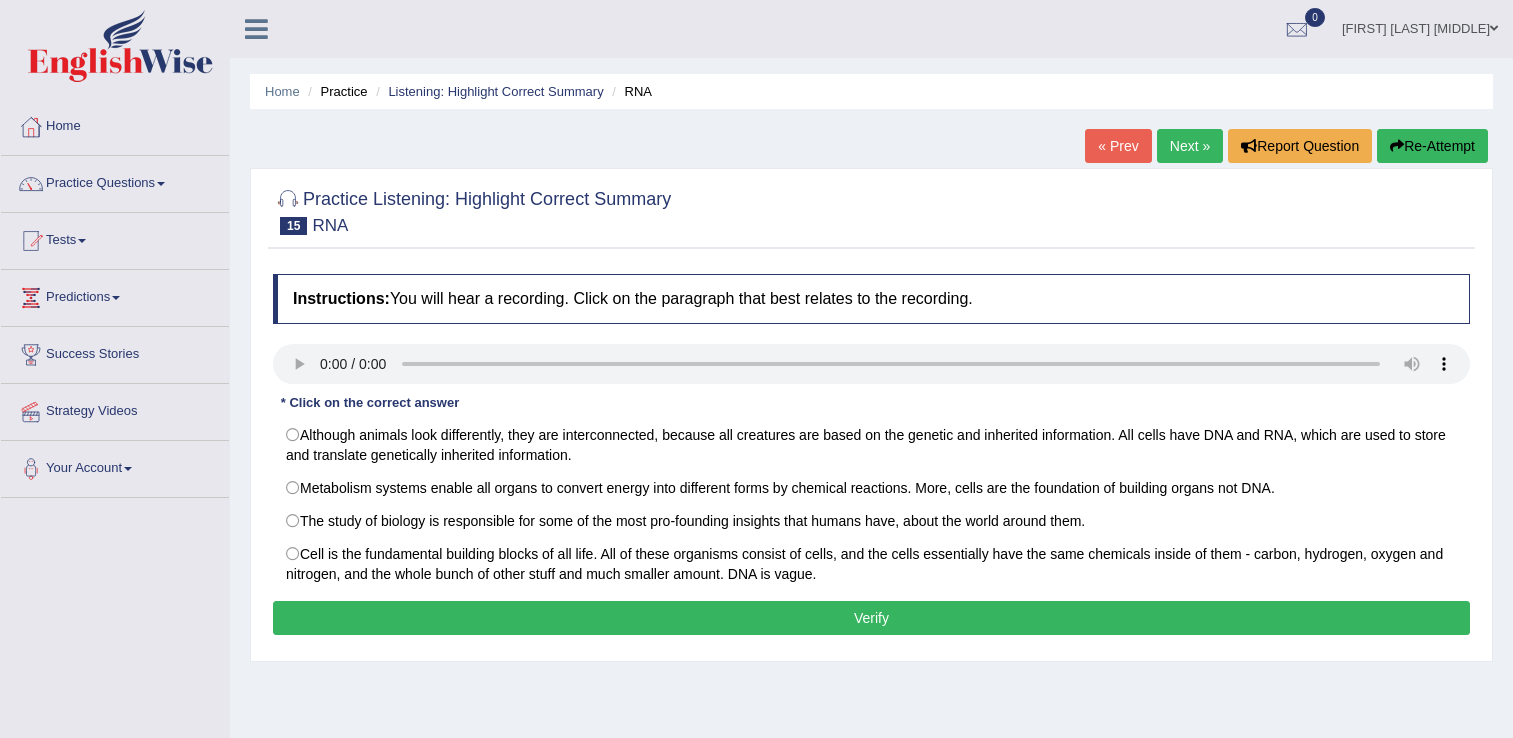 scroll, scrollTop: 0, scrollLeft: 0, axis: both 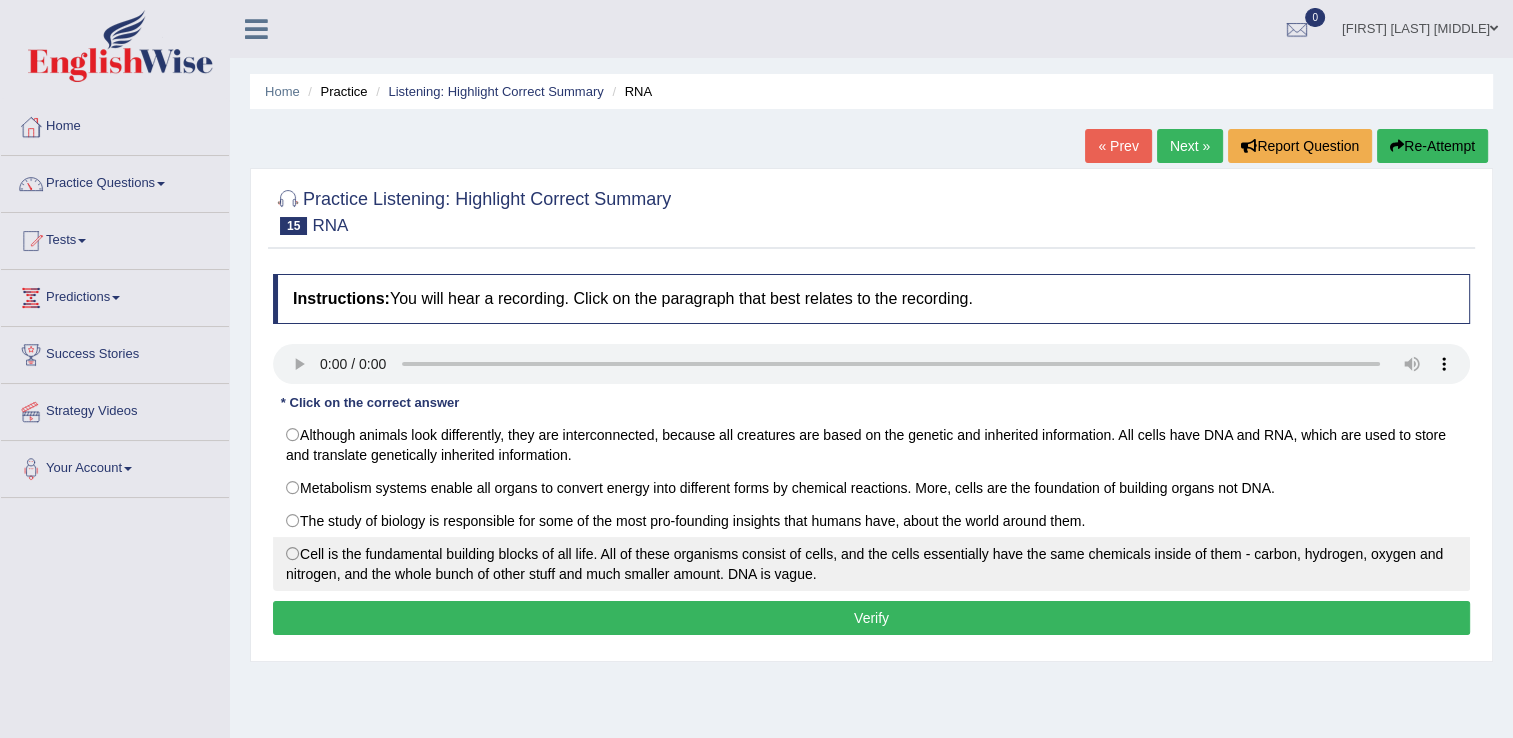 click on "Cell is the fundamental building blocks of all life. All of these organisms consist of cells, and the cells essentially have the same chemicals inside of them - carbon, hydrogen, oxygen and nitrogen, and the whole bunch of other stuff and much smaller amount. DNA is vague." at bounding box center [871, 564] 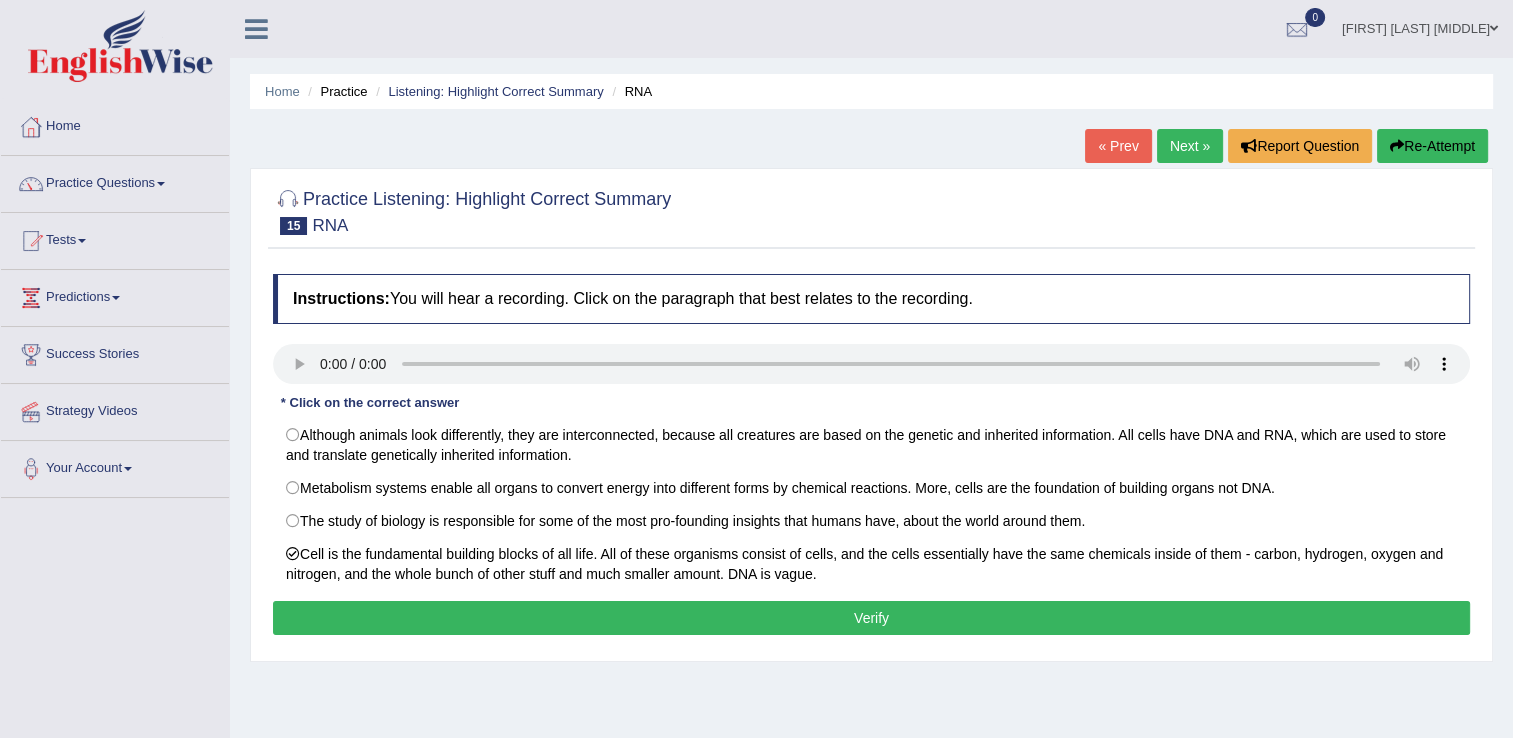 click on "Verify" at bounding box center [871, 618] 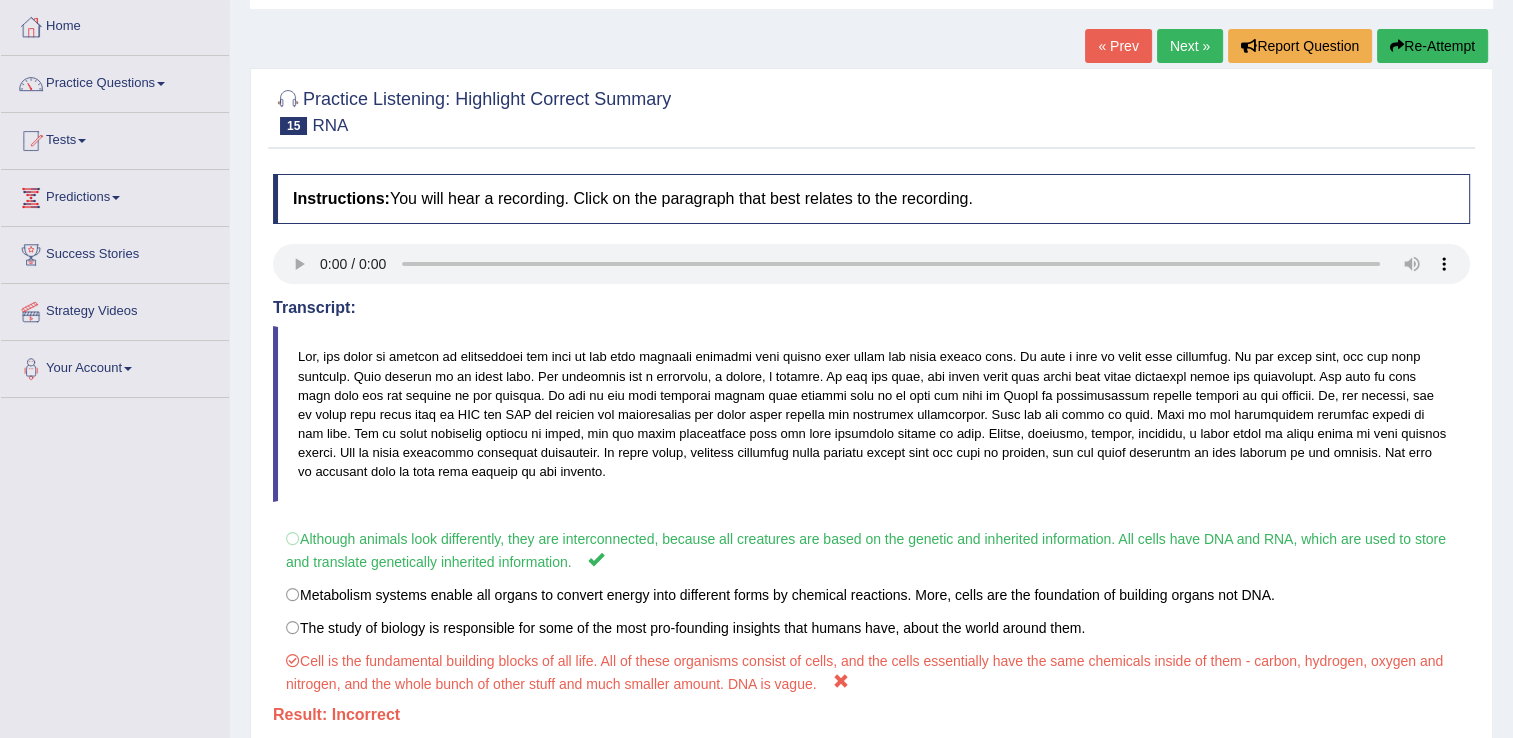 scroll, scrollTop: 0, scrollLeft: 0, axis: both 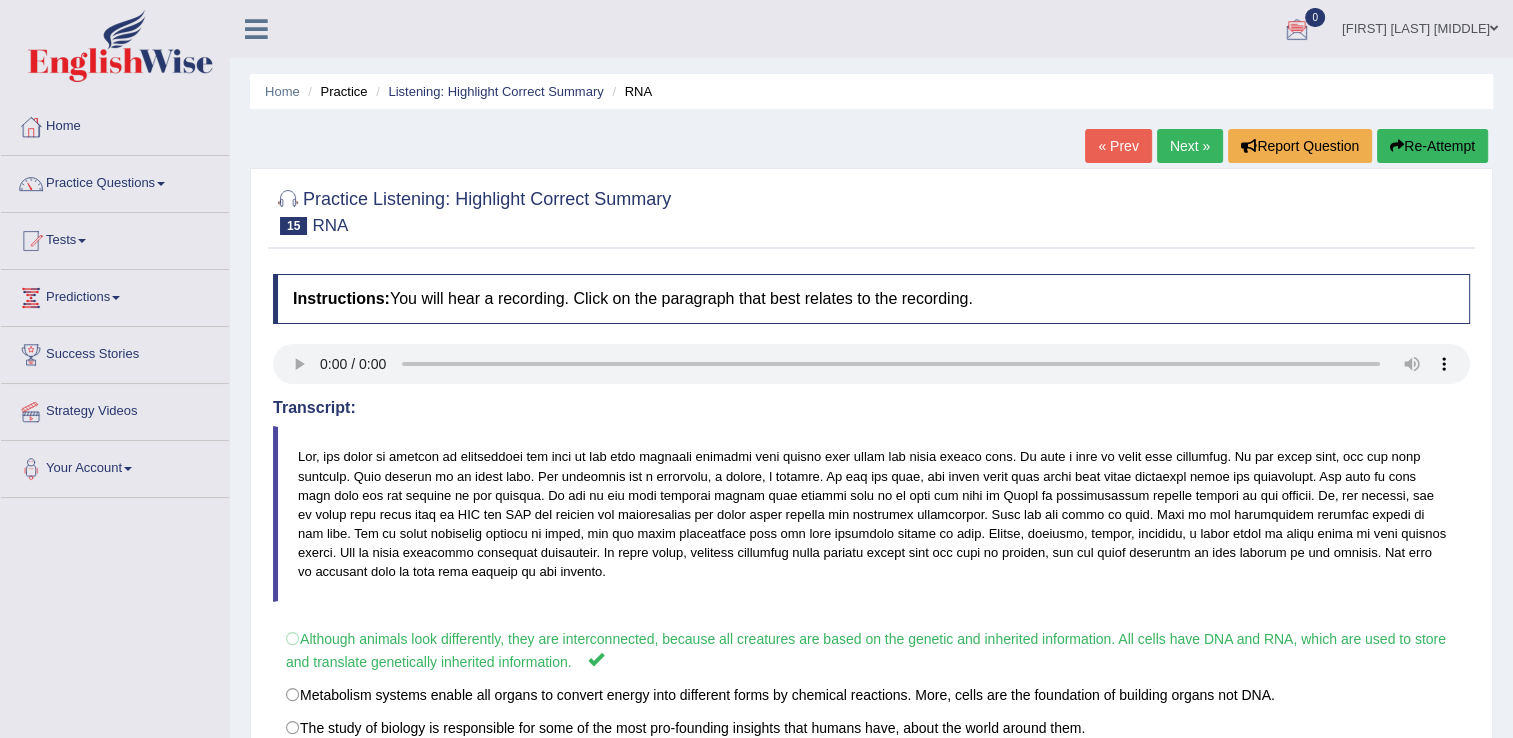 click at bounding box center (1397, 146) 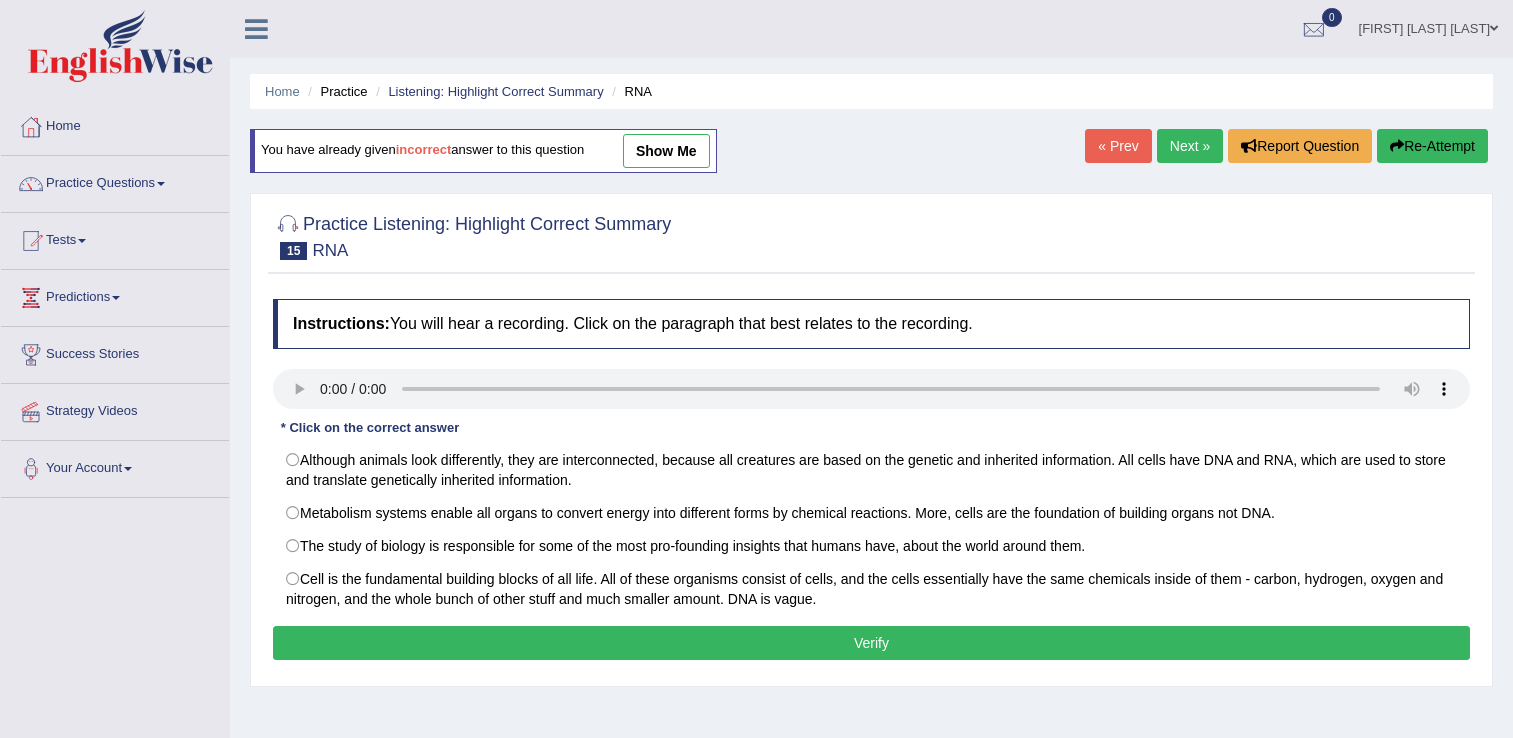 scroll, scrollTop: 0, scrollLeft: 0, axis: both 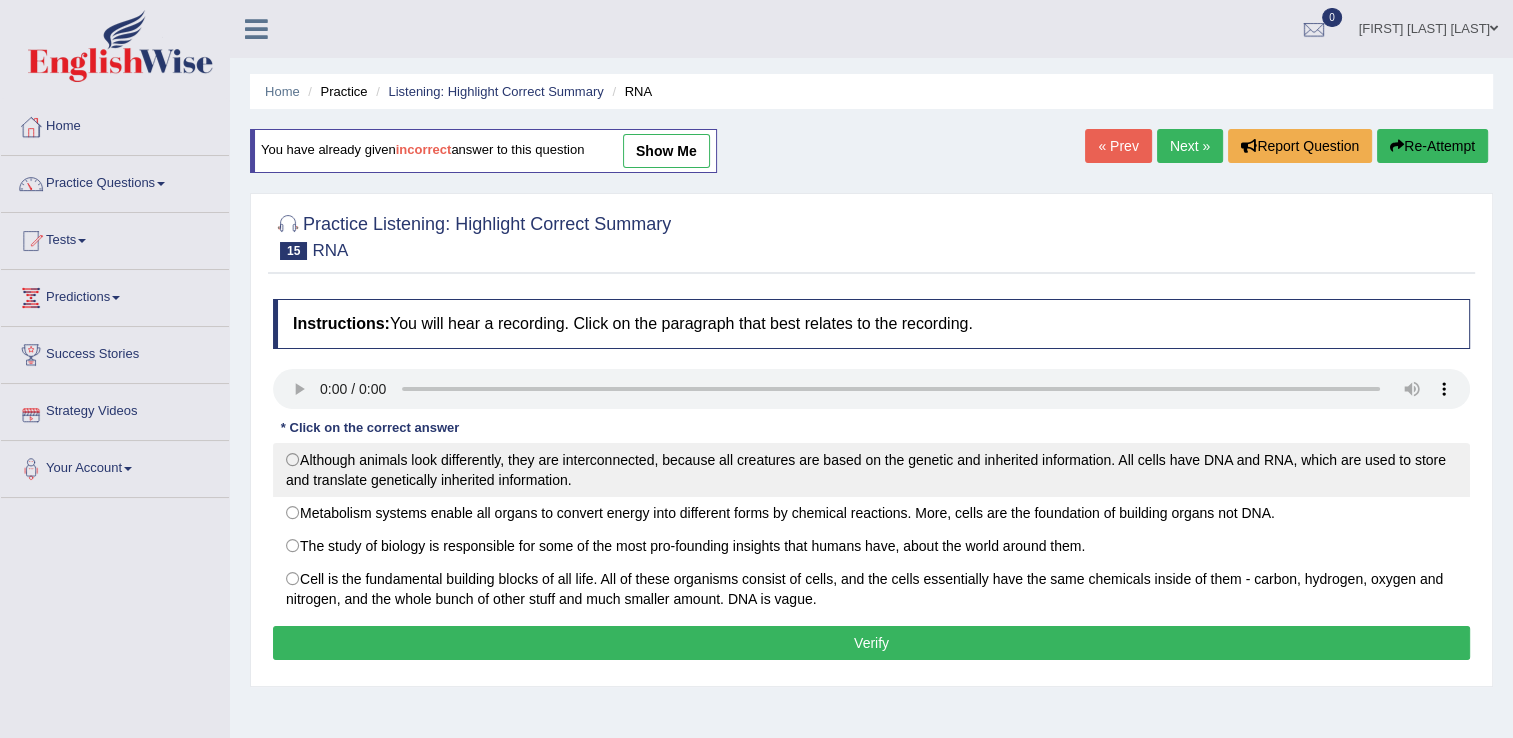 click on "Although animals look differently, they are interconnected, because all creatures are based on the genetic and inherited information. All cells have DNA and RNA, which are used to store and translate genetically inherited information." at bounding box center [871, 470] 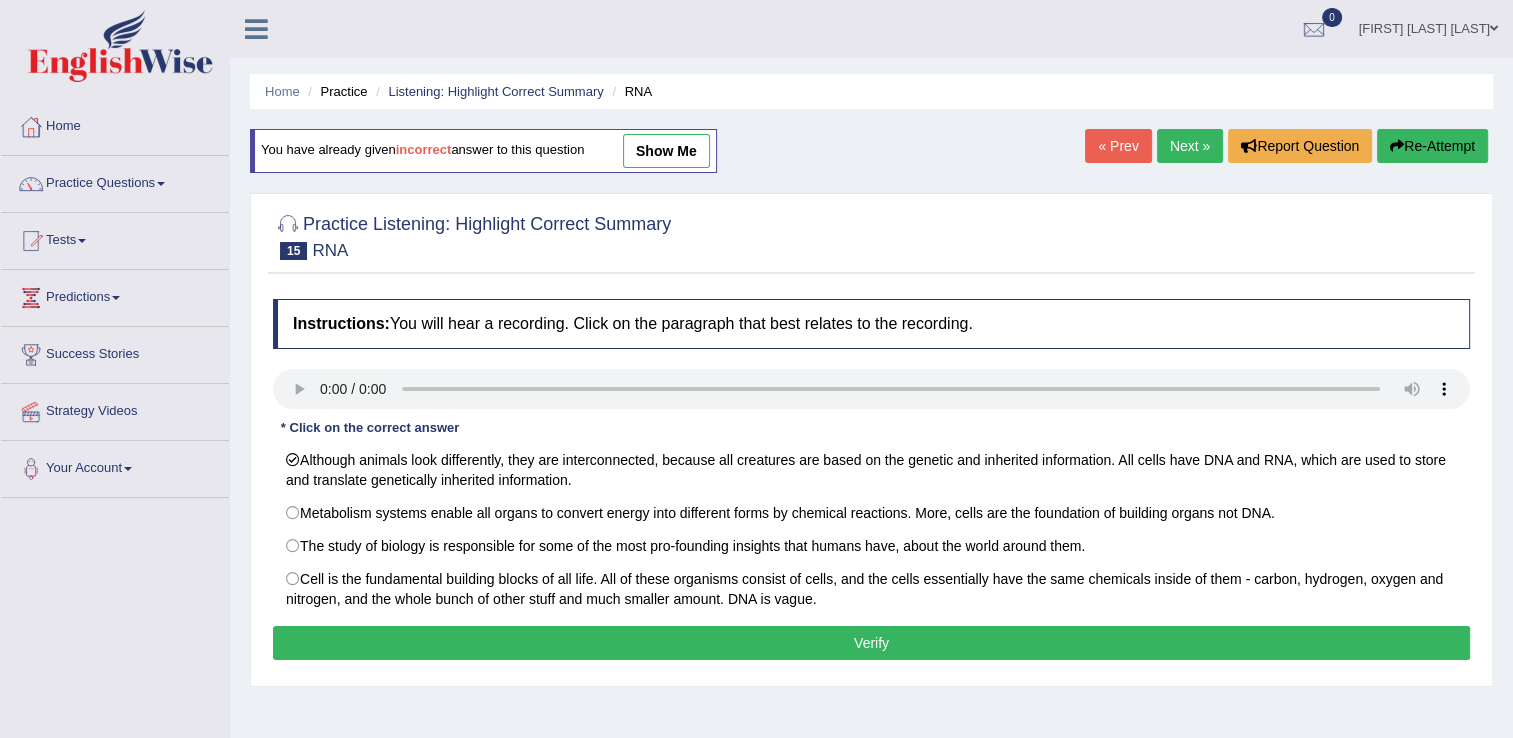 click on "Verify" at bounding box center [871, 643] 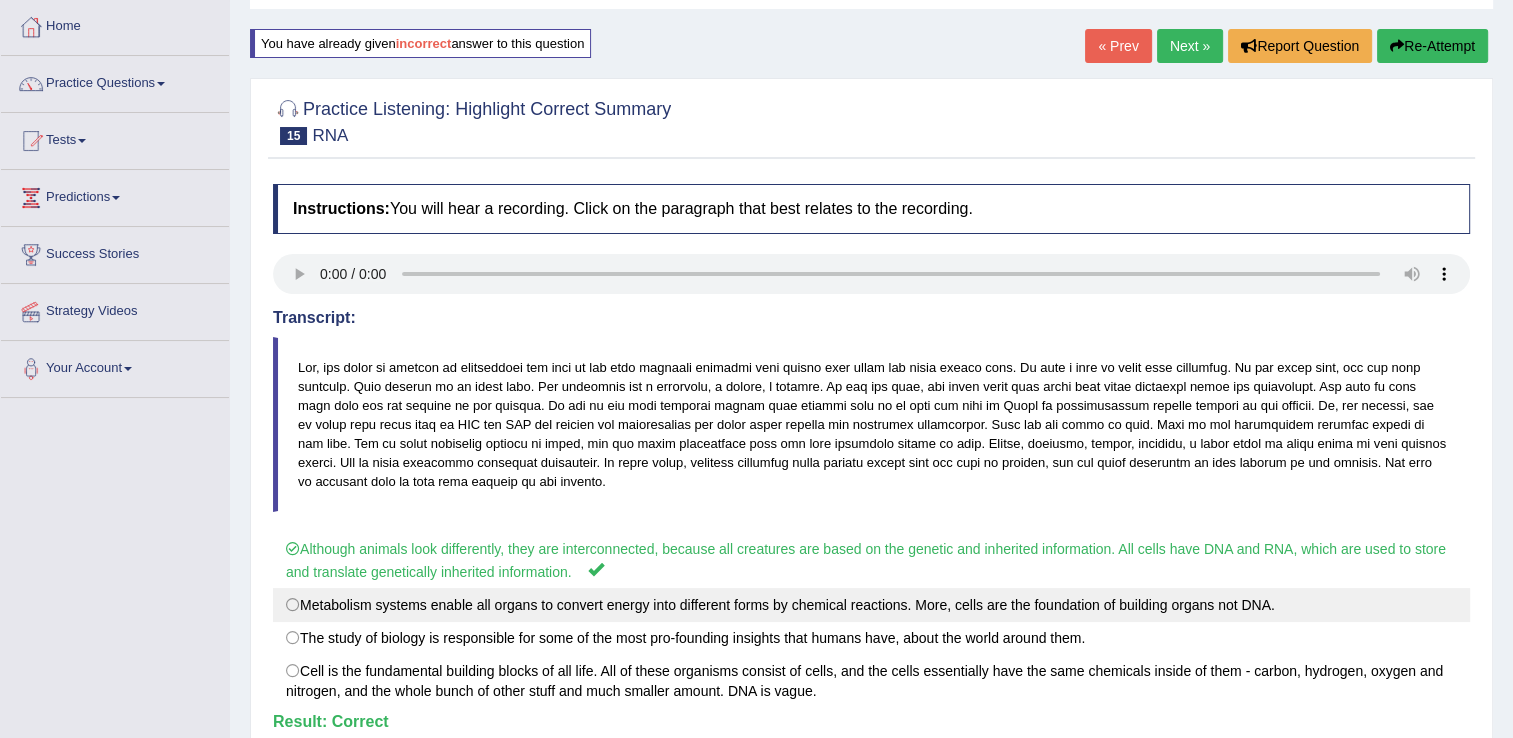 scroll, scrollTop: 0, scrollLeft: 0, axis: both 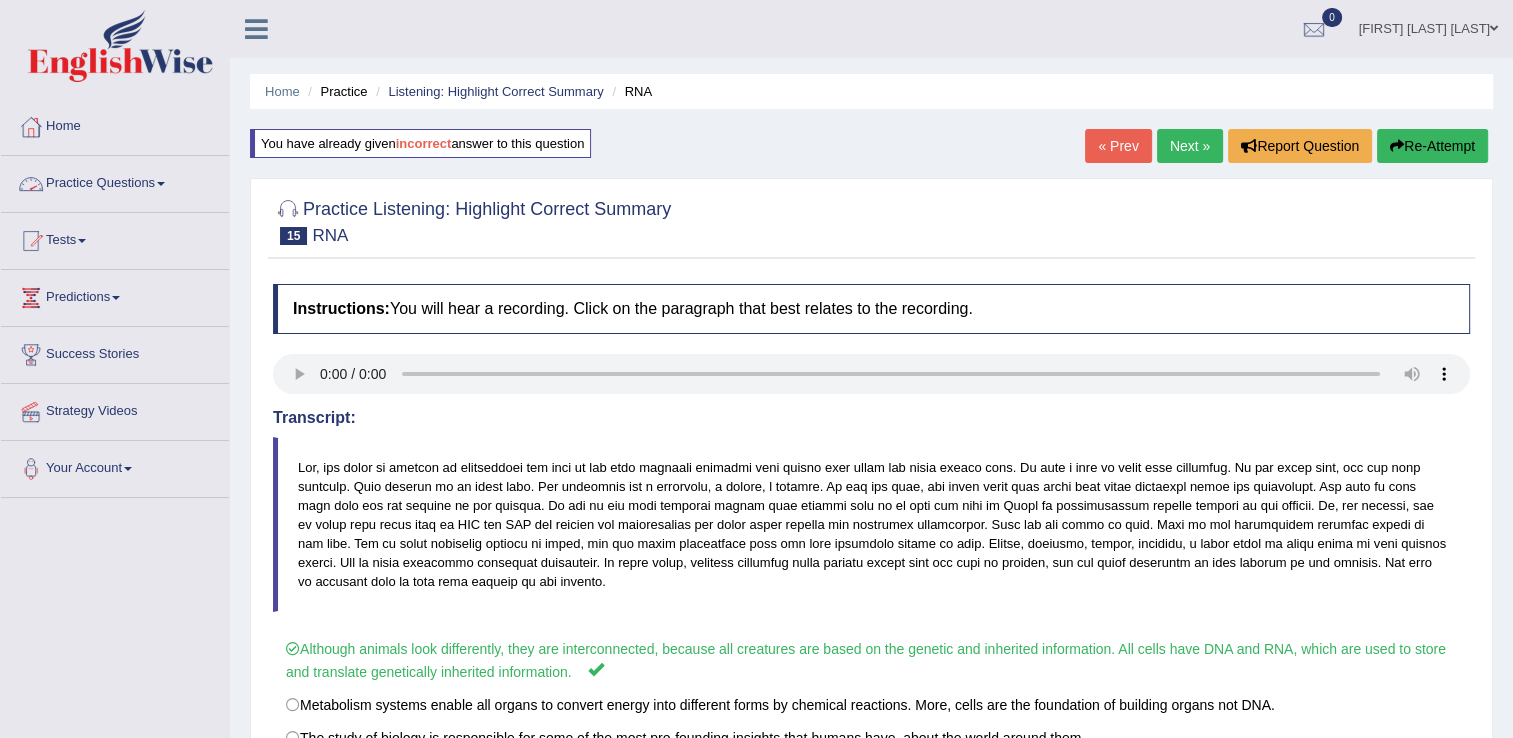 click on "Practice Questions" at bounding box center [115, 181] 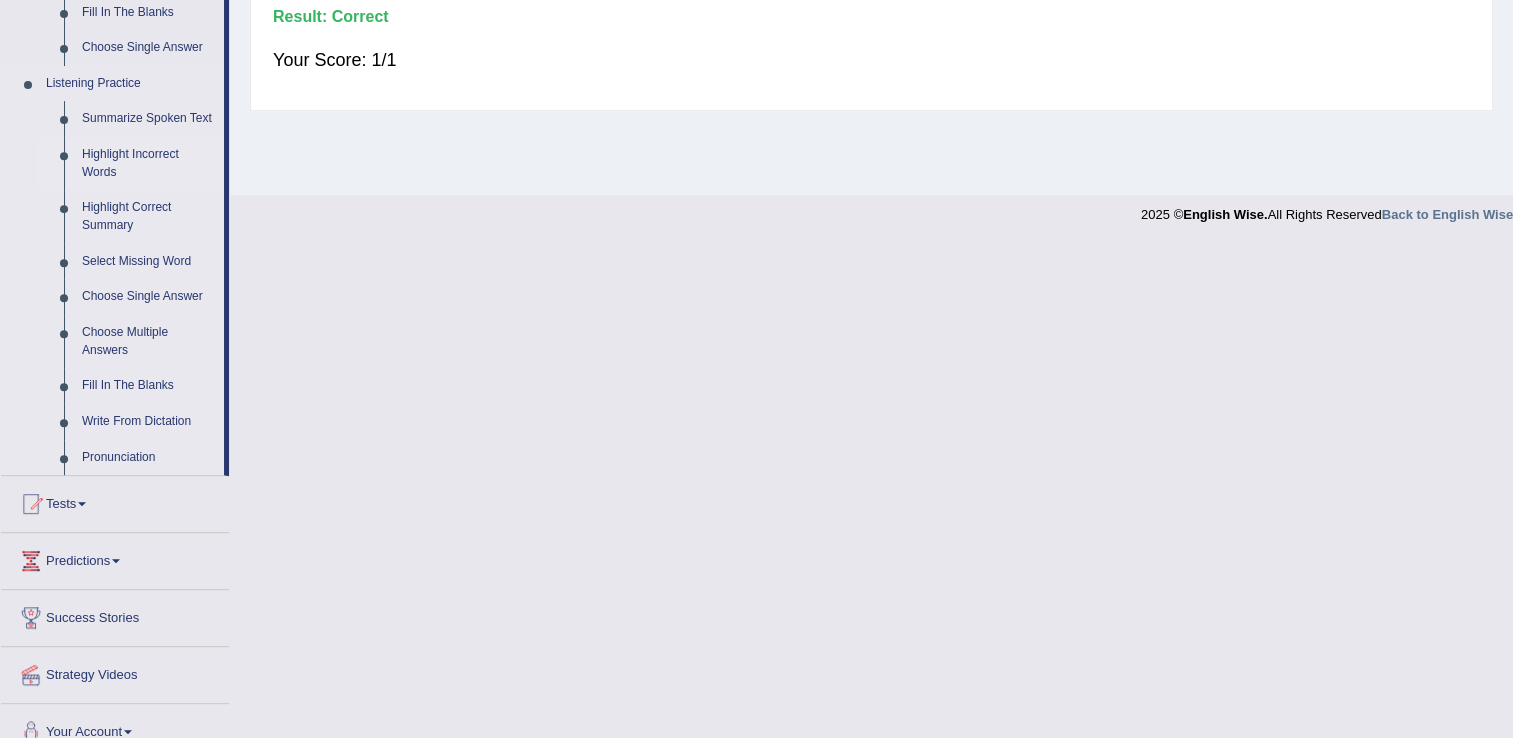 scroll, scrollTop: 827, scrollLeft: 0, axis: vertical 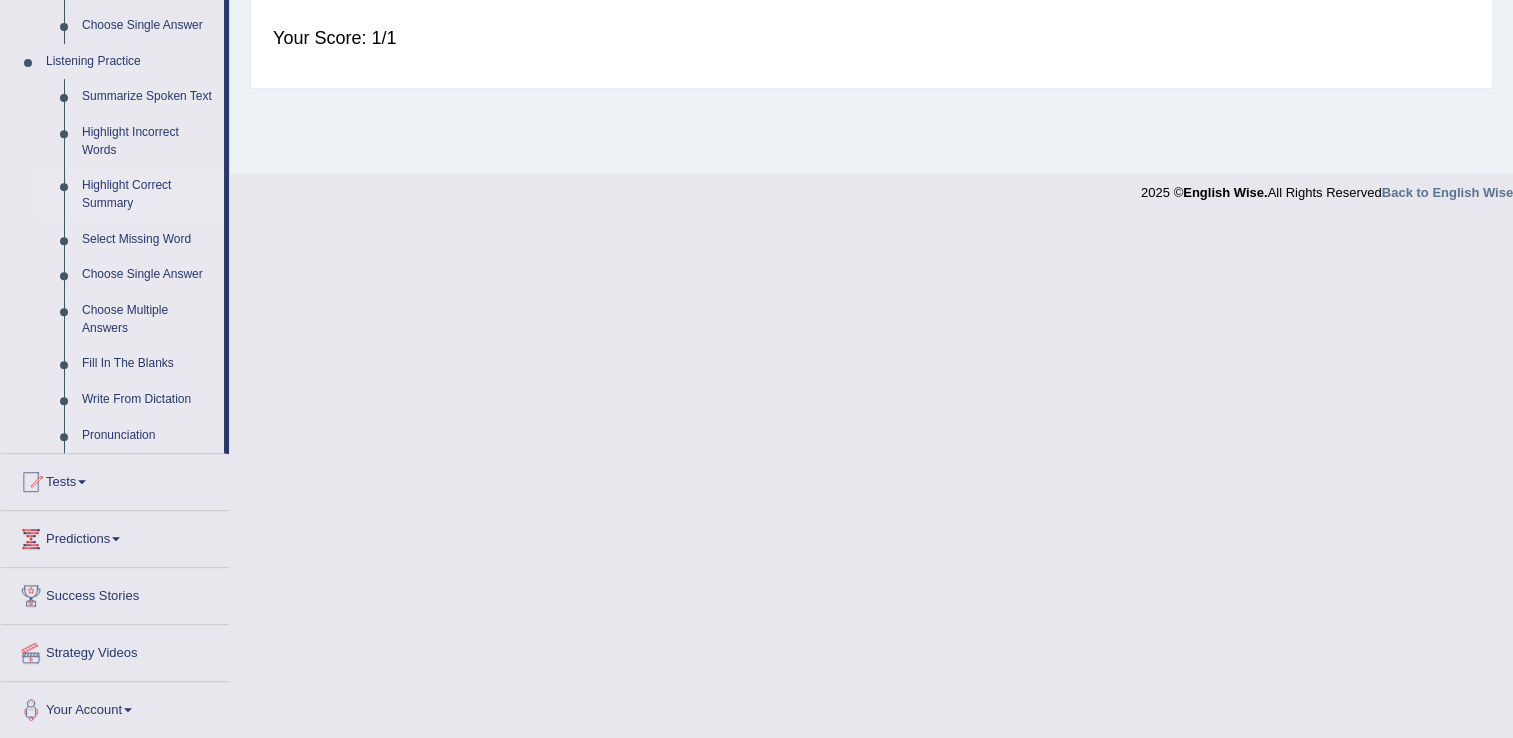 click on "Highlight Correct Summary" at bounding box center (148, 194) 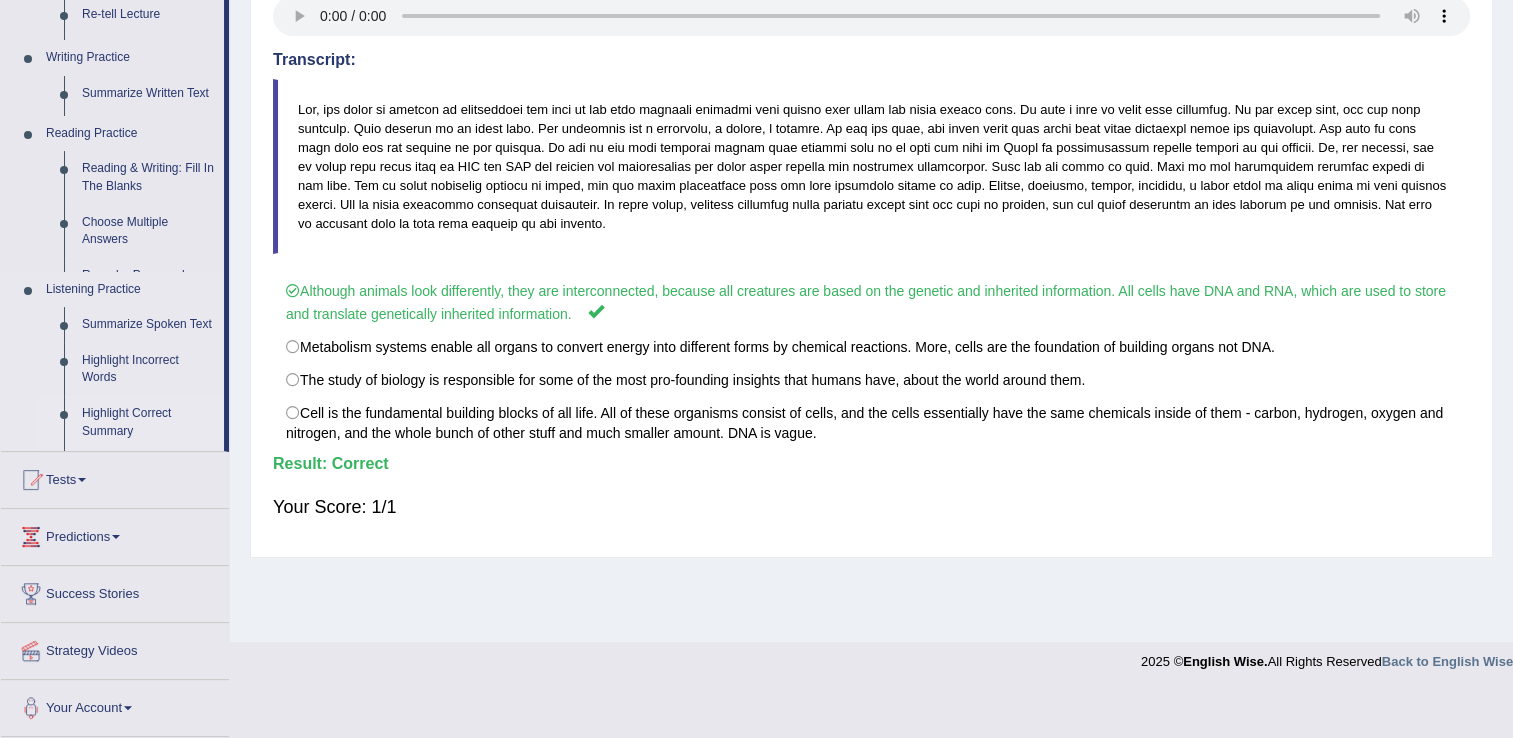 scroll, scrollTop: 312, scrollLeft: 0, axis: vertical 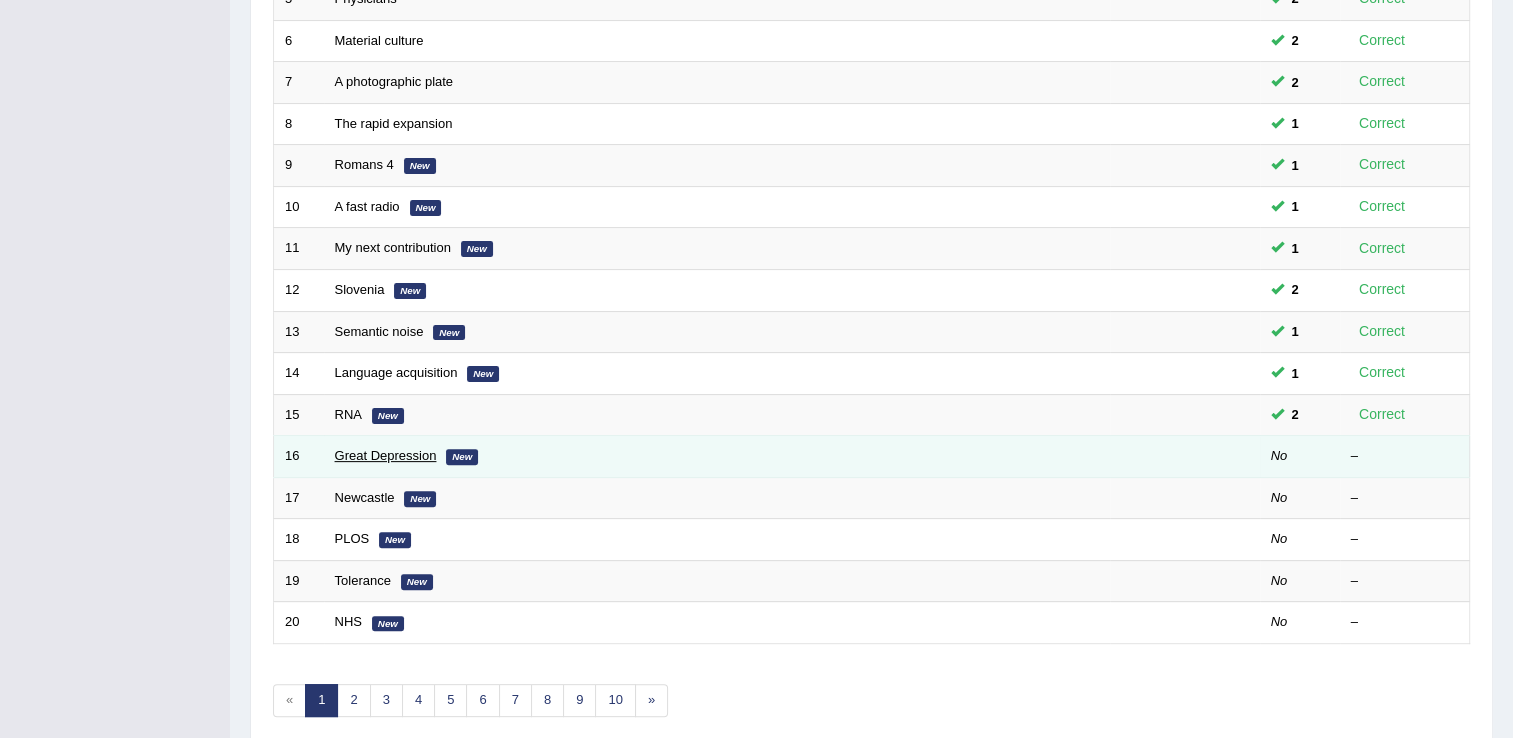 click on "Great Depression" at bounding box center [386, 455] 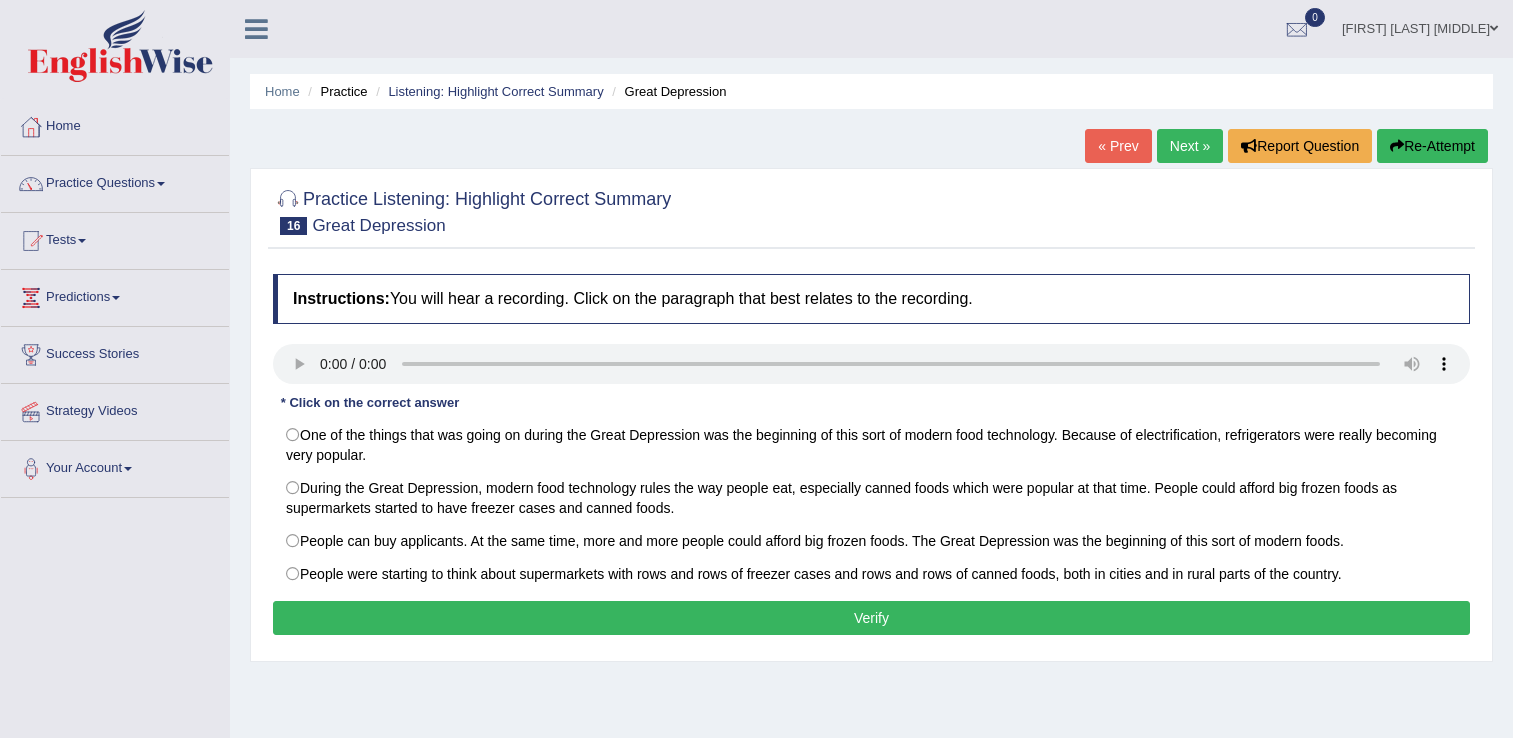 scroll, scrollTop: 0, scrollLeft: 0, axis: both 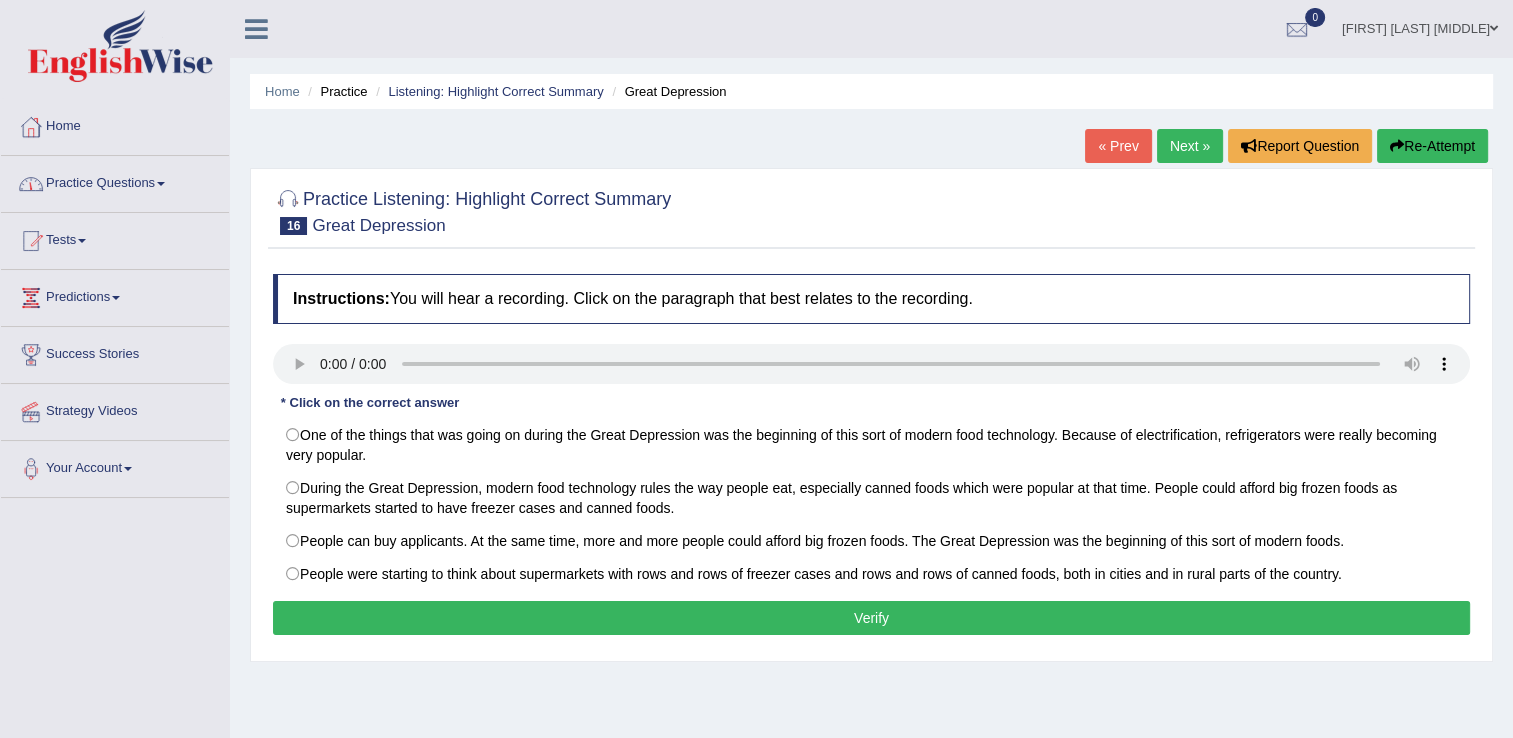 click on "Practice Questions" at bounding box center [115, 181] 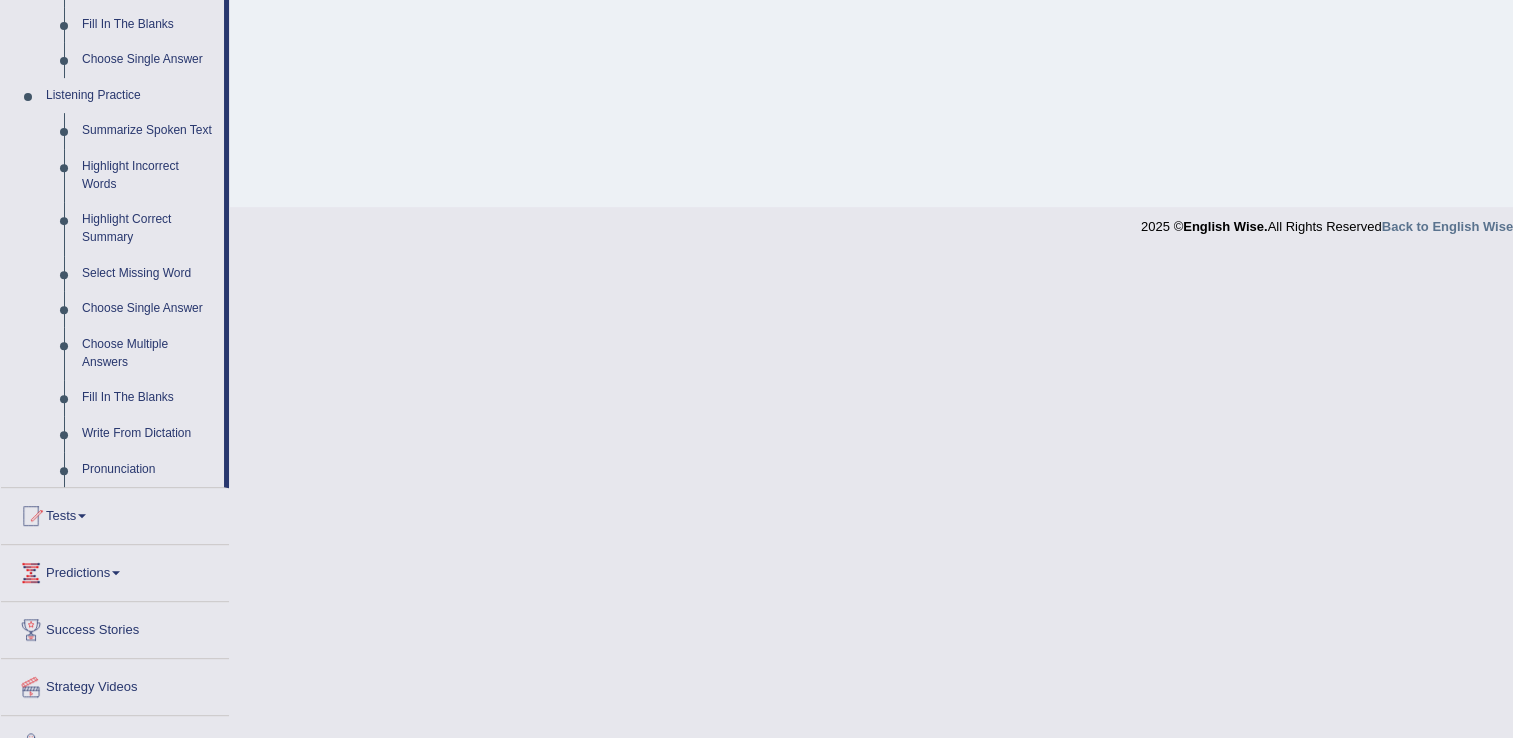 scroll, scrollTop: 800, scrollLeft: 0, axis: vertical 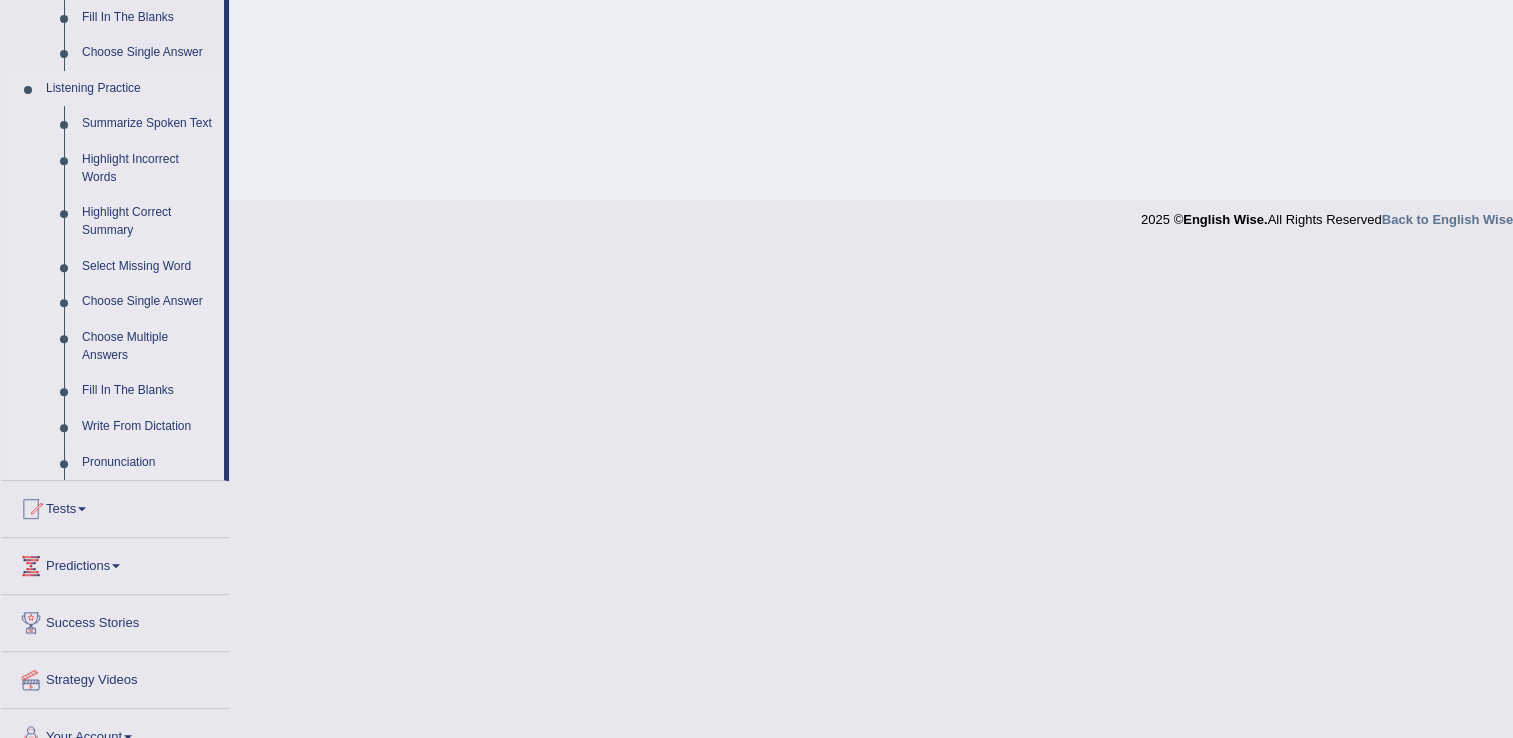 click on "Select Missing Word" at bounding box center (148, 267) 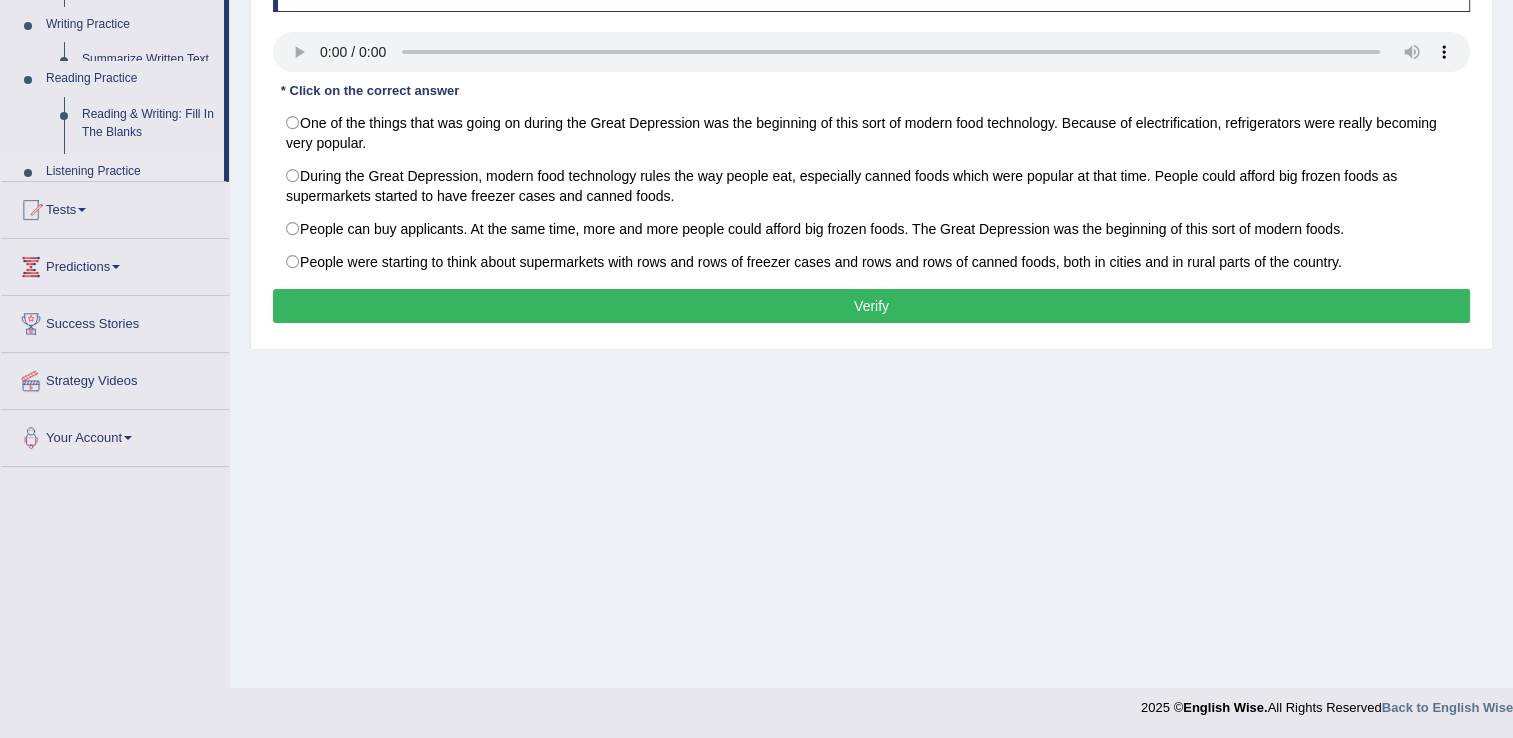 scroll, scrollTop: 312, scrollLeft: 0, axis: vertical 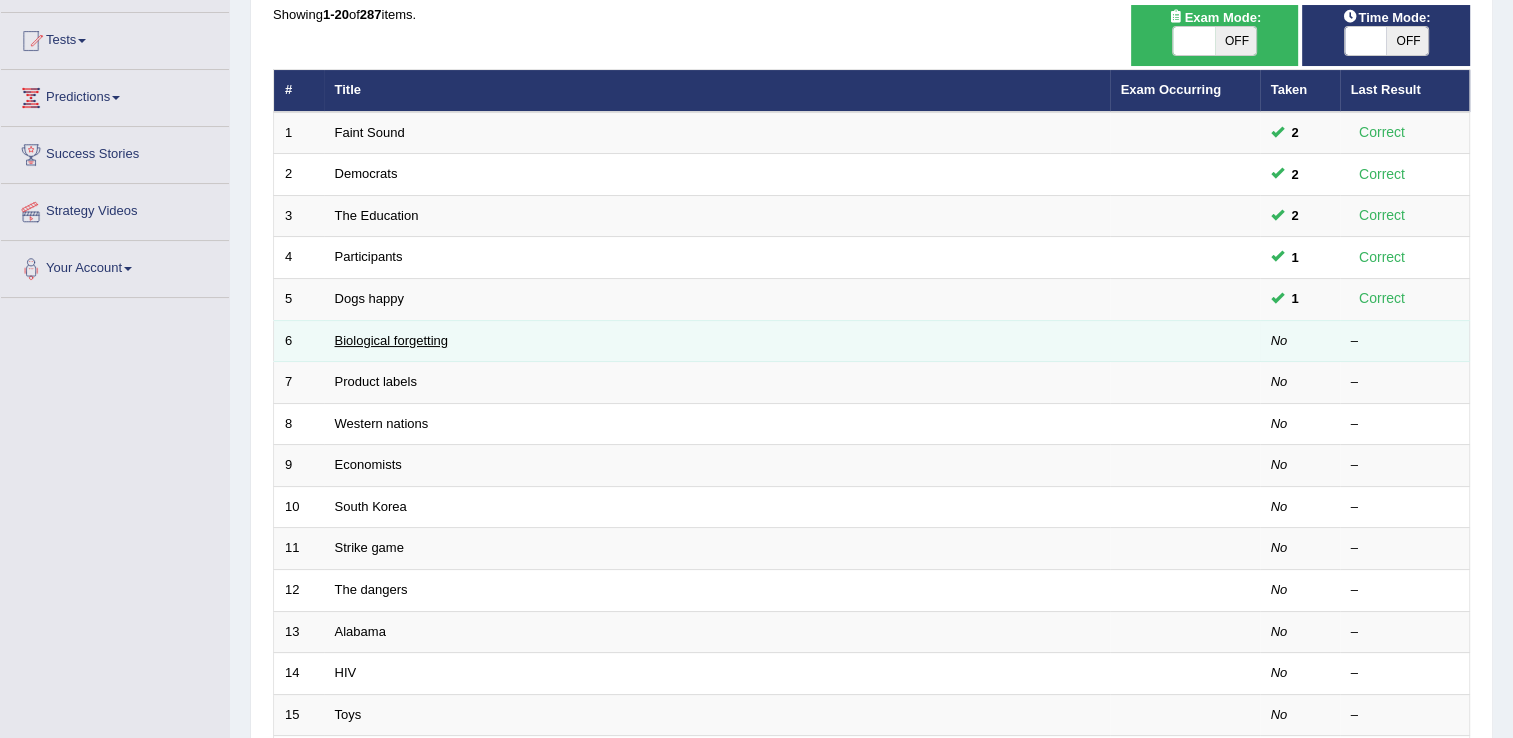 click on "Biological forgetting" at bounding box center (391, 340) 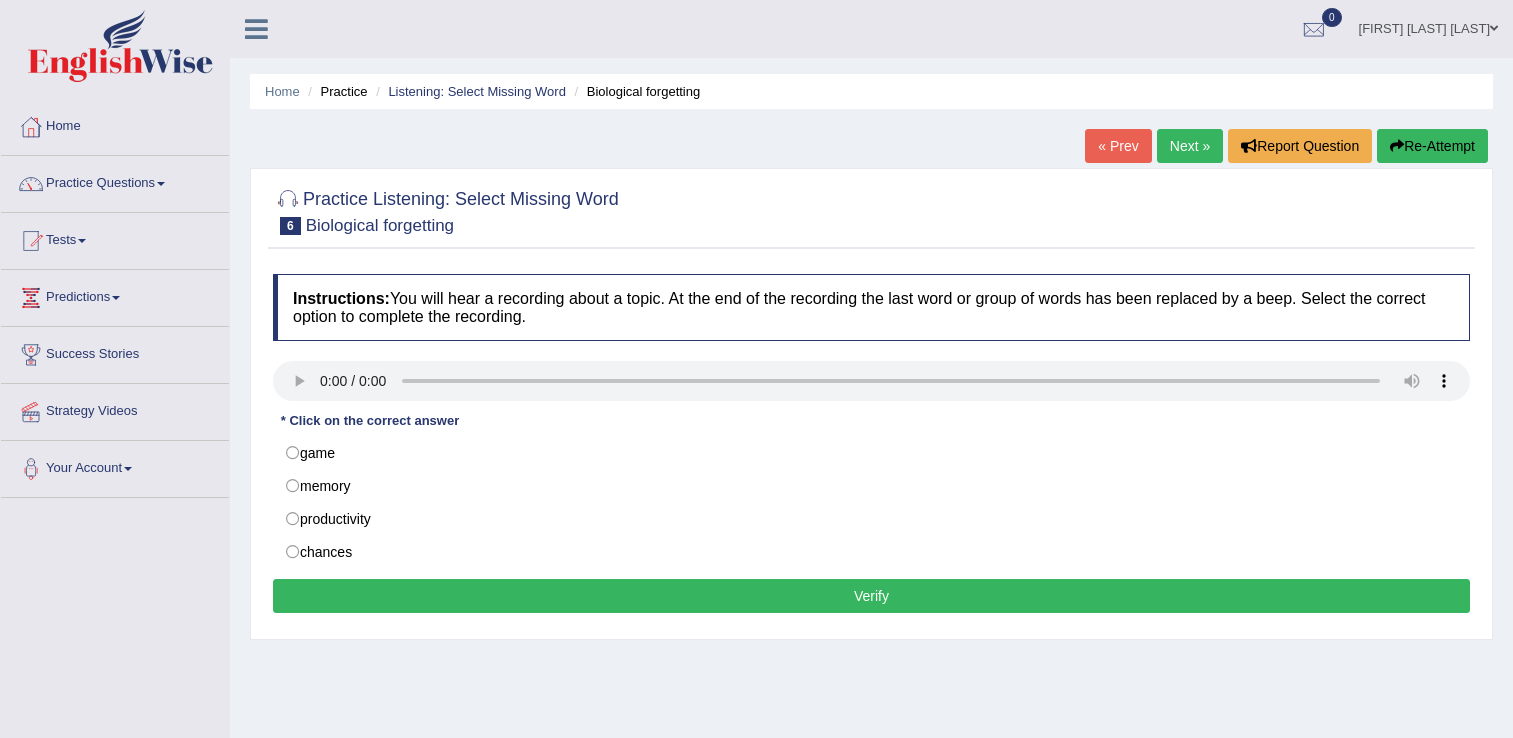 scroll, scrollTop: 0, scrollLeft: 0, axis: both 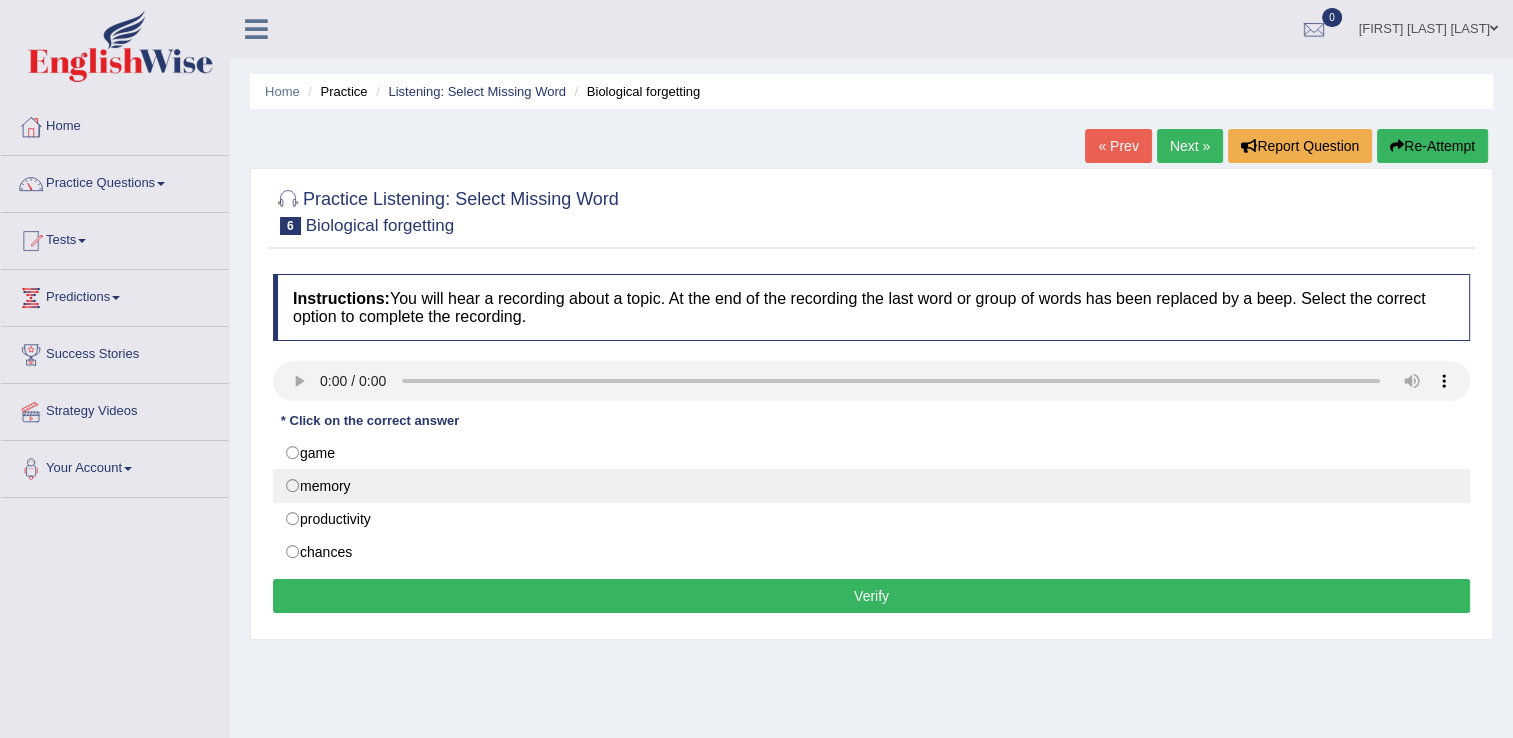 click on "memory" at bounding box center (871, 486) 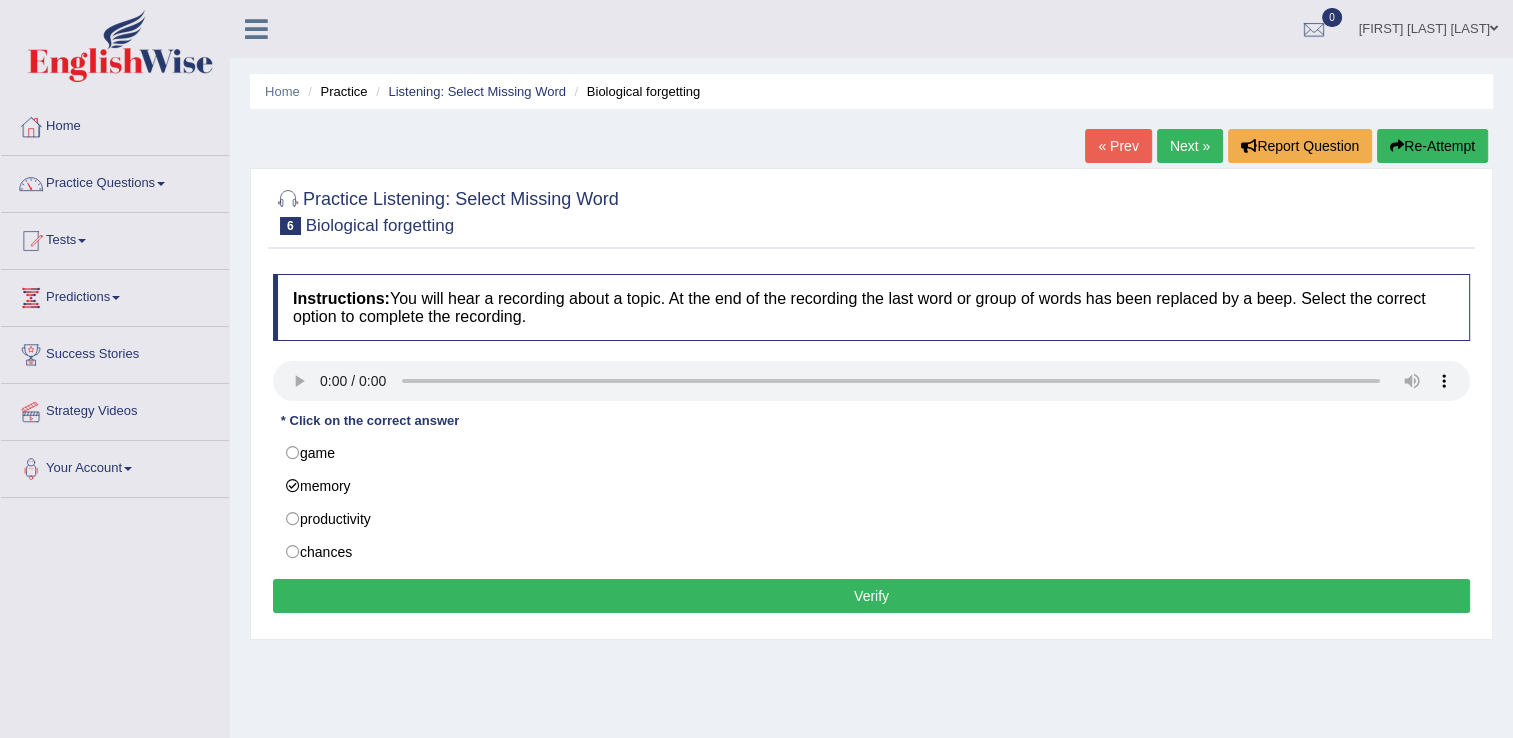 click on "Verify" at bounding box center (871, 596) 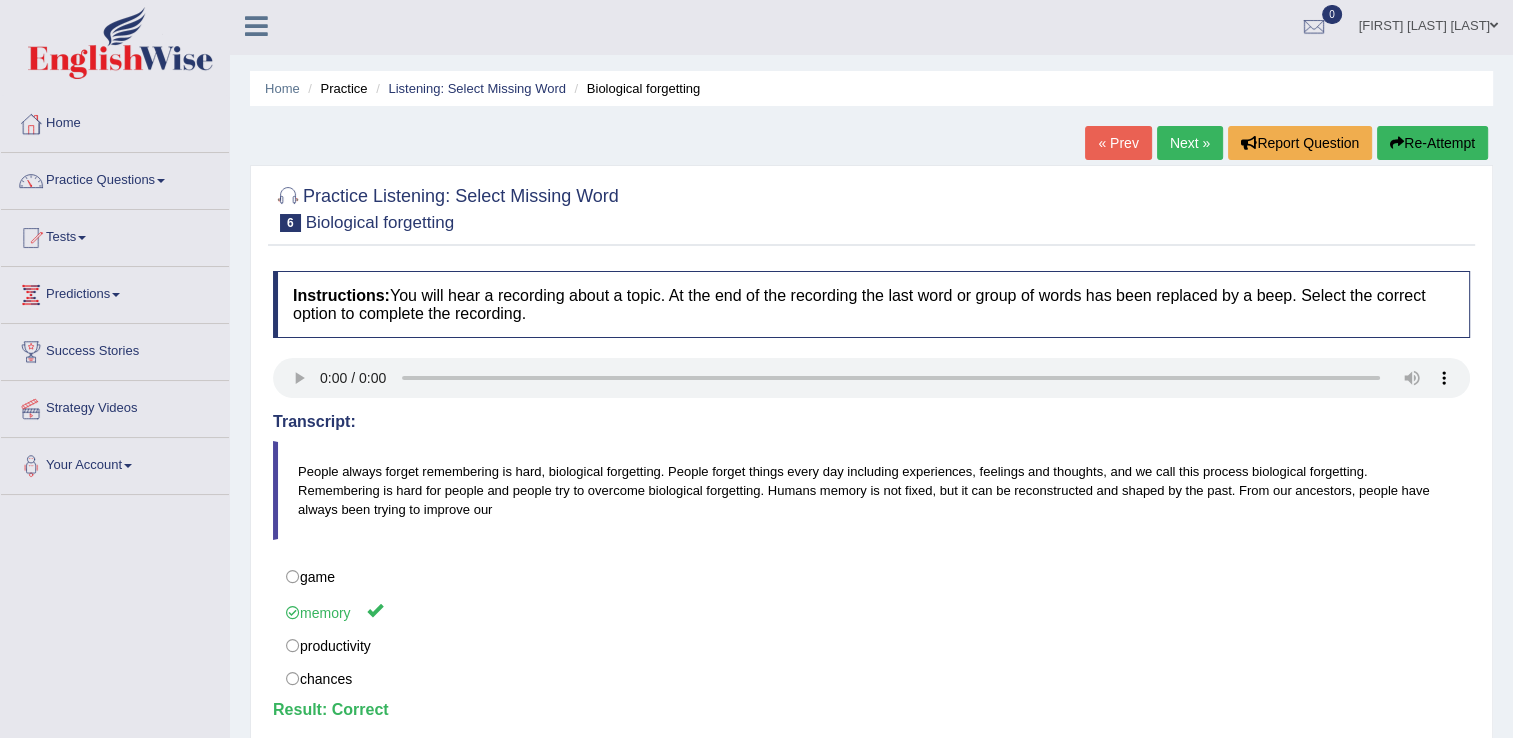 scroll, scrollTop: 0, scrollLeft: 0, axis: both 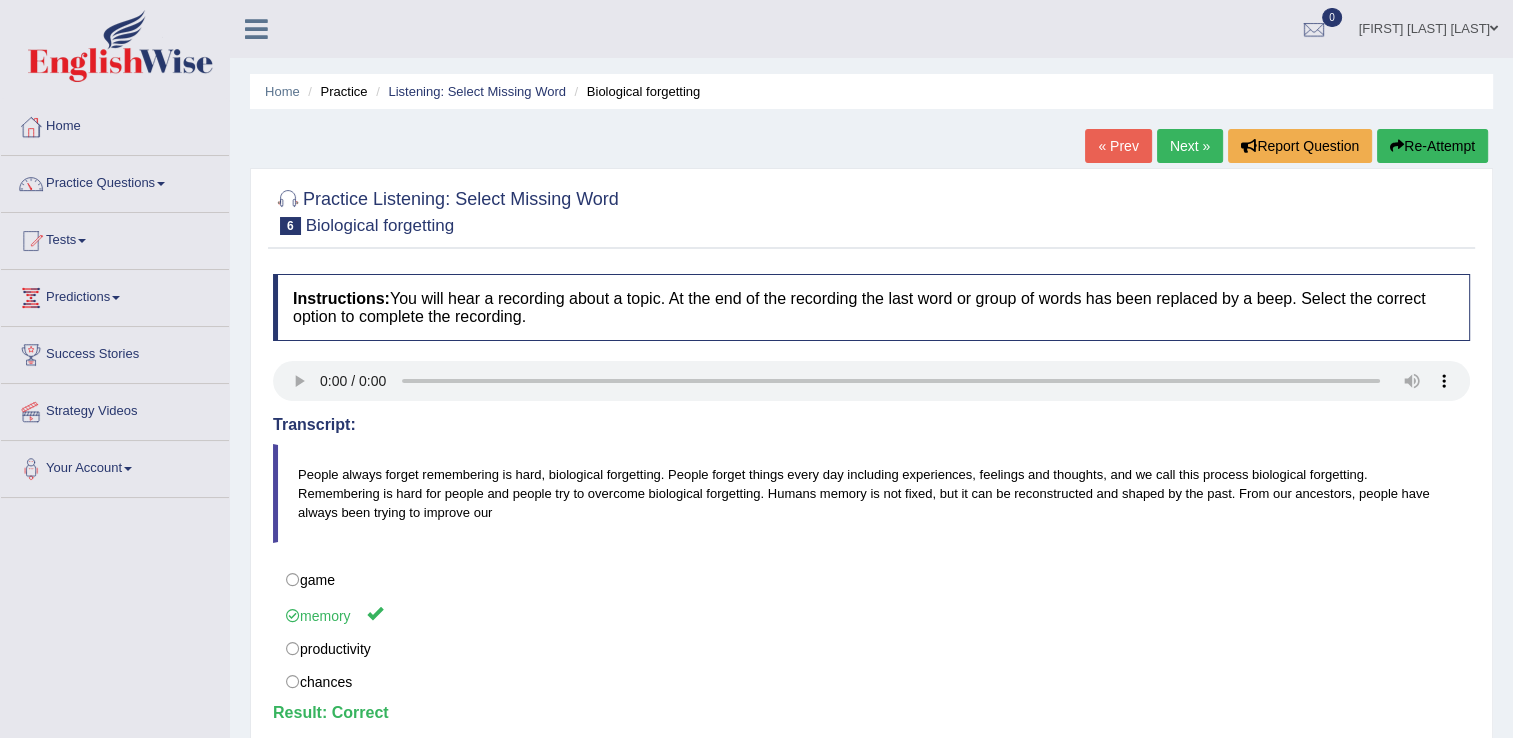 click on "Next »" at bounding box center [1190, 146] 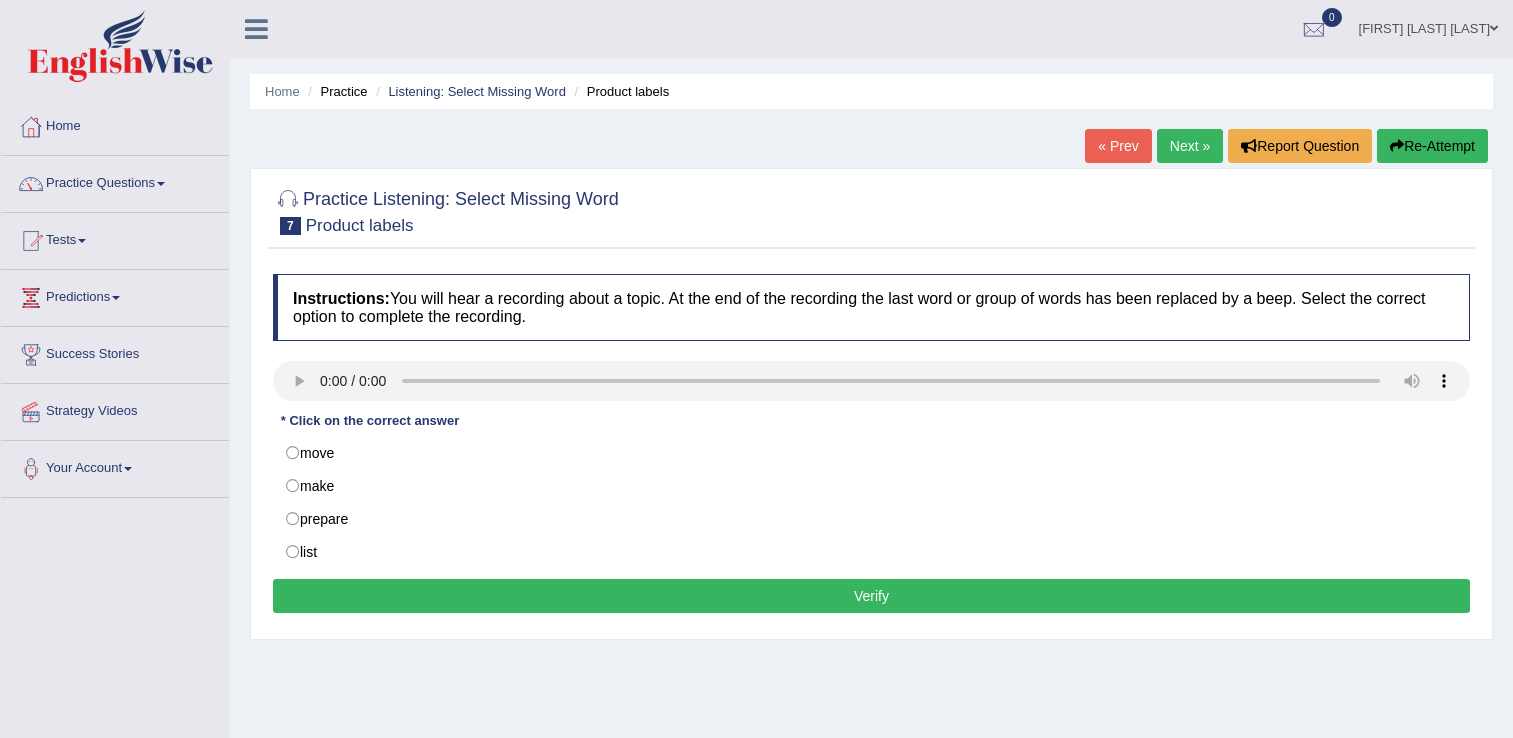 scroll, scrollTop: 0, scrollLeft: 0, axis: both 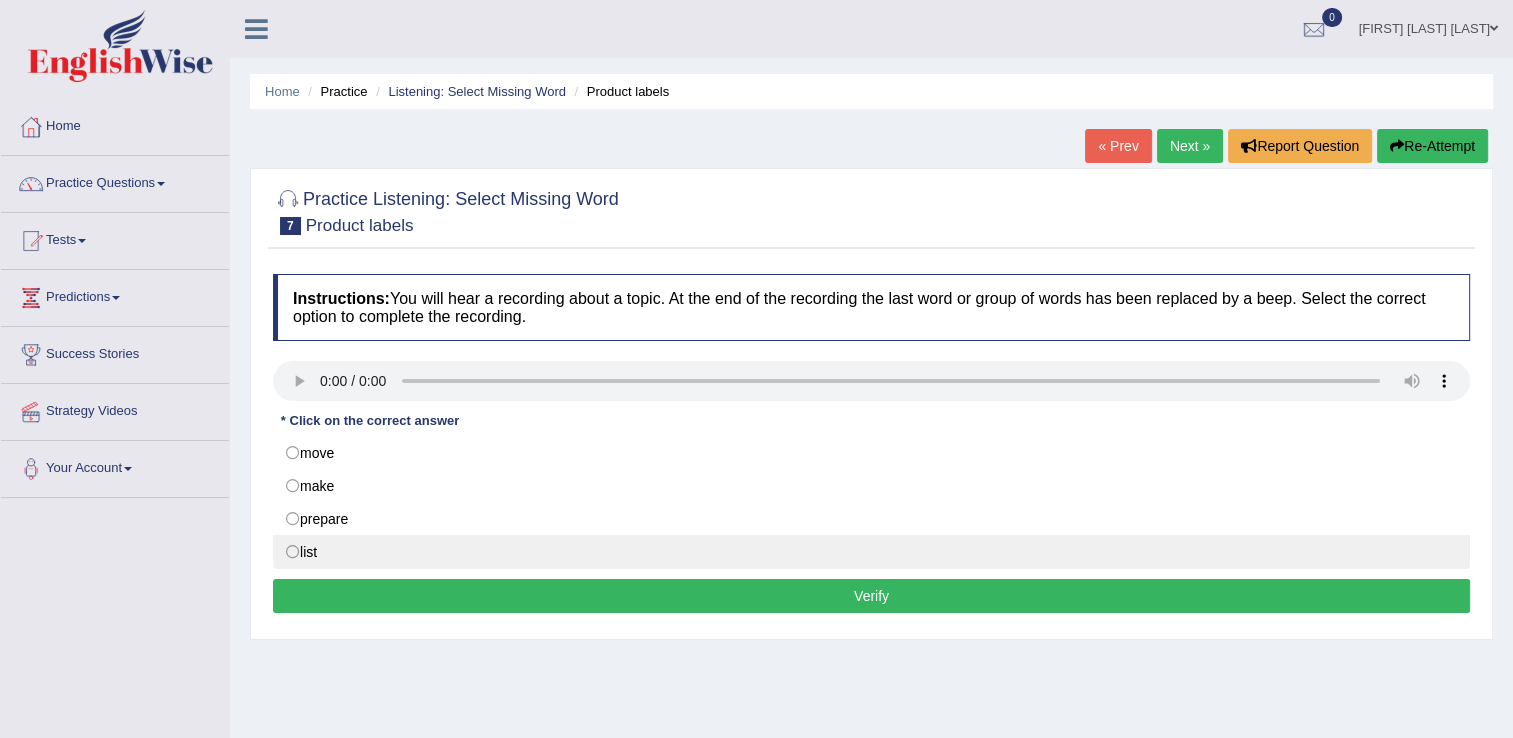 click on "list" at bounding box center [871, 552] 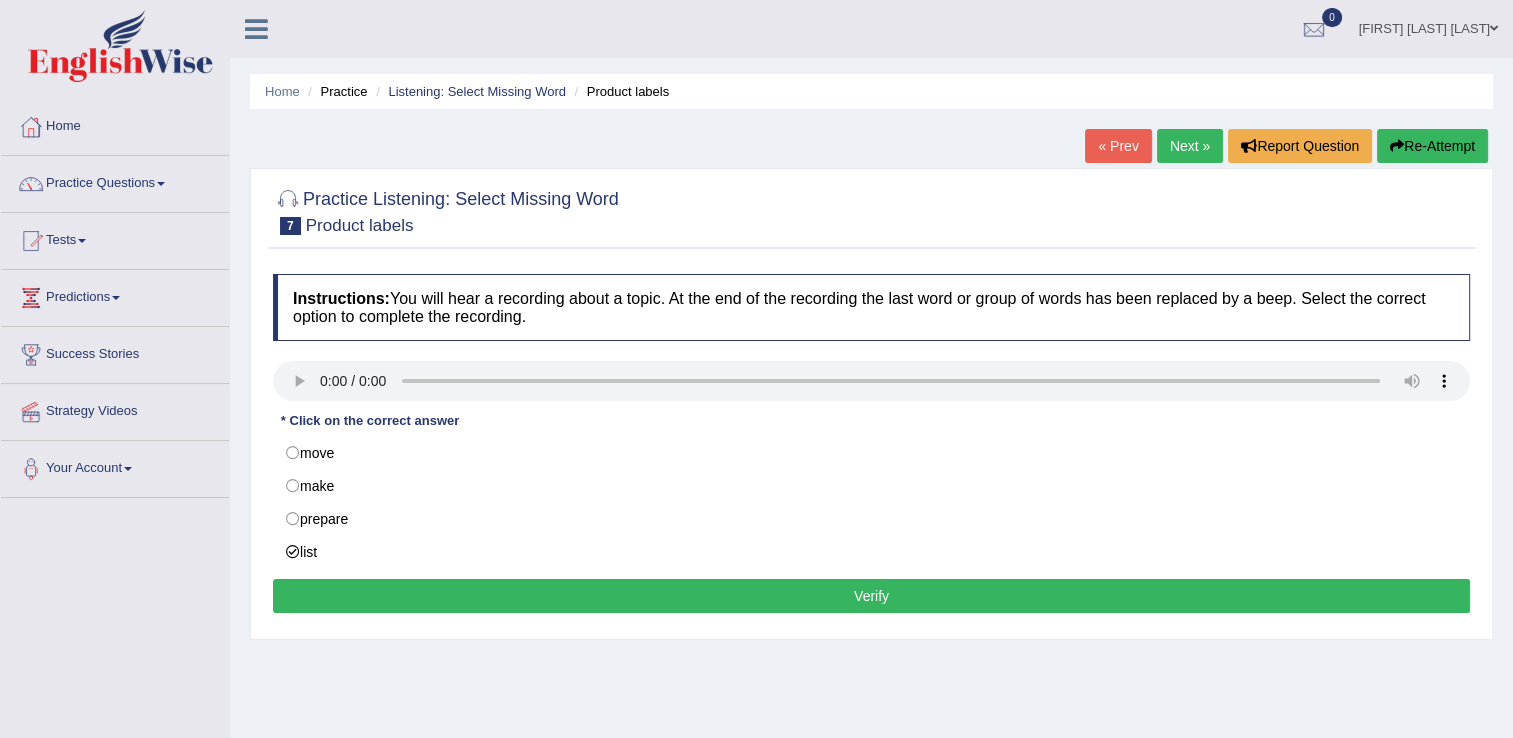 click on "Verify" at bounding box center (871, 596) 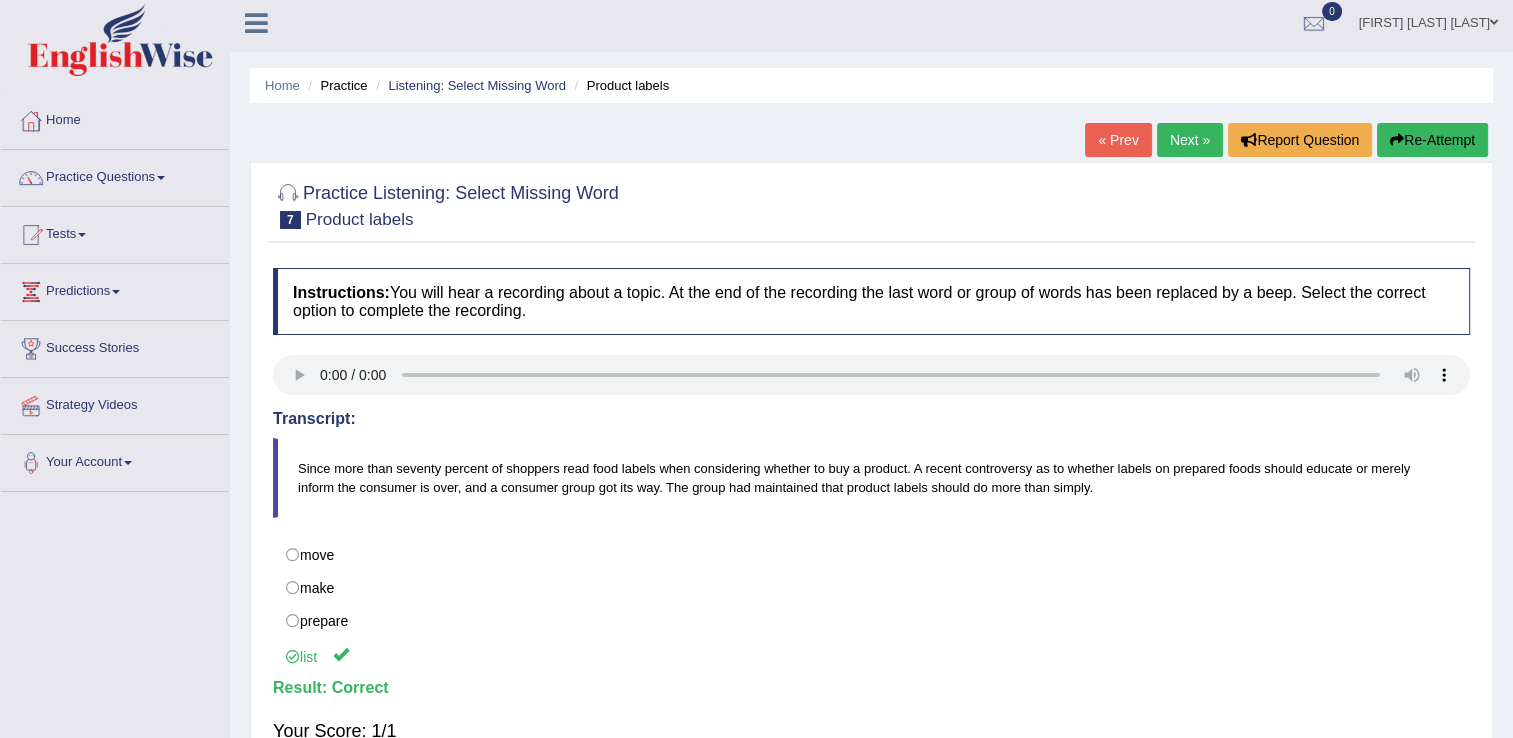 scroll, scrollTop: 0, scrollLeft: 0, axis: both 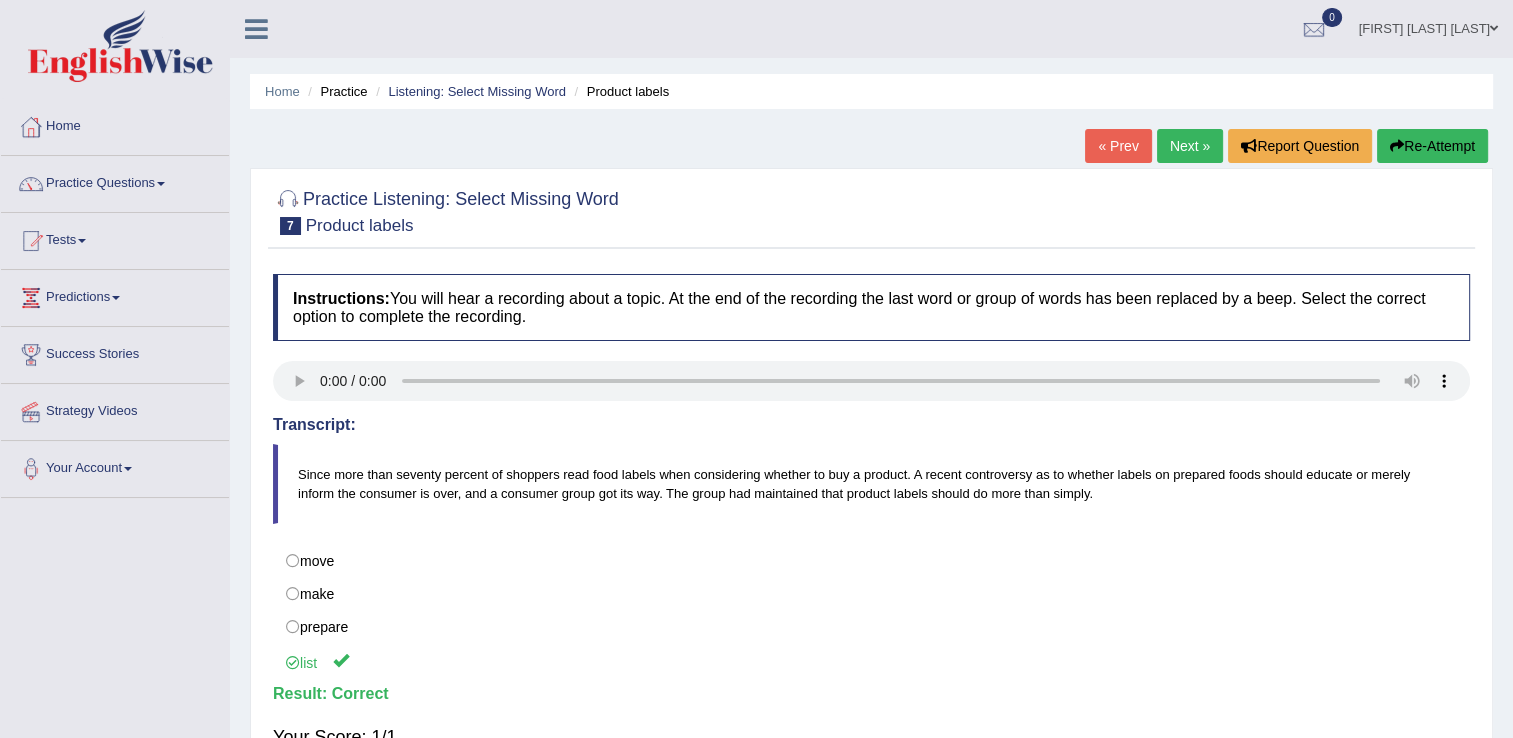 click on "Next »" at bounding box center [1190, 146] 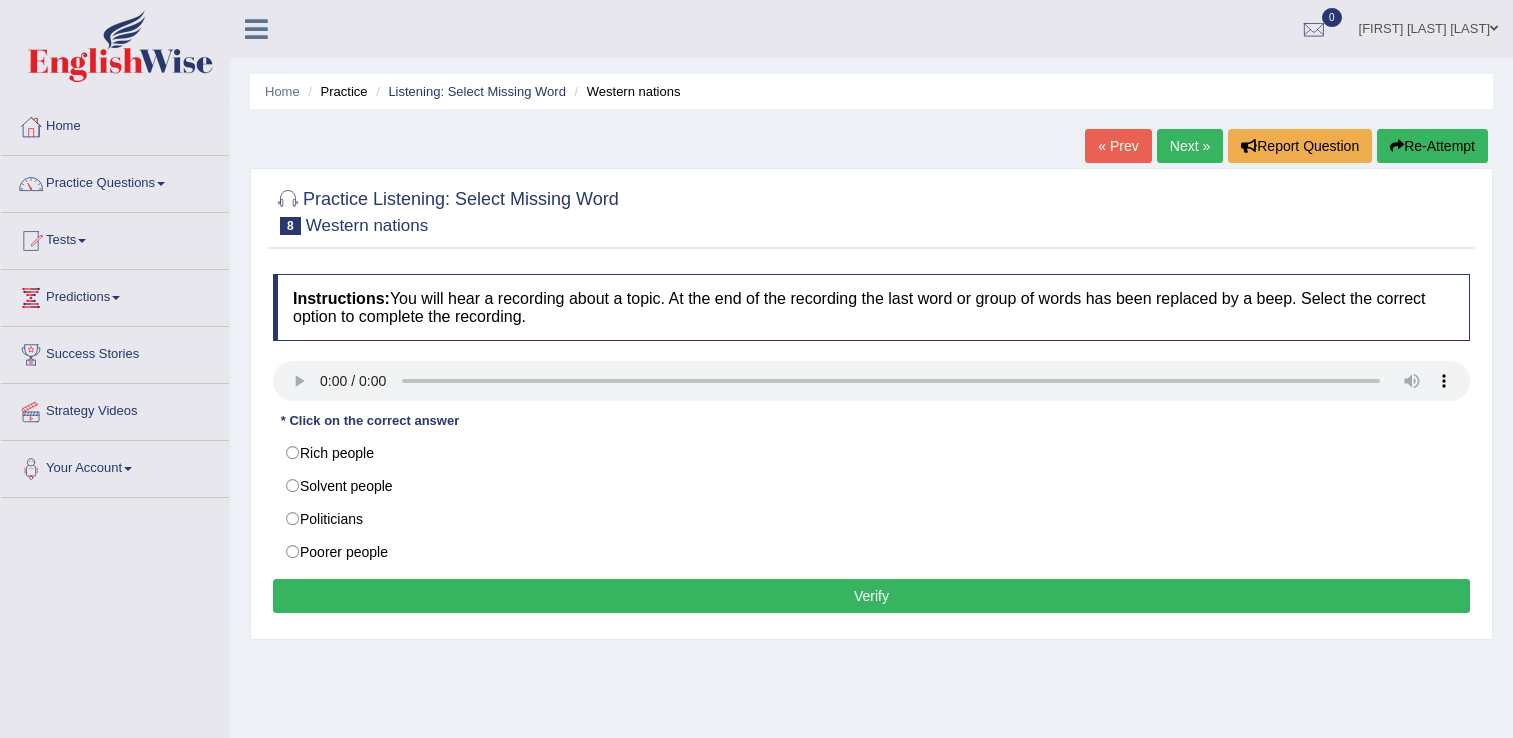 scroll, scrollTop: 0, scrollLeft: 0, axis: both 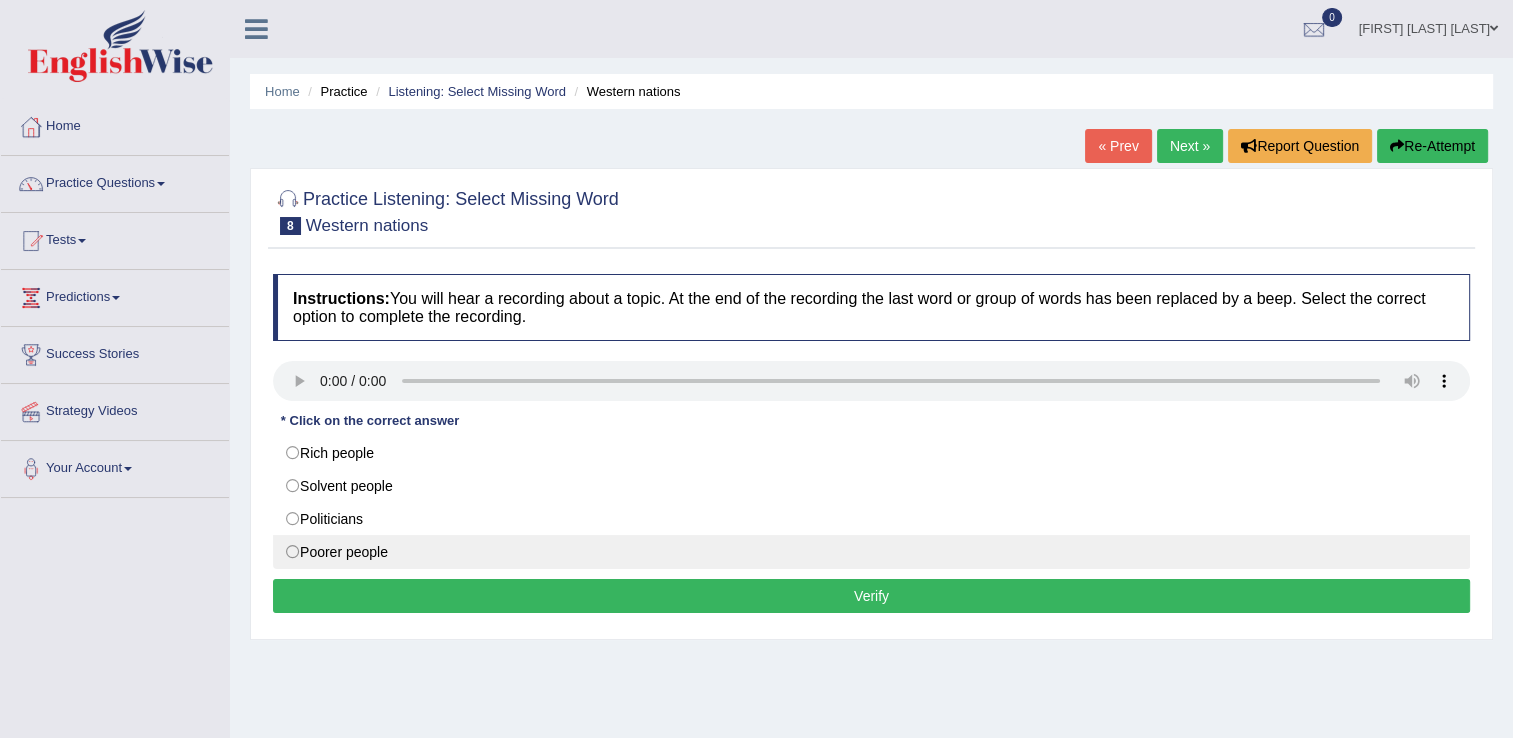 click on "Poorer  people" at bounding box center (871, 552) 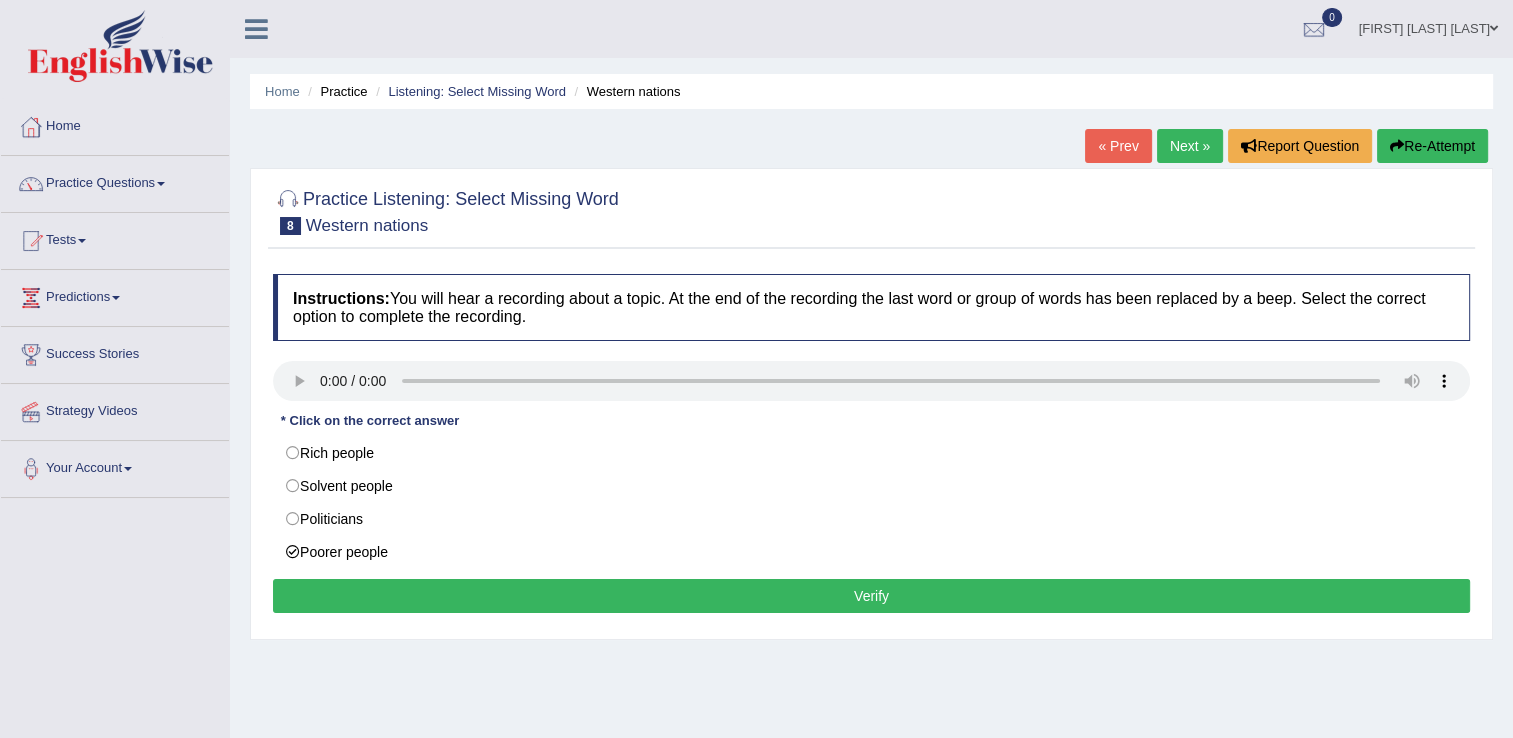 click on "Verify" at bounding box center [871, 596] 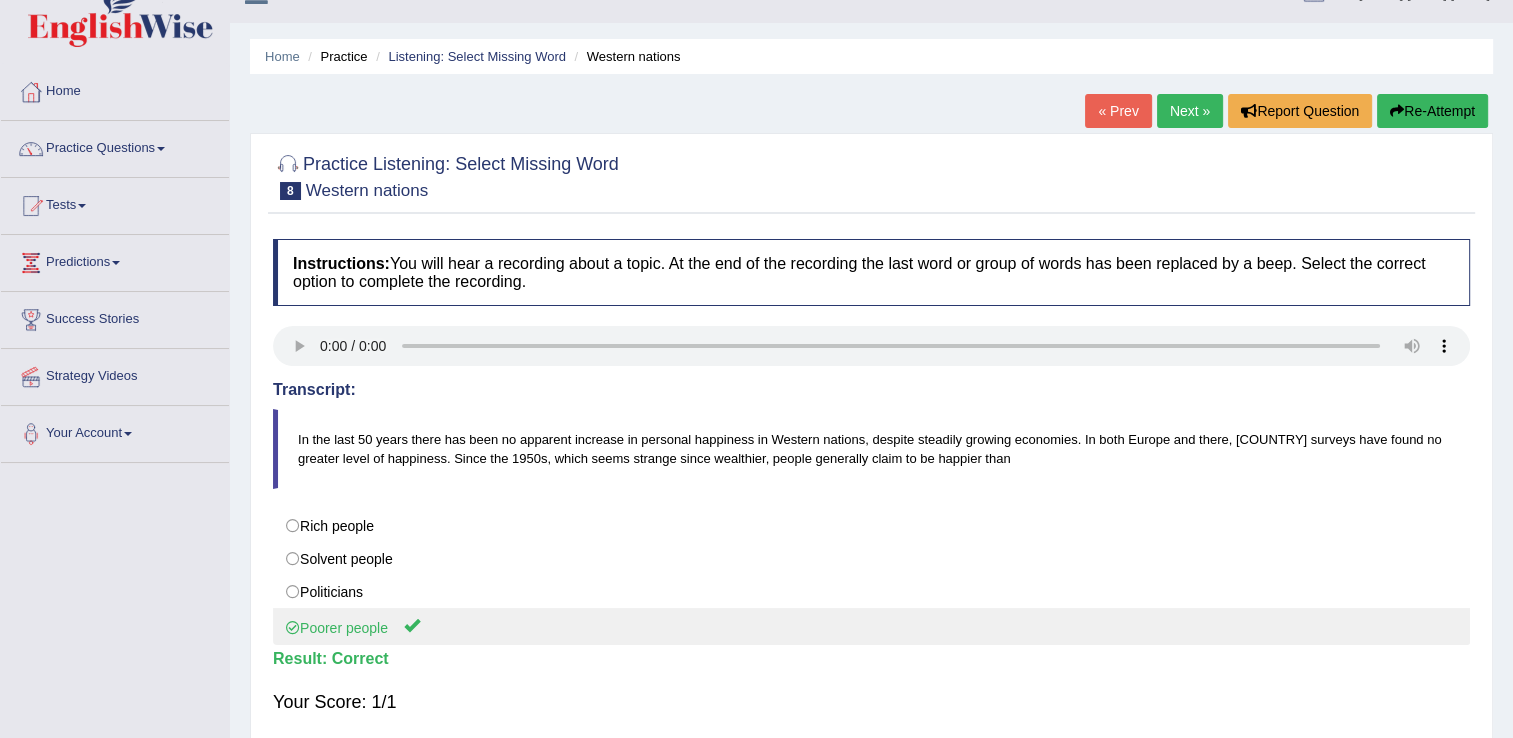 scroll, scrollTop: 0, scrollLeft: 0, axis: both 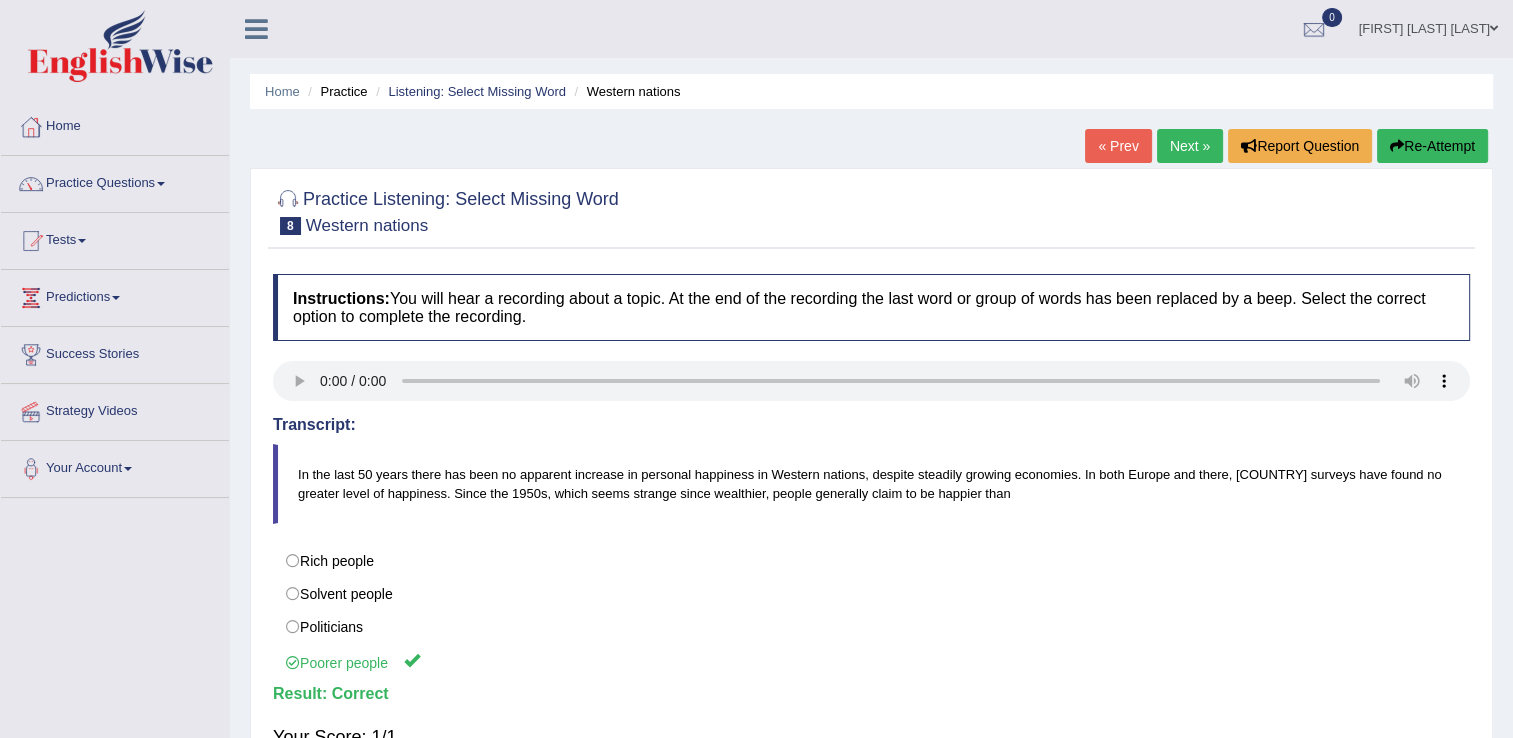 click on "Next »" at bounding box center [1190, 146] 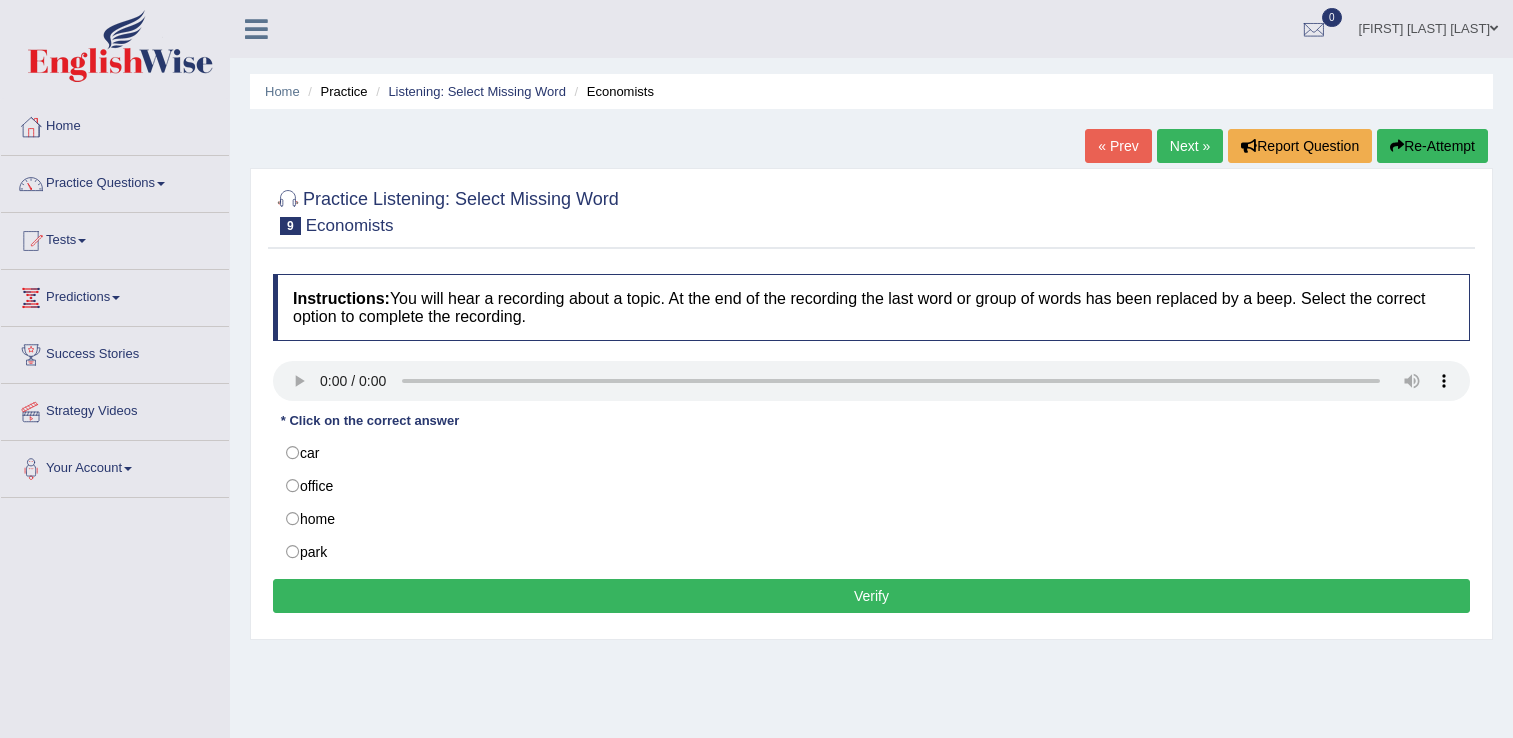 scroll, scrollTop: 0, scrollLeft: 0, axis: both 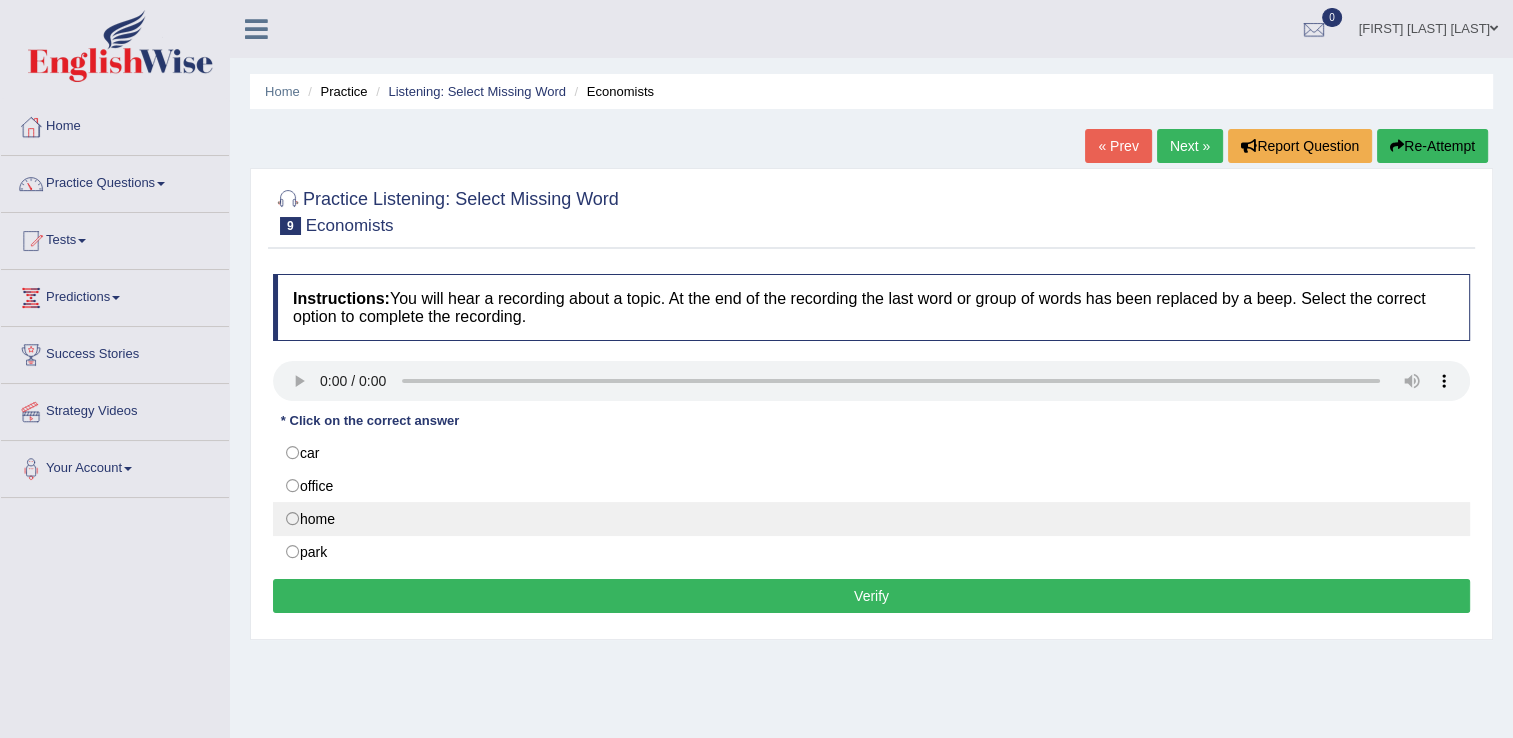 click on "home" at bounding box center [871, 519] 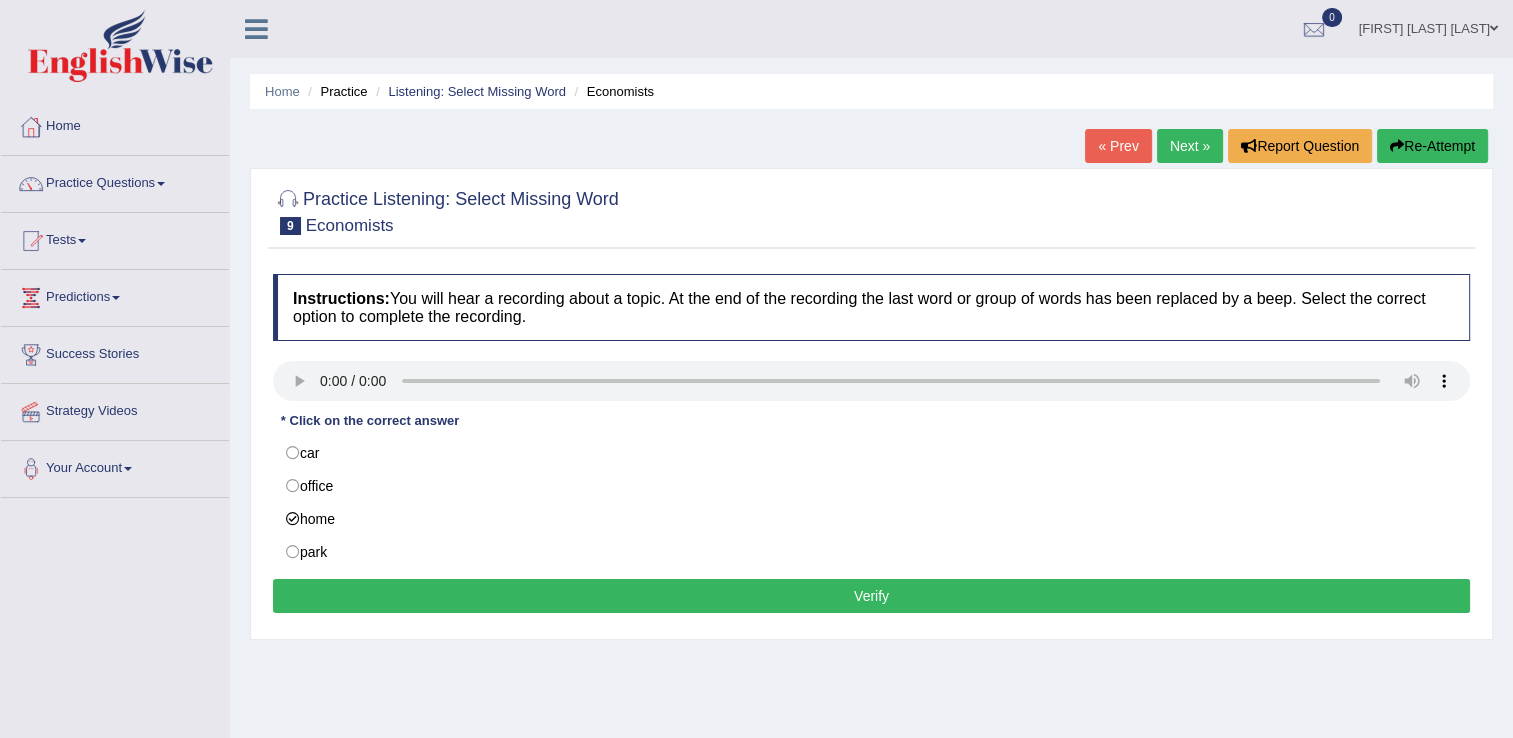 click on "Verify" at bounding box center [871, 596] 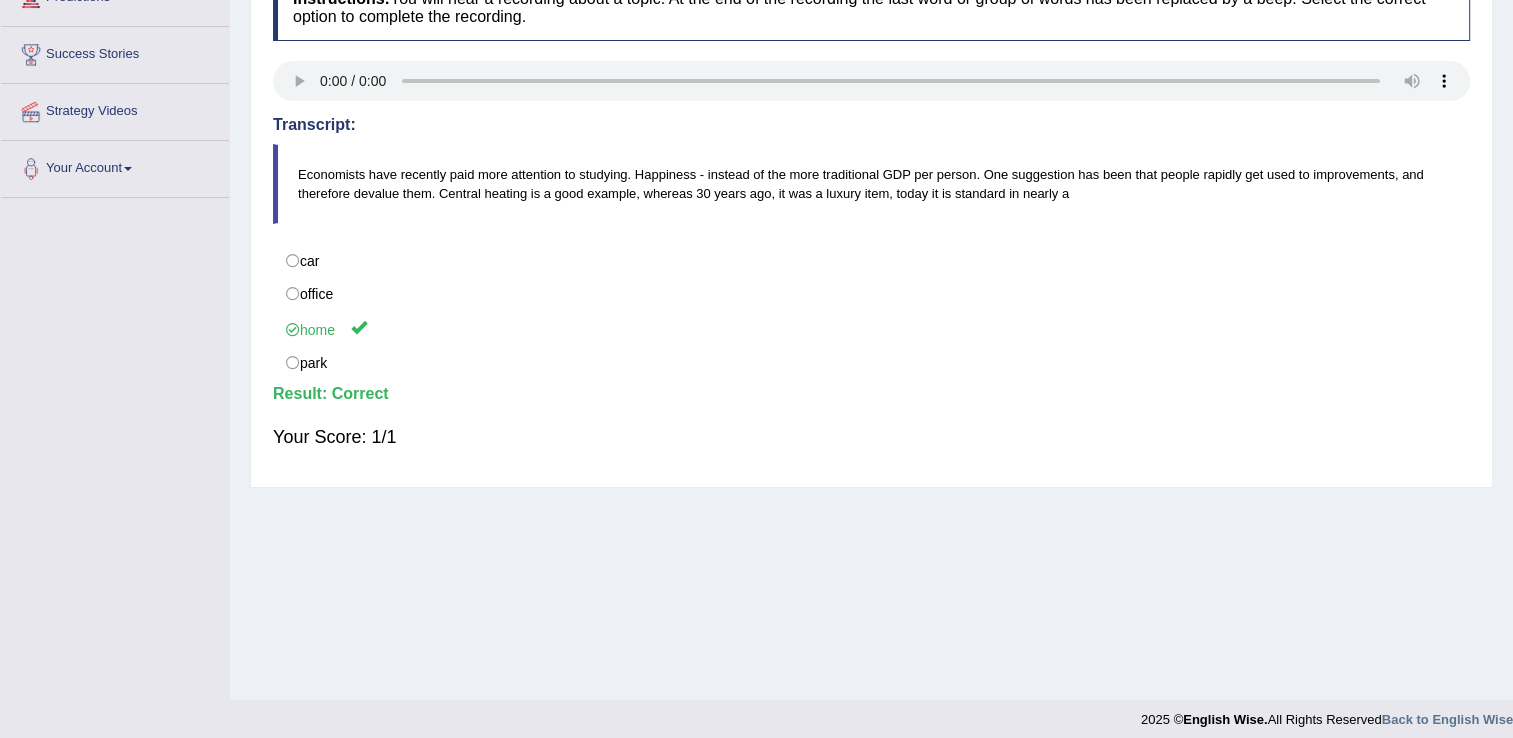 scroll, scrollTop: 100, scrollLeft: 0, axis: vertical 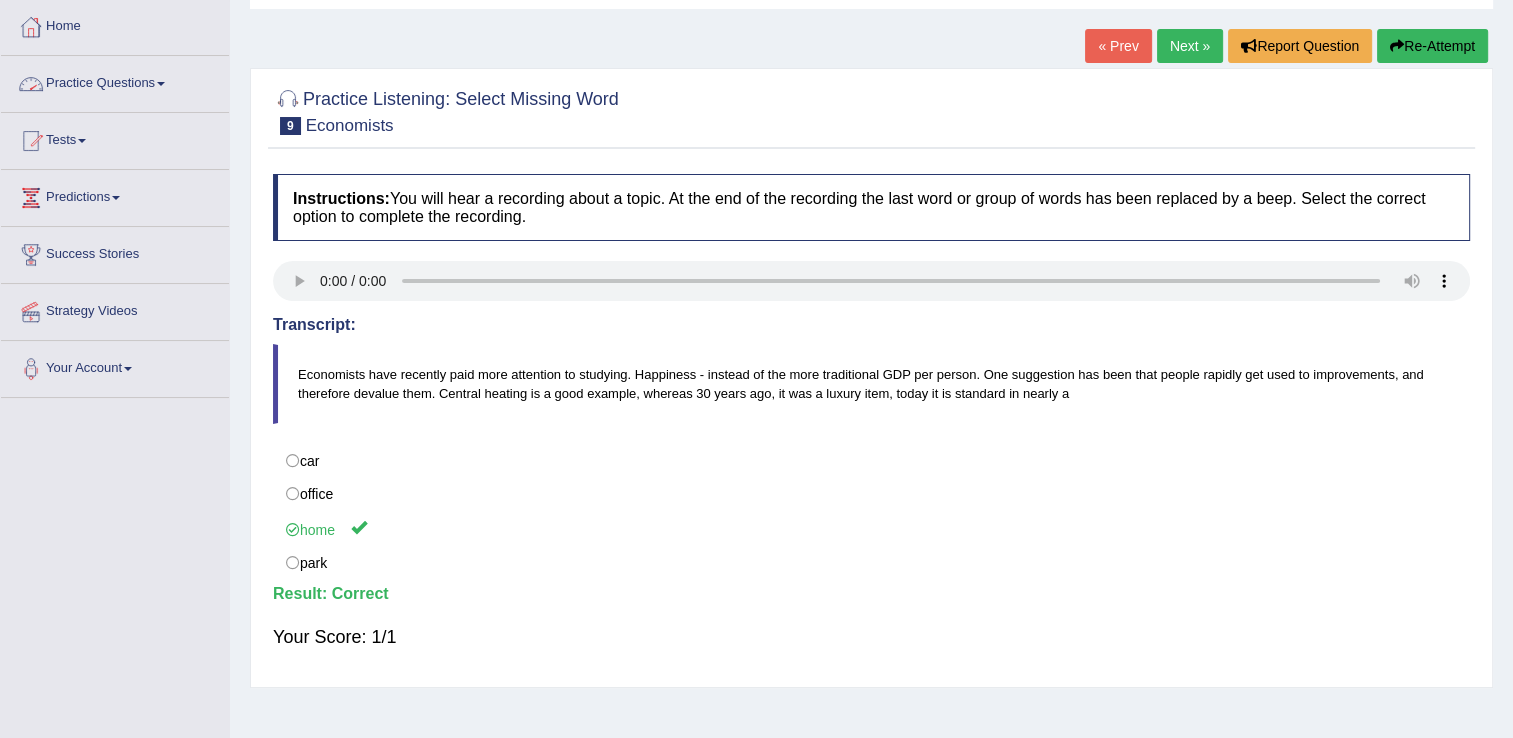click on "Practice Questions" at bounding box center (115, 81) 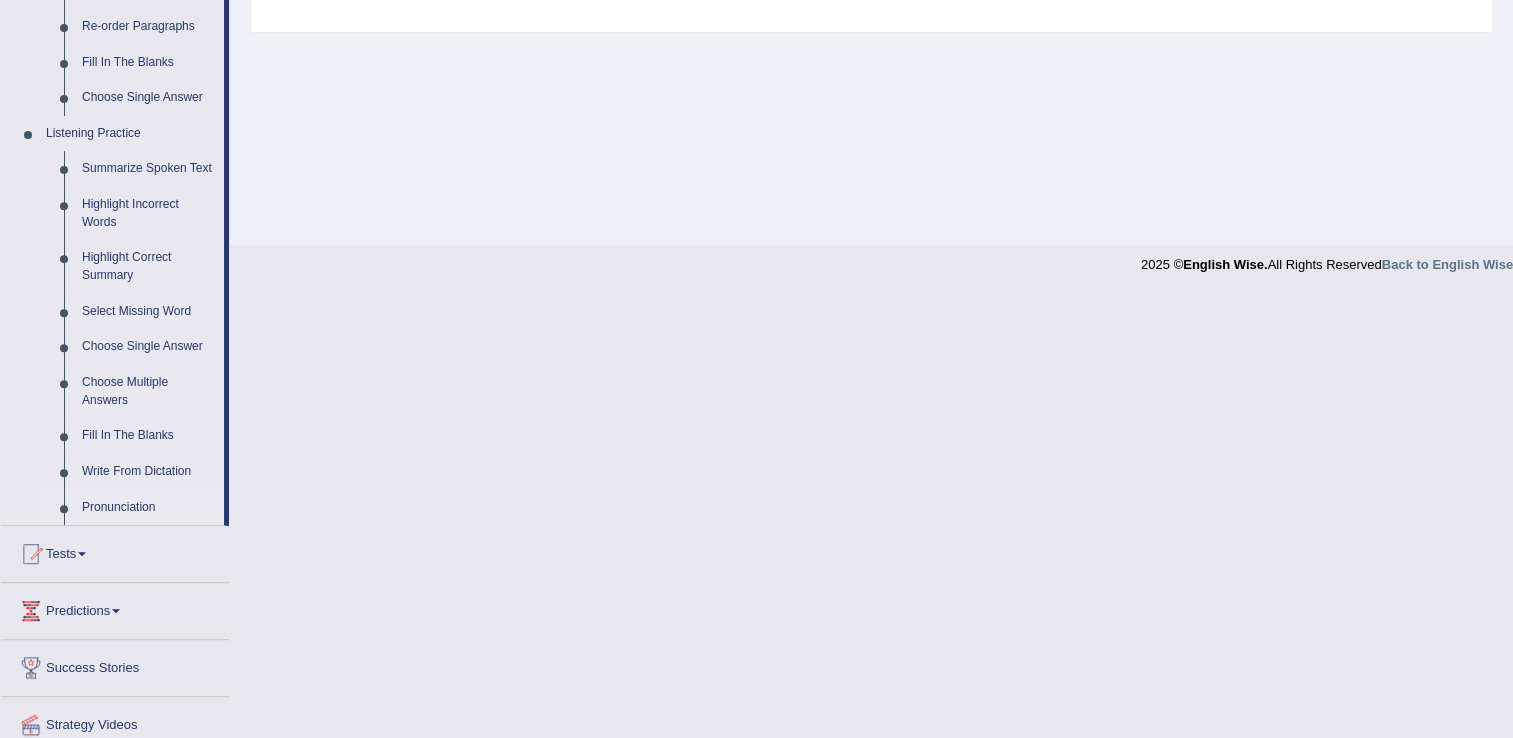 scroll, scrollTop: 827, scrollLeft: 0, axis: vertical 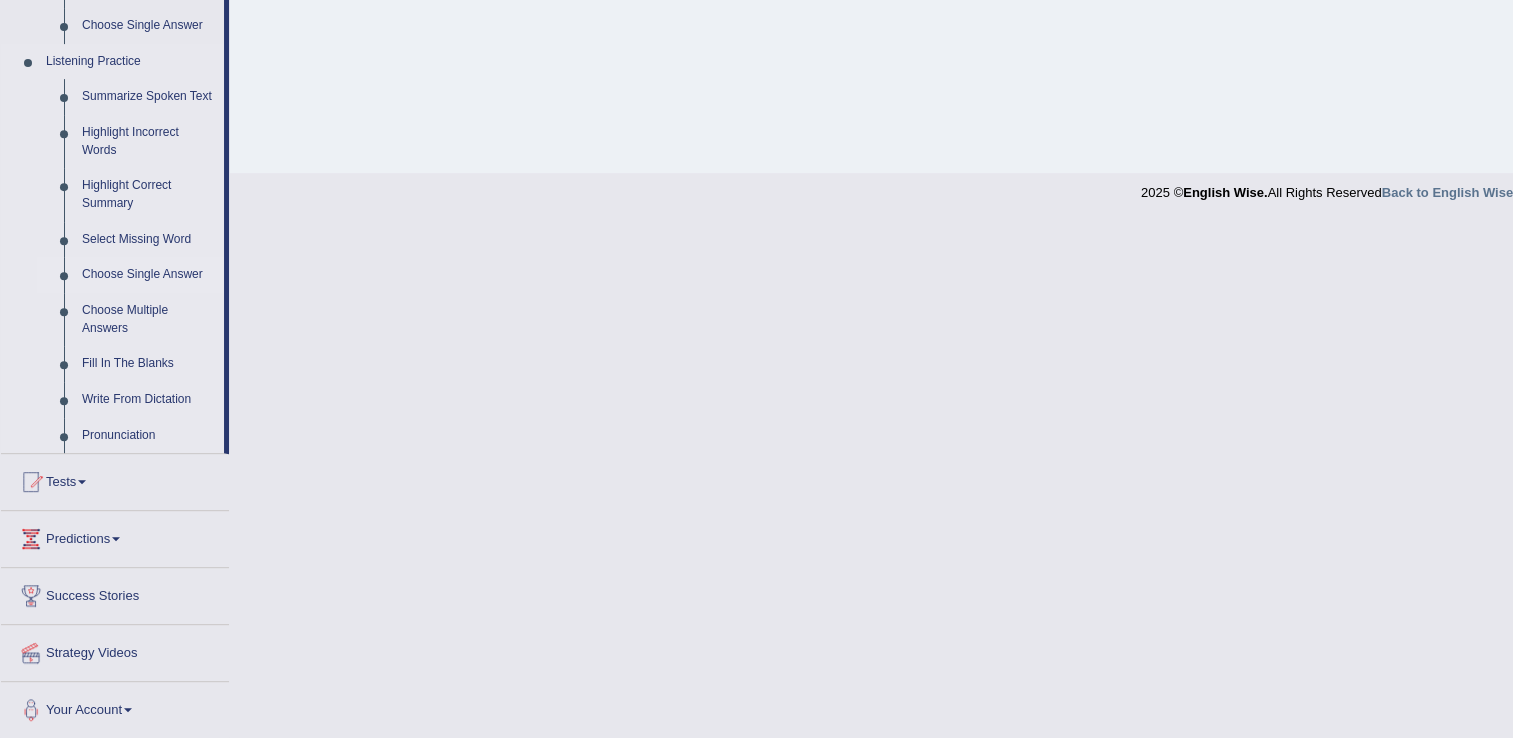 click on "Choose Single Answer" at bounding box center (148, 275) 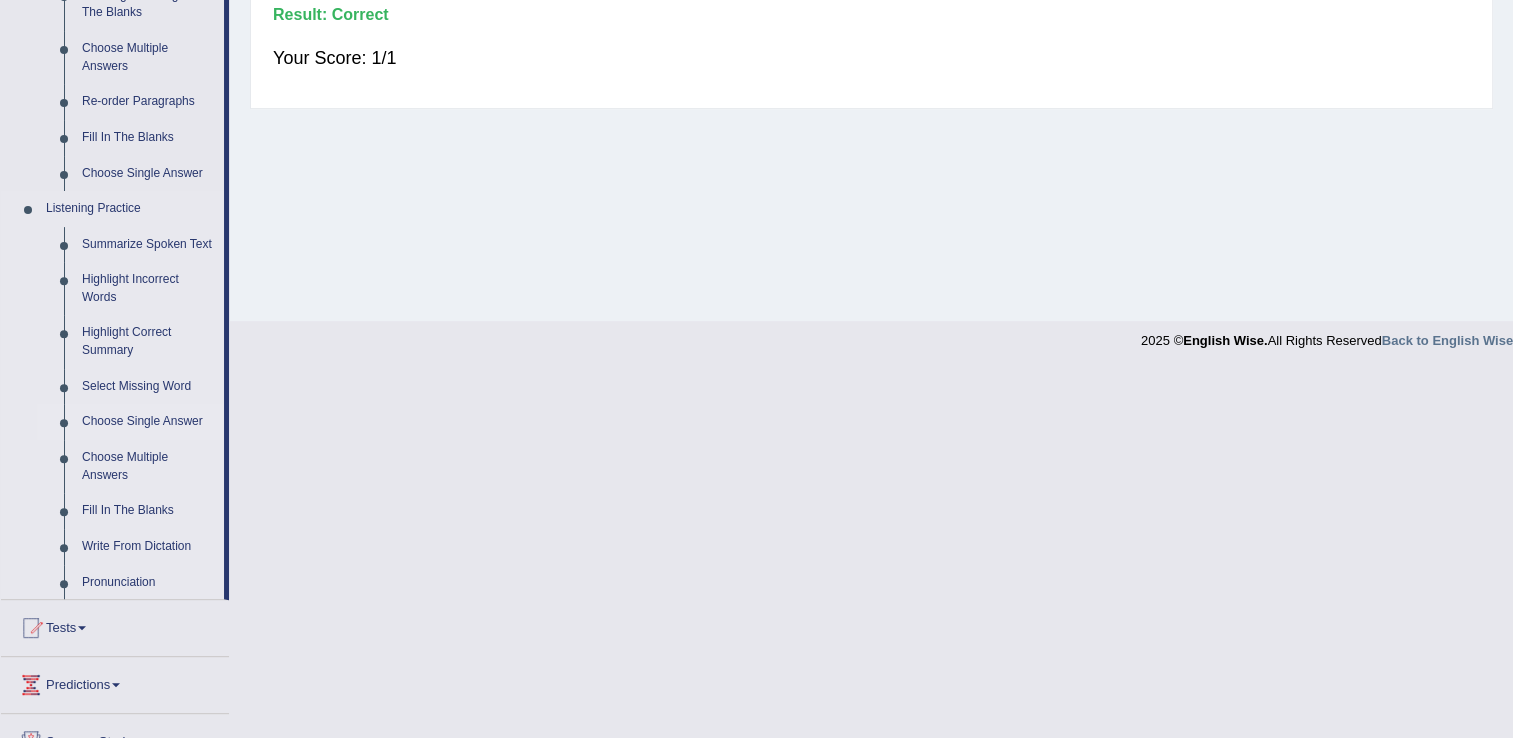 scroll, scrollTop: 312, scrollLeft: 0, axis: vertical 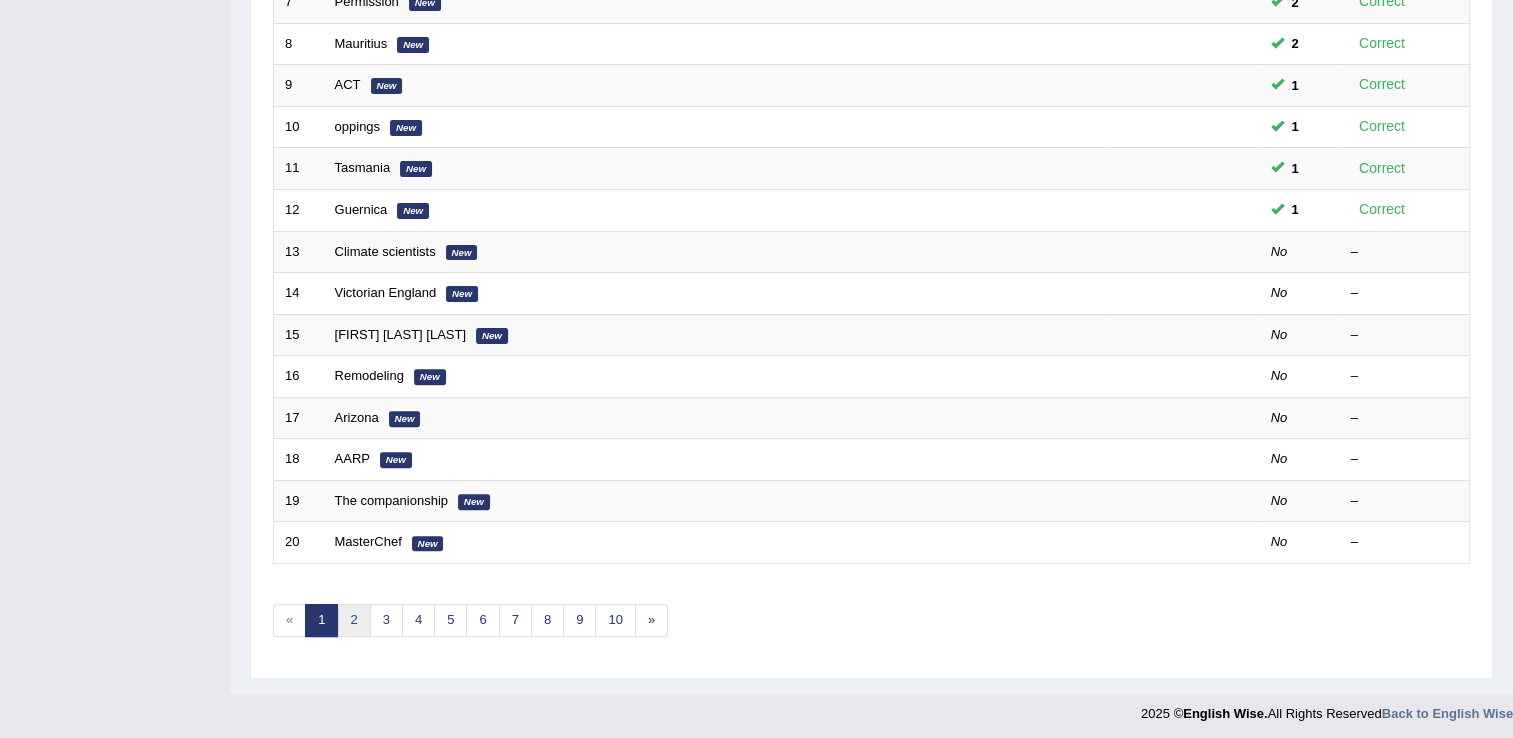 click on "2" at bounding box center [353, 620] 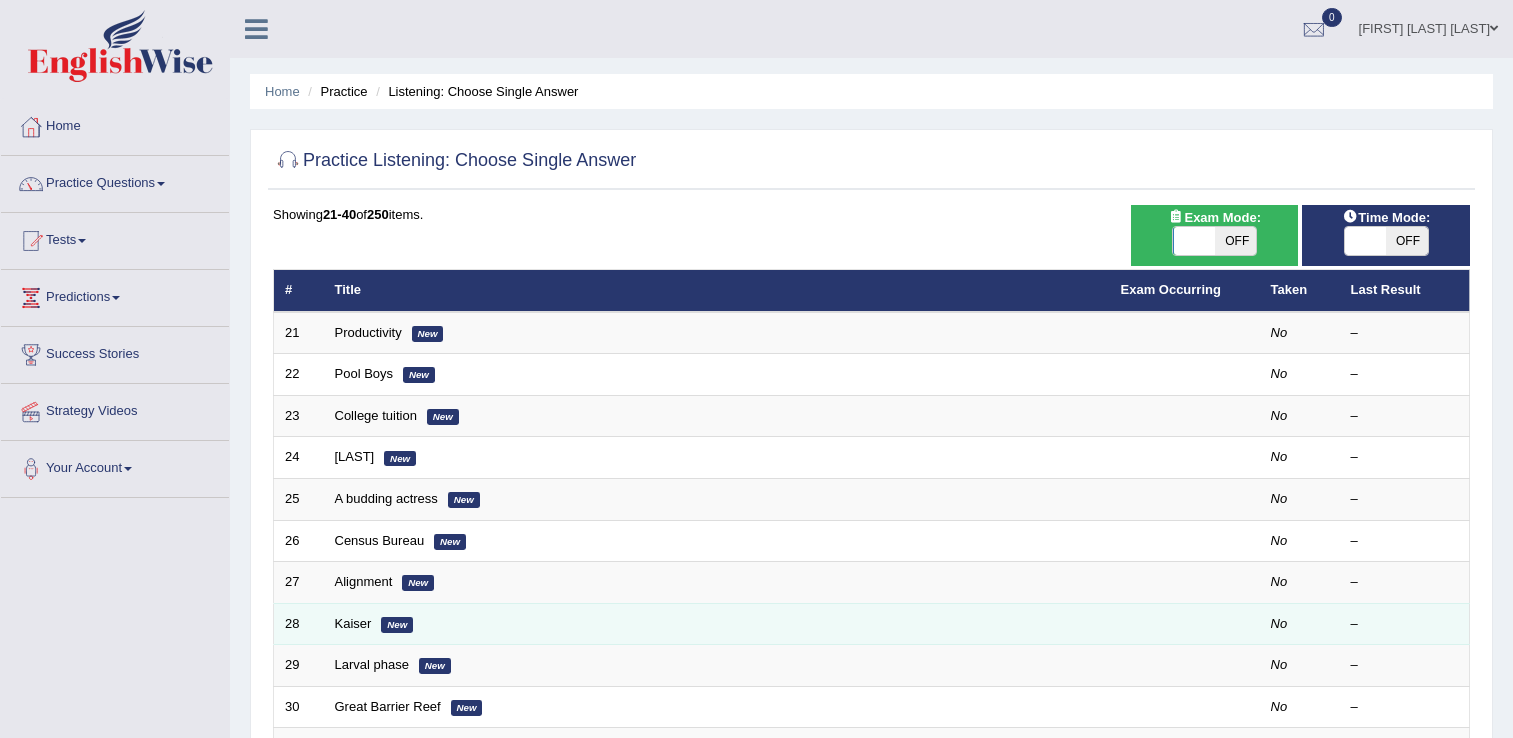 scroll, scrollTop: 0, scrollLeft: 0, axis: both 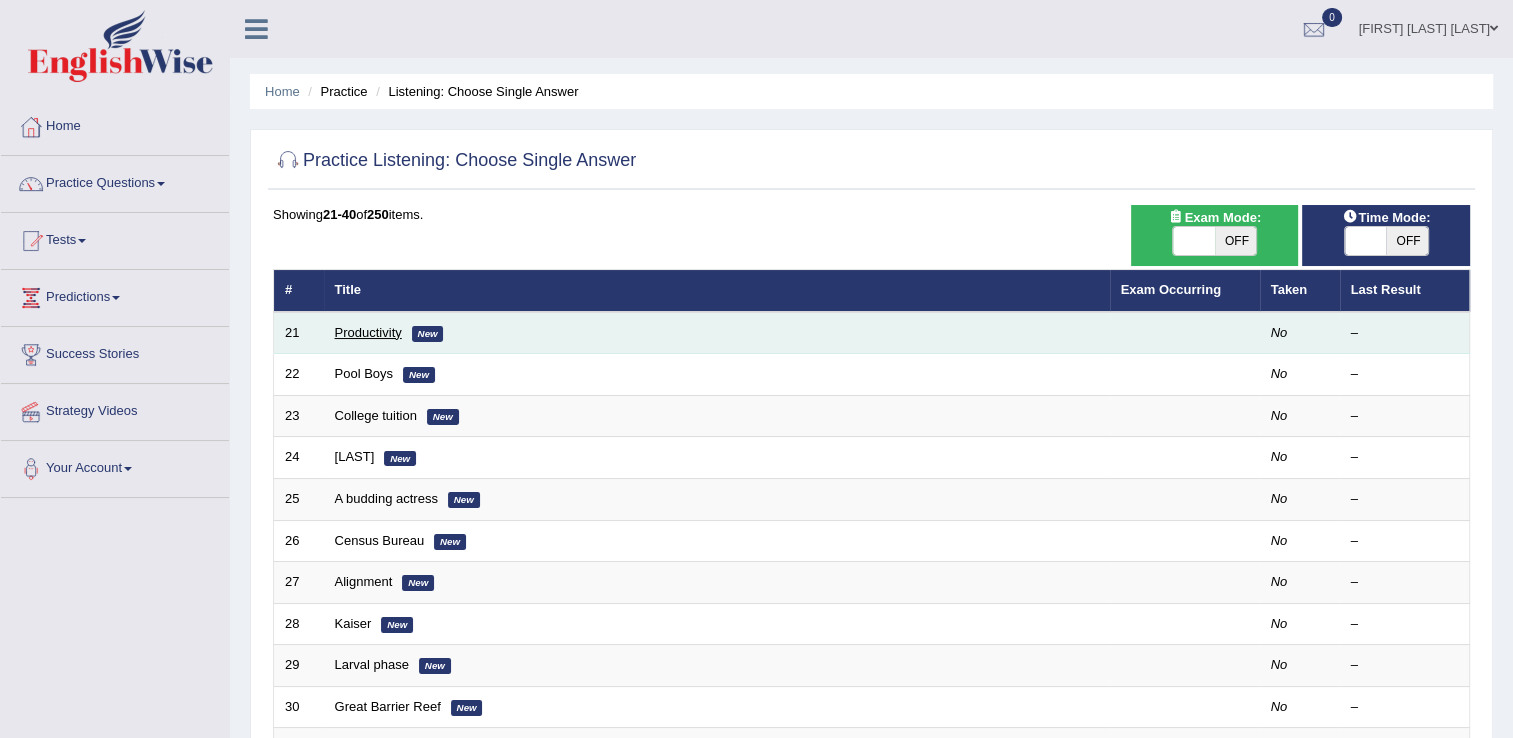 click on "Productivity" at bounding box center [368, 332] 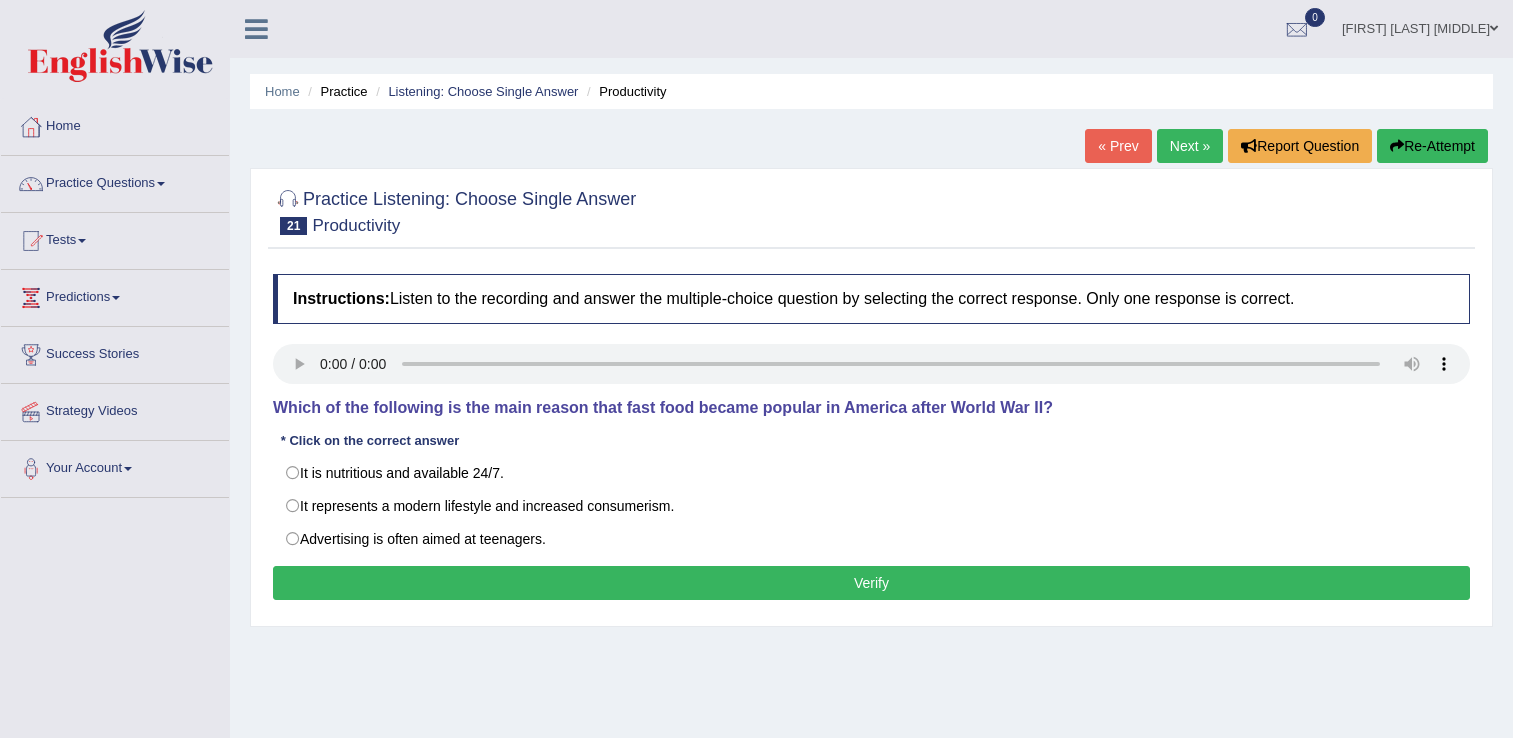 scroll, scrollTop: 0, scrollLeft: 0, axis: both 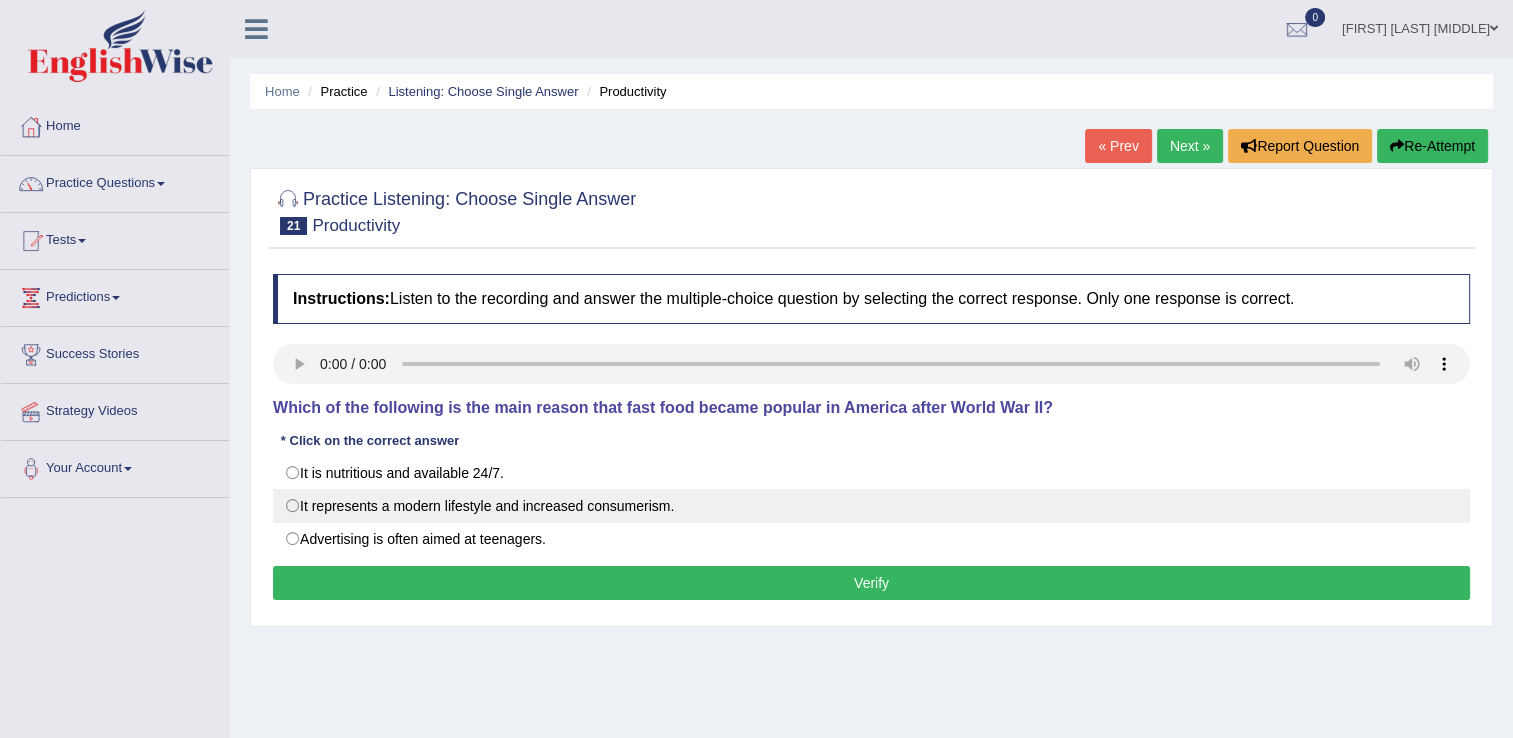 click on "It represents a modern lifestyle and increased consumerism." at bounding box center (871, 506) 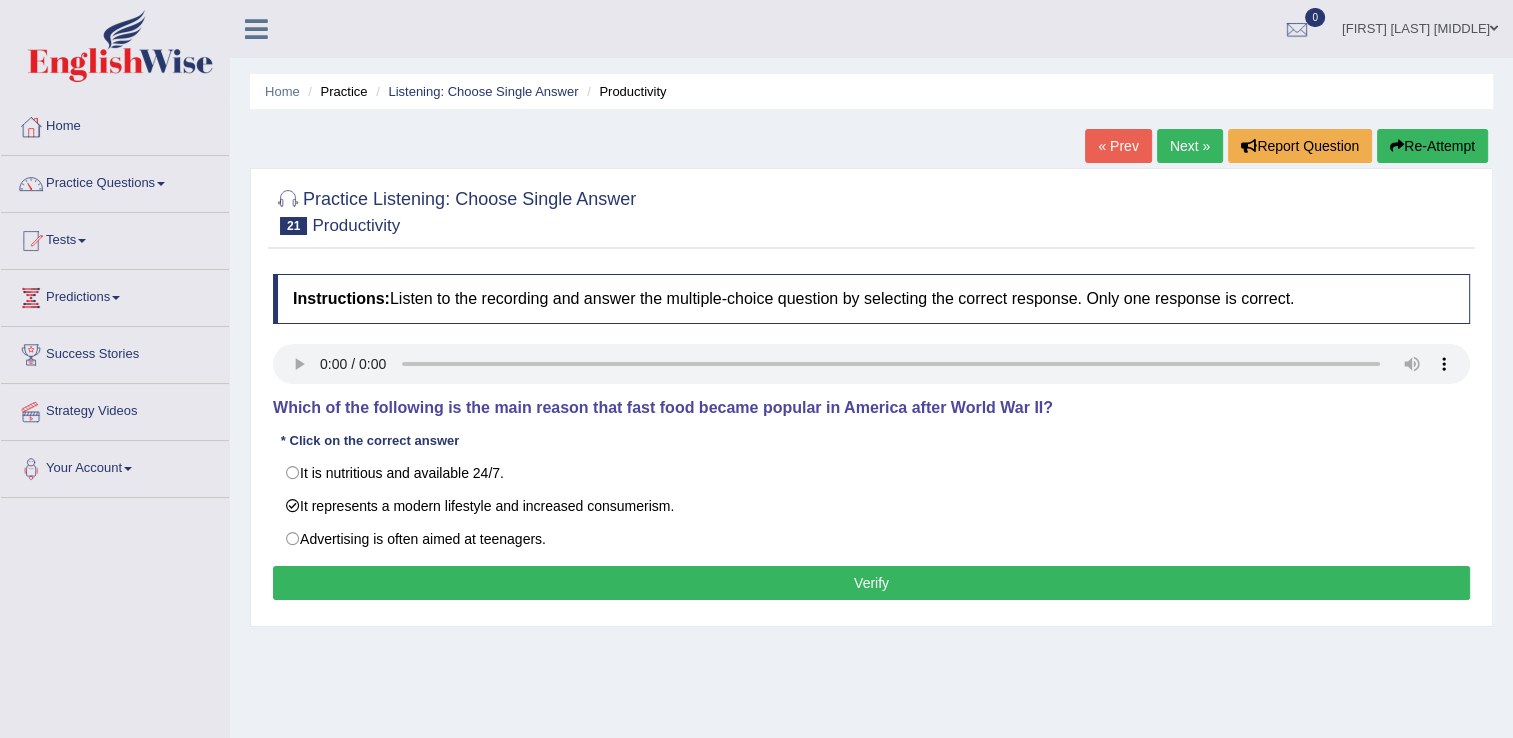 click on "Verify" at bounding box center (871, 583) 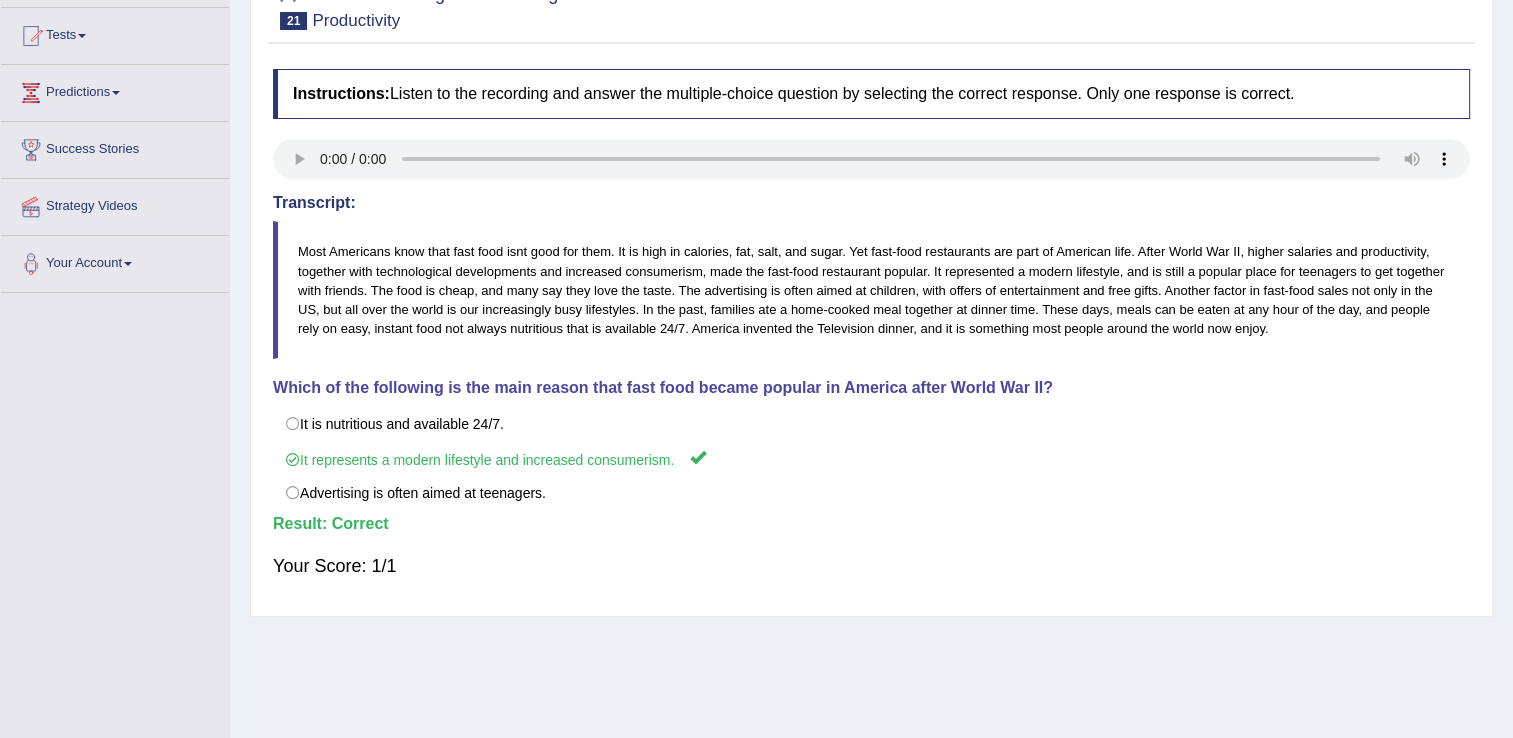 scroll, scrollTop: 0, scrollLeft: 0, axis: both 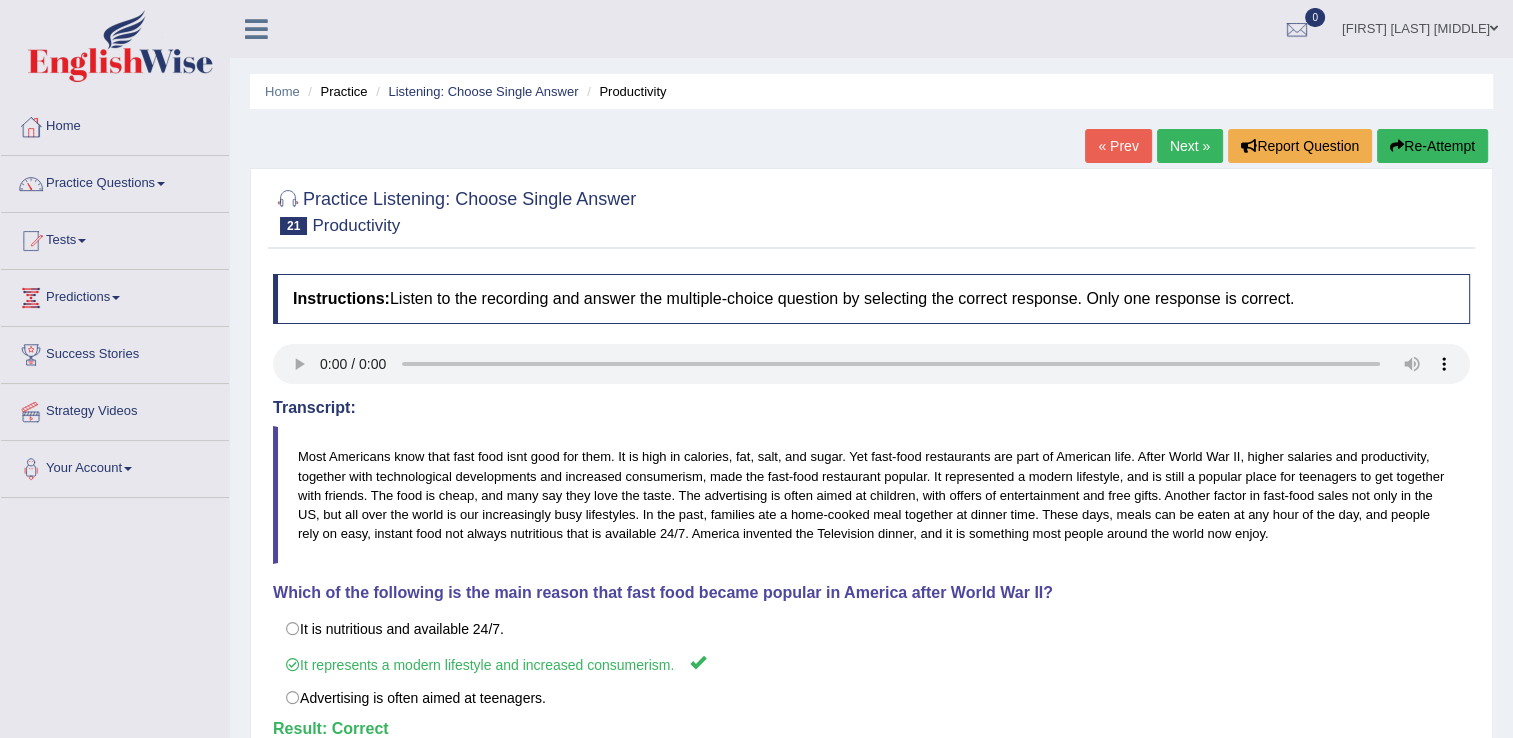 click on "Next »" at bounding box center (1190, 146) 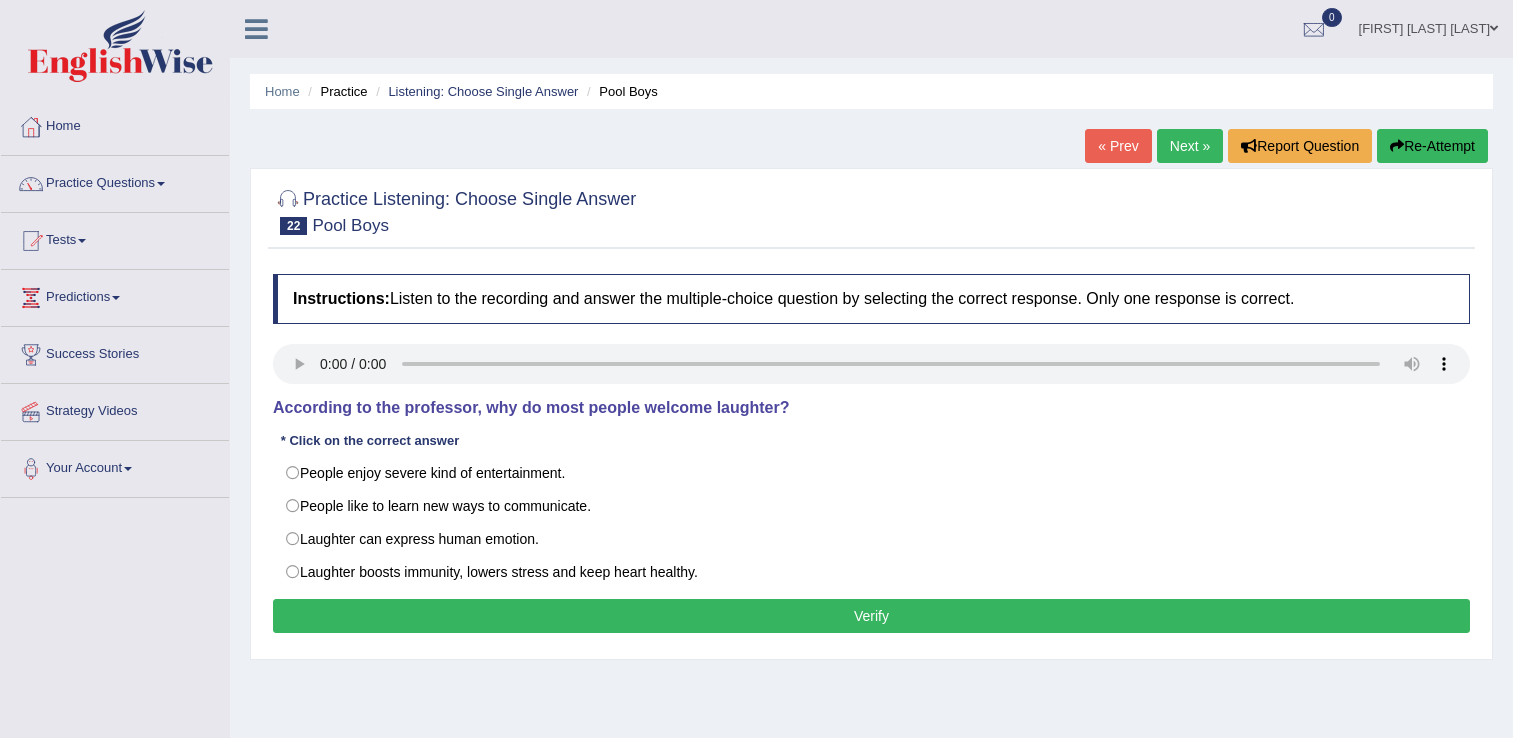 scroll, scrollTop: 0, scrollLeft: 0, axis: both 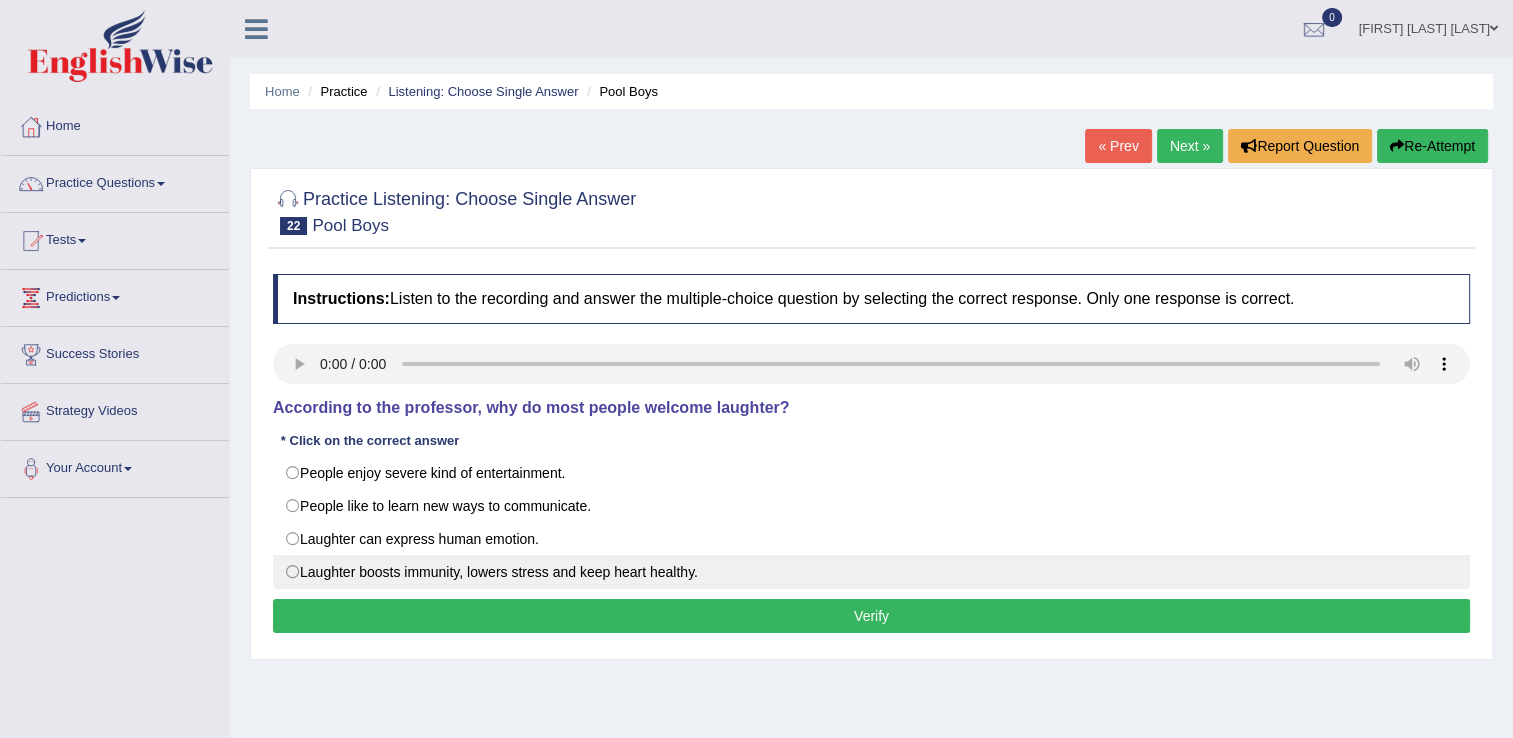 click on "Laughter boosts immunity, lowers stress and keep heart healthy." at bounding box center (871, 572) 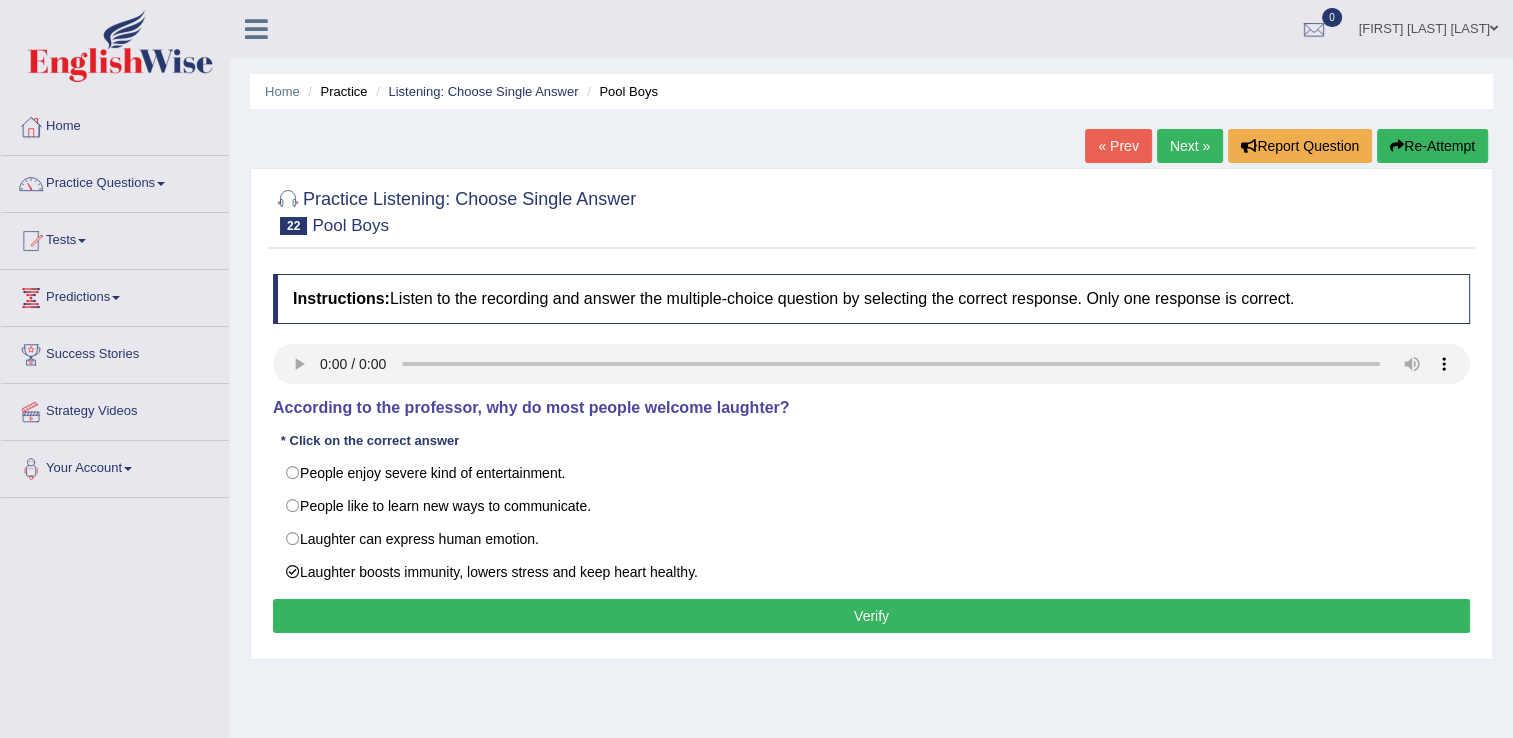 click on "Verify" at bounding box center [871, 616] 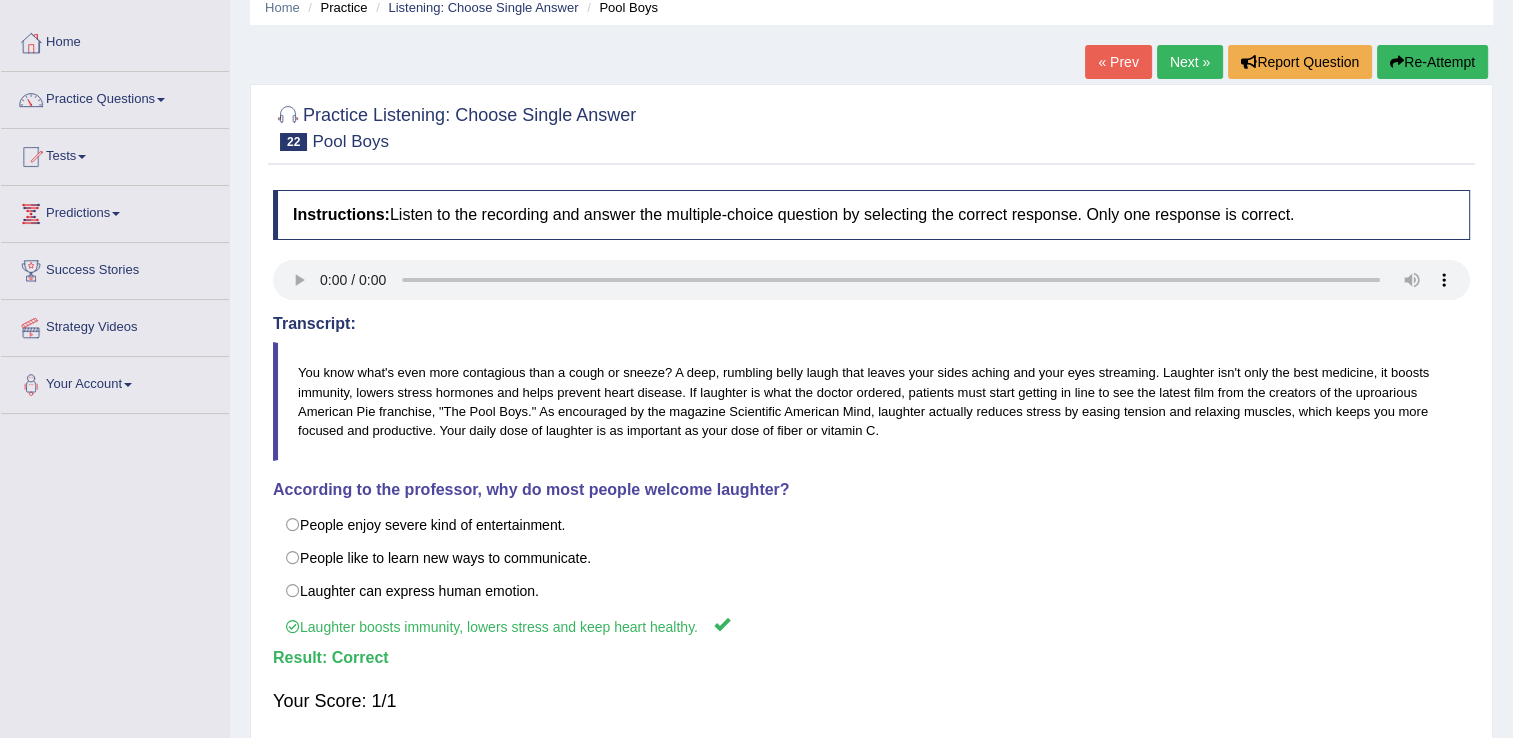 scroll, scrollTop: 0, scrollLeft: 0, axis: both 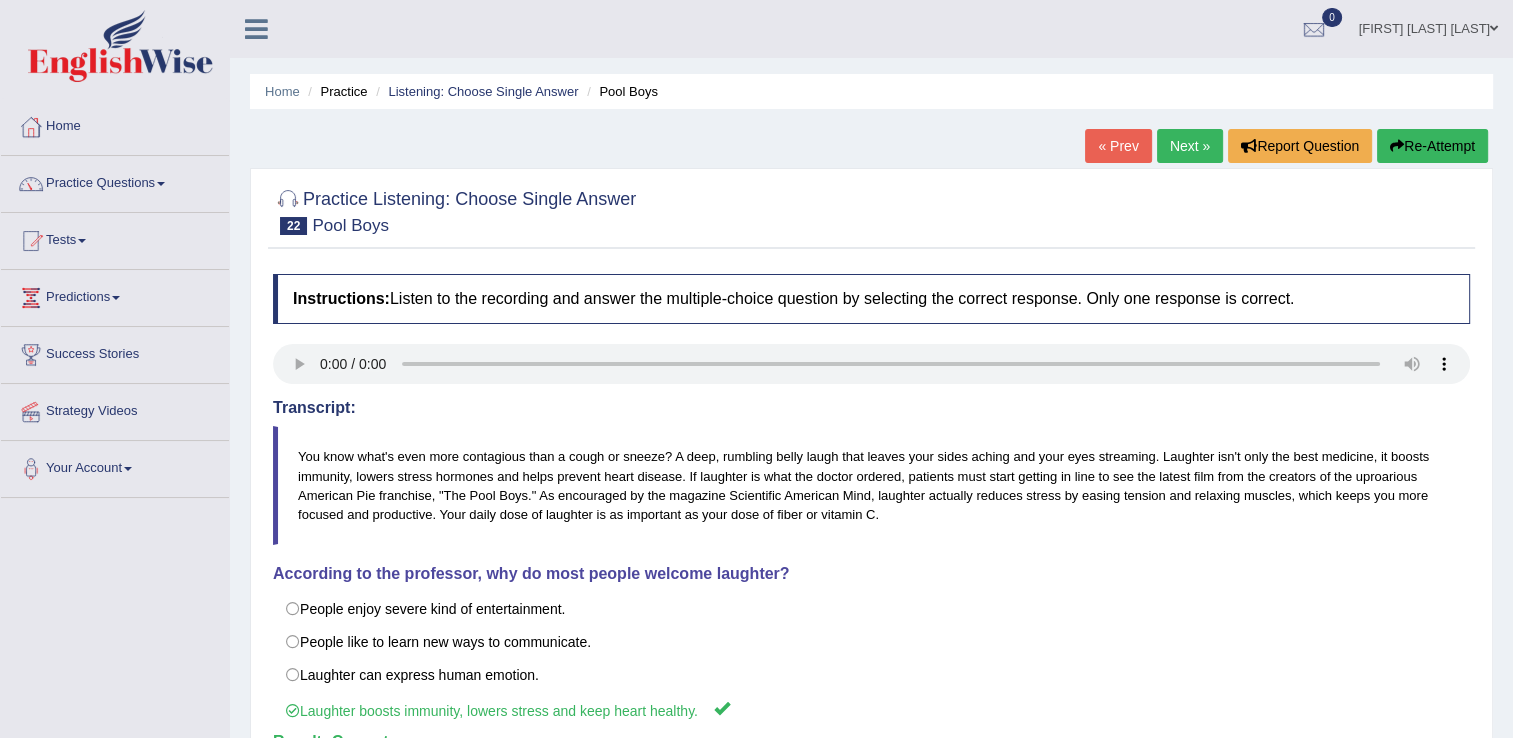 click on "Practice Questions" at bounding box center (115, 181) 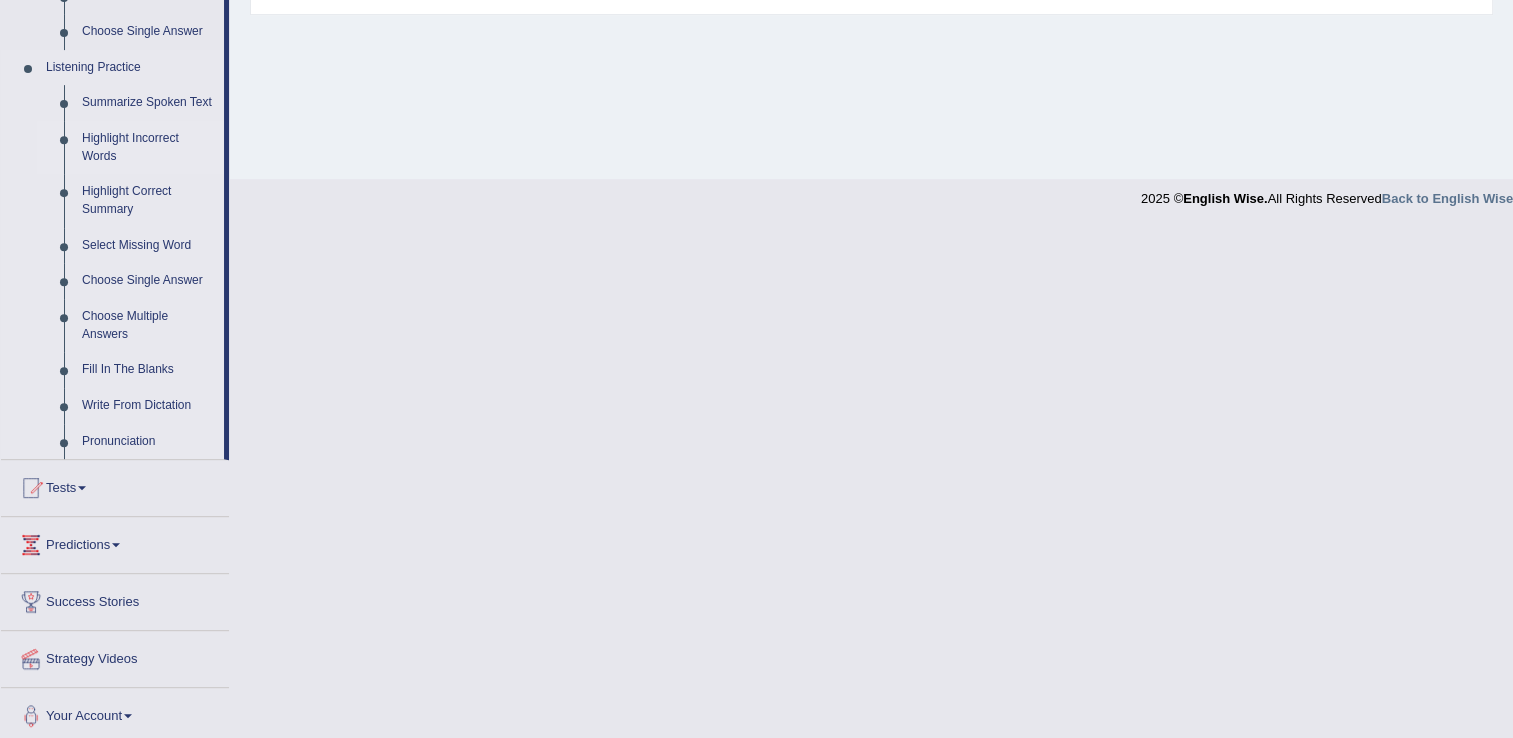 scroll, scrollTop: 827, scrollLeft: 0, axis: vertical 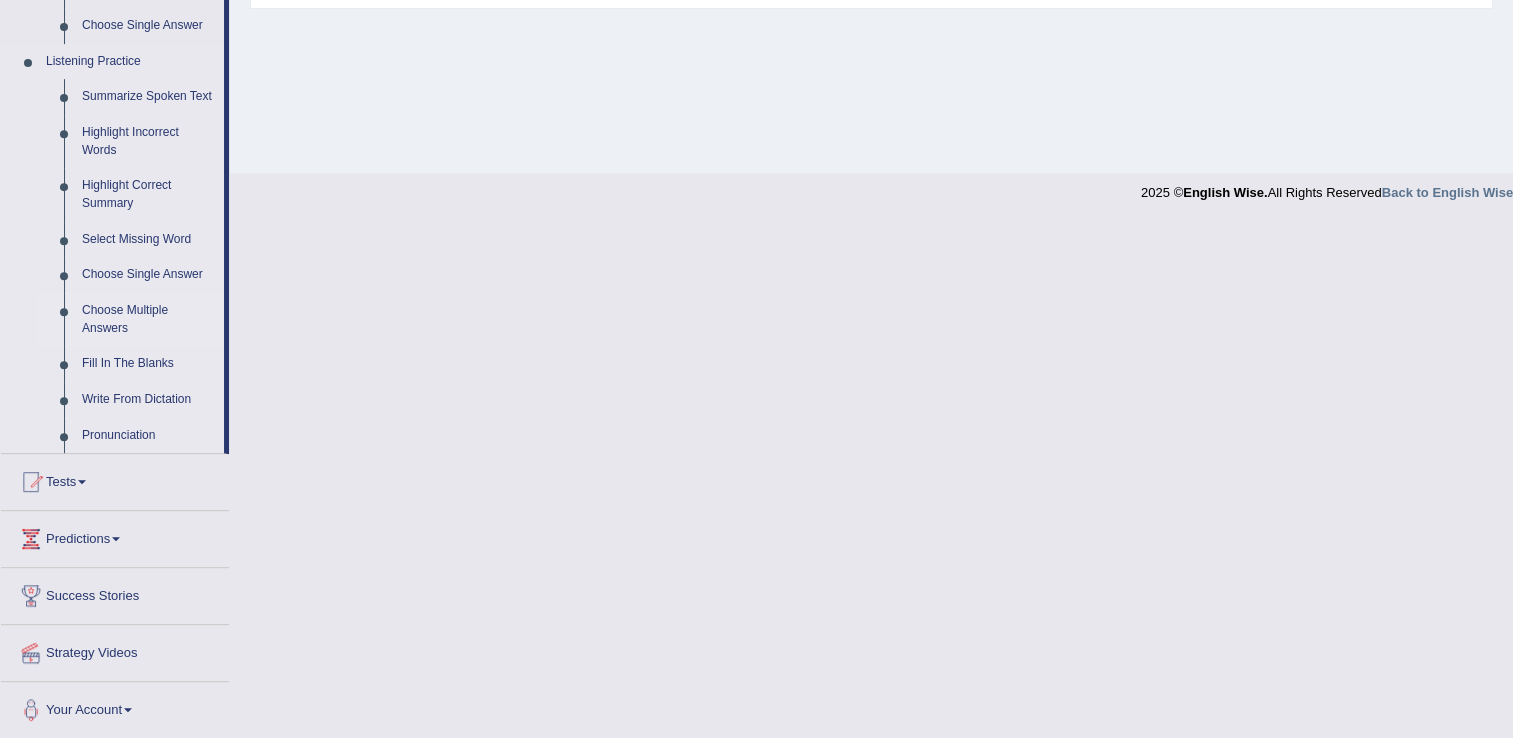 click on "Choose Multiple Answers" at bounding box center [148, 319] 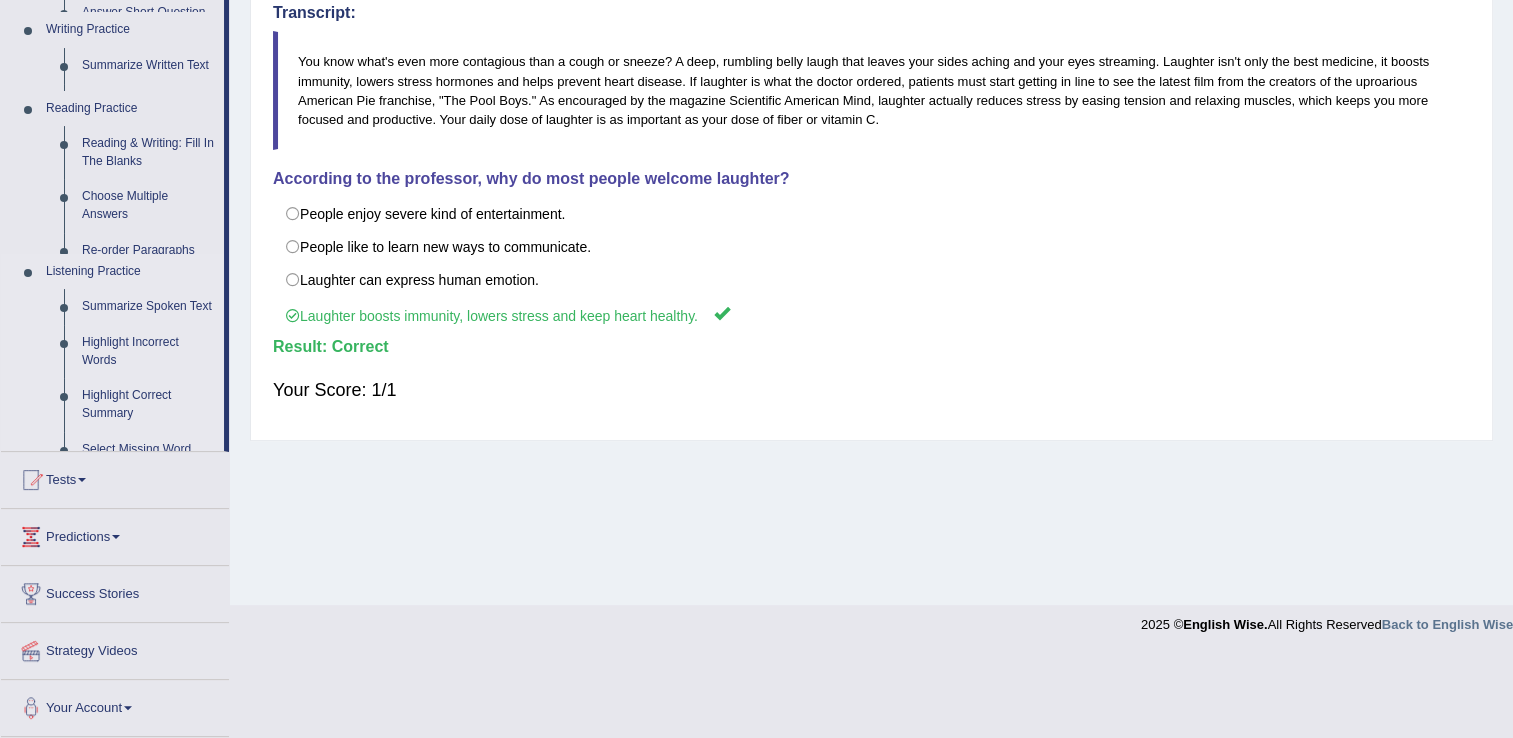 scroll, scrollTop: 312, scrollLeft: 0, axis: vertical 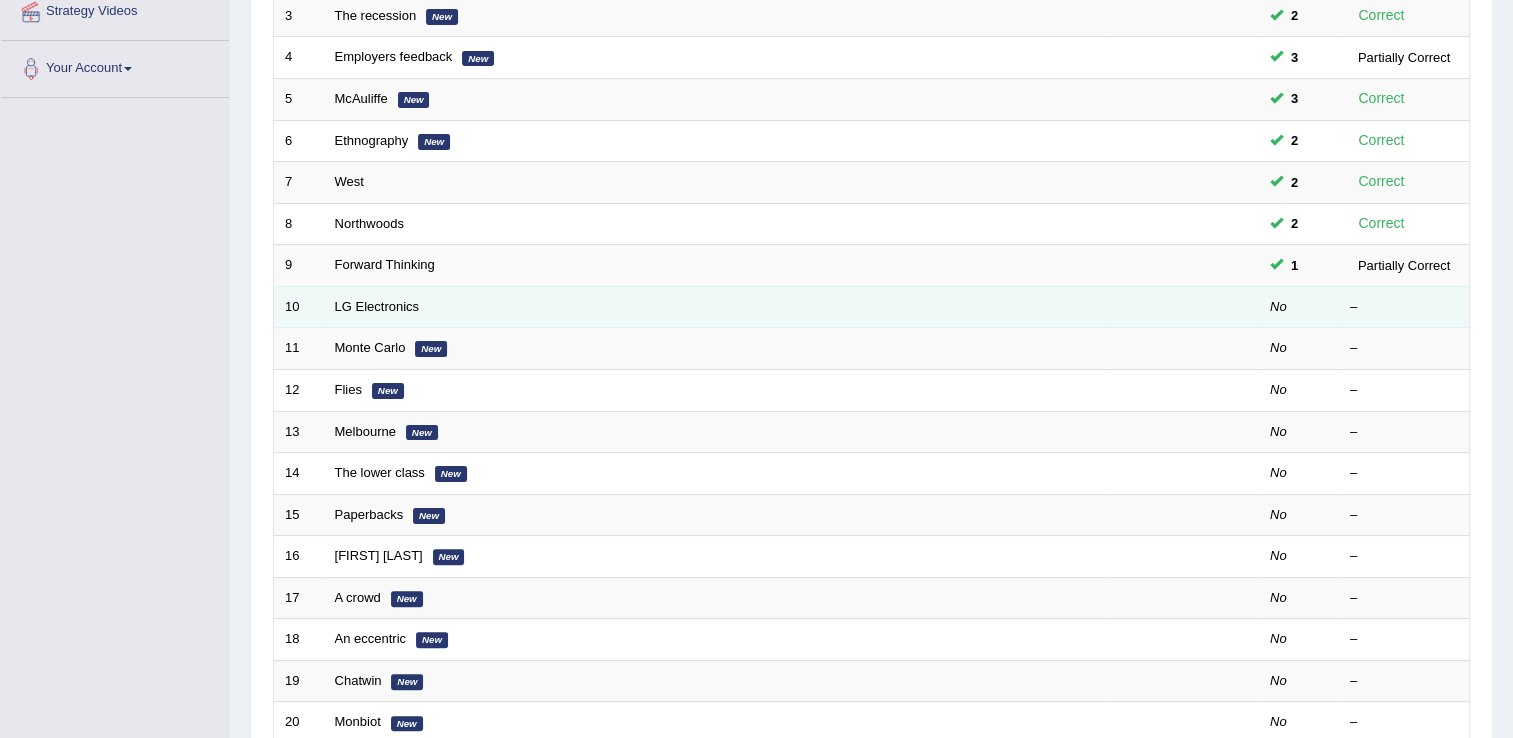 click on "LG Electronics" at bounding box center (716, 307) 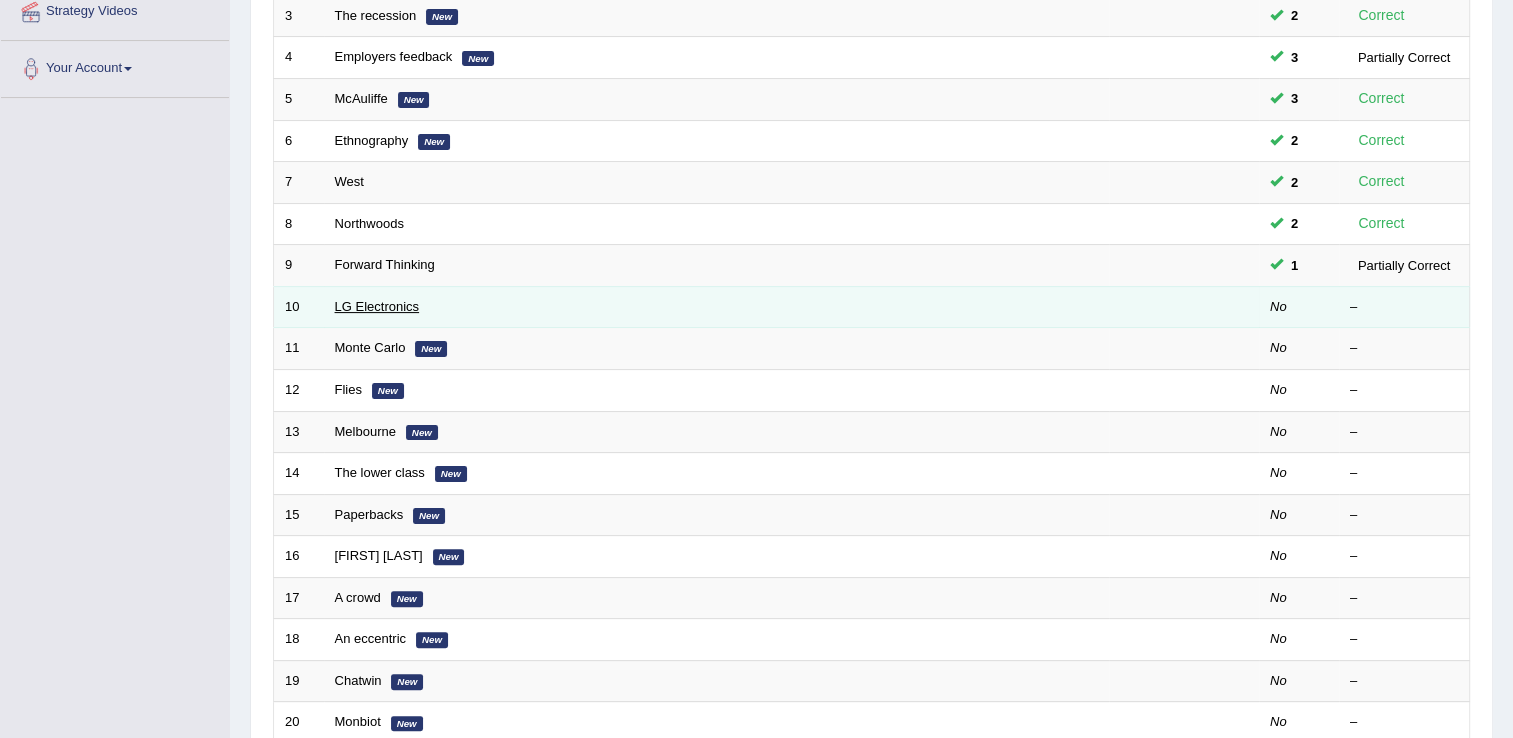 click on "LG Electronics" at bounding box center [377, 306] 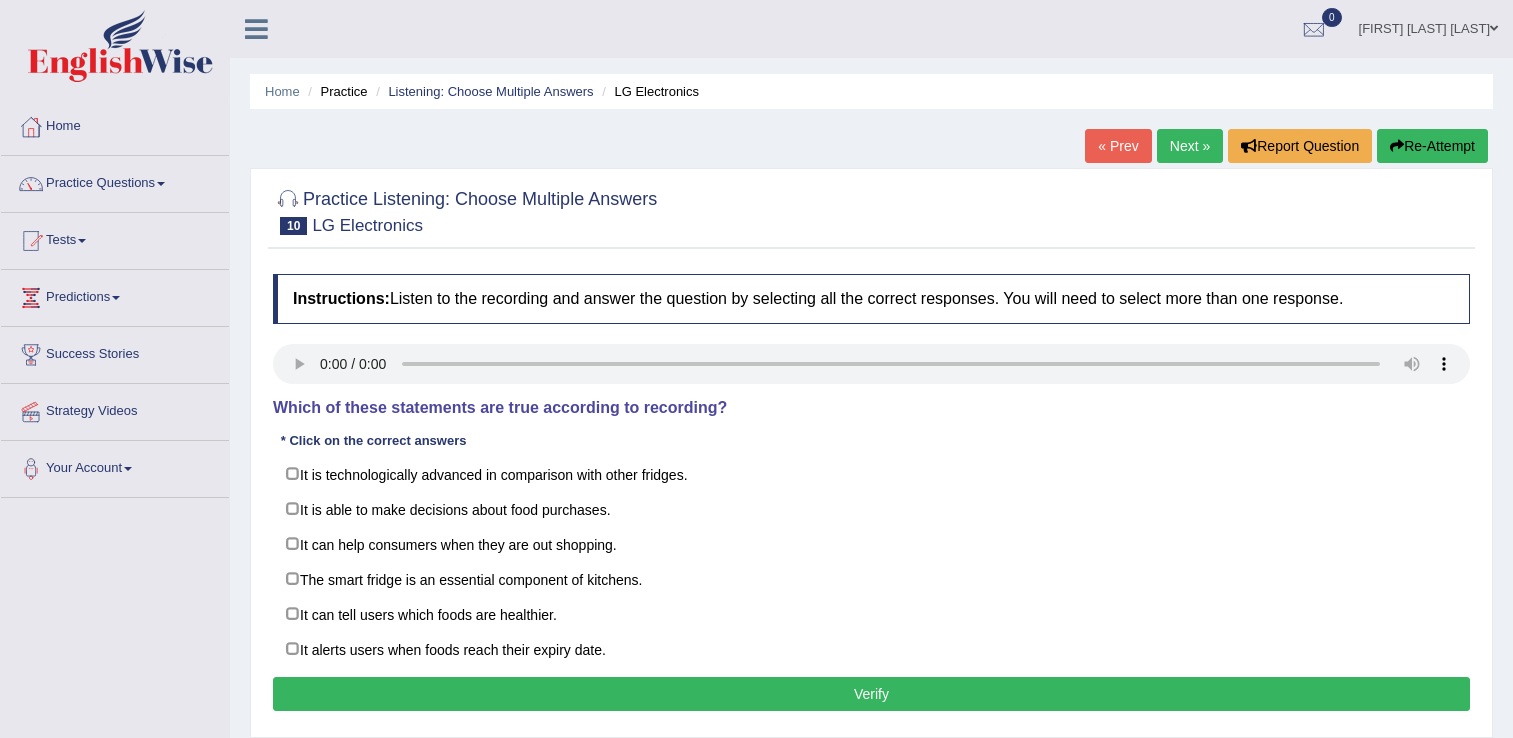 scroll, scrollTop: 0, scrollLeft: 0, axis: both 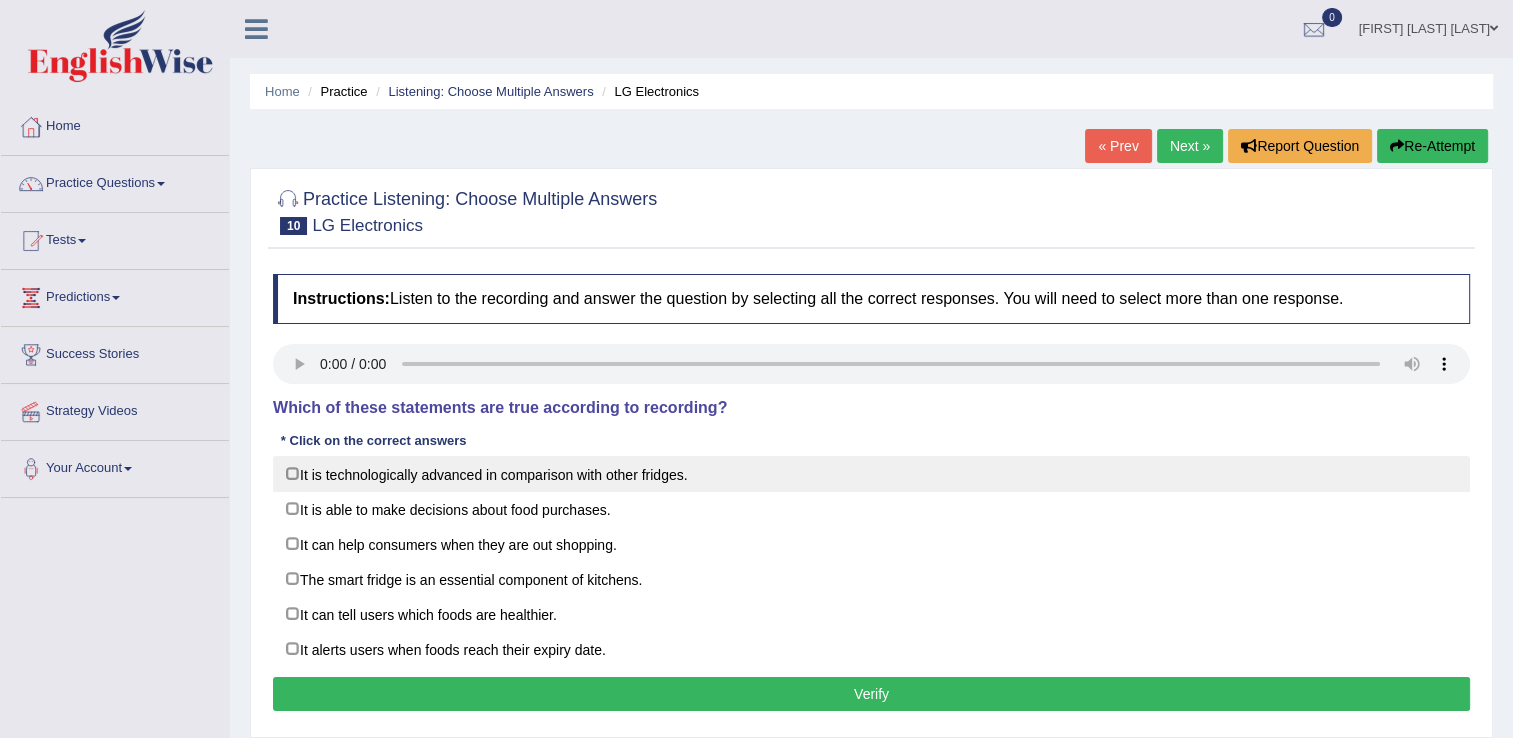 click on "It is technologically advanced in comparison with other fridges." at bounding box center (871, 474) 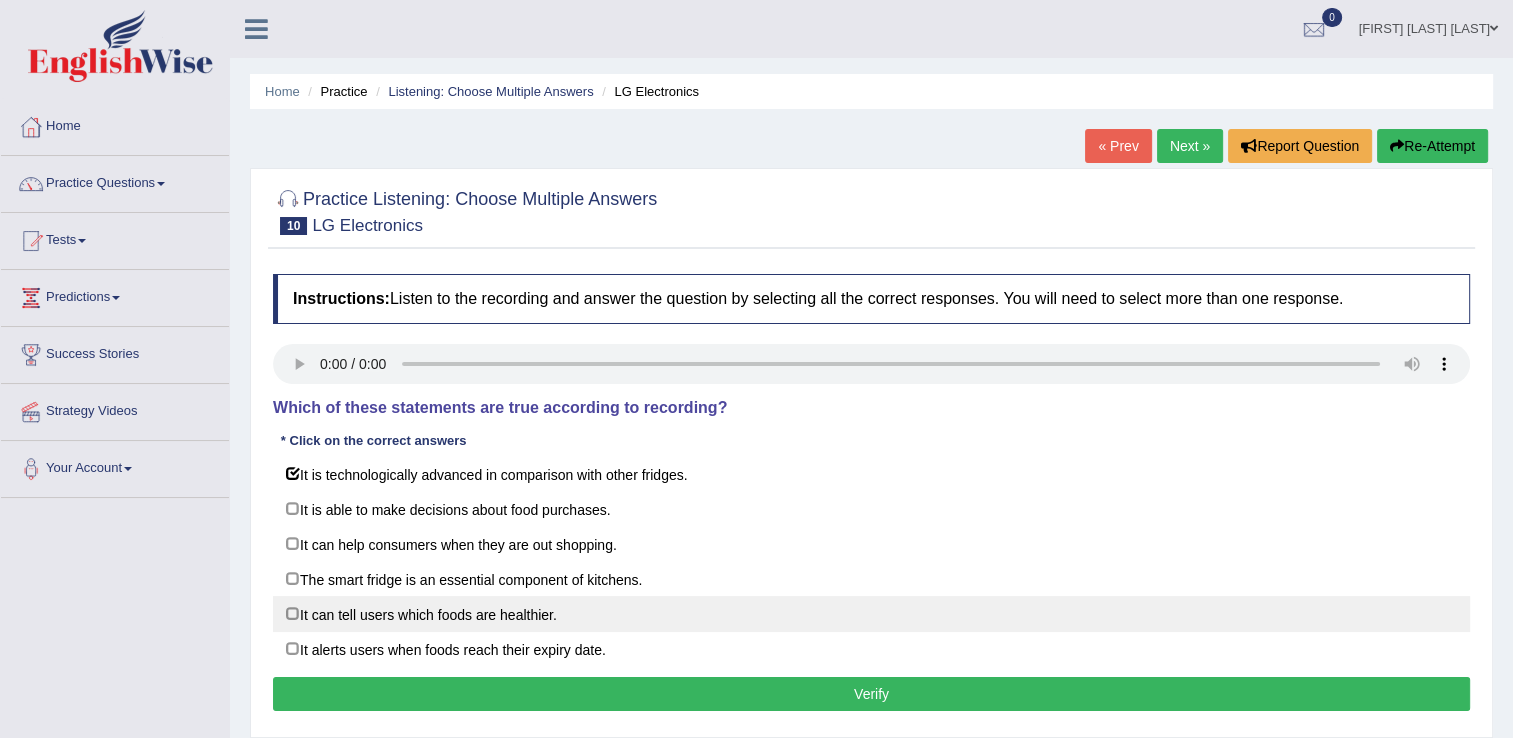 click on "It can tell users which foods are healthier." at bounding box center [871, 614] 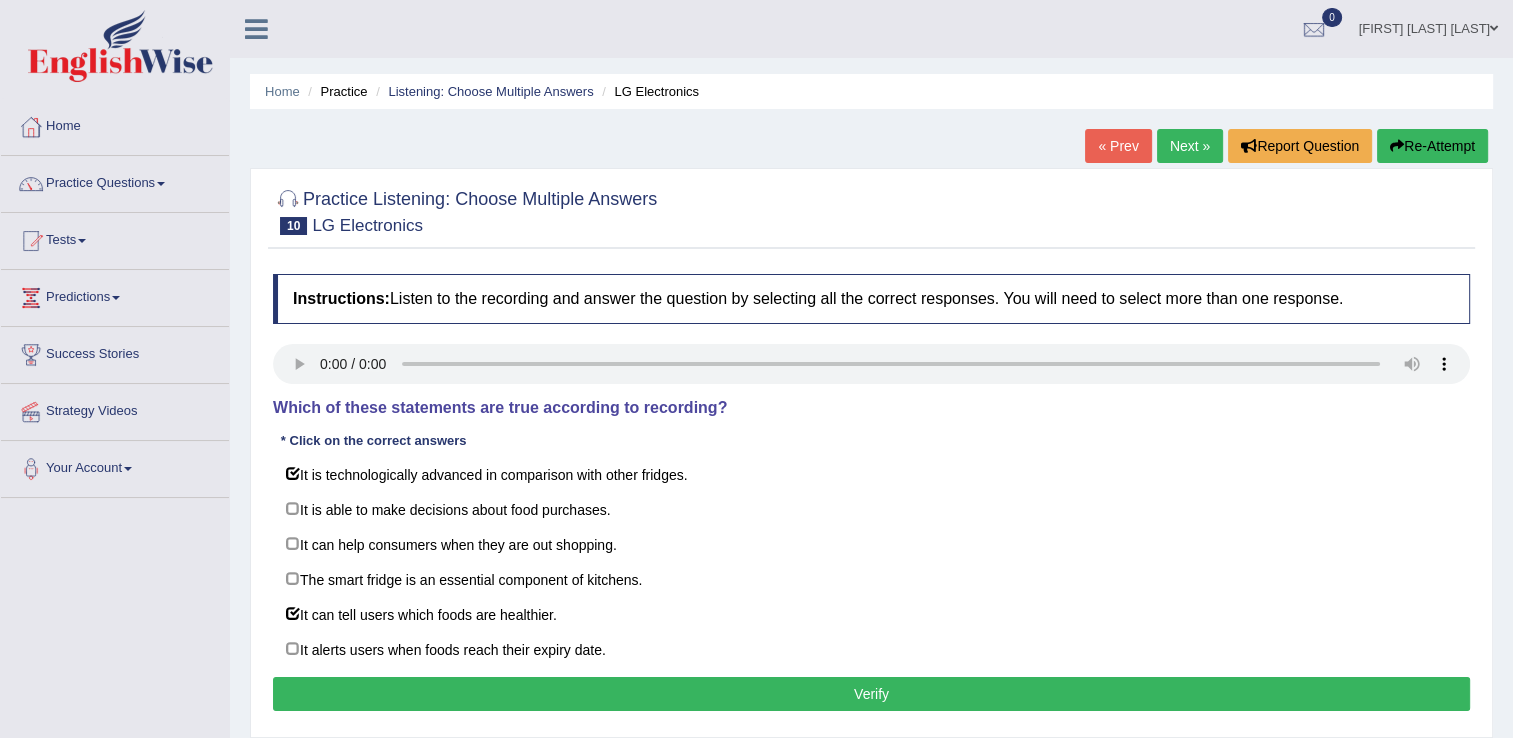 click on "Verify" at bounding box center [871, 694] 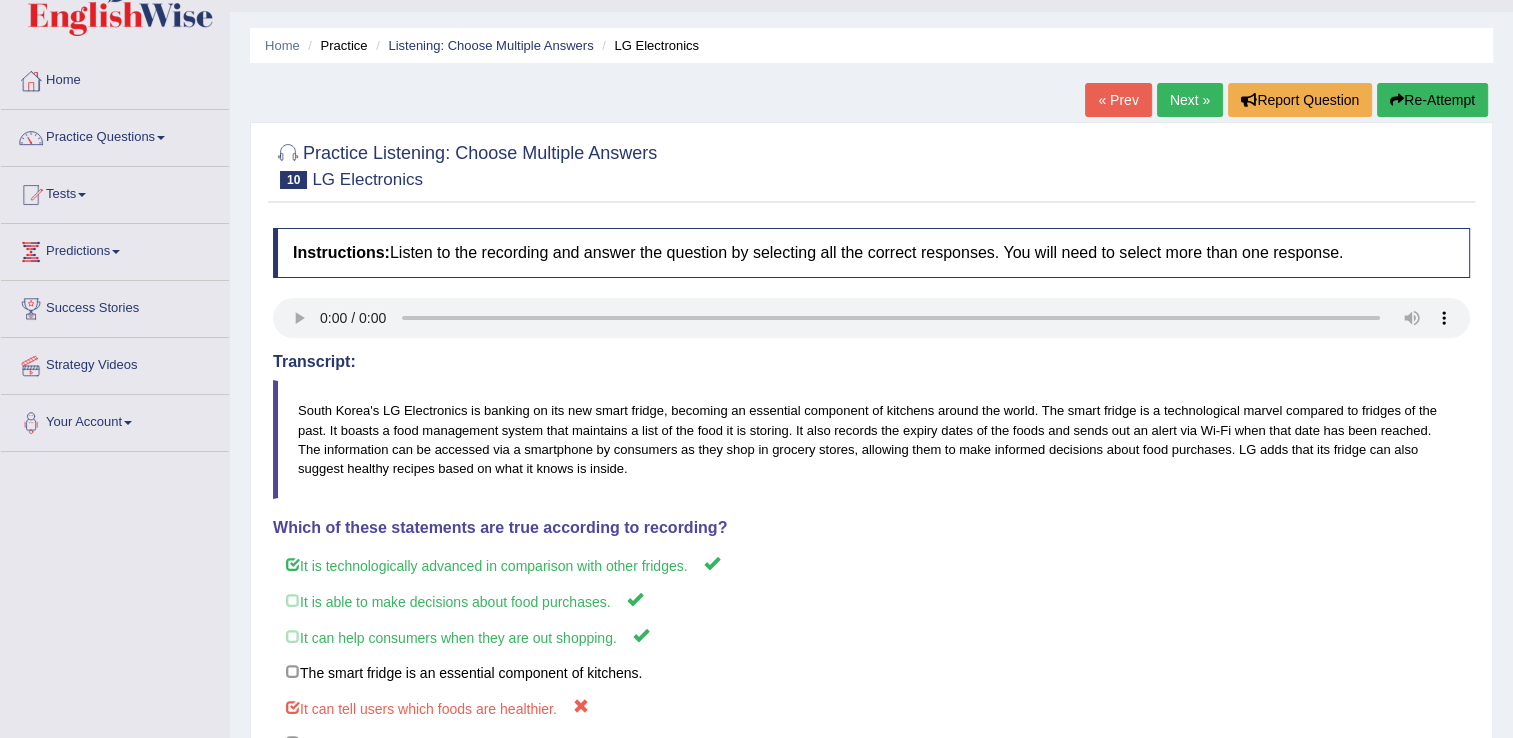 scroll, scrollTop: 12, scrollLeft: 0, axis: vertical 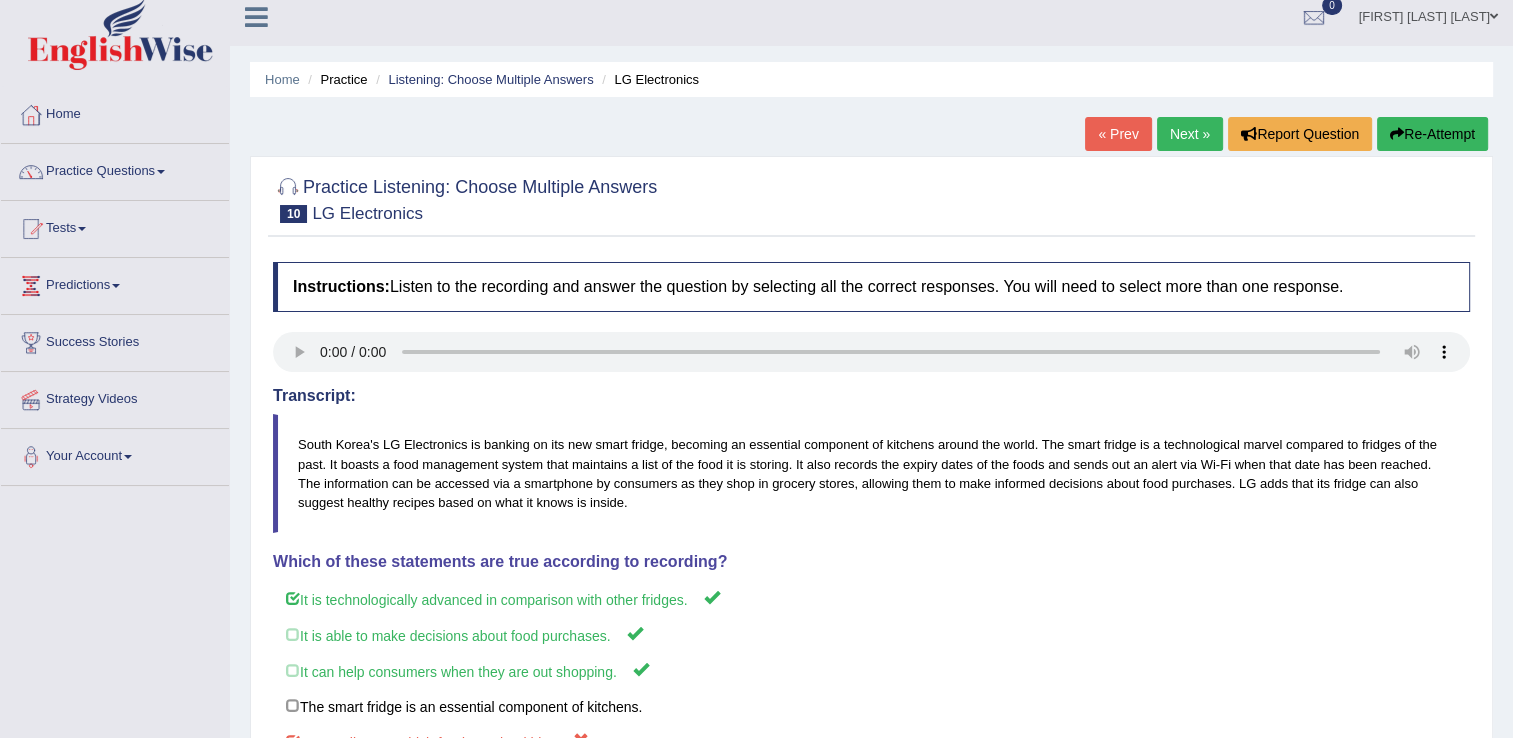 click on "Re-Attempt" at bounding box center (1432, 134) 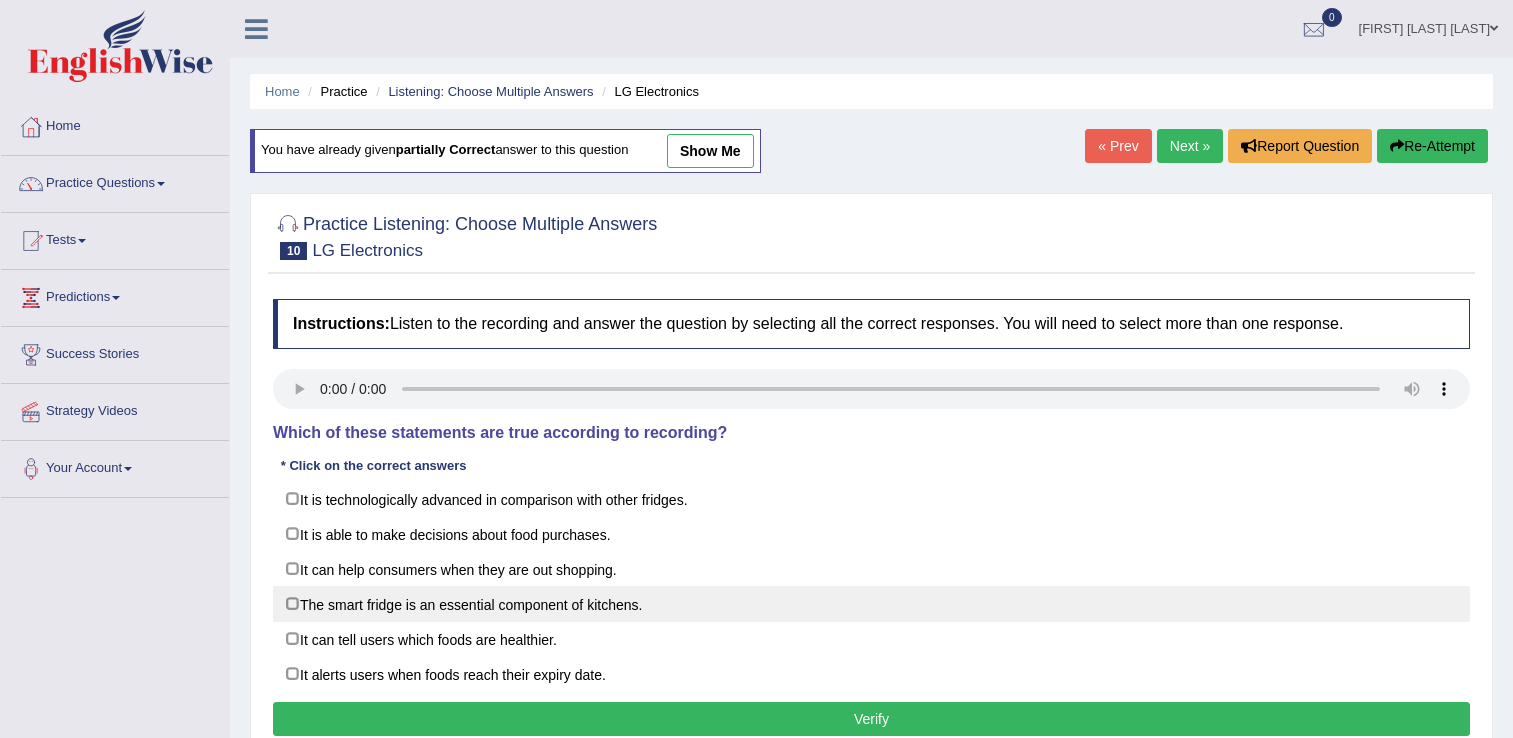 scroll, scrollTop: 12, scrollLeft: 0, axis: vertical 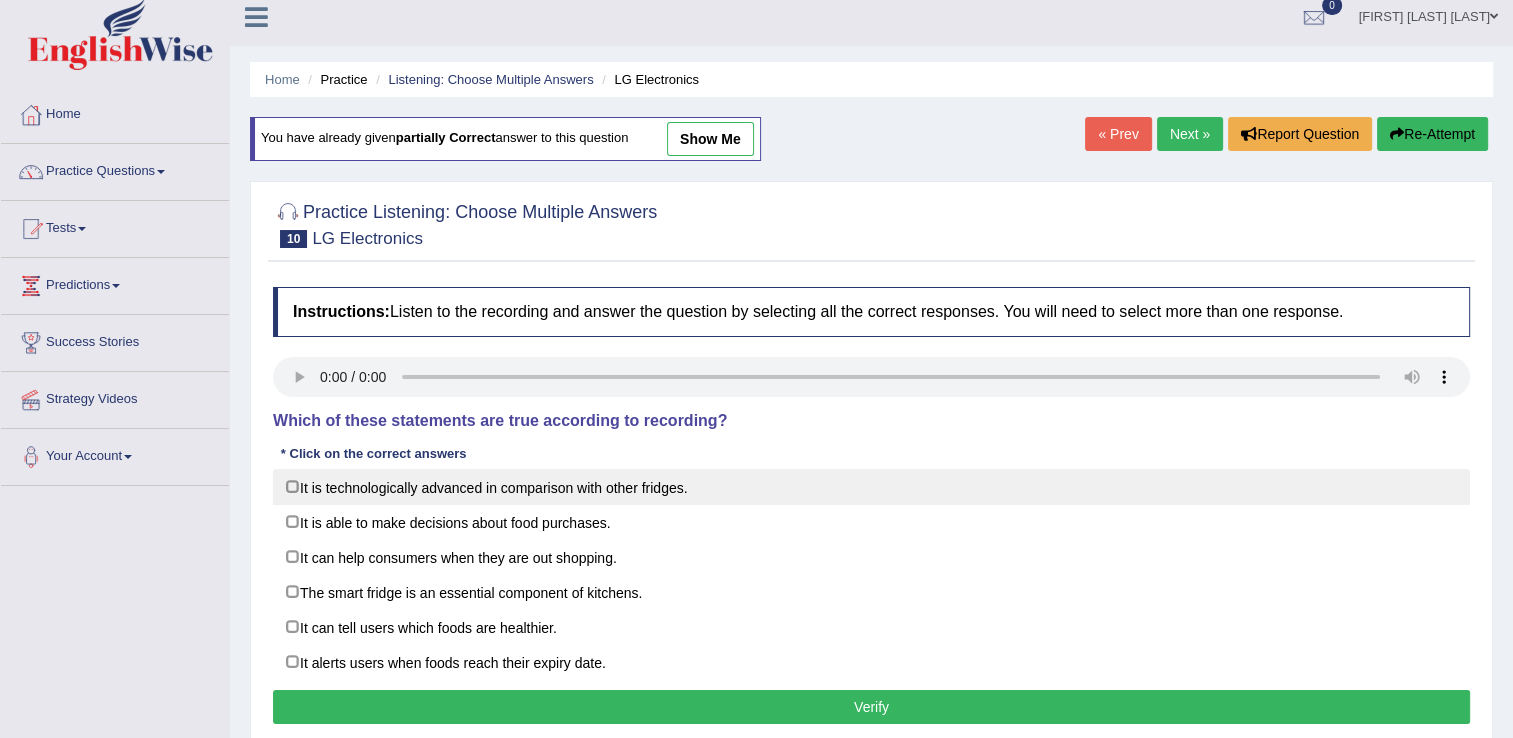 click on "It is technologically advanced in comparison with other fridges." at bounding box center [871, 487] 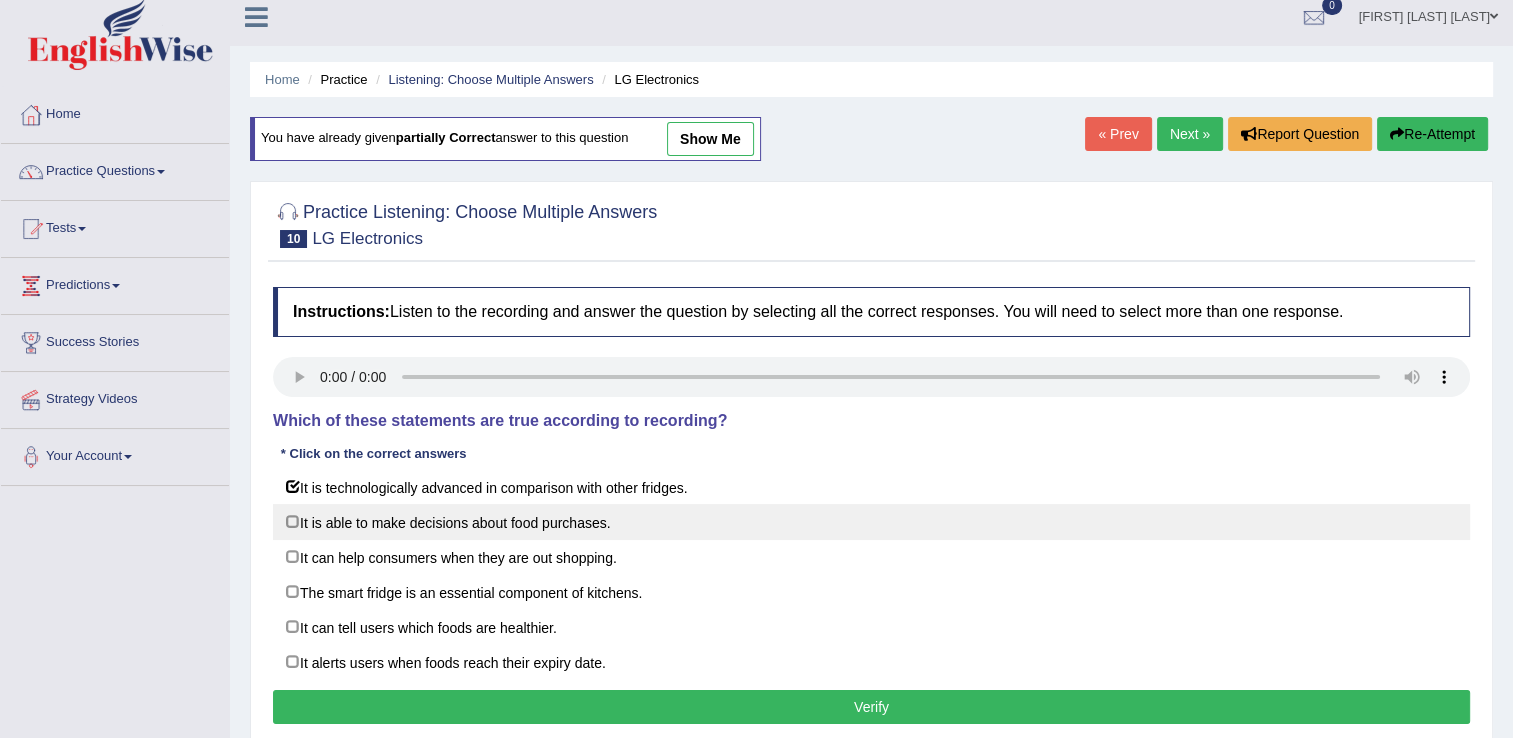 click on "It is able to make decisions about food purchases." at bounding box center [871, 522] 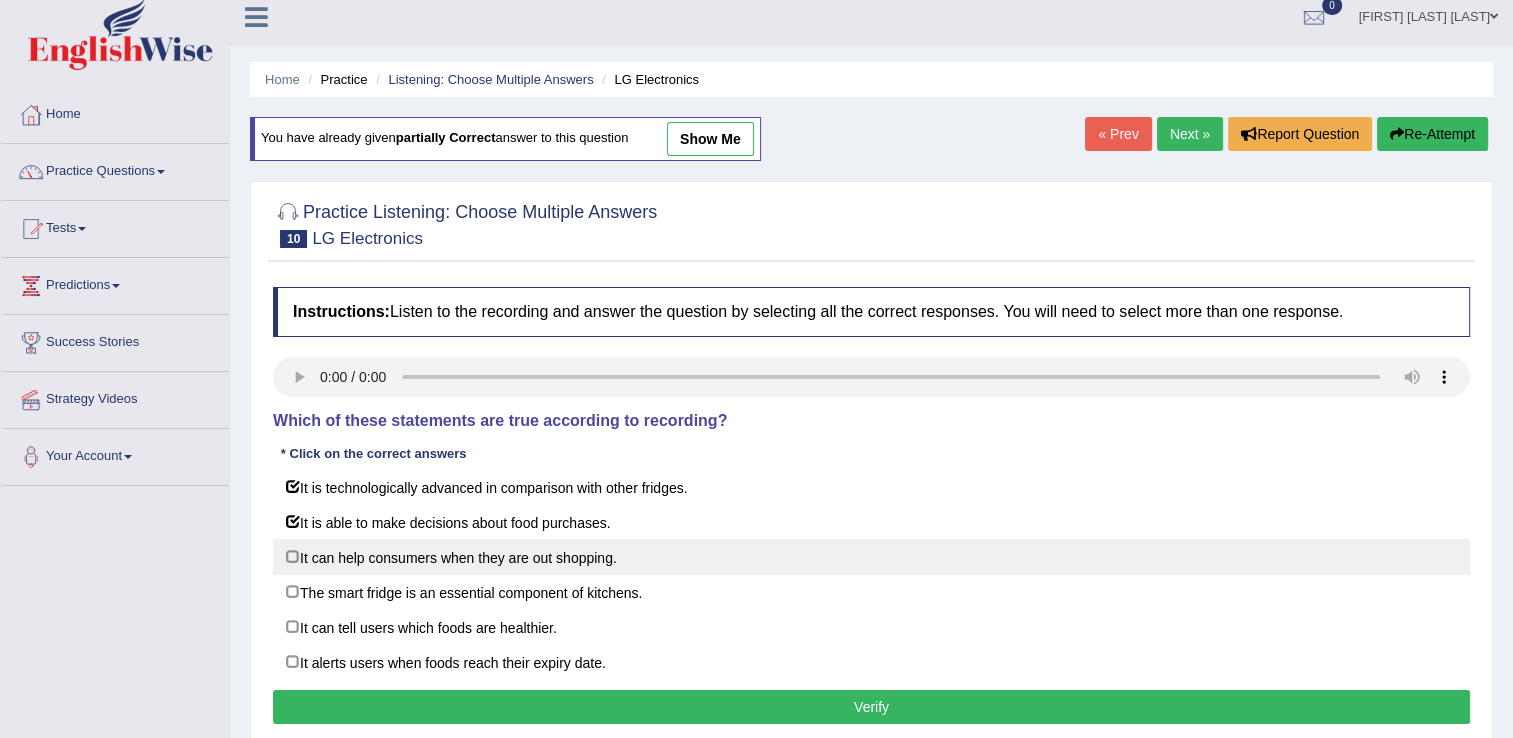 click on "It can help consumers when they are out shopping." at bounding box center (871, 557) 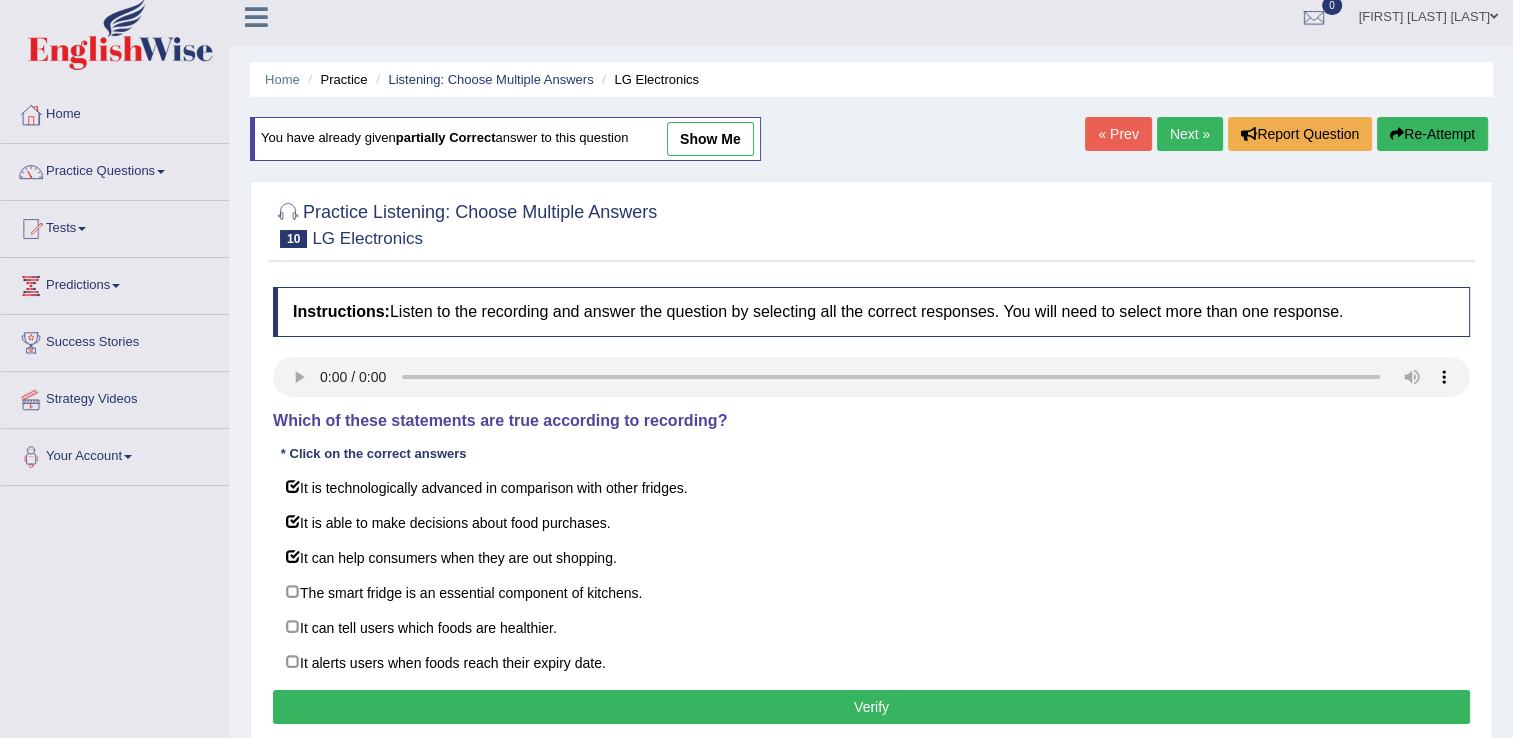 click on "Verify" at bounding box center (871, 707) 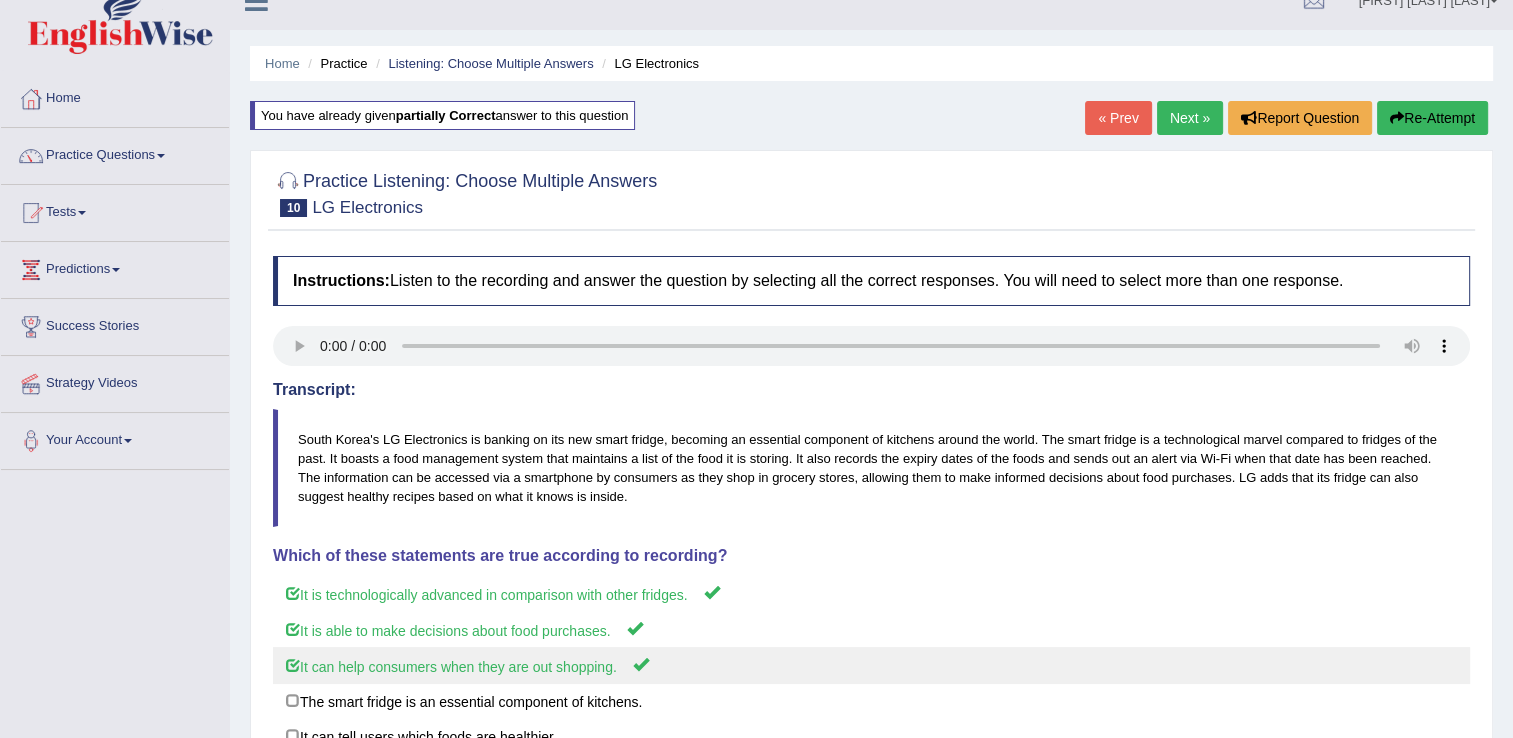 scroll, scrollTop: 0, scrollLeft: 0, axis: both 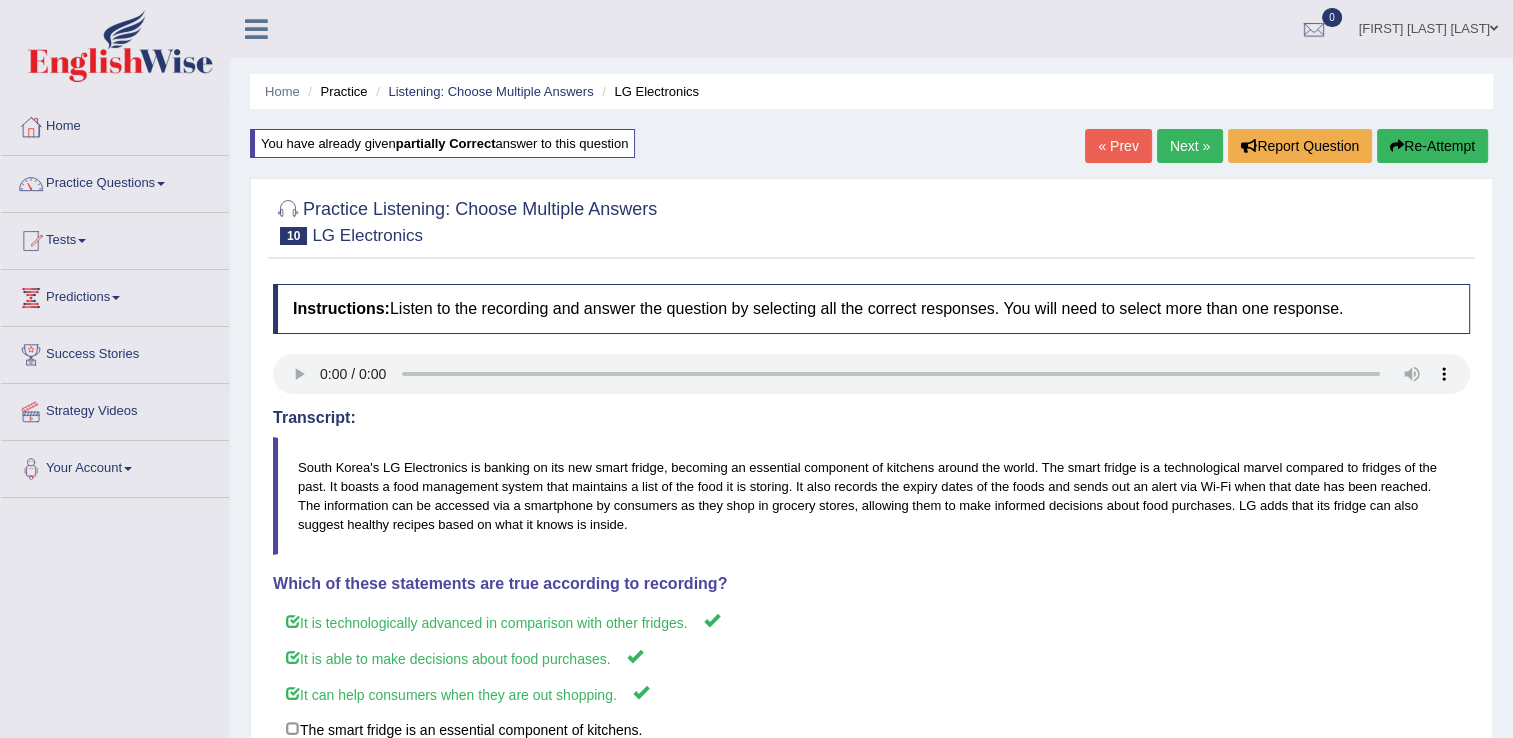 click on "Next »" at bounding box center (1190, 146) 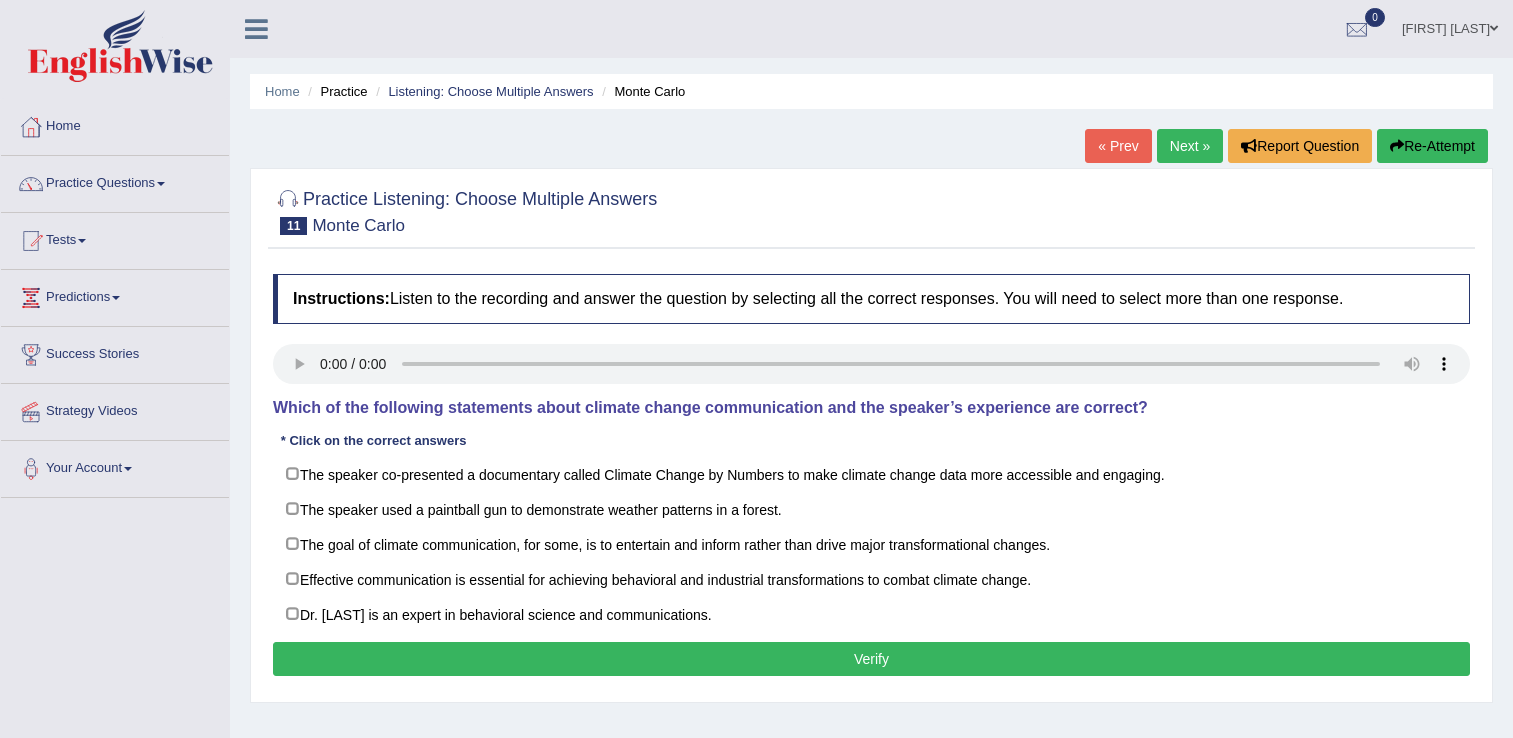 scroll, scrollTop: 0, scrollLeft: 0, axis: both 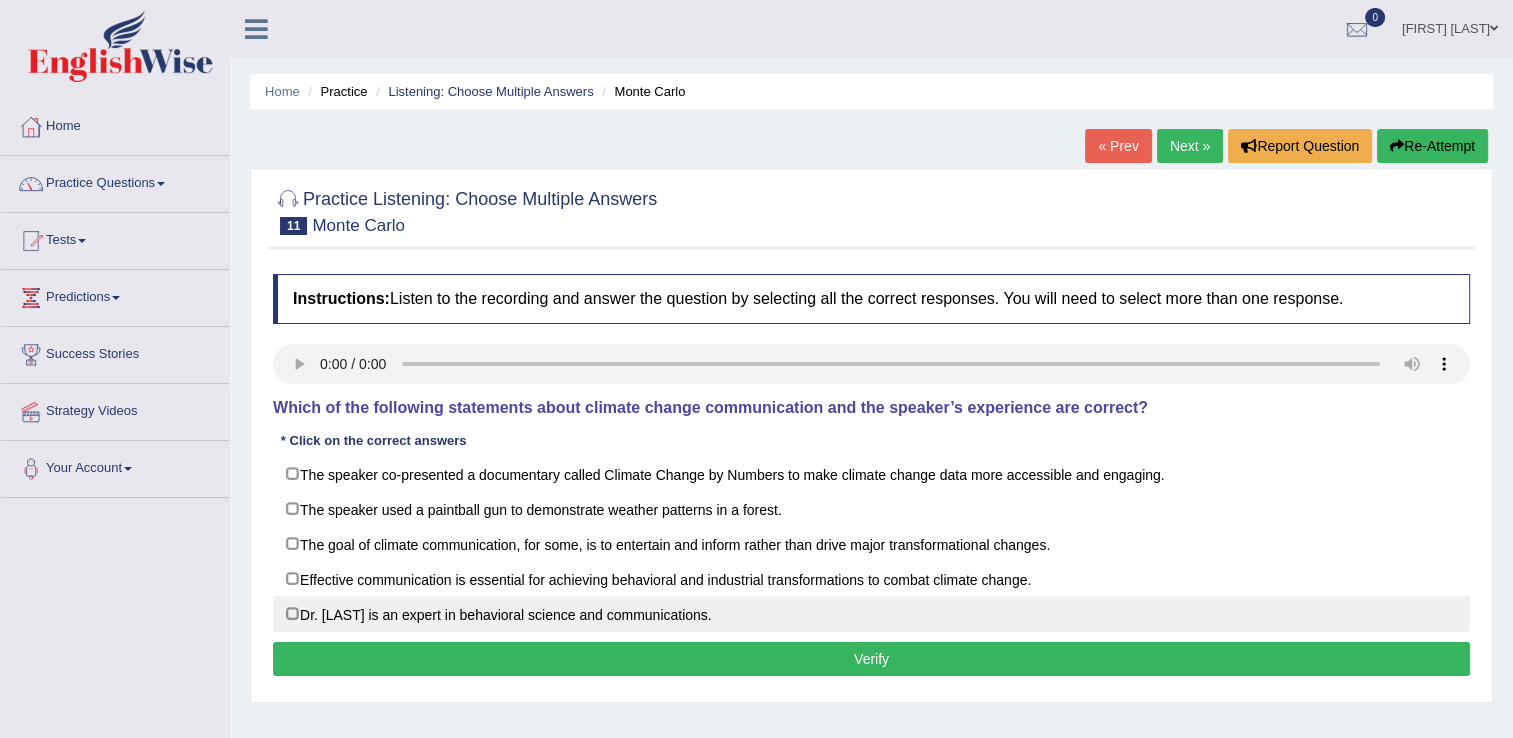 click on "Dr. Emily Shuckburgh is an expert in behavioral science and communications." at bounding box center [871, 614] 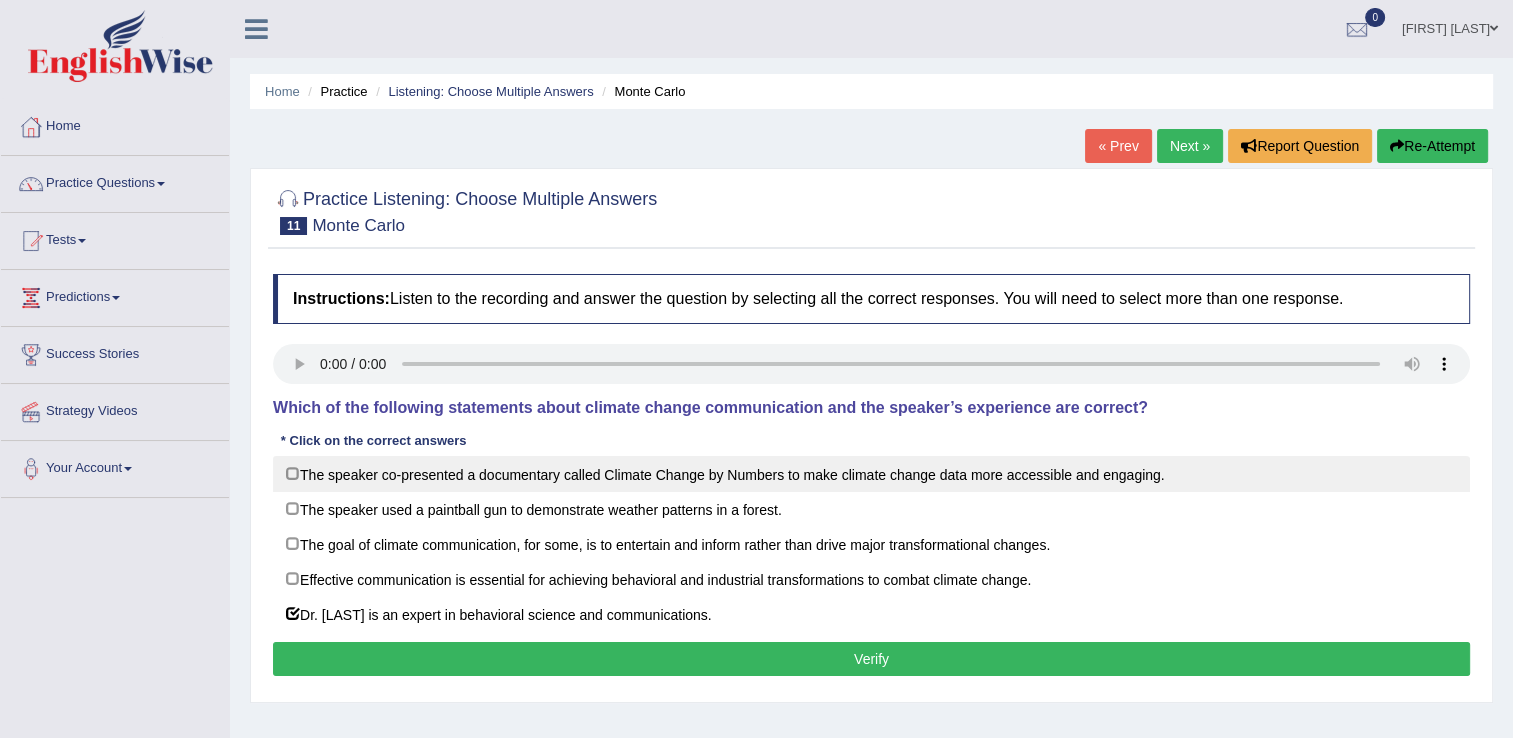 click on "The speaker co-presented a documentary called Climate Change by Numbers to make climate change data more accessible and engaging." at bounding box center (871, 474) 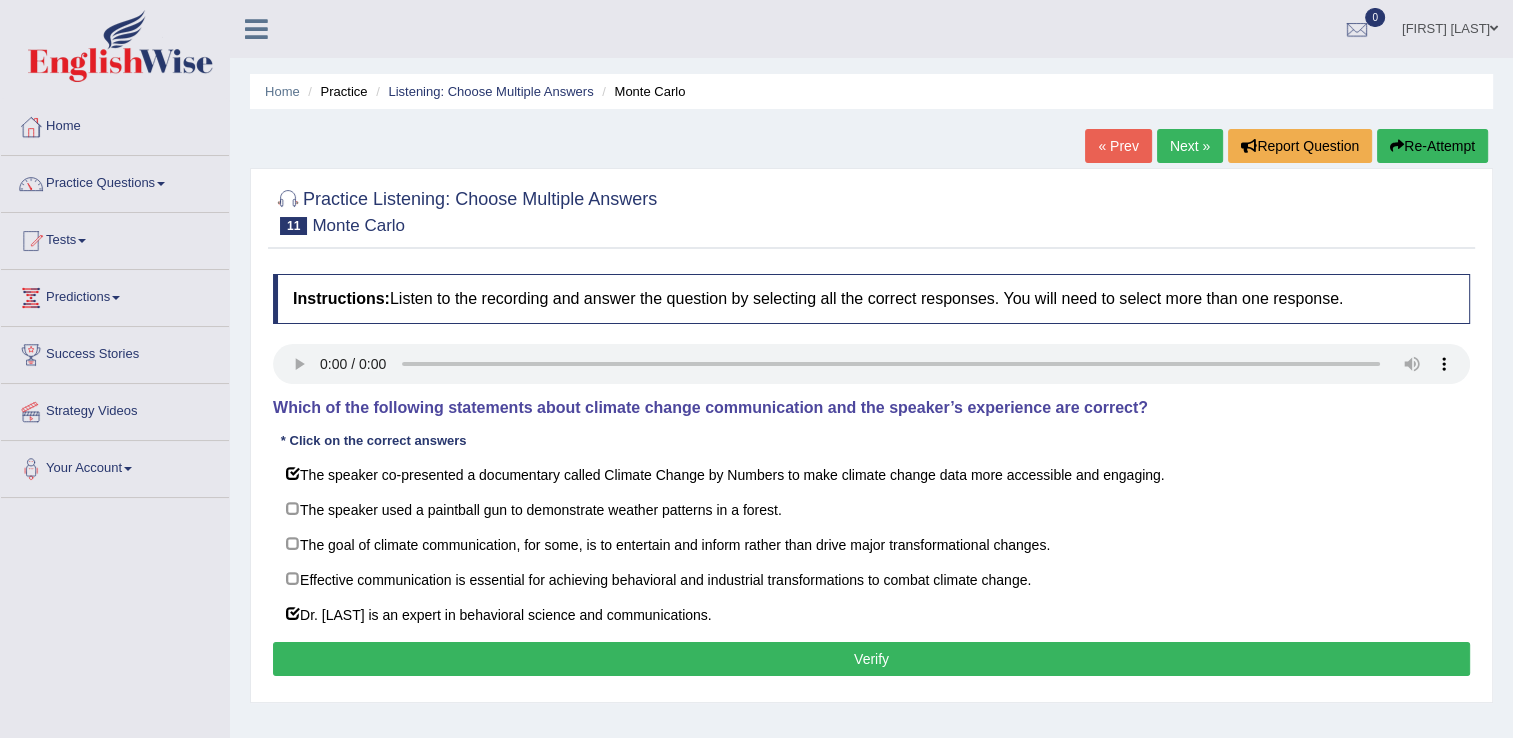 click on "Verify" at bounding box center (871, 659) 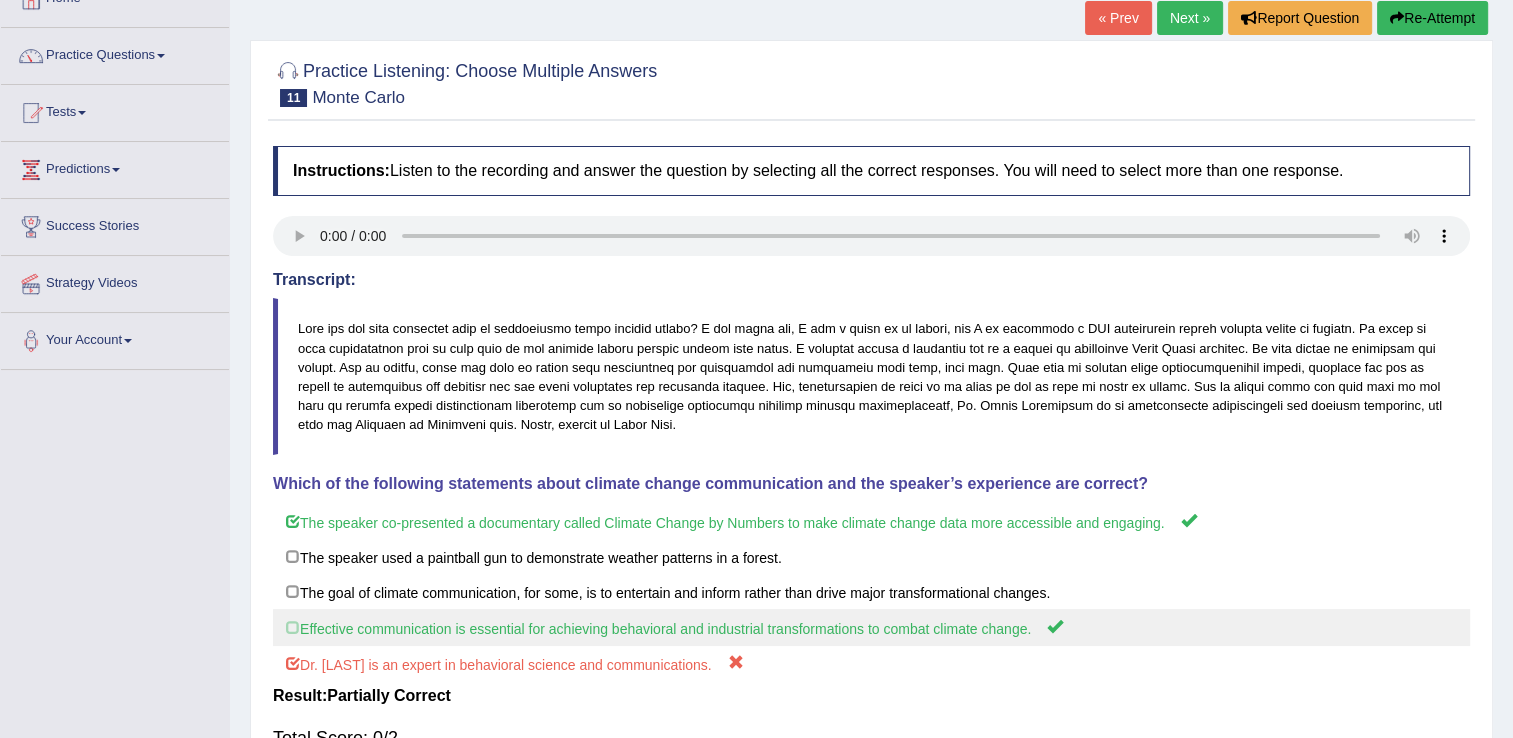 scroll, scrollTop: 0, scrollLeft: 0, axis: both 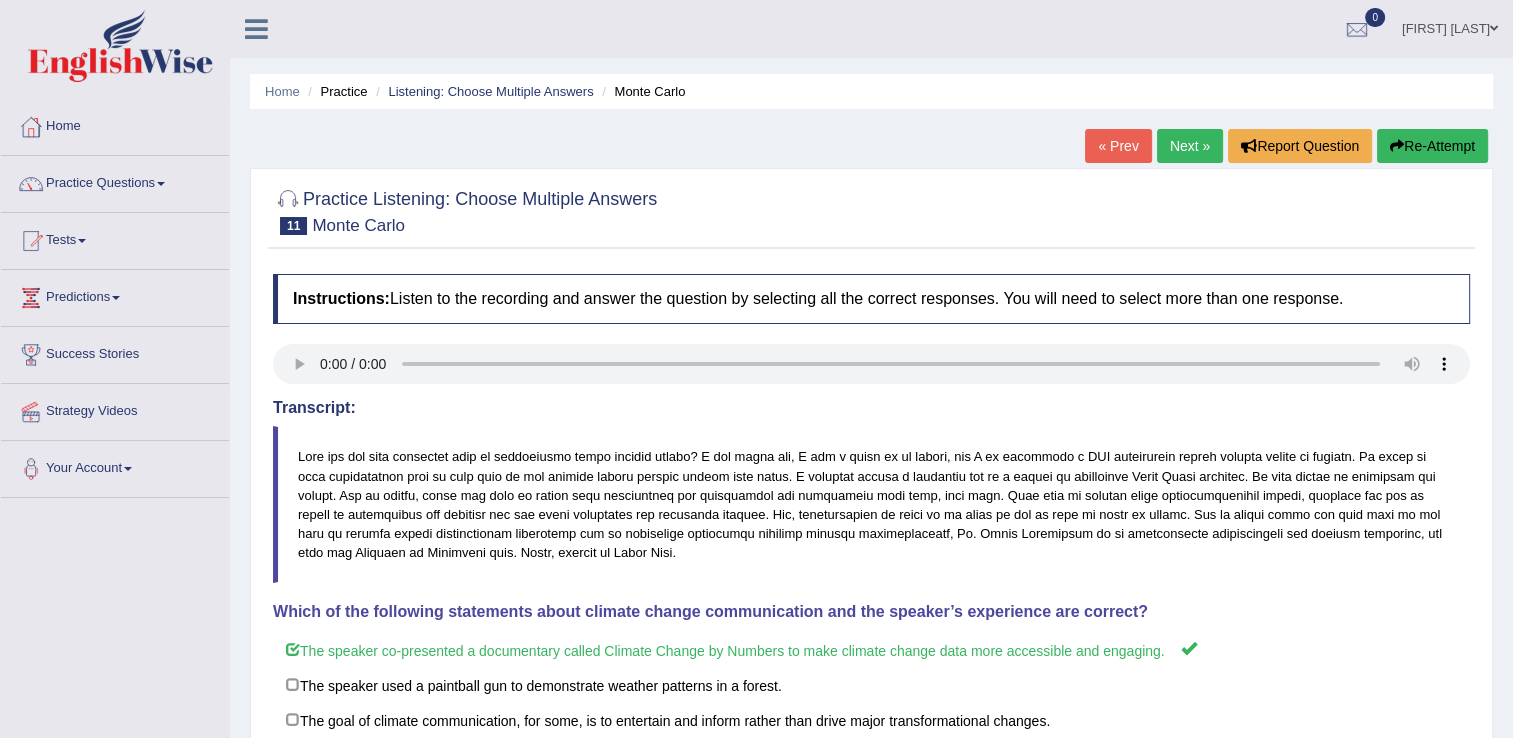 click on "Re-Attempt" at bounding box center (1432, 146) 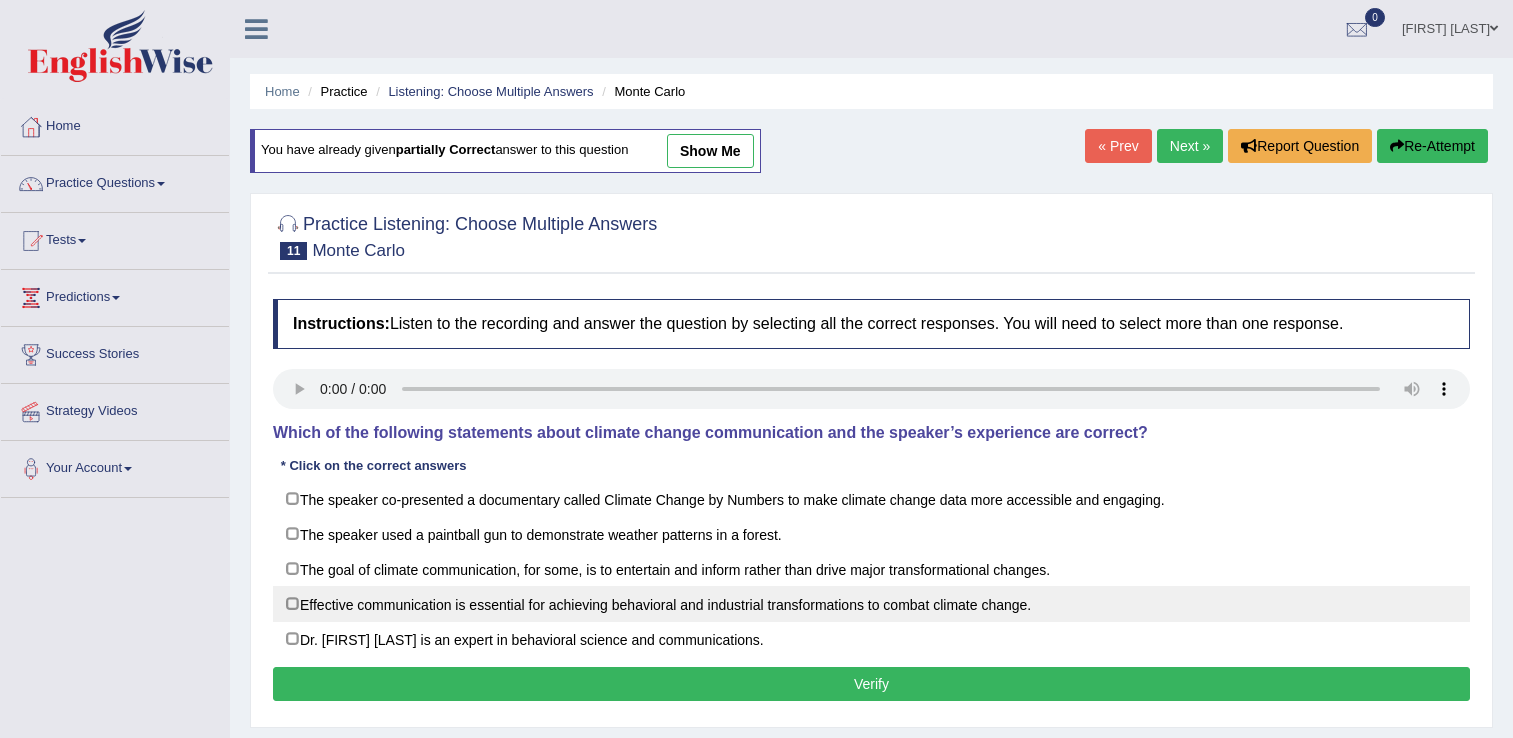 scroll, scrollTop: 0, scrollLeft: 0, axis: both 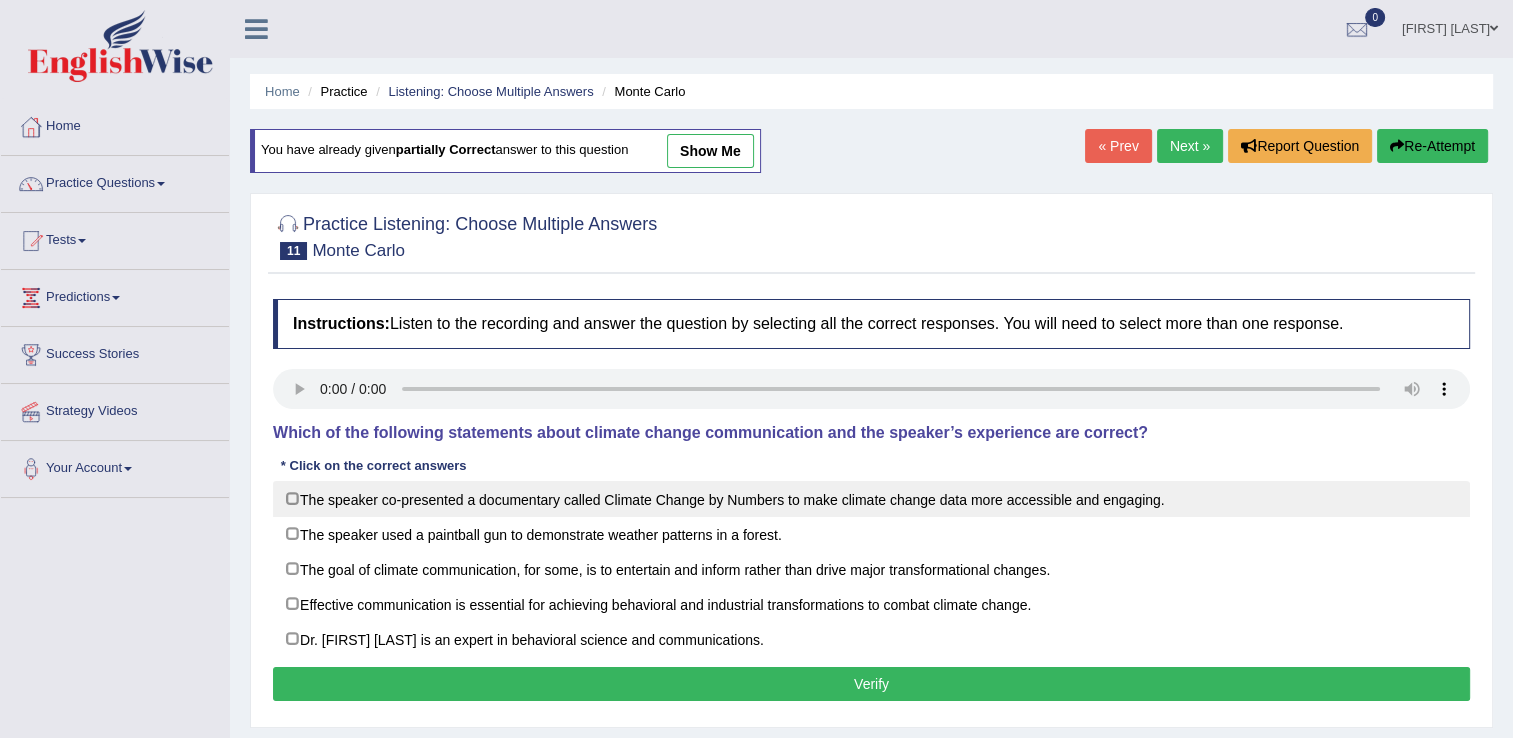 click on "The speaker co-presented a documentary called Climate Change by Numbers to make climate change data more accessible and engaging." at bounding box center (871, 499) 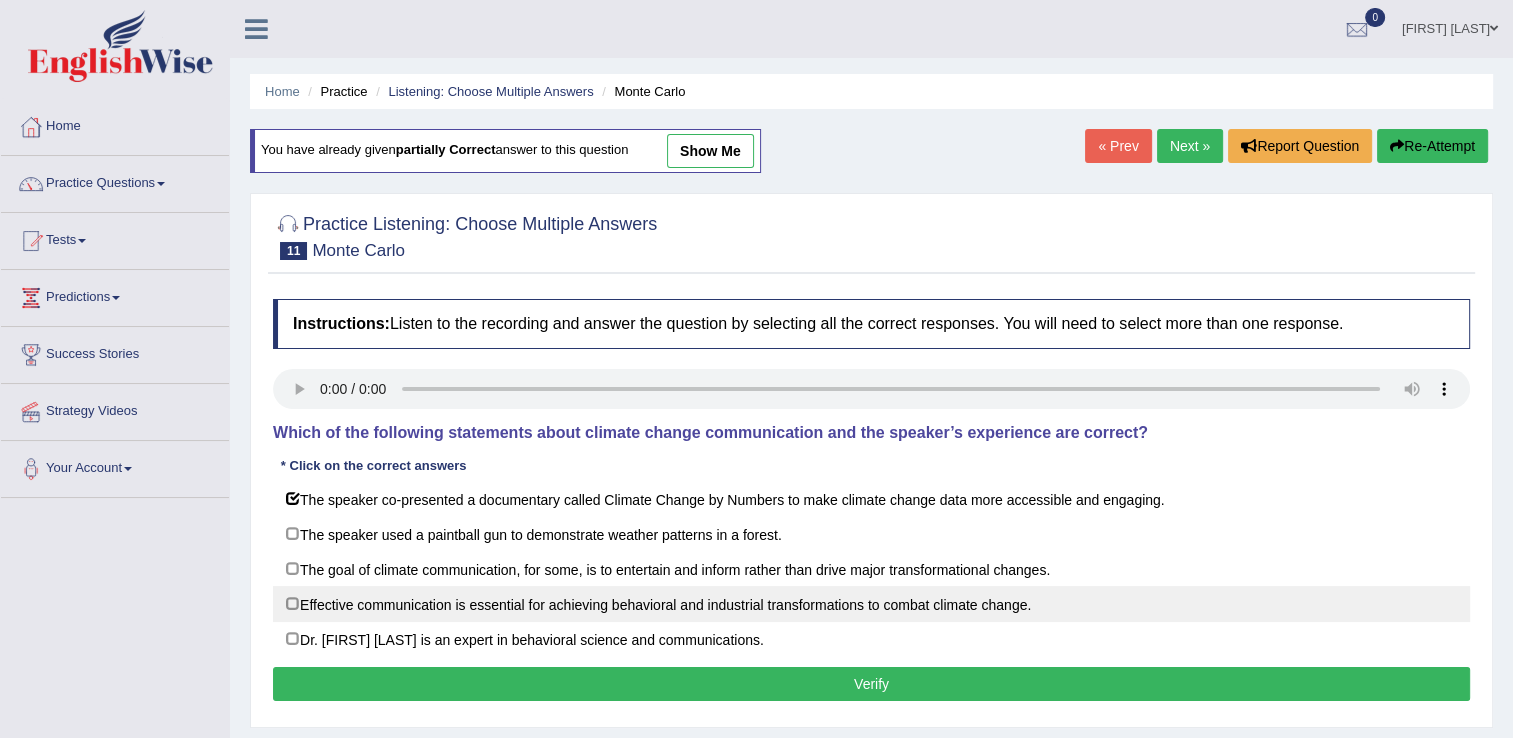 click on "Effective communication is essential for achieving behavioral and industrial transformations to combat climate change." at bounding box center [871, 604] 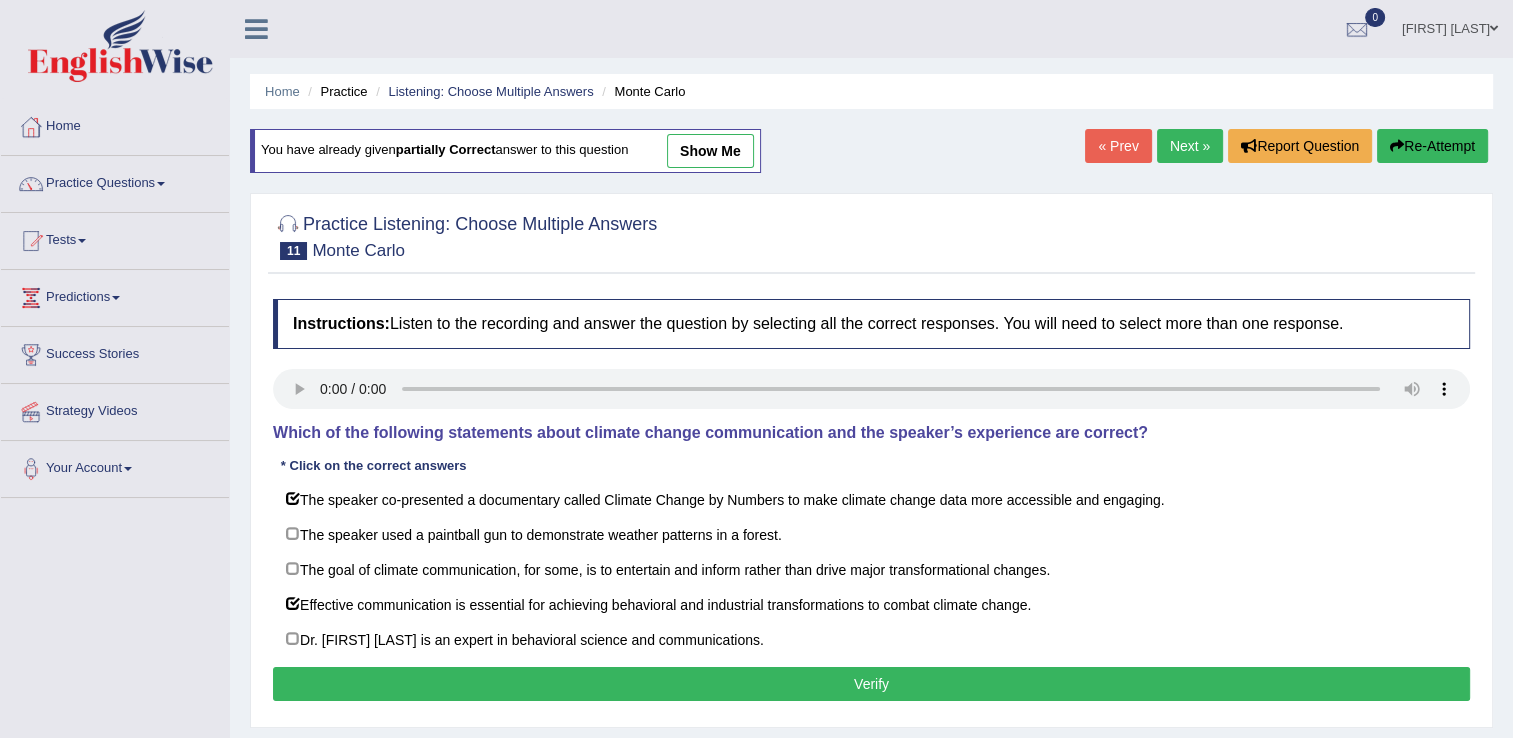 click on "Verify" at bounding box center [871, 684] 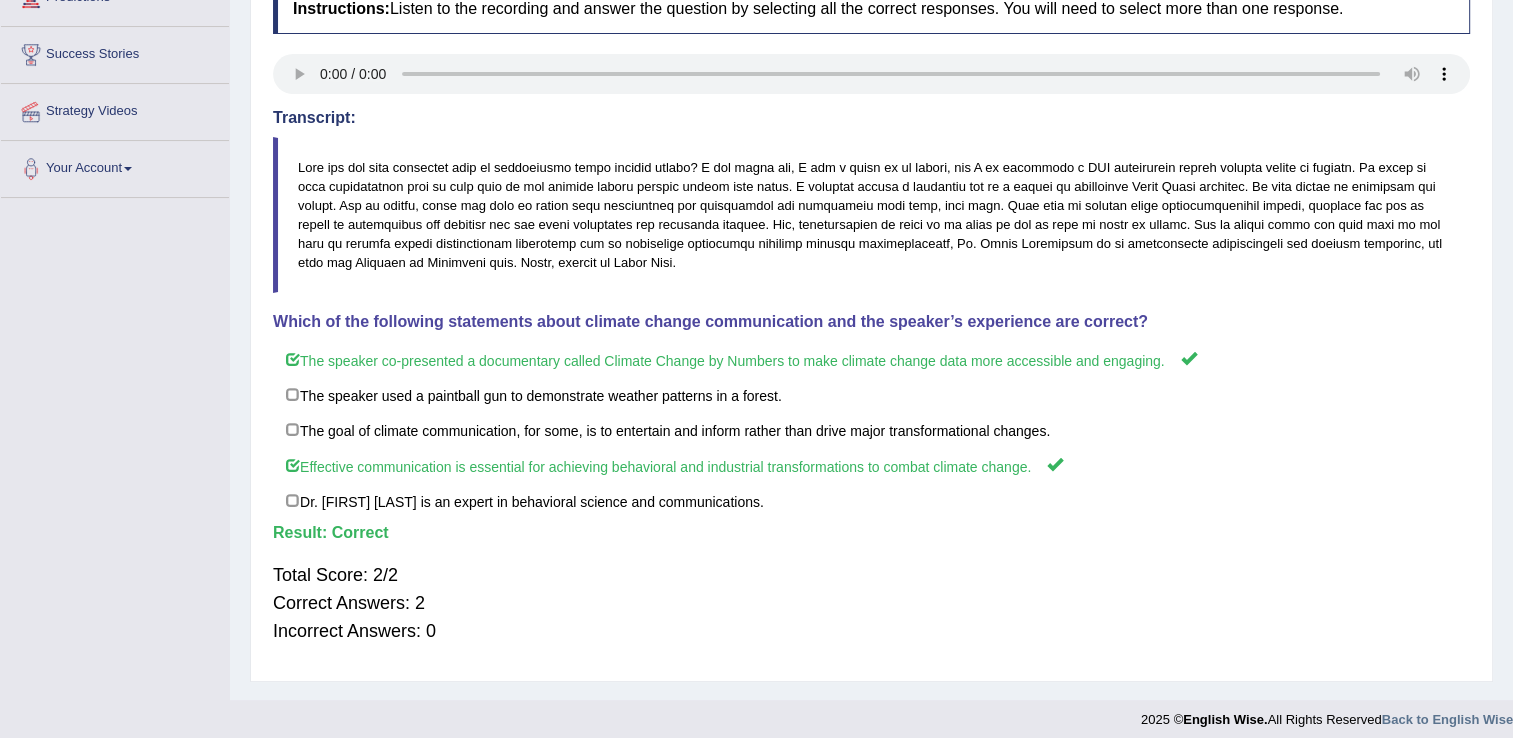 scroll, scrollTop: 0, scrollLeft: 0, axis: both 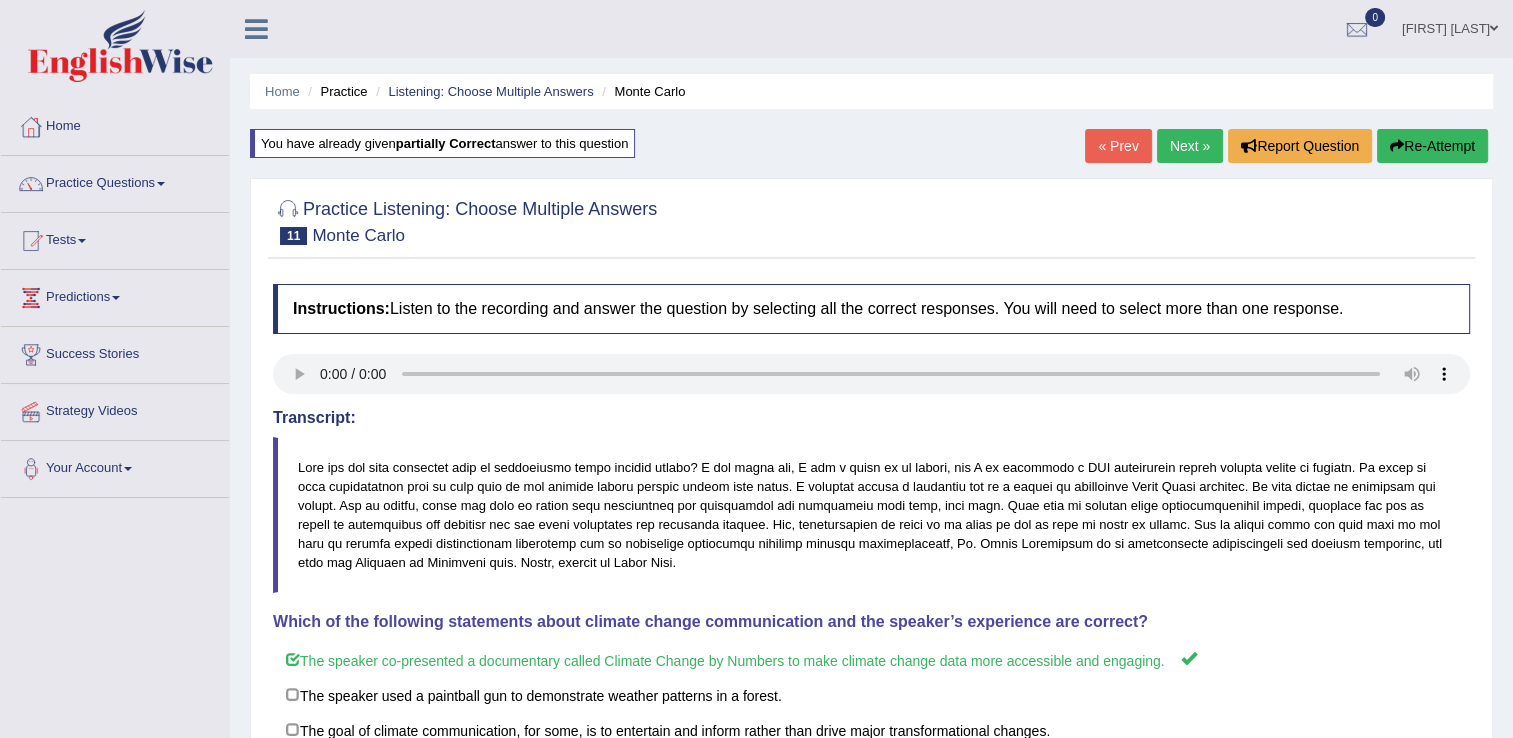 click on "Next »" at bounding box center (1190, 146) 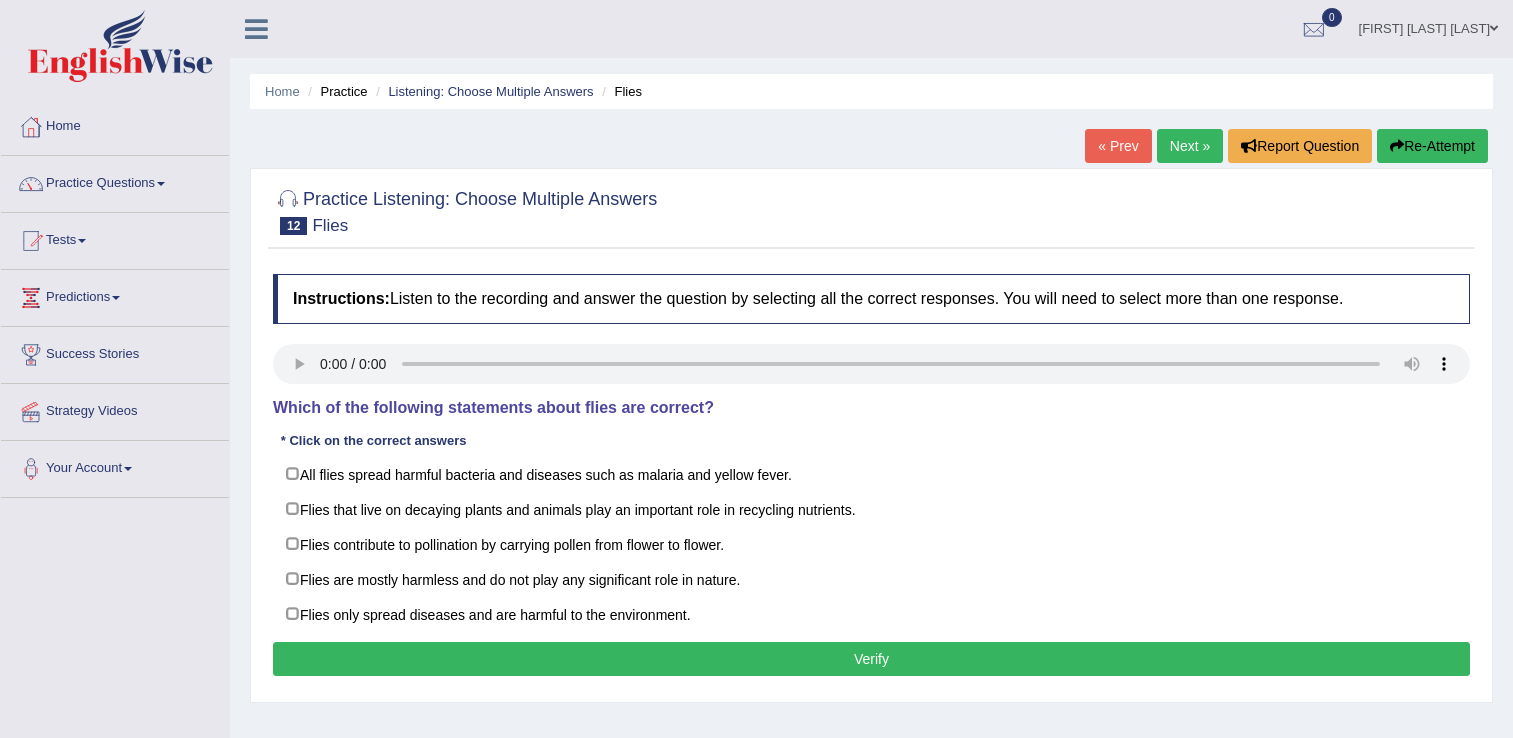 scroll, scrollTop: 0, scrollLeft: 0, axis: both 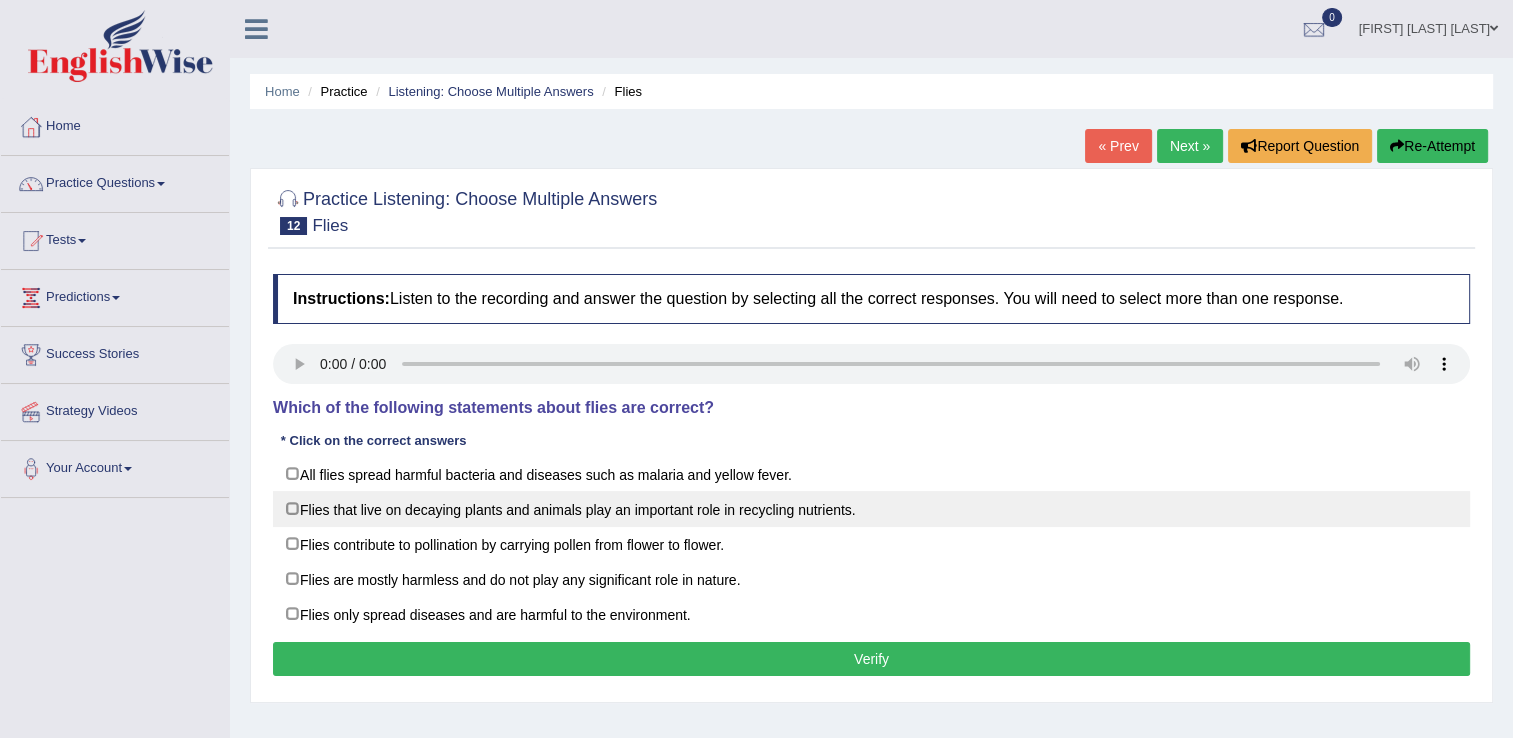 click on "Flies that live on decaying plants and animals play an important role in recycling nutrients." at bounding box center [871, 509] 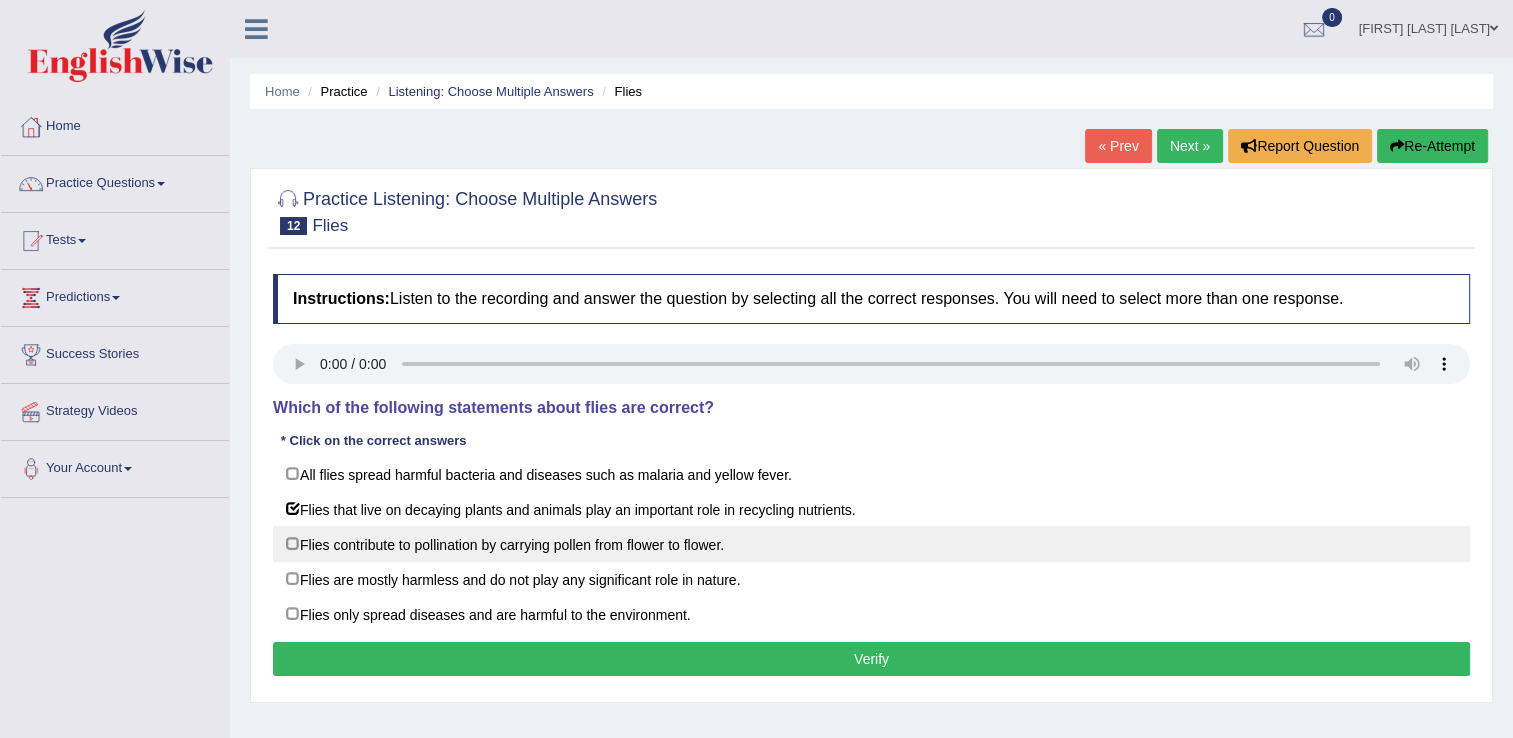 click on "Flies contribute to pollination by carrying pollen from flower to flower." at bounding box center [871, 544] 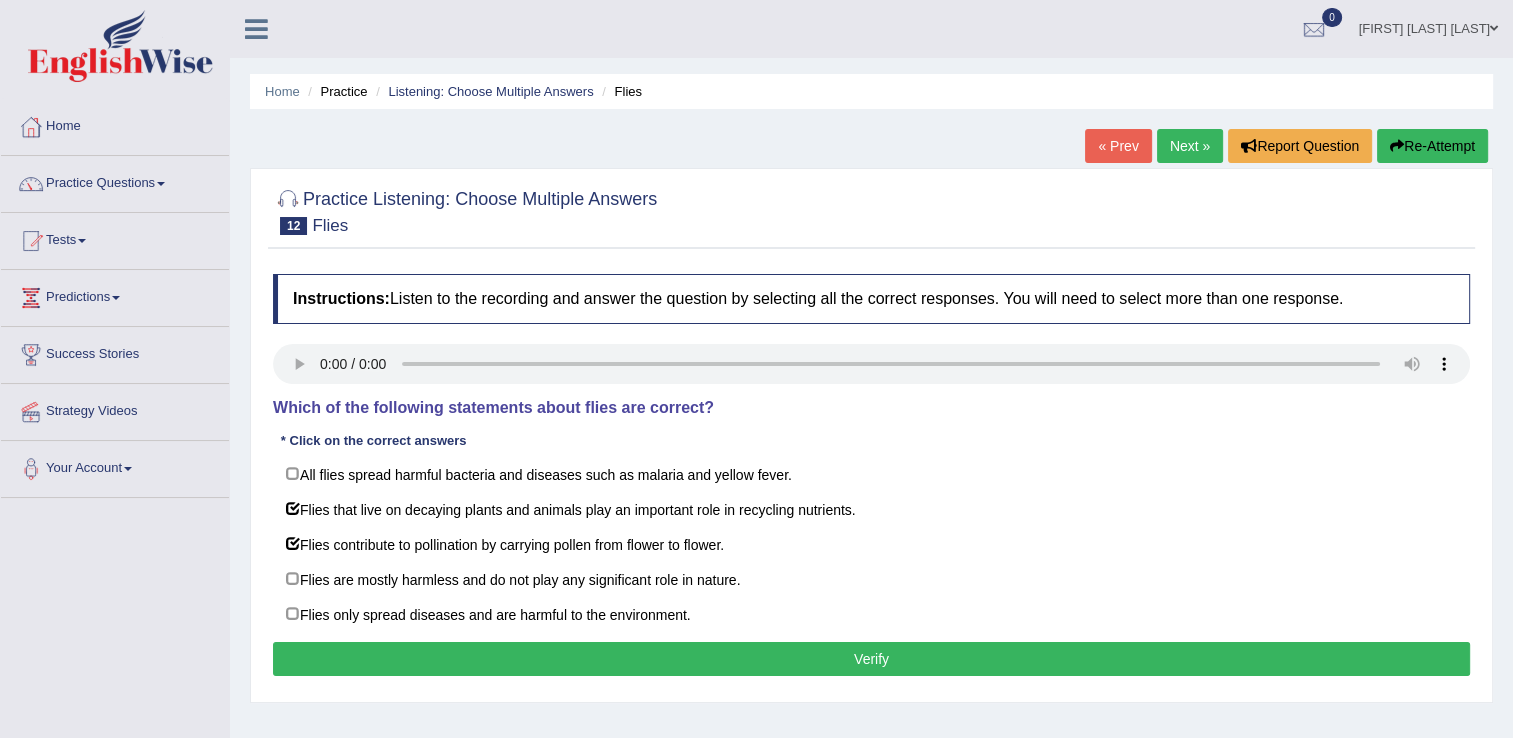click on "Verify" at bounding box center (871, 659) 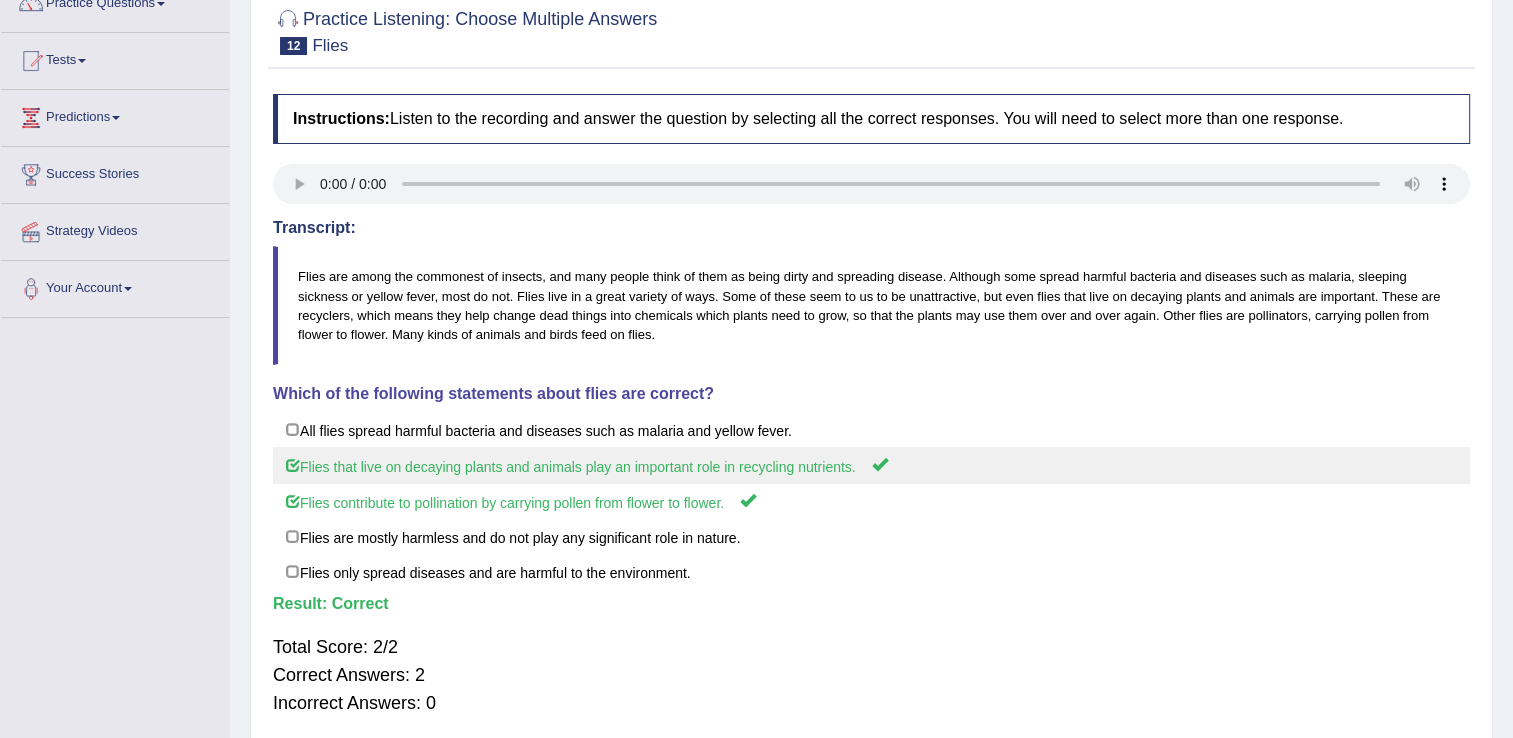 scroll, scrollTop: 0, scrollLeft: 0, axis: both 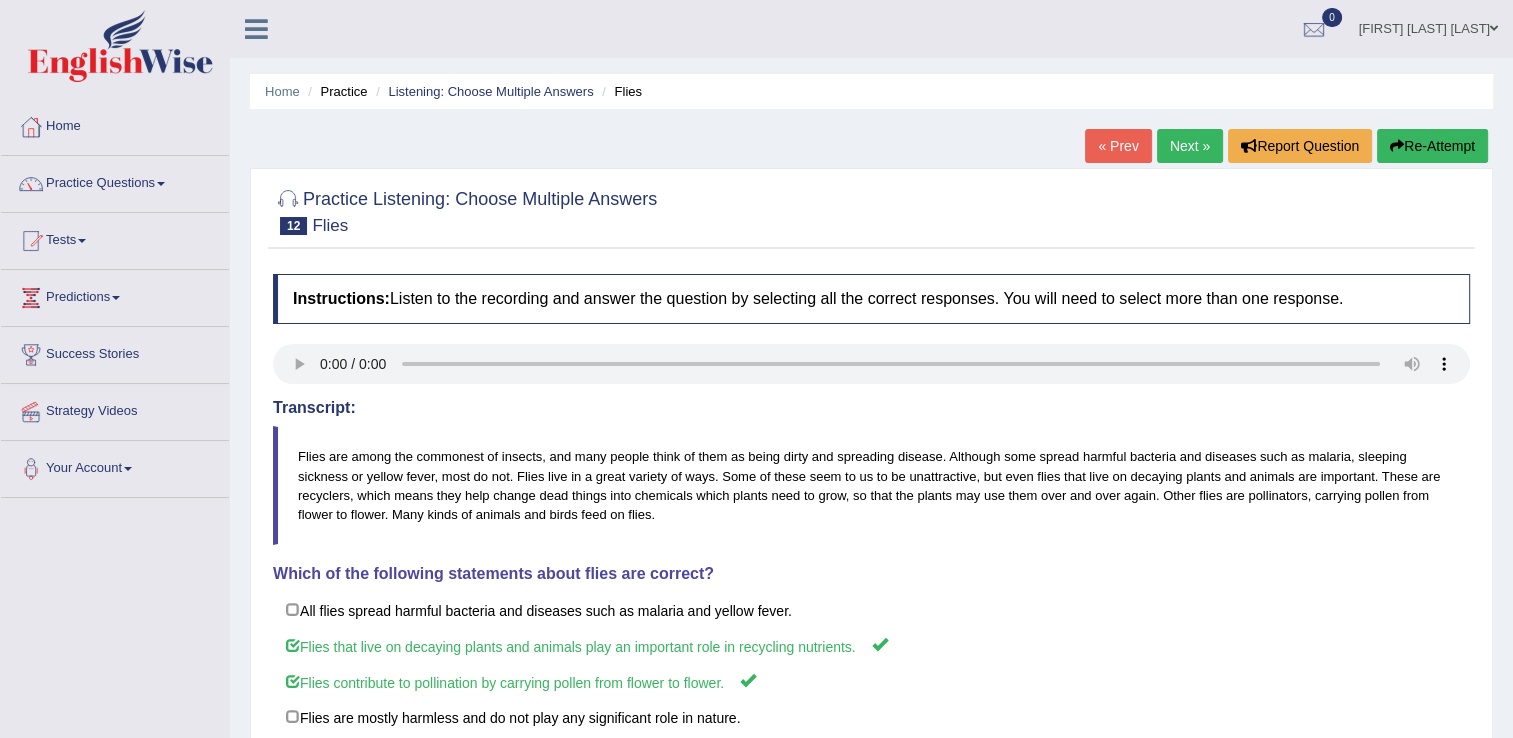 click on "Practice Questions" at bounding box center [115, 181] 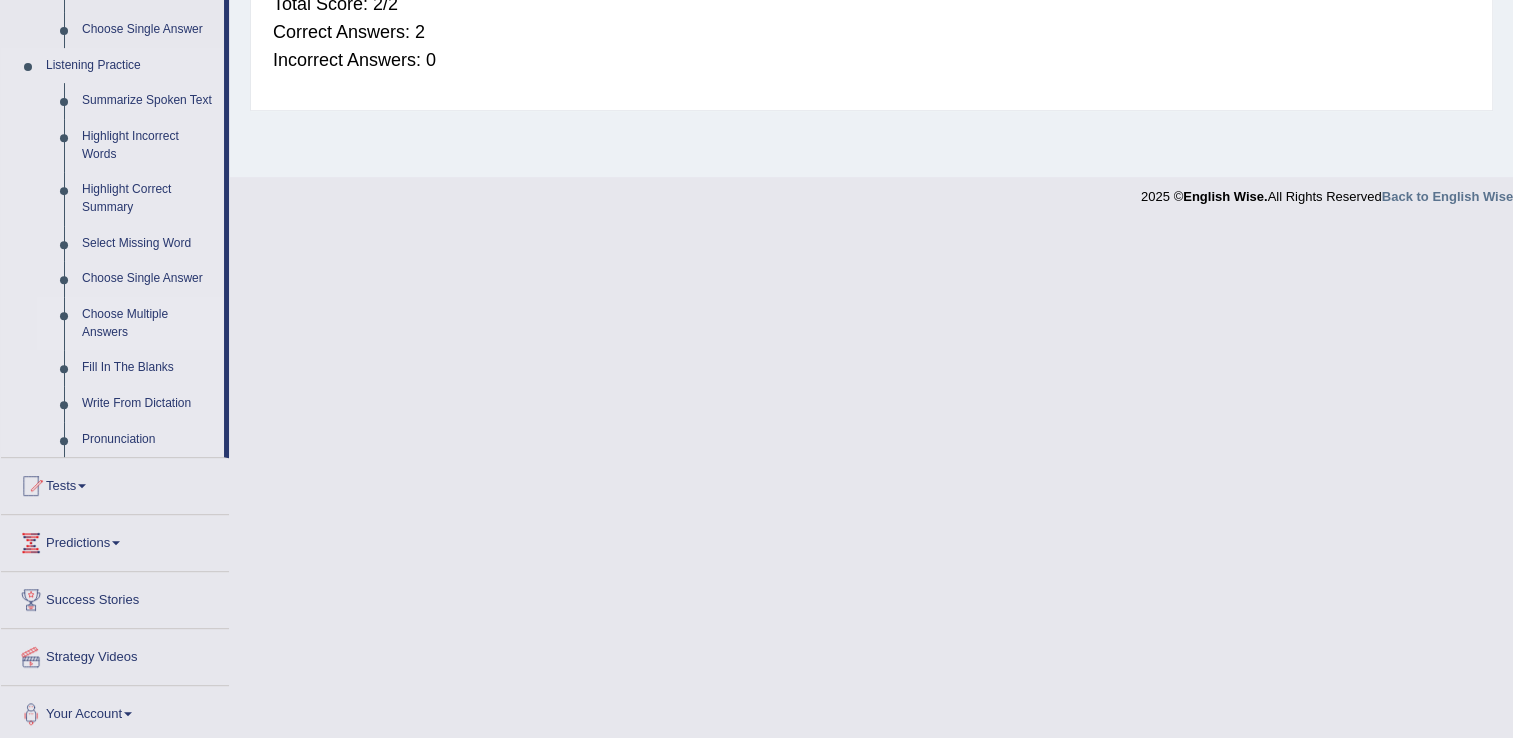 scroll, scrollTop: 827, scrollLeft: 0, axis: vertical 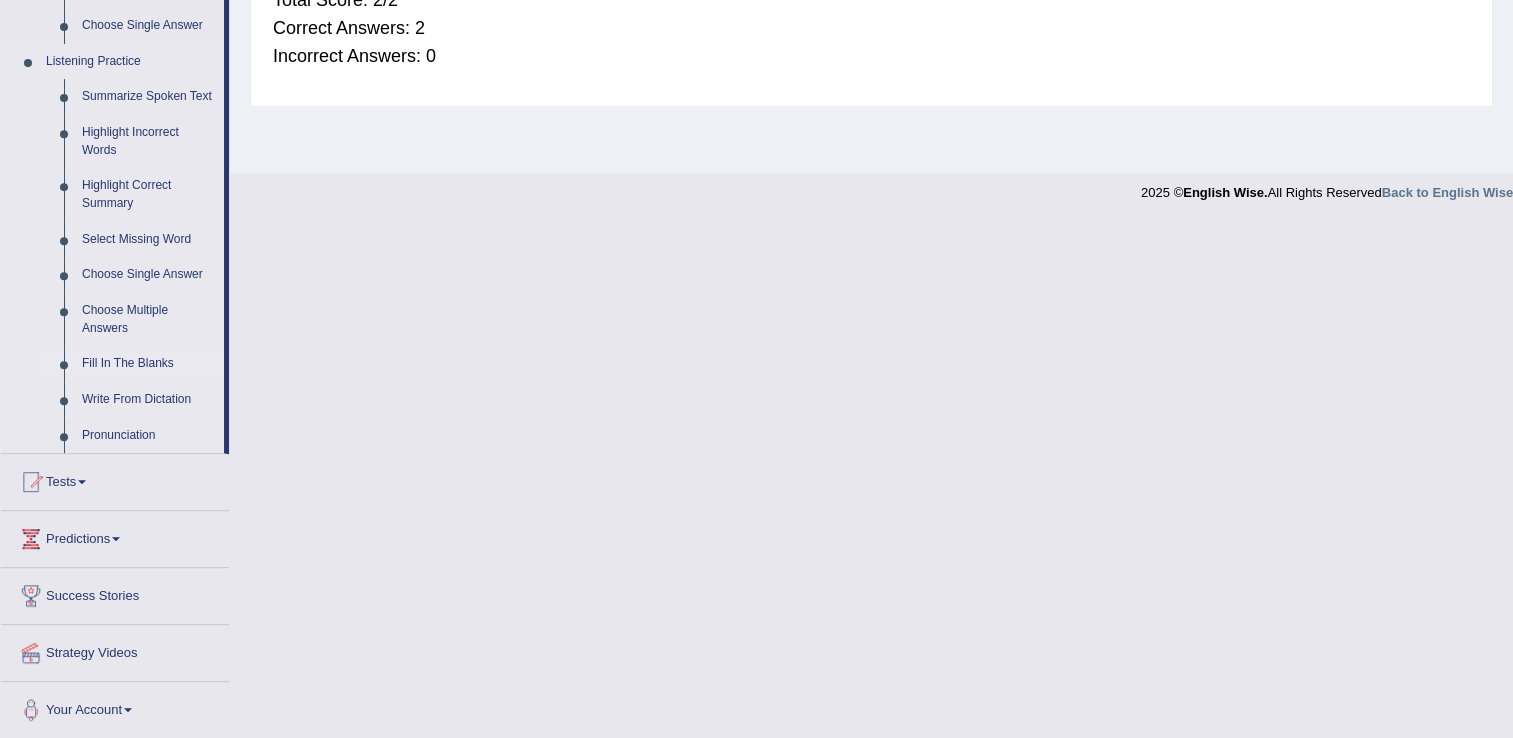 click on "Fill In The Blanks" at bounding box center (148, 364) 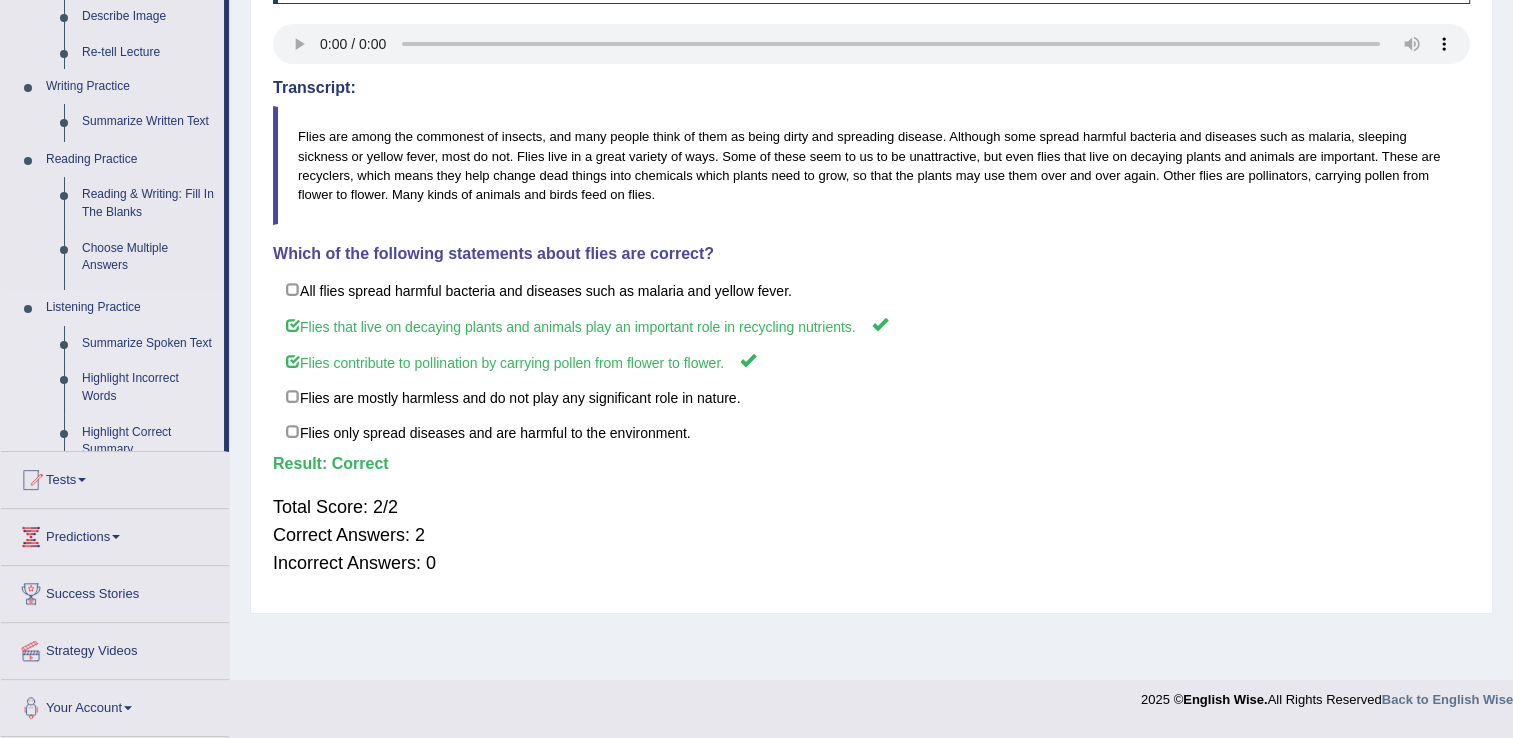 scroll, scrollTop: 312, scrollLeft: 0, axis: vertical 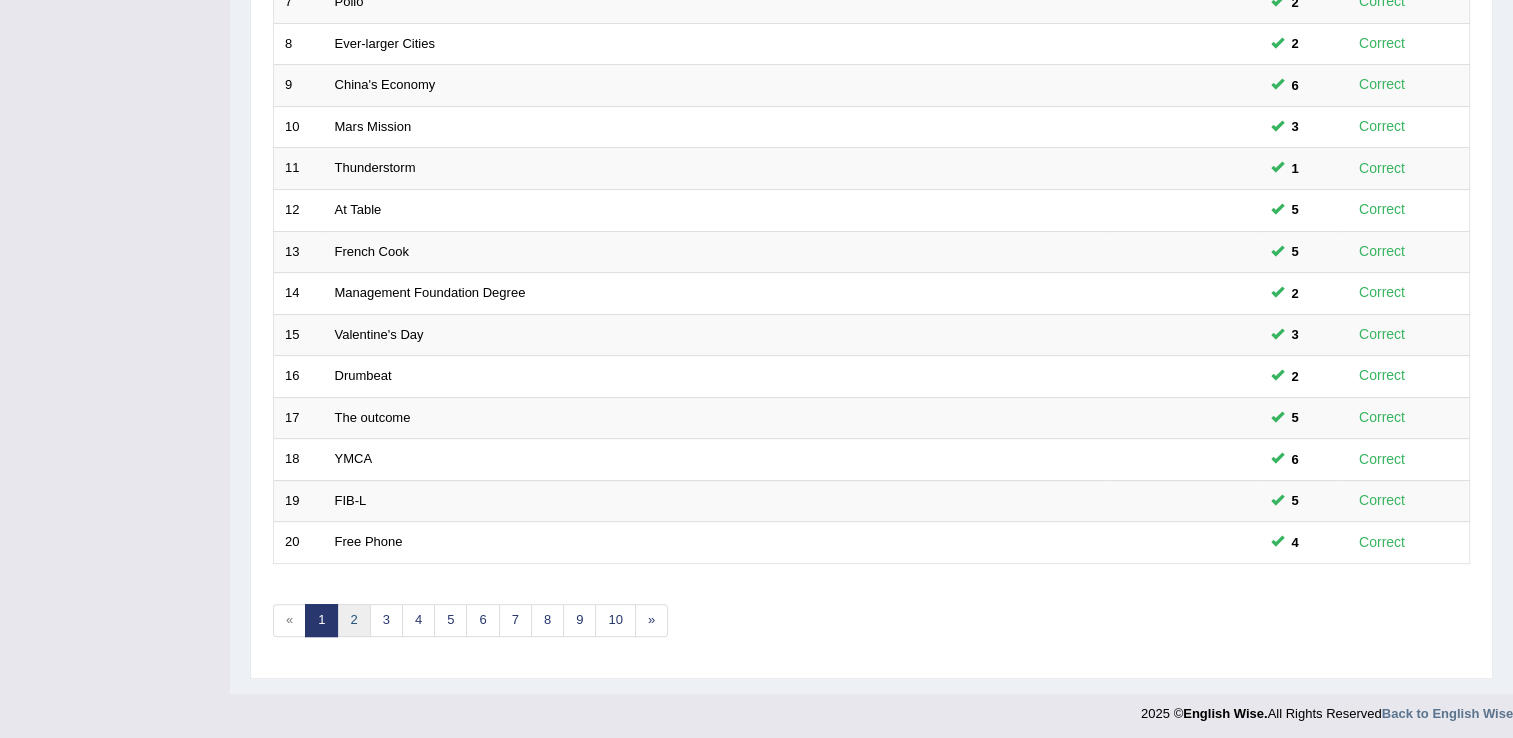 click on "2" at bounding box center [353, 620] 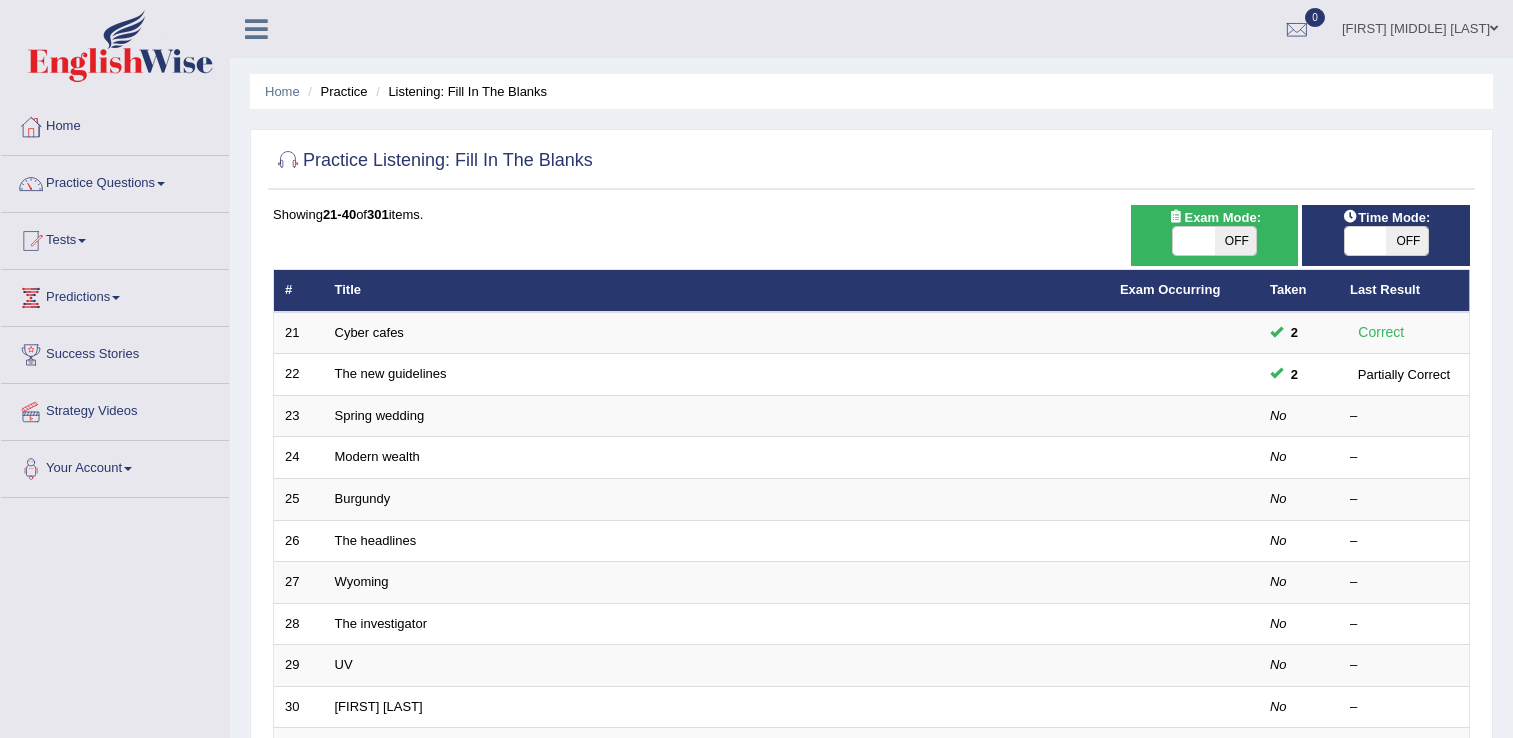 scroll, scrollTop: 0, scrollLeft: 0, axis: both 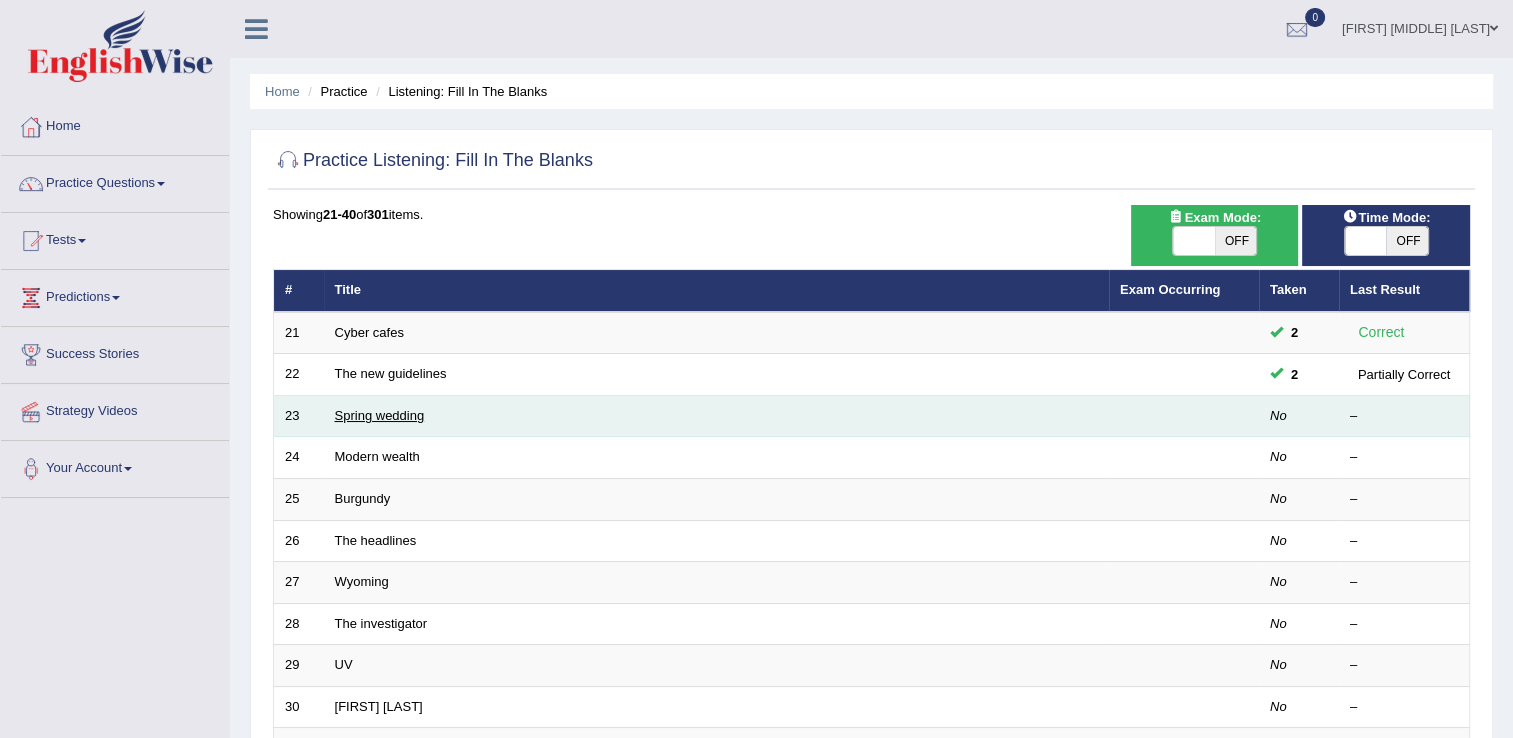 click on "Spring wedding" at bounding box center (380, 415) 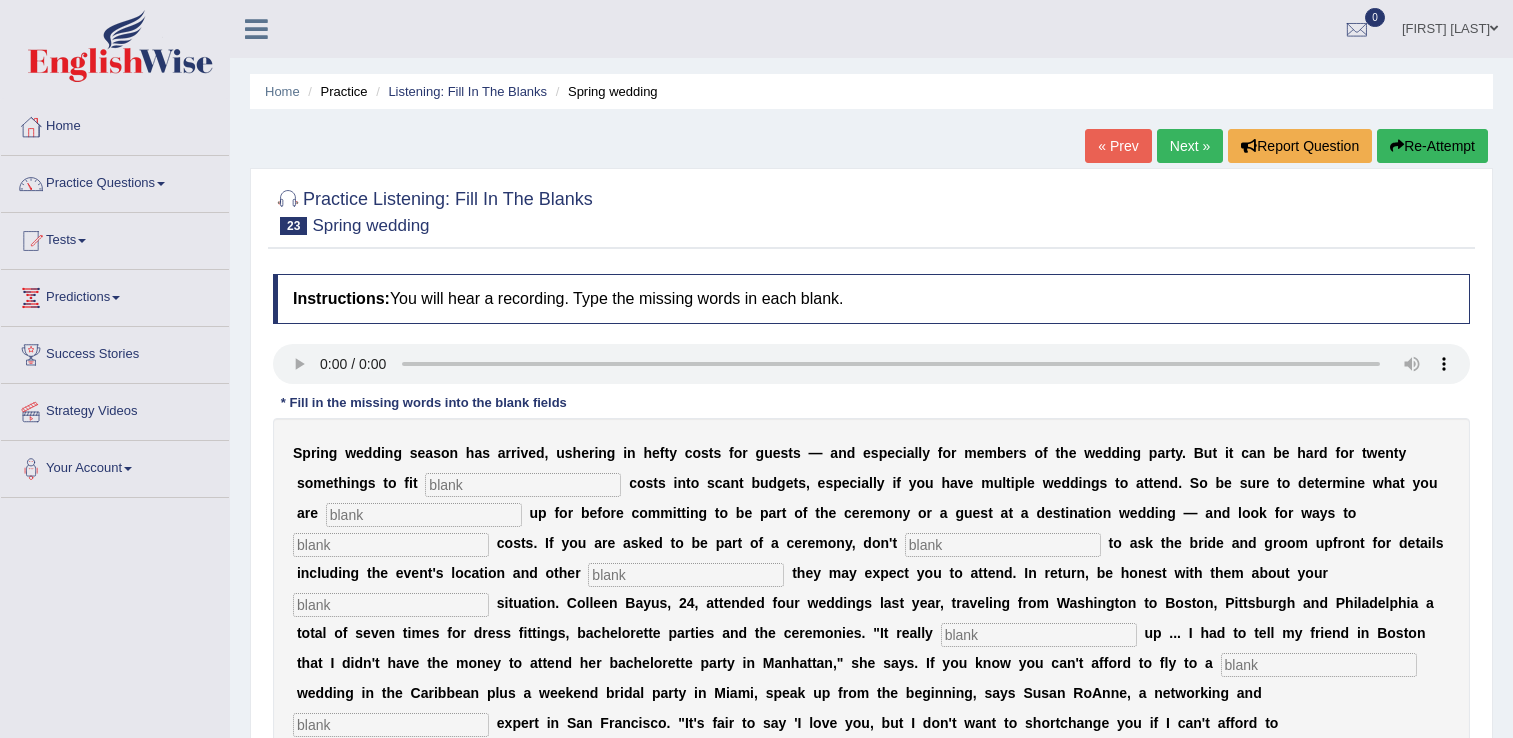 scroll, scrollTop: 0, scrollLeft: 0, axis: both 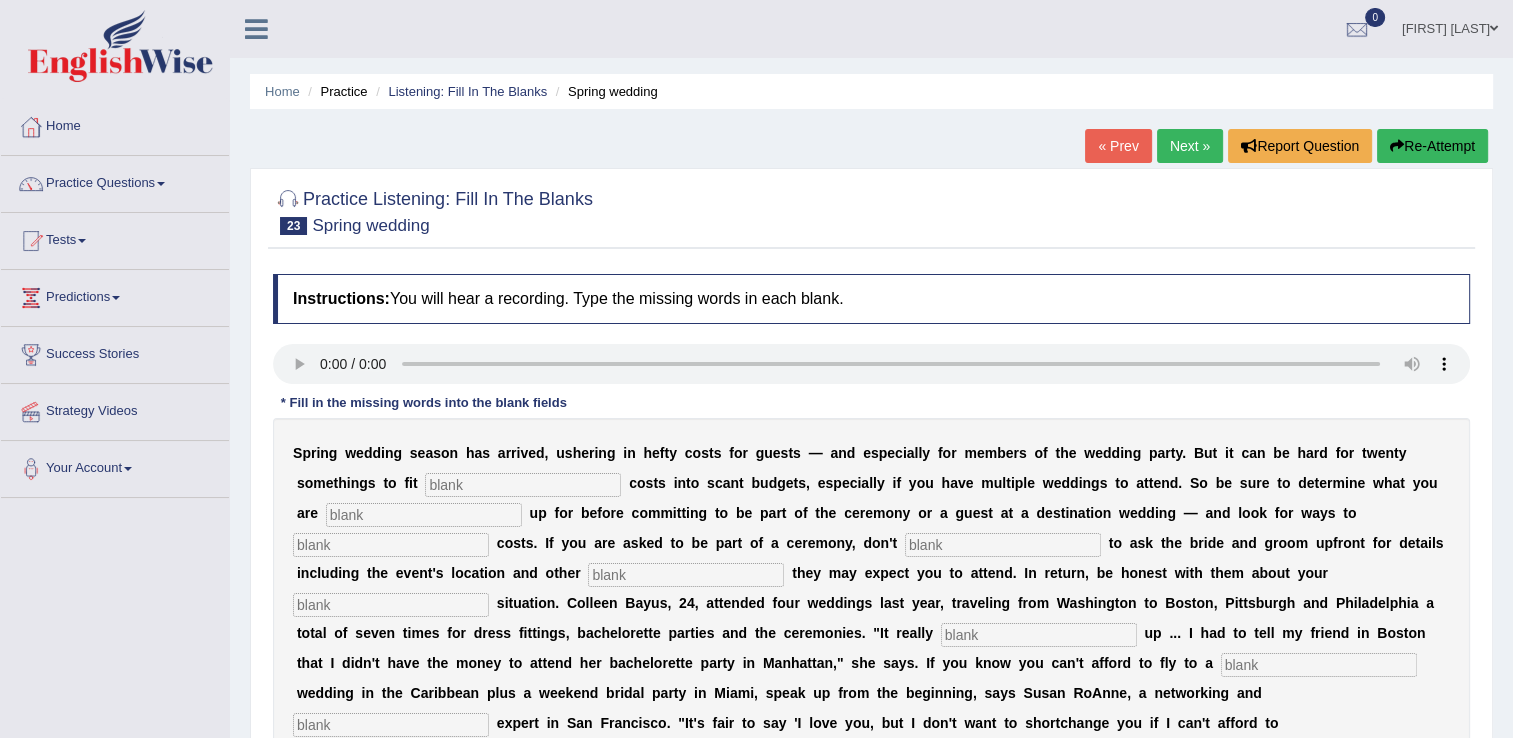 click on "Instructions:  You will hear a recording. Type the missing words in each blank.
* Fill in the missing words into the blank fields S p r i n g    w e d d i n g    s e a s o n    h a s    a r r i v e d ,    u s h e r i n g    i n    h e f t y    c o s t s    f o r    g u e s t s    —    a n d    e s p e c i a l l y    f o r    m e m b e r s    o f    t h e    w e d d i n g    p a r t y .    B u t    i t    c a n    b e    h a r d    f o r    t w e n t y    s o m e t h i n g s    t o    f i t       c o s t s    i n t o    s c a n t    b u d g e t s ,    e s p e c i a l l y    i f    y o u    h a v e    m u l t i p l e    w e d d i n g s    t o    a t t e n d .    S o    b e    s u r e    t o    d e t e r m i n e    w h a t    y o u    a r e       u p    f o r    b e f o r e    c o m m i t t i n g    t o    b e    p a r t    o f    t h e    c e r e m o n y    o r    a    g u e s t    a t    a    d e s t i n a t i o n    w e d d i" at bounding box center [871, 561] 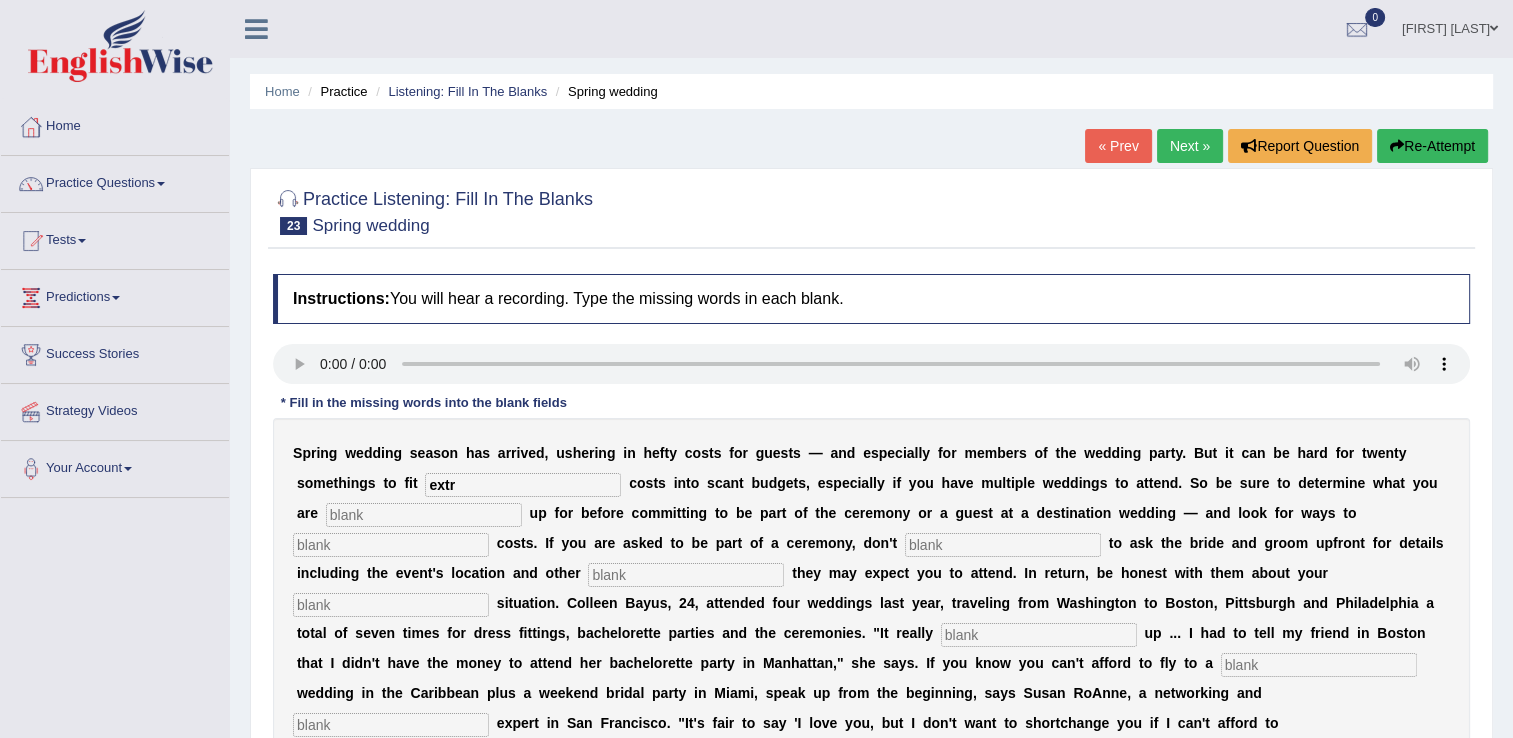 type on "extr" 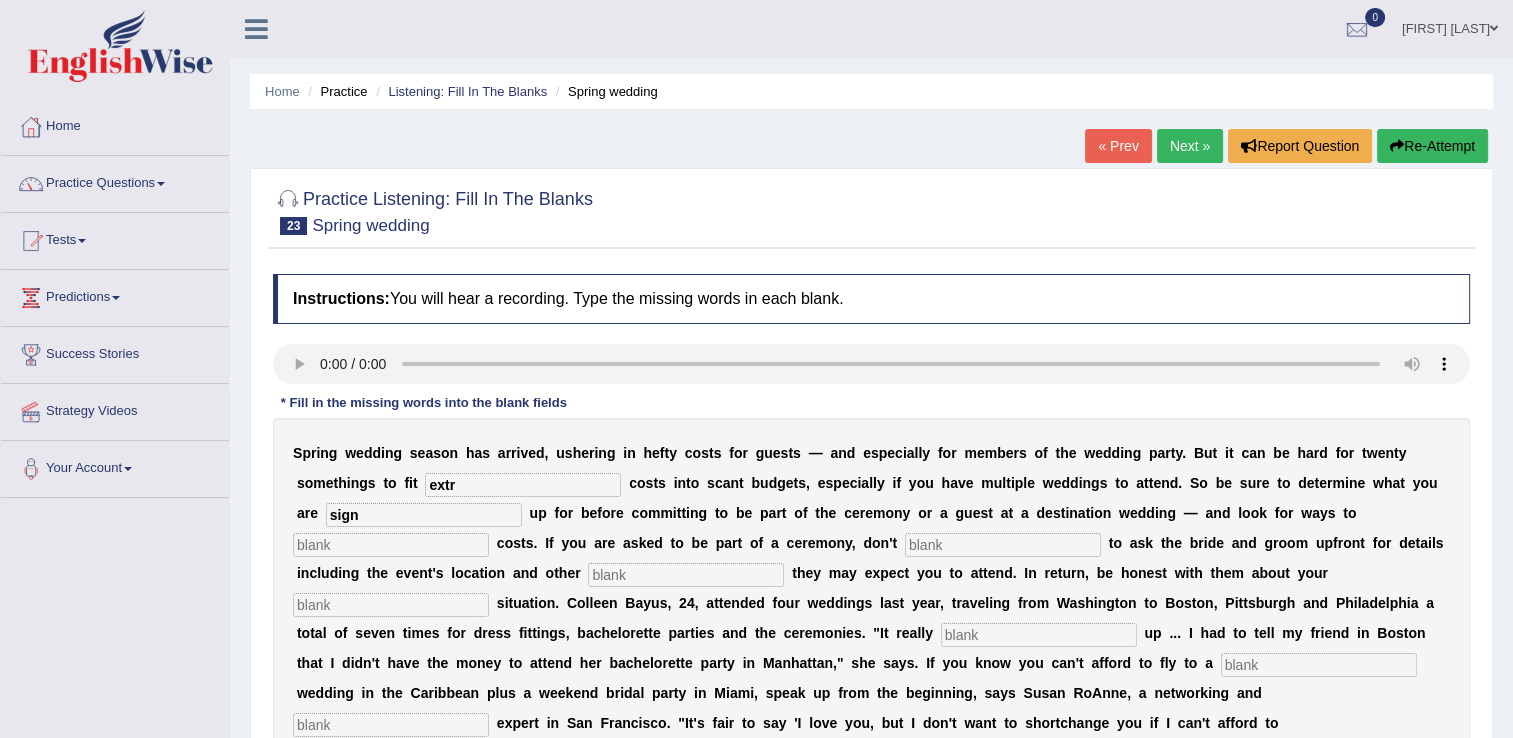 type on "sign" 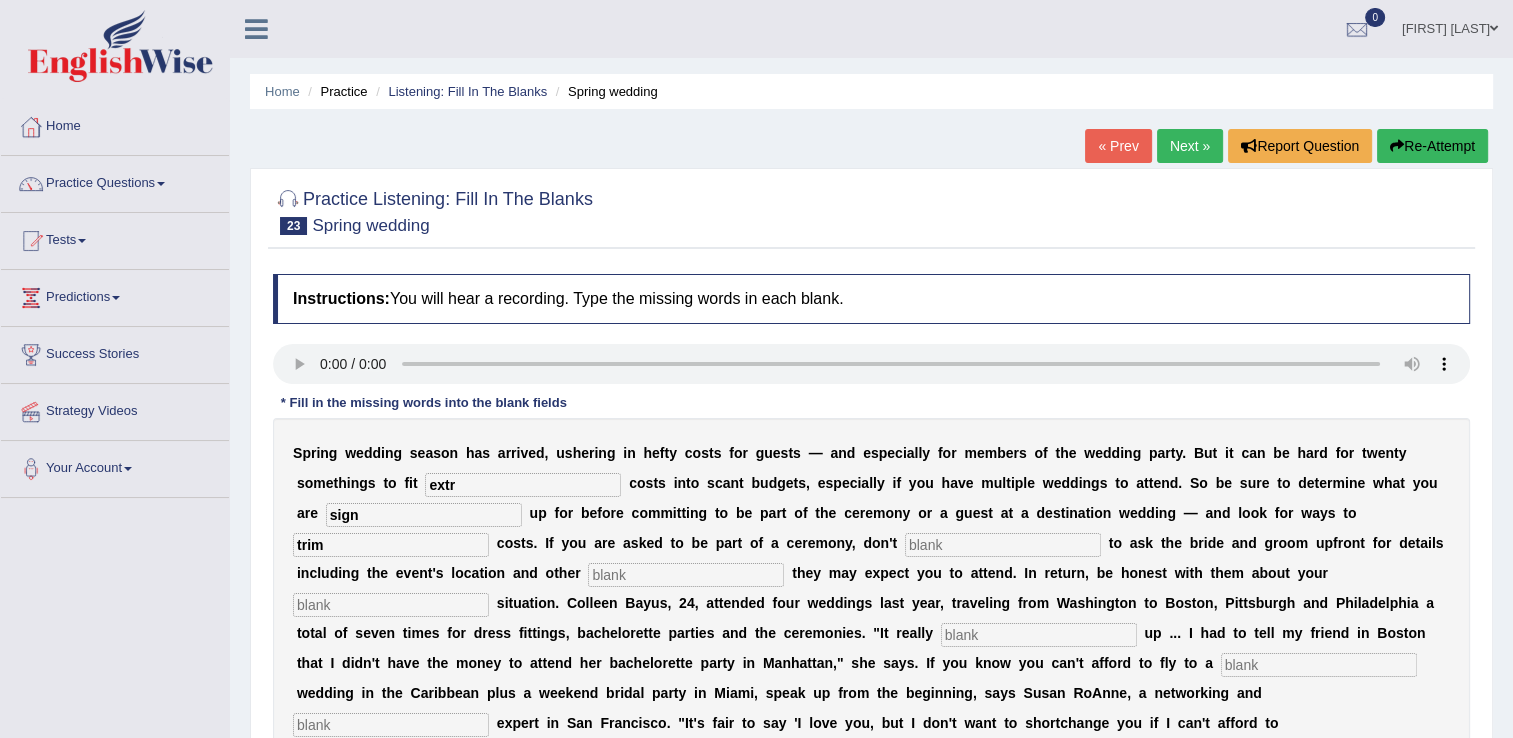type on "trim" 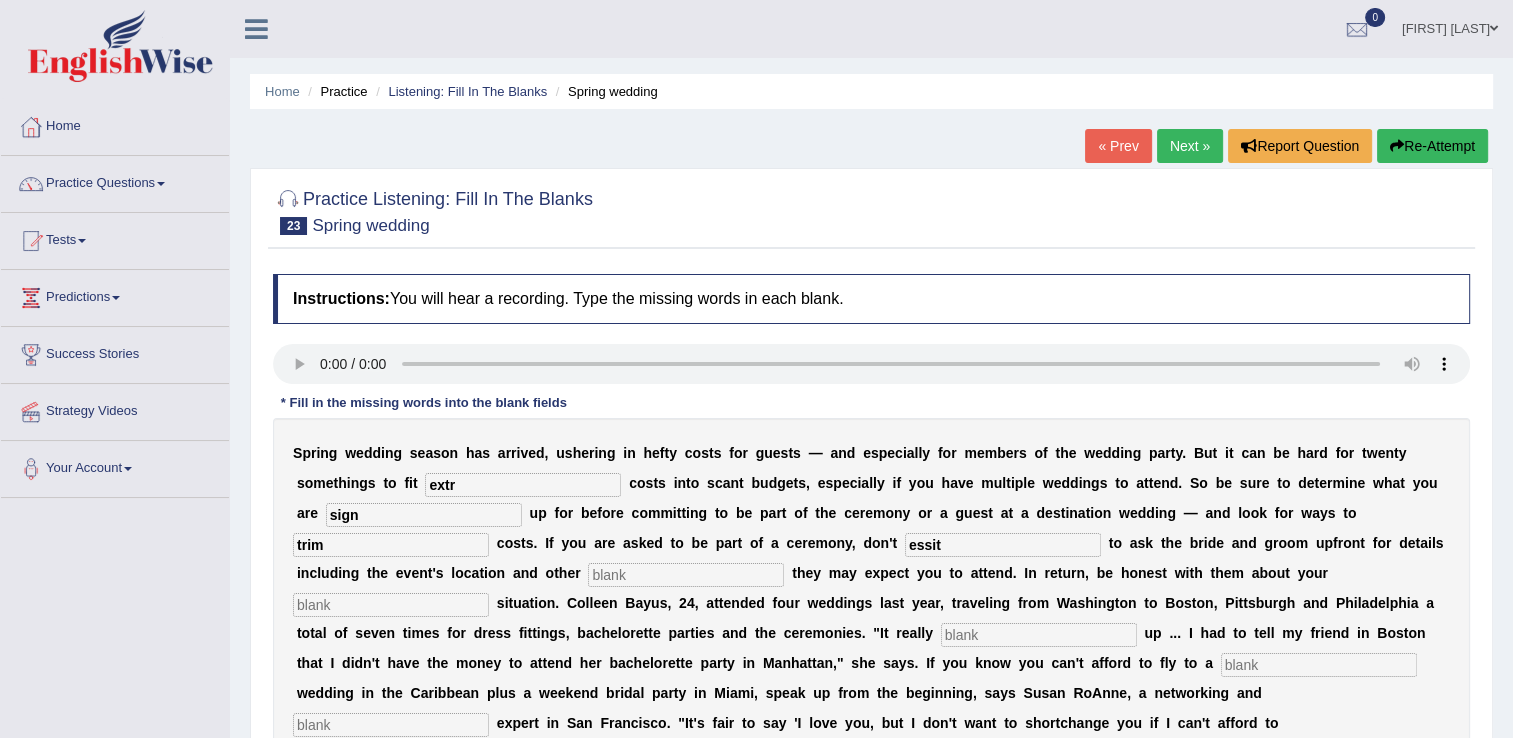 type on "essit" 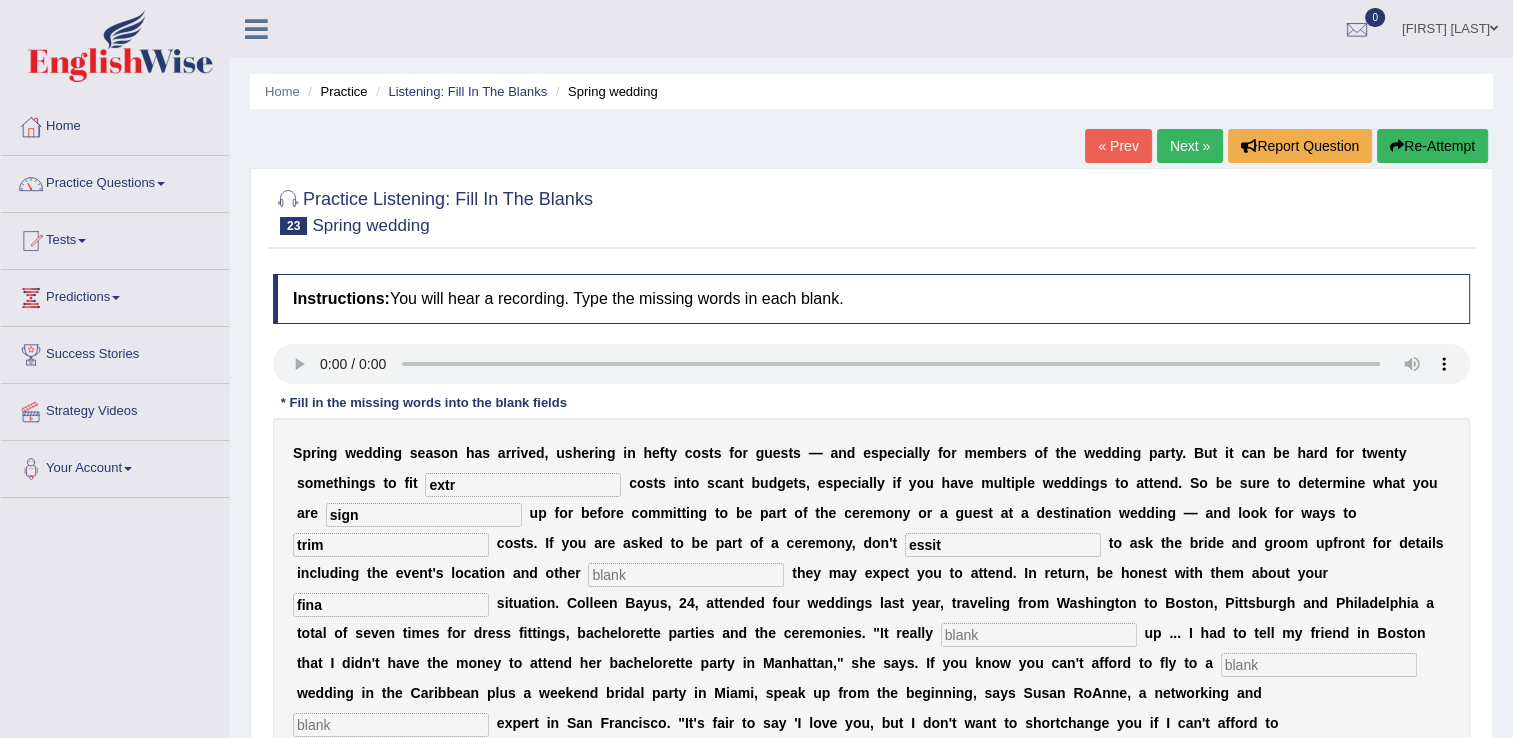 type on "fina" 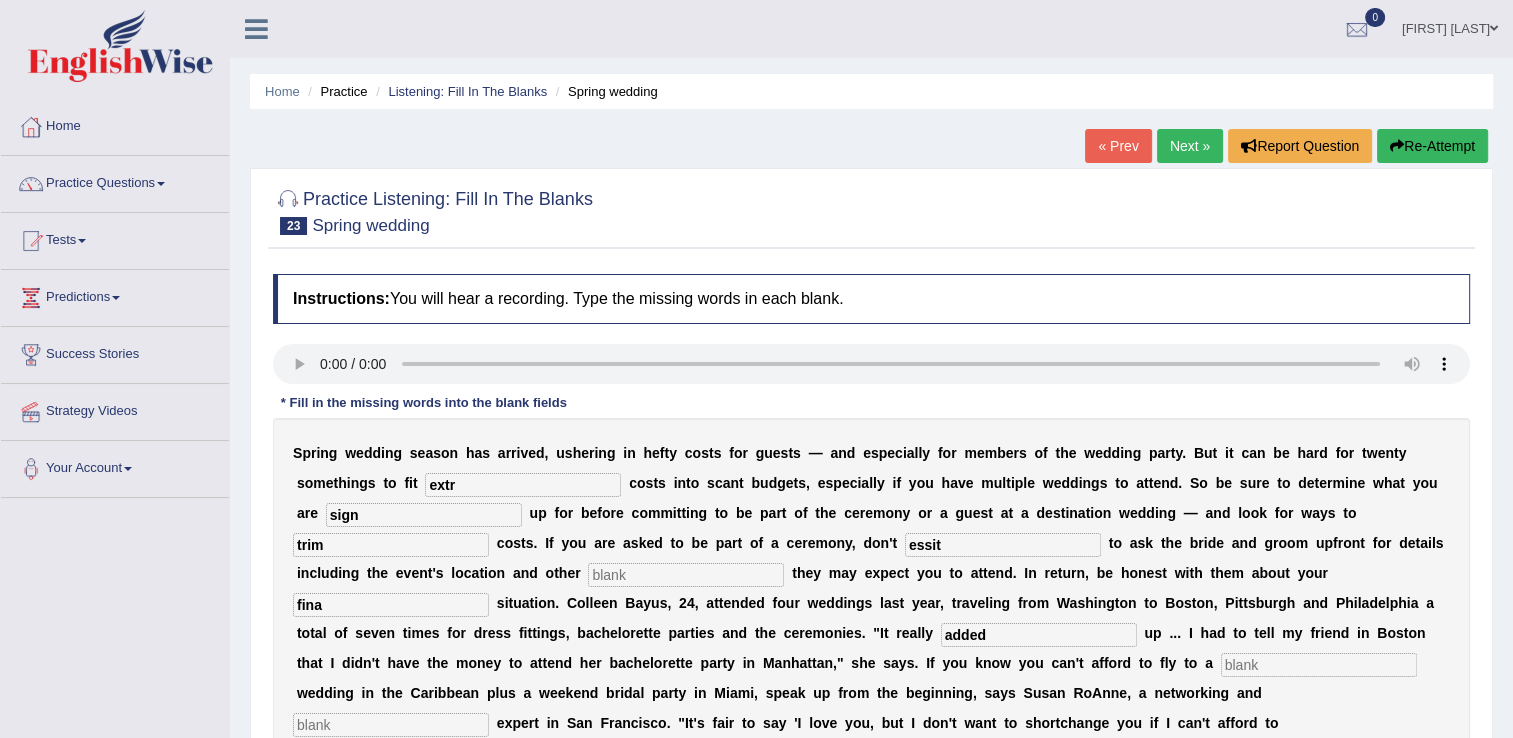 type on "added" 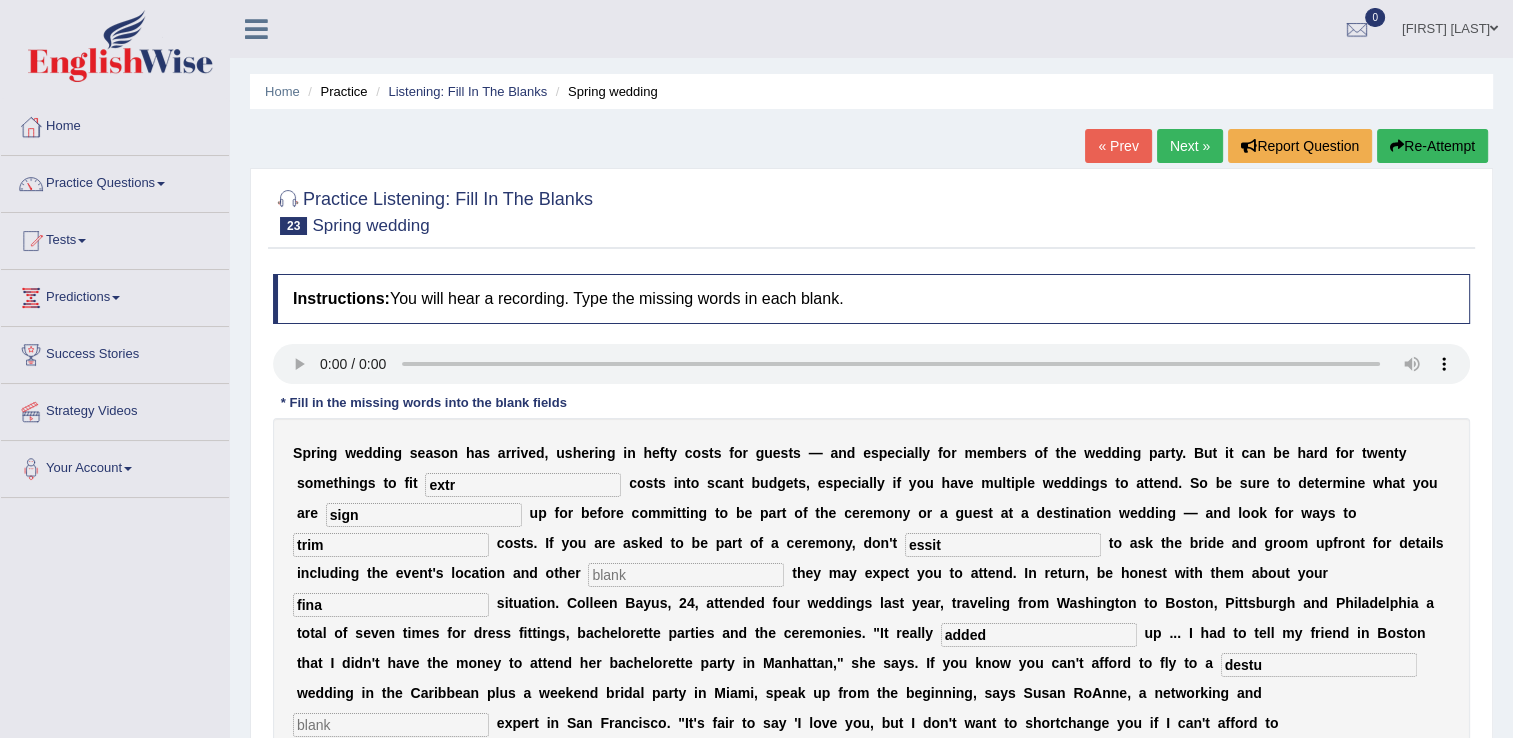 type on "destu" 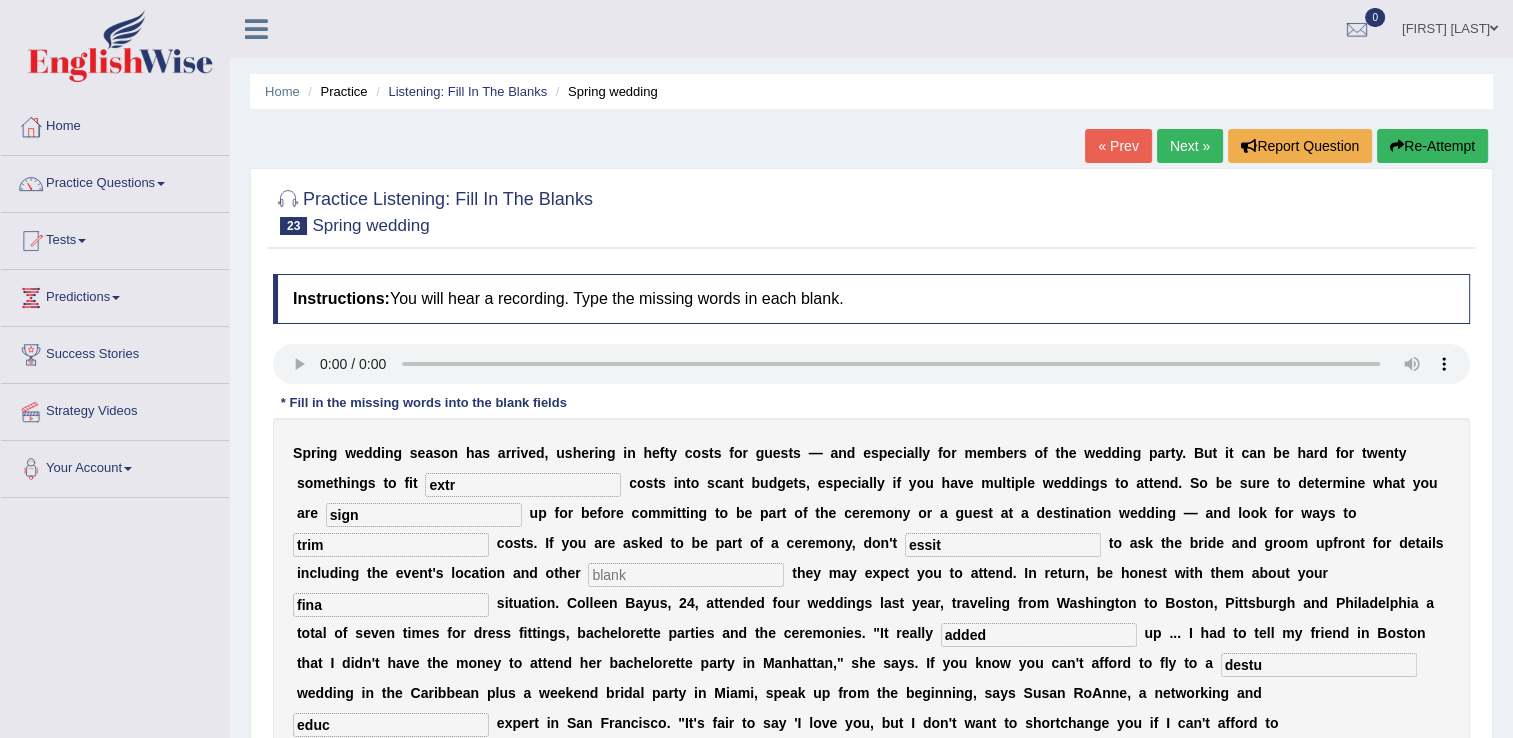 type on "educ" 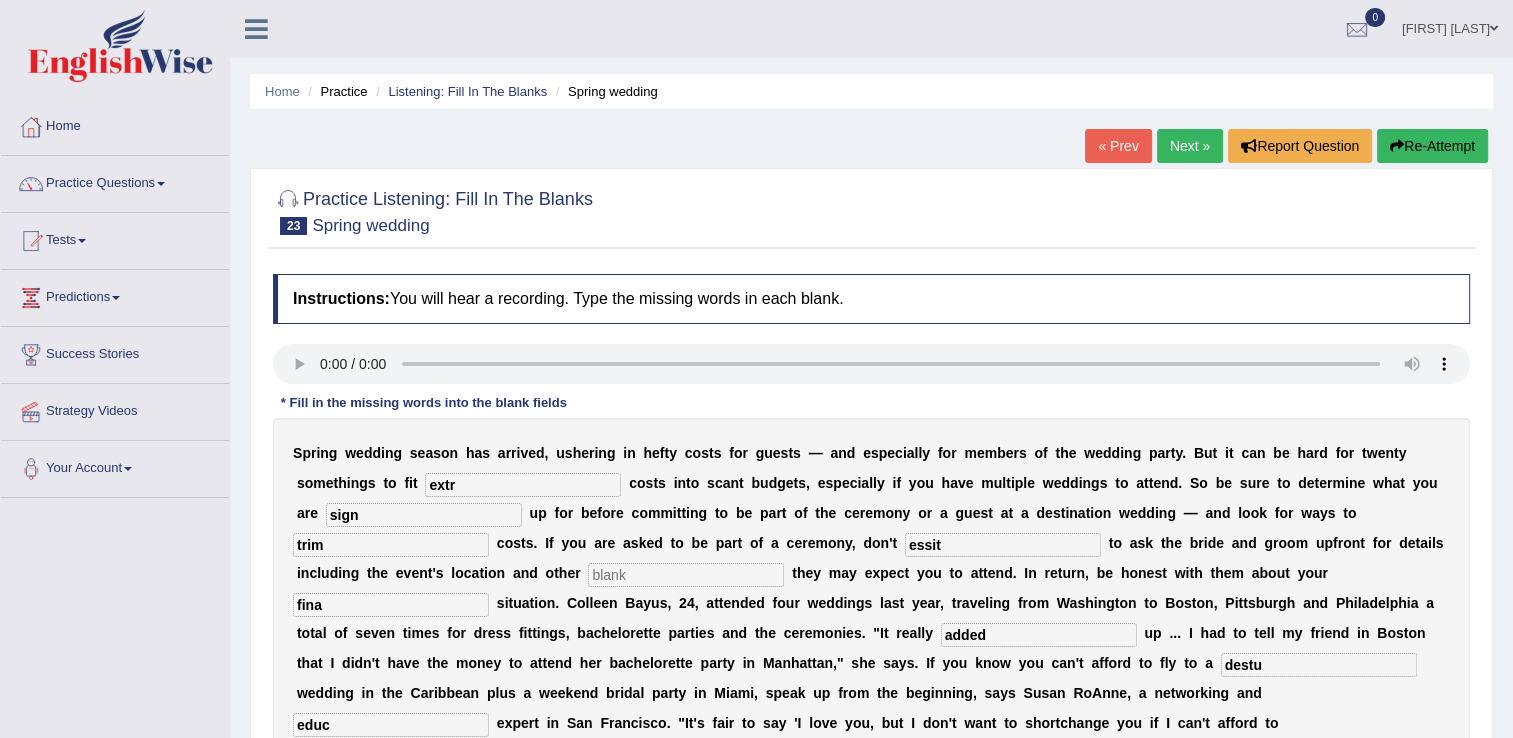 type on "participate" 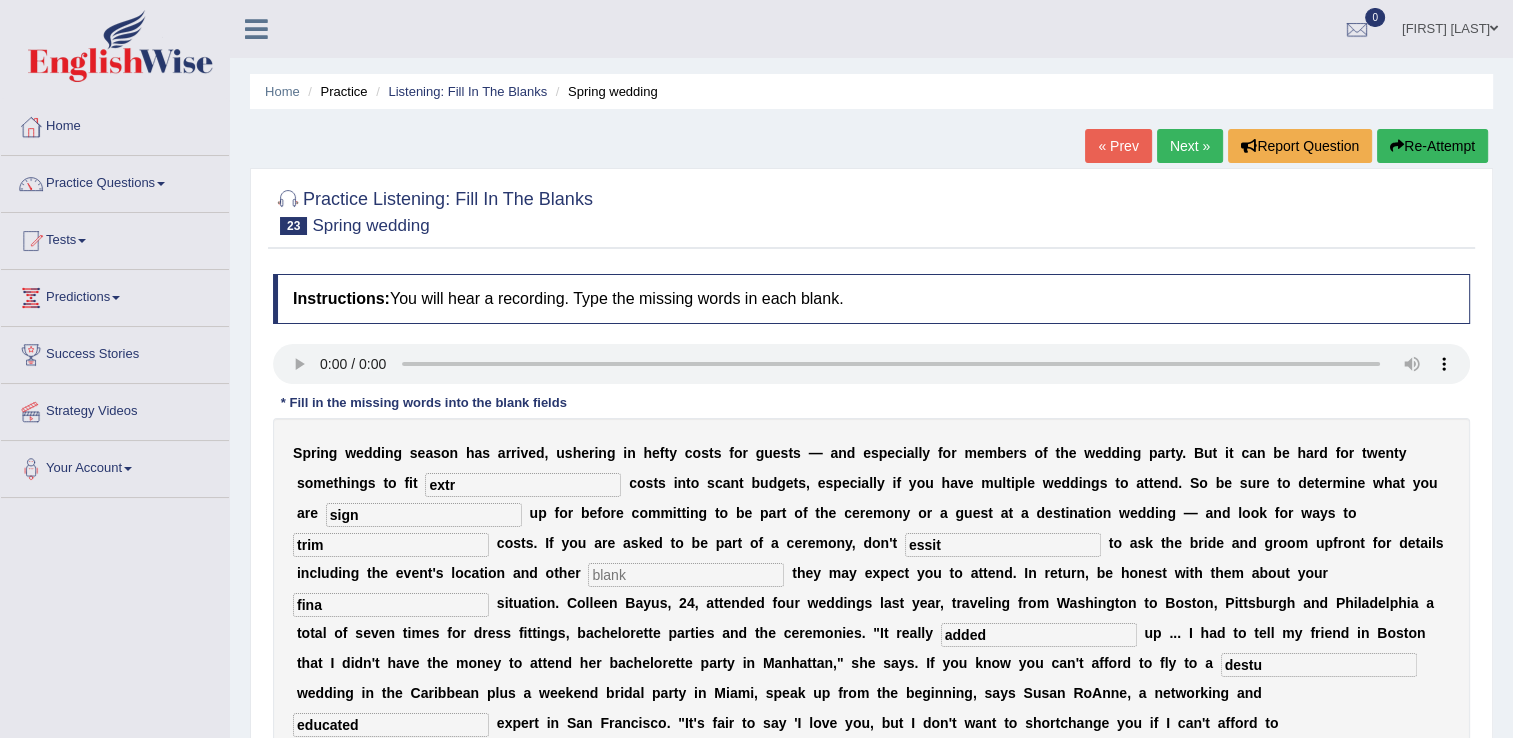 type on "educated" 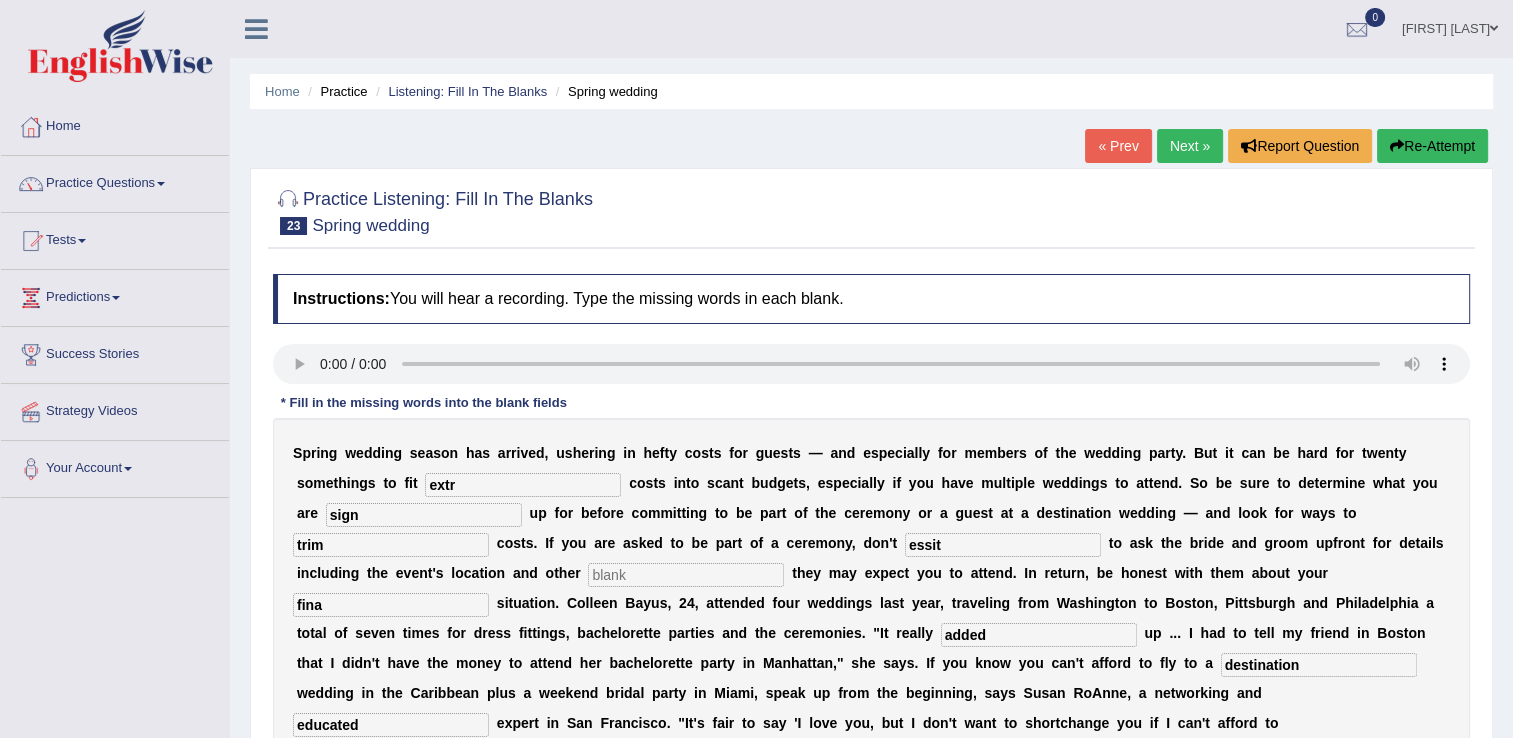 type on "destination" 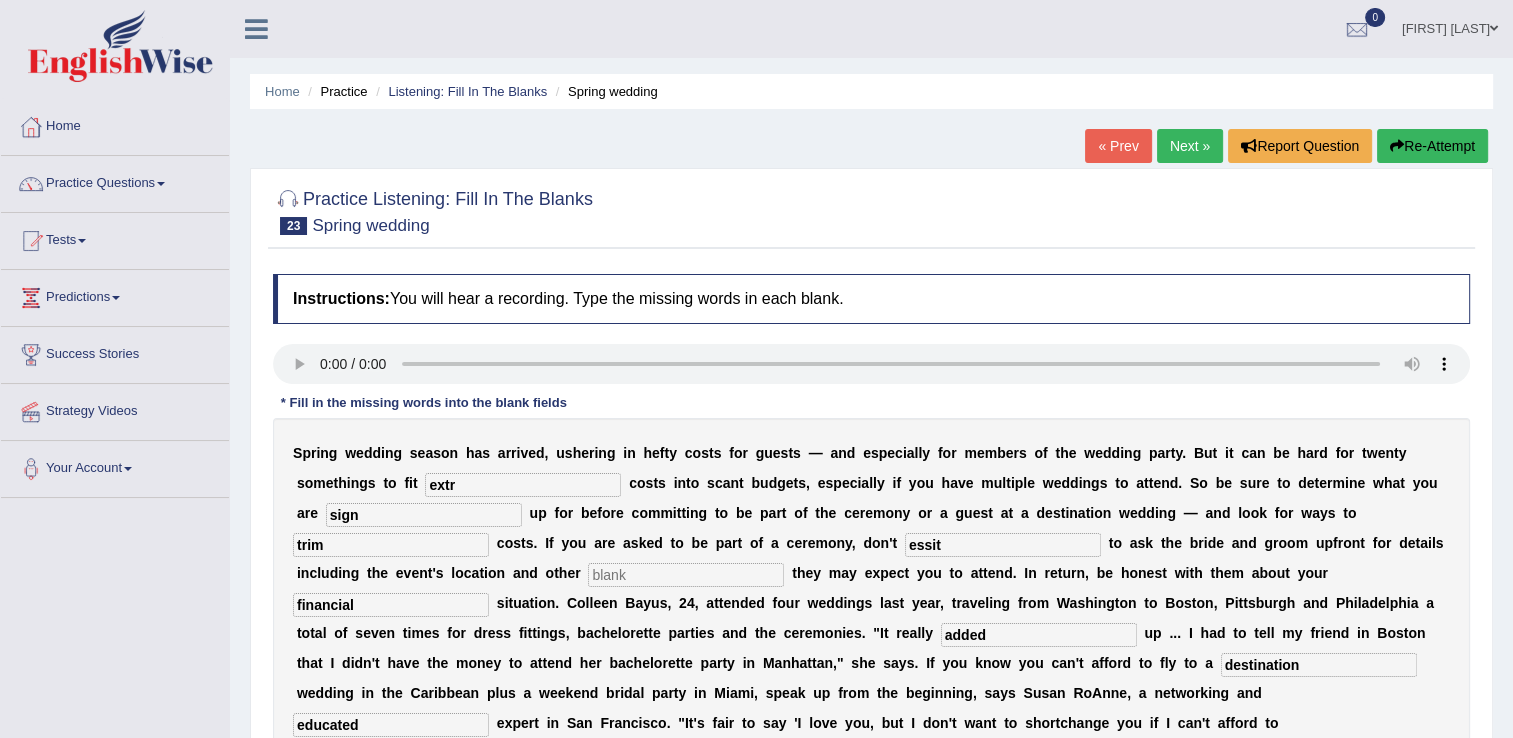 type on "financial" 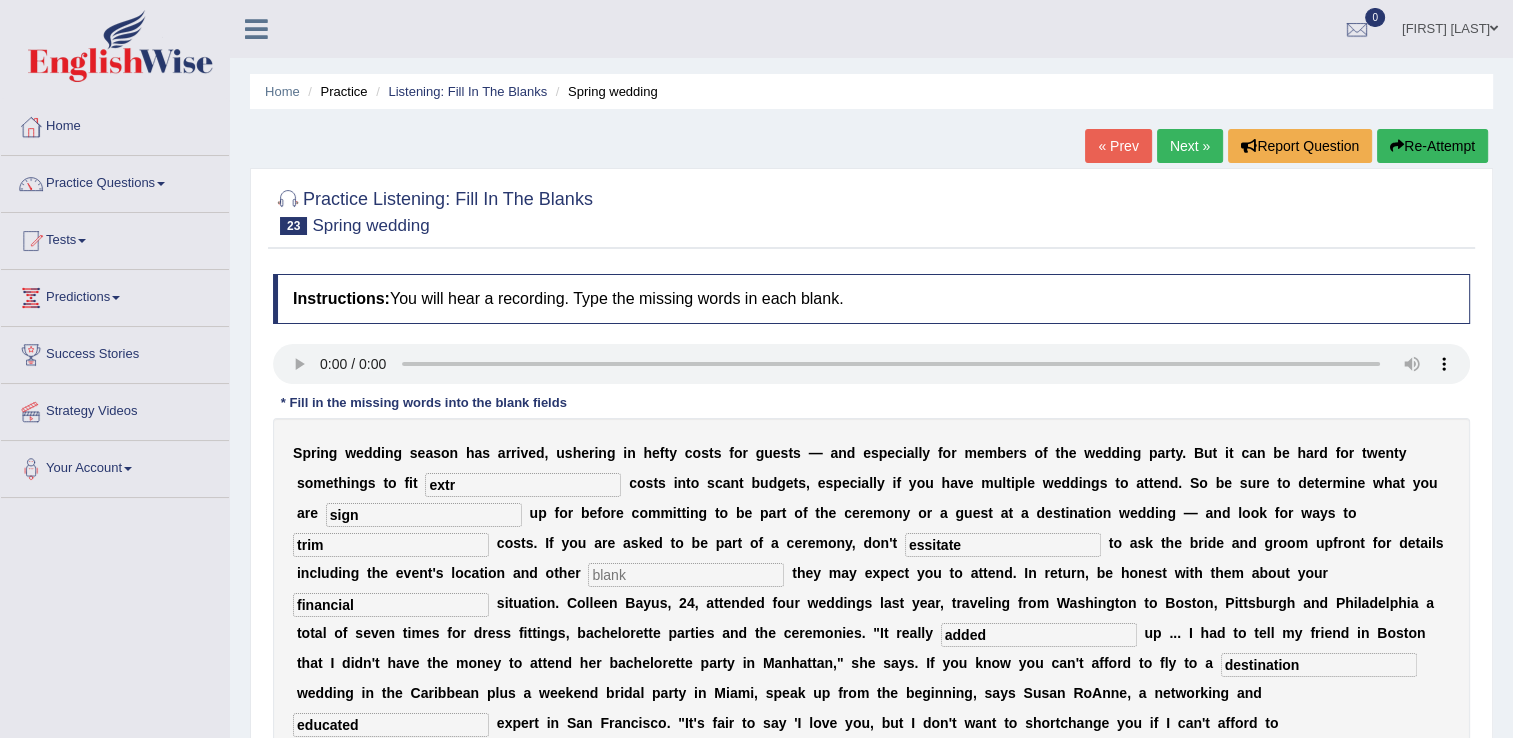 type on "essitate" 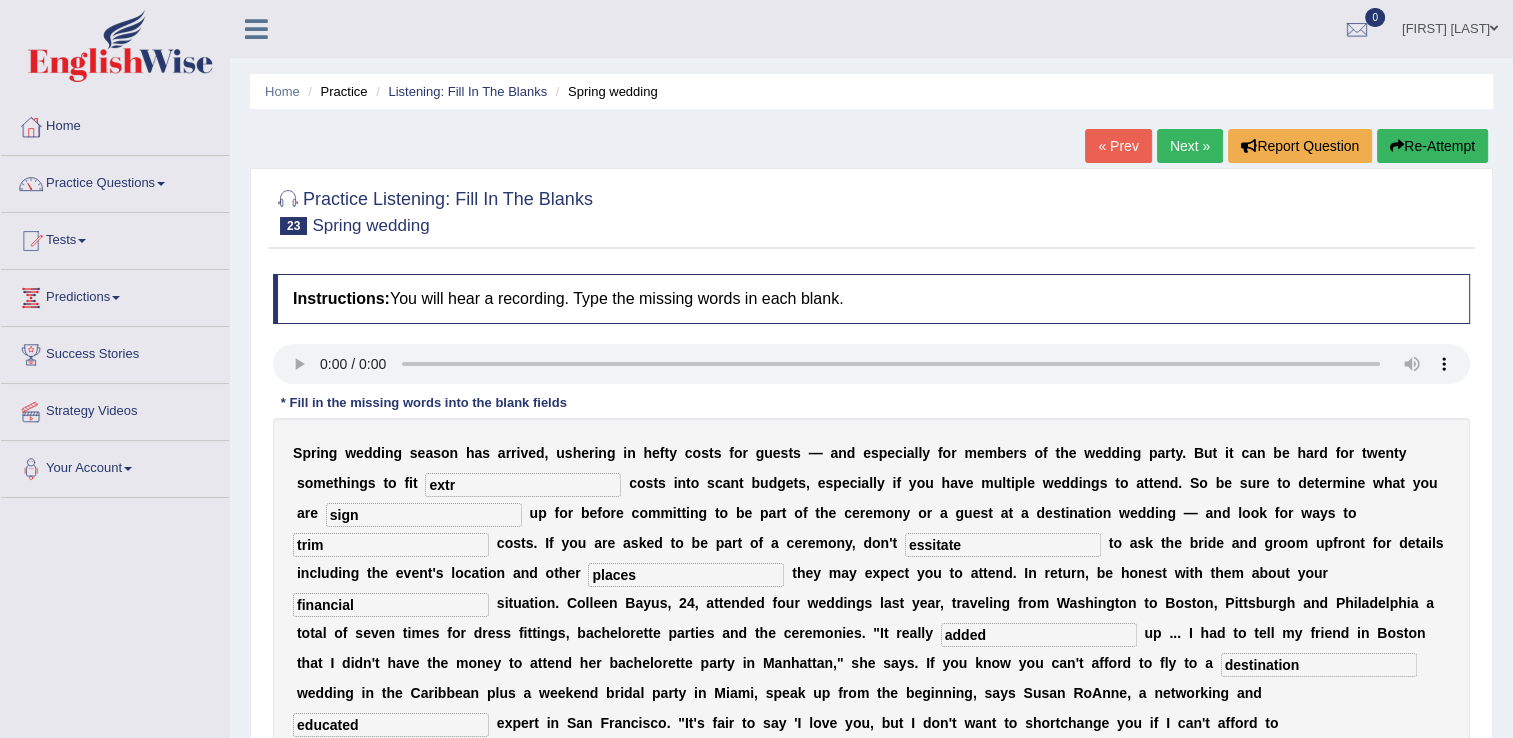 type on "places" 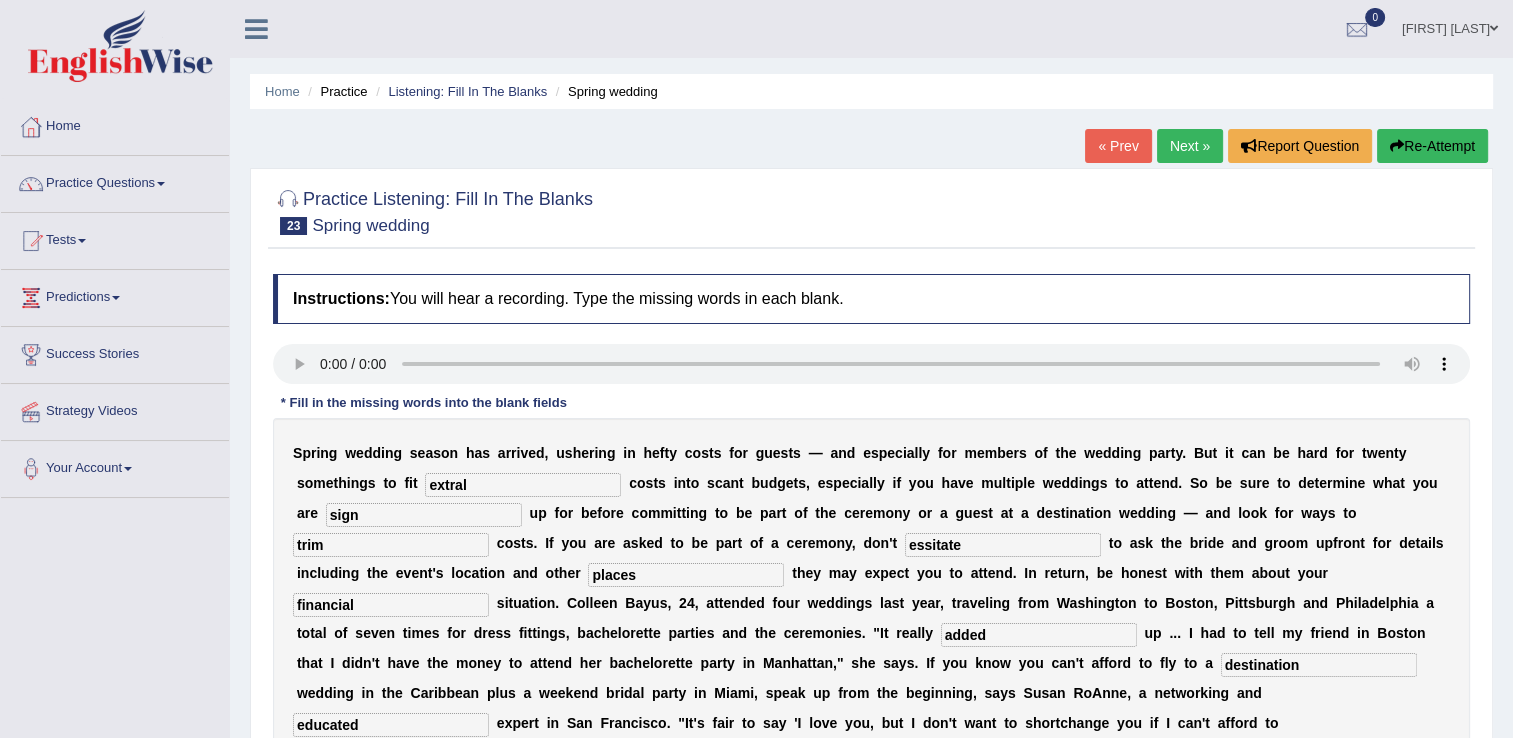 type on "extral" 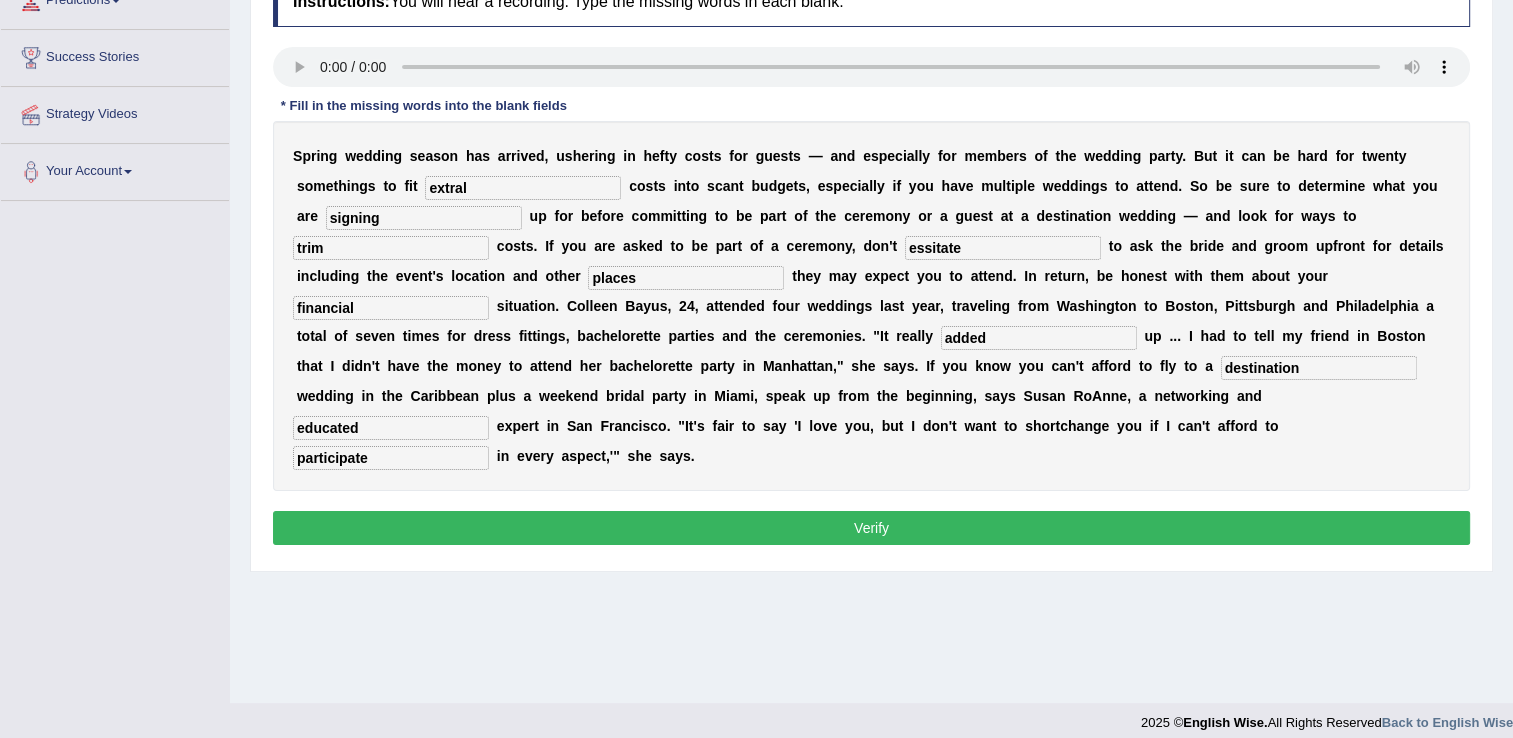 scroll, scrollTop: 300, scrollLeft: 0, axis: vertical 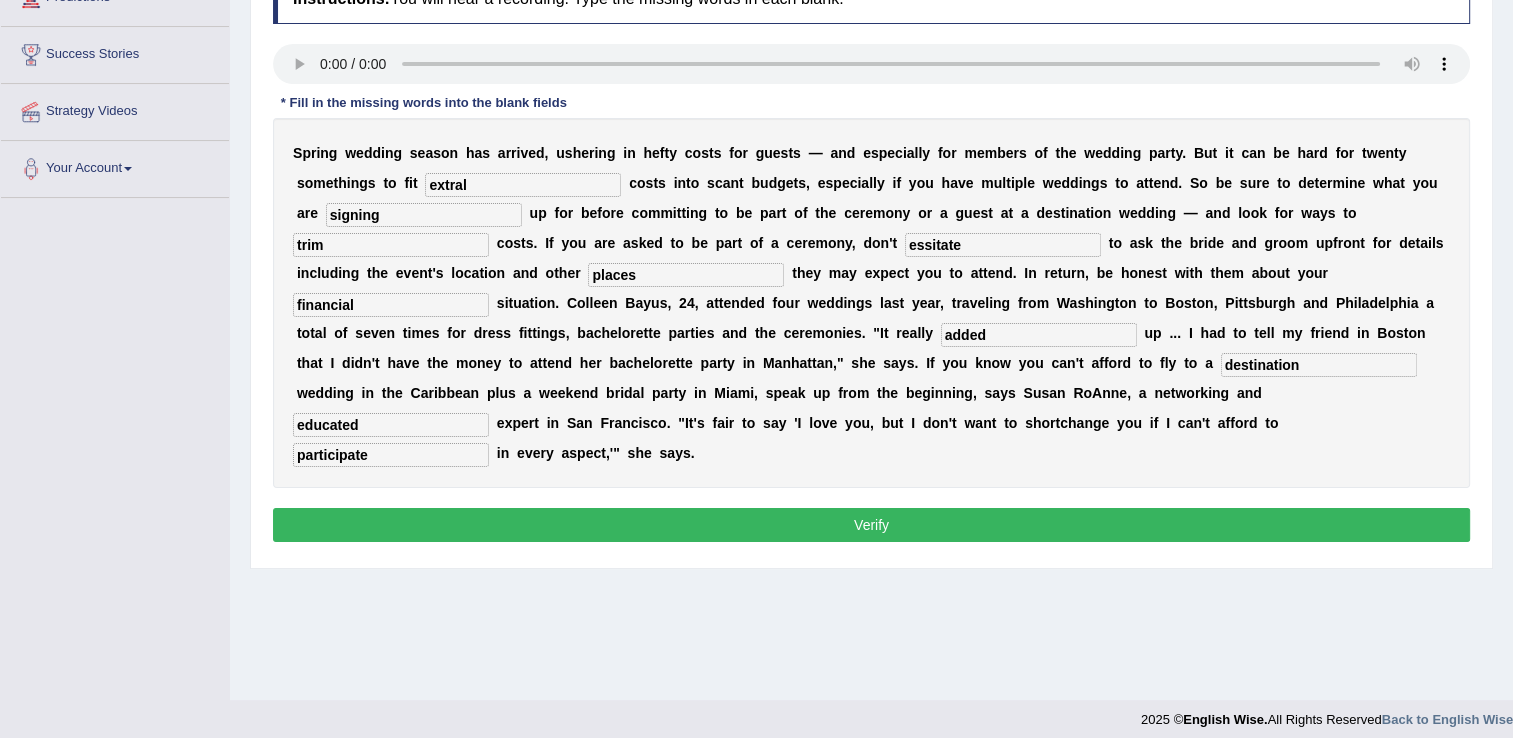 type on "signing" 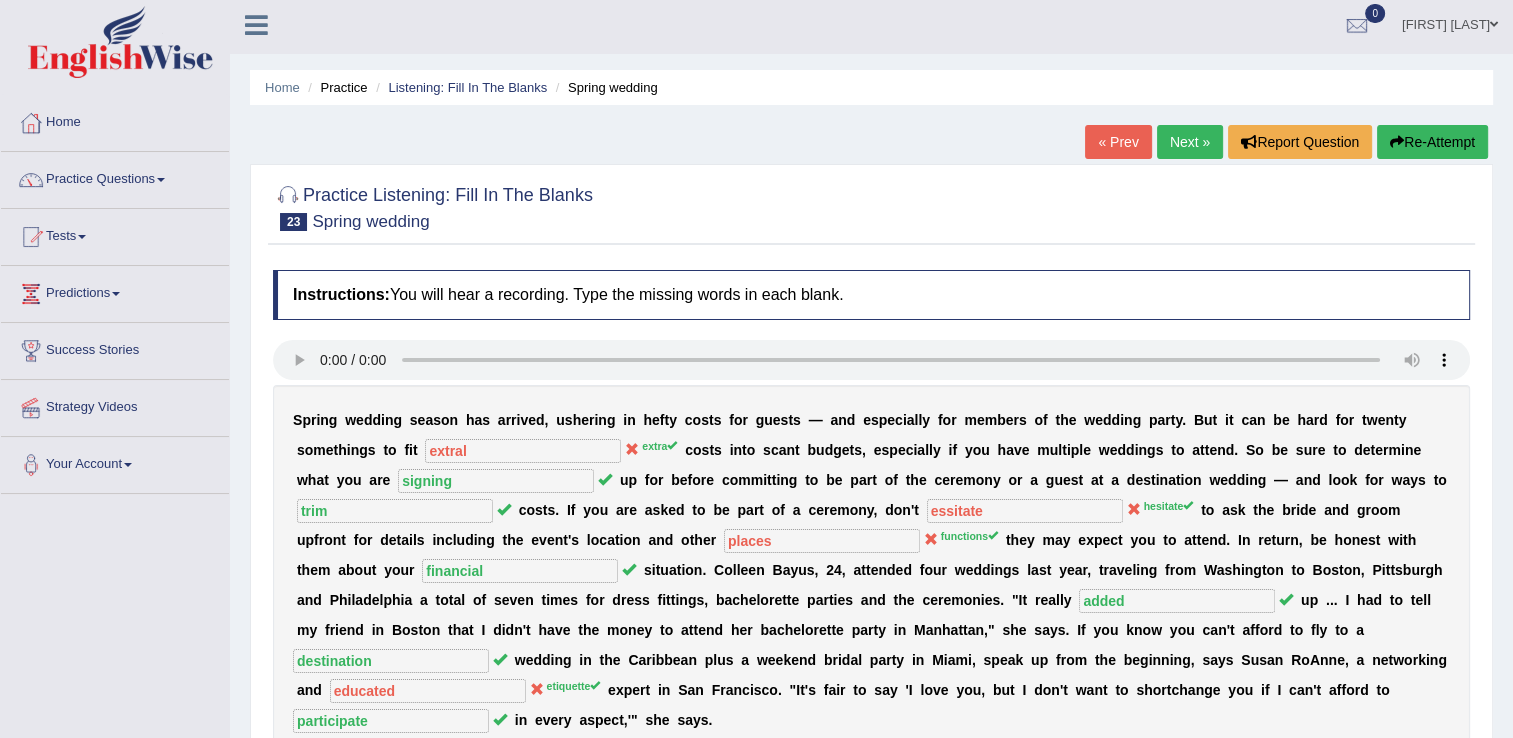 scroll, scrollTop: 0, scrollLeft: 0, axis: both 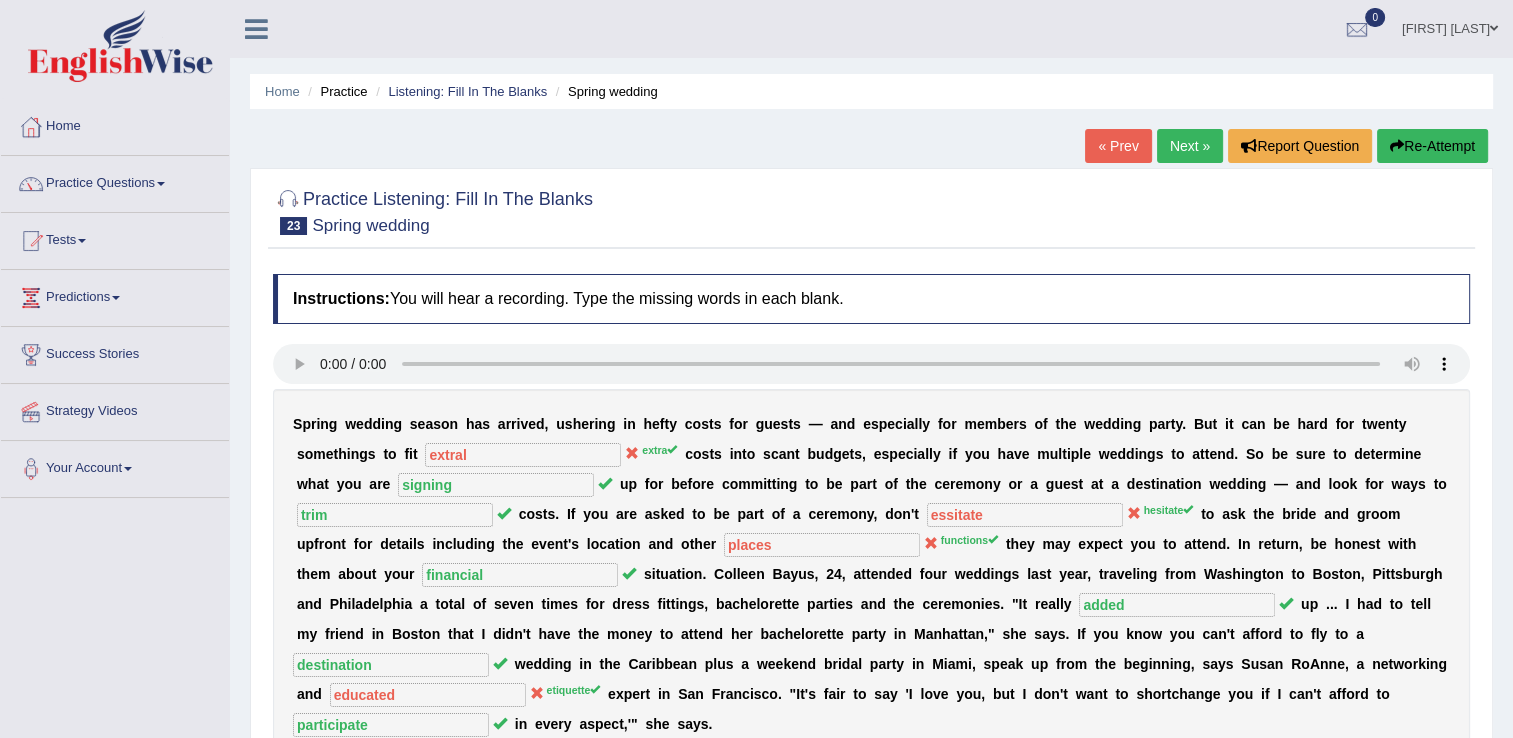 click on "Re-Attempt" at bounding box center [1432, 146] 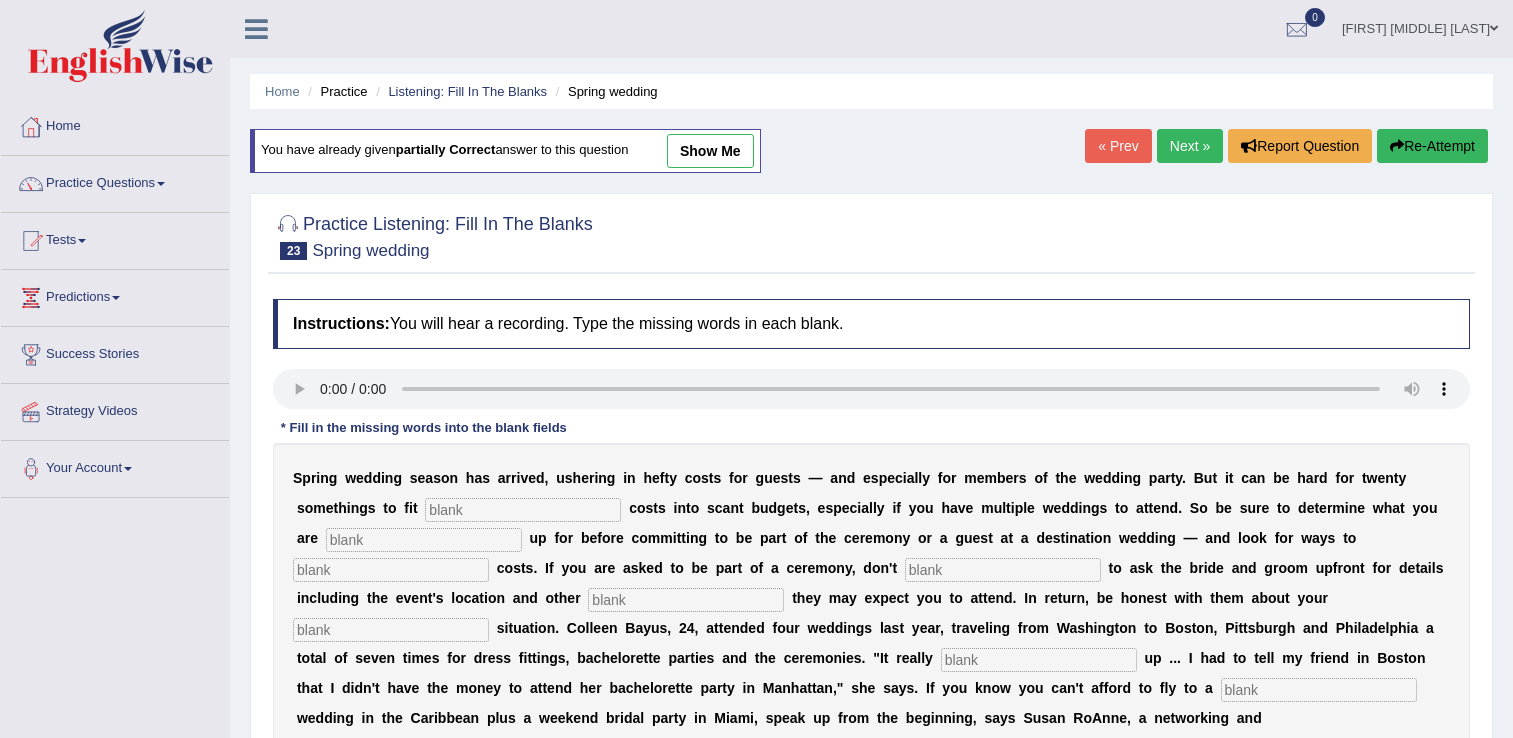 scroll, scrollTop: 0, scrollLeft: 0, axis: both 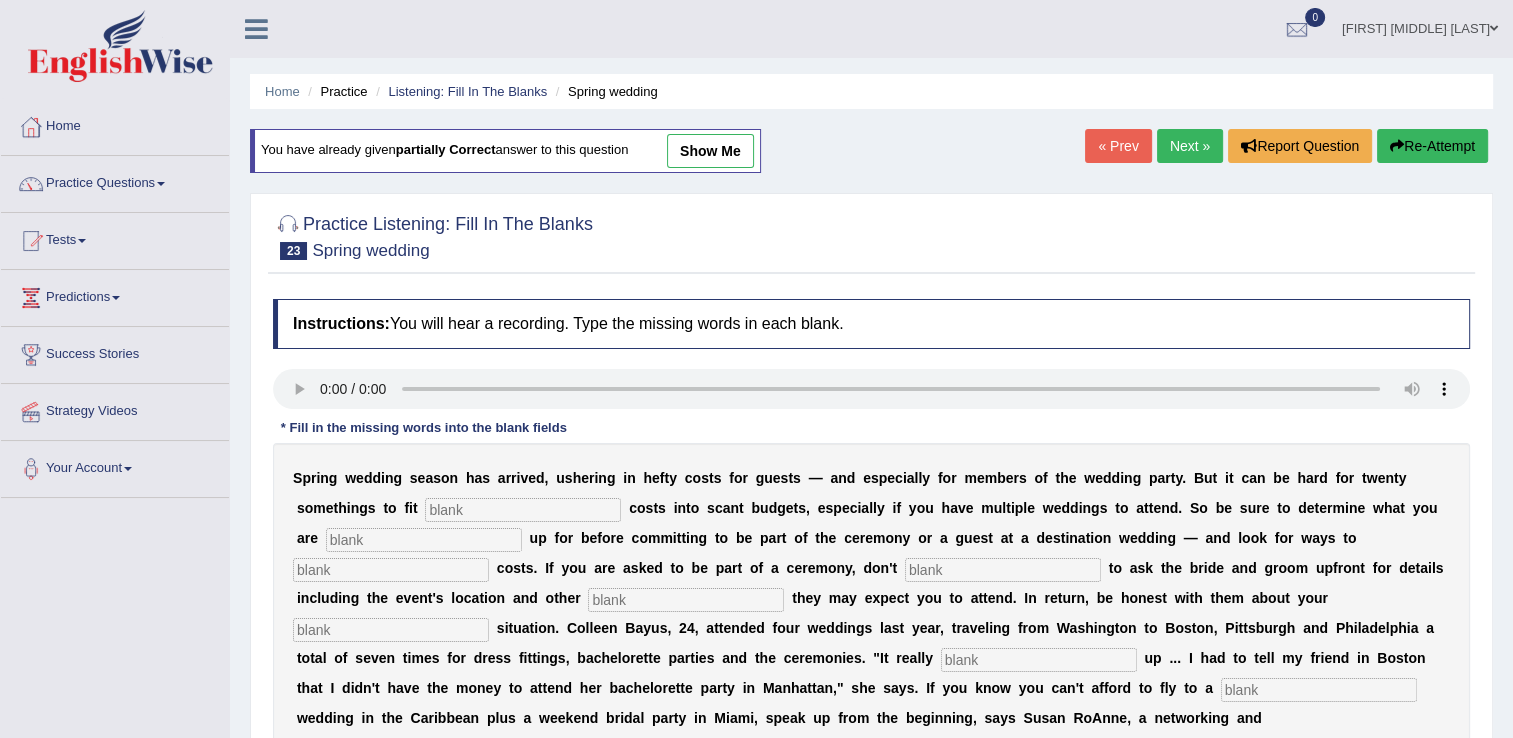 click at bounding box center [523, 510] 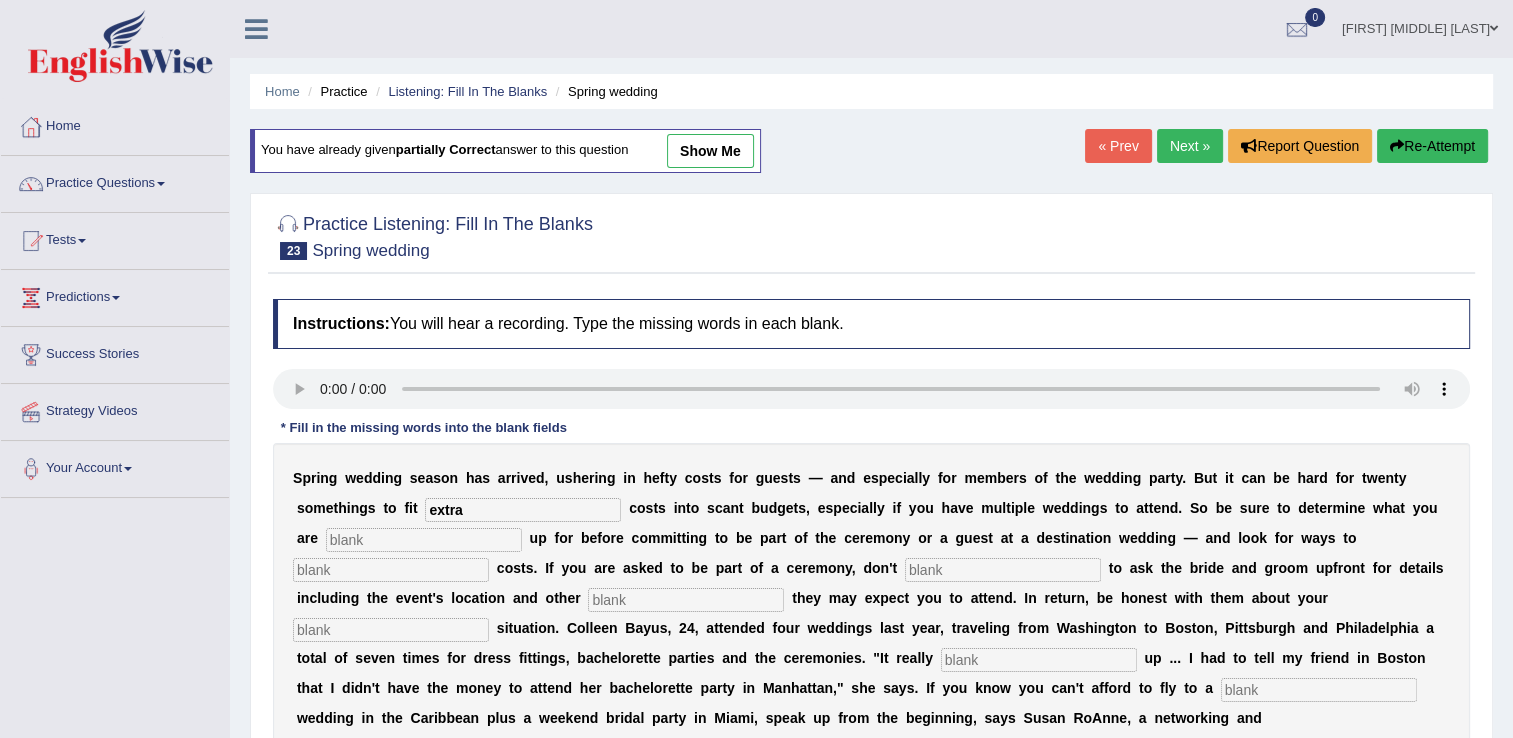 type on "extra" 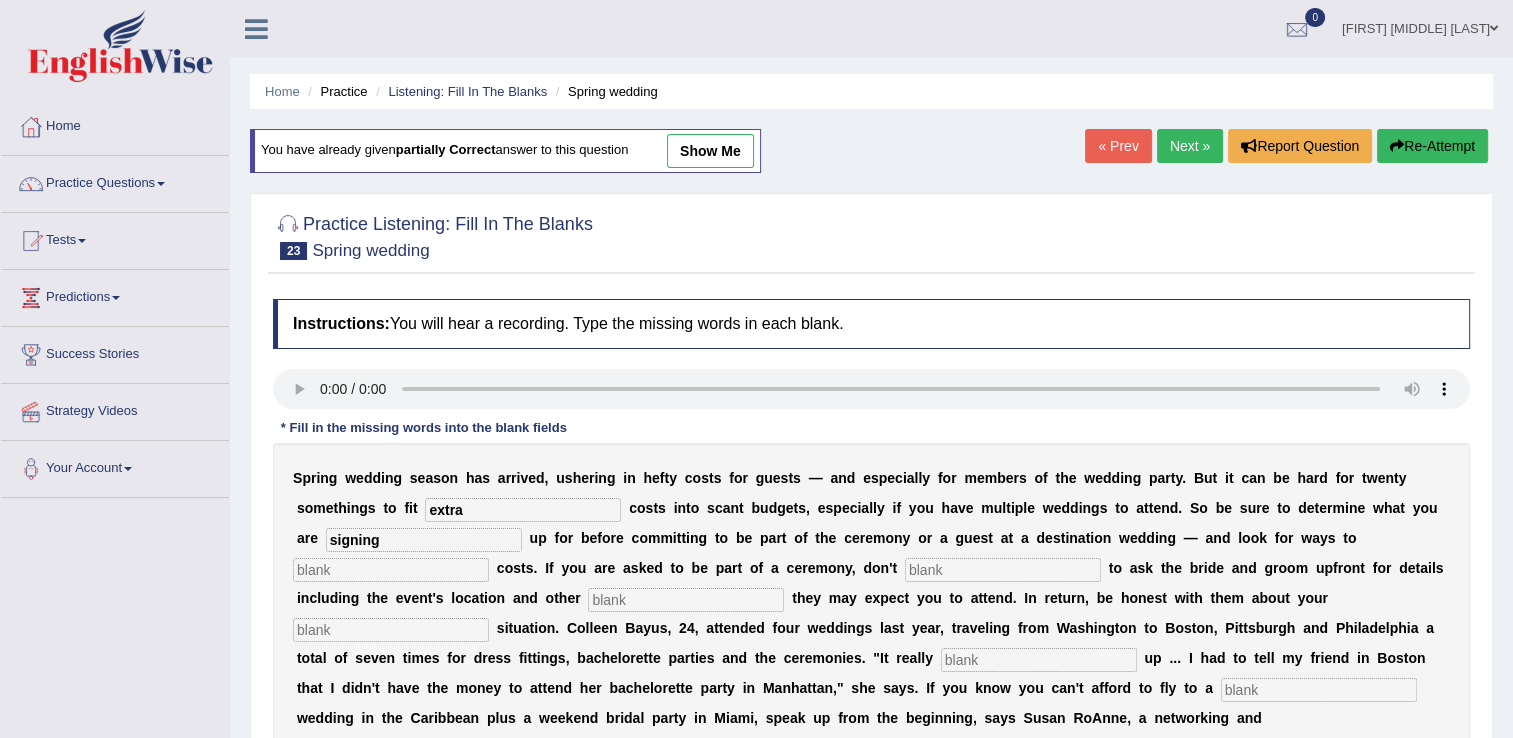 type on "signing" 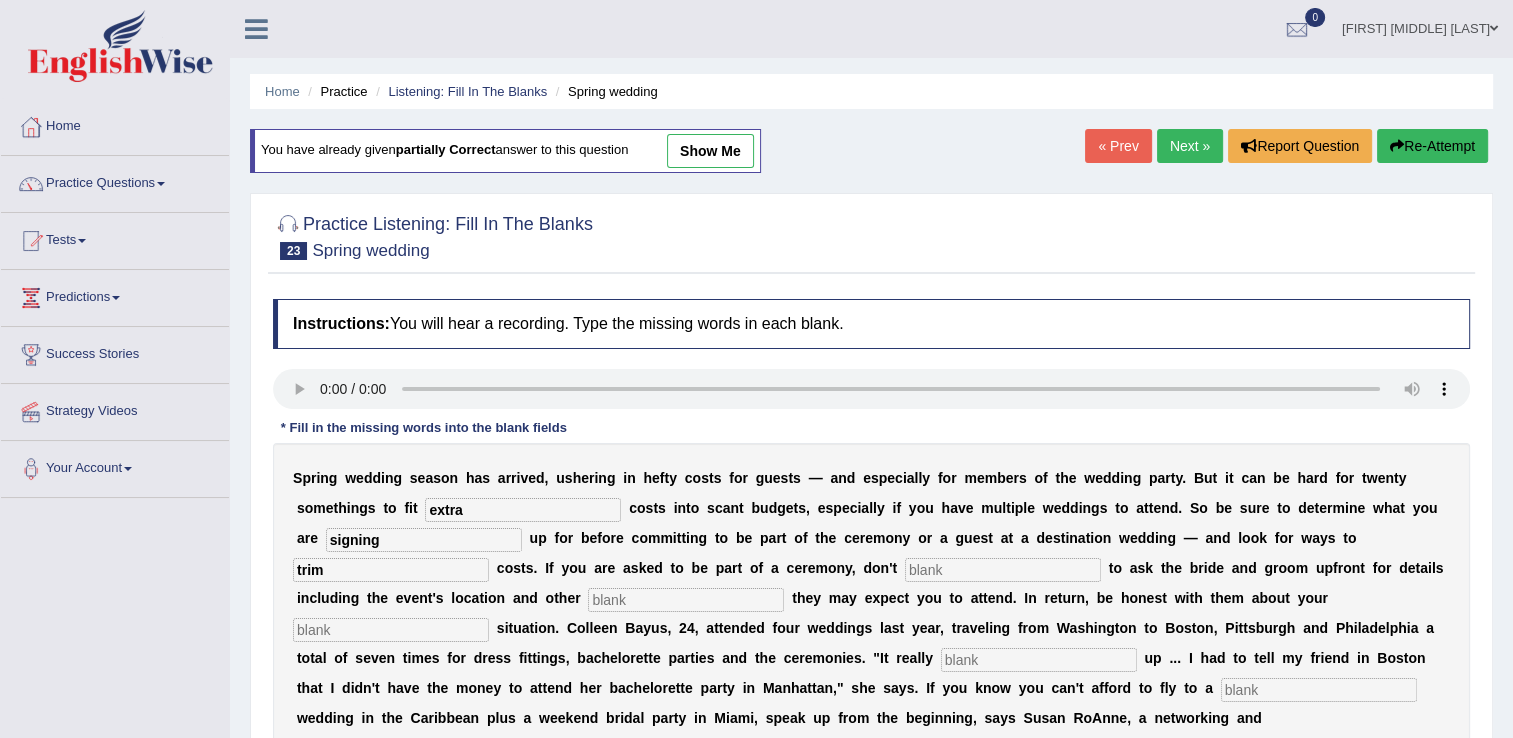type on "trim" 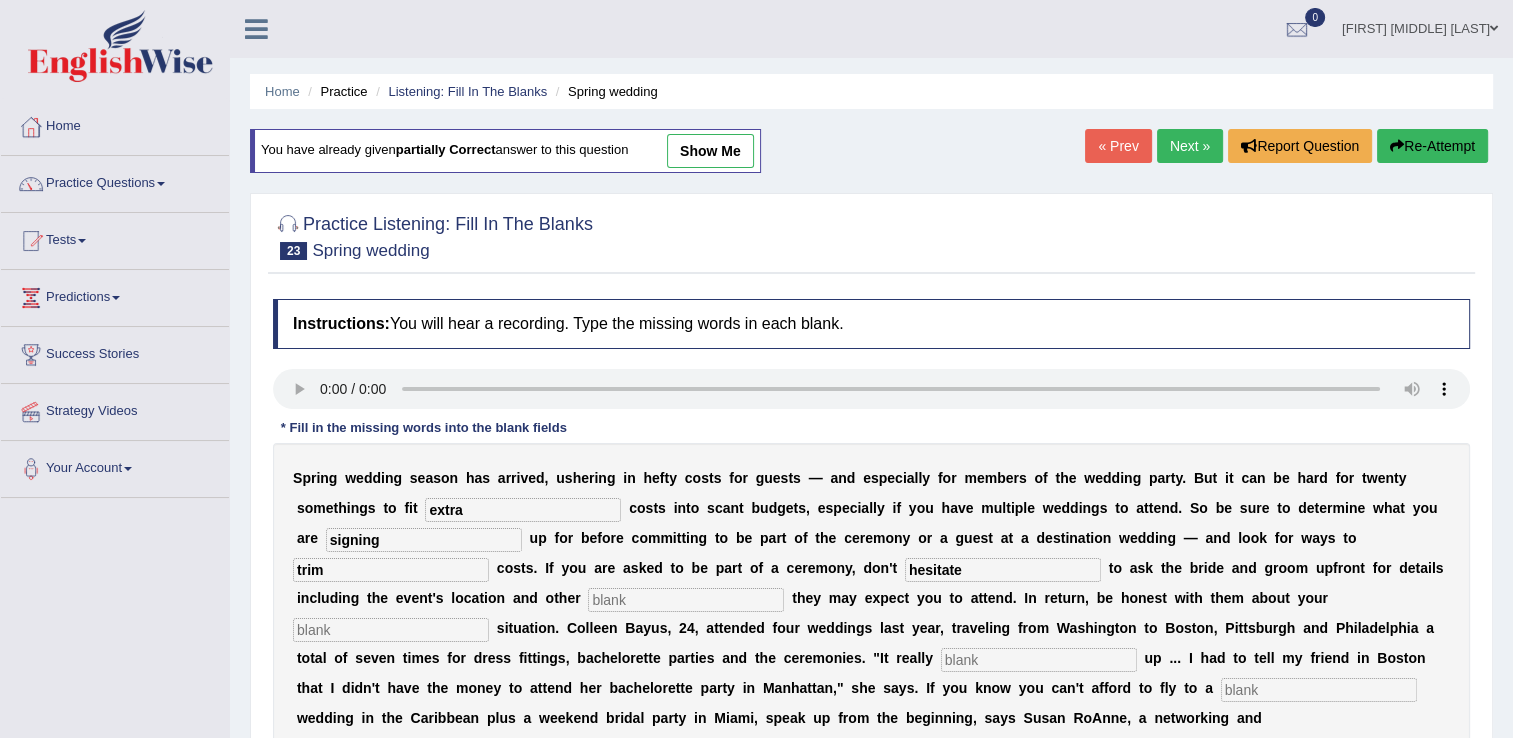 type on "hesitate" 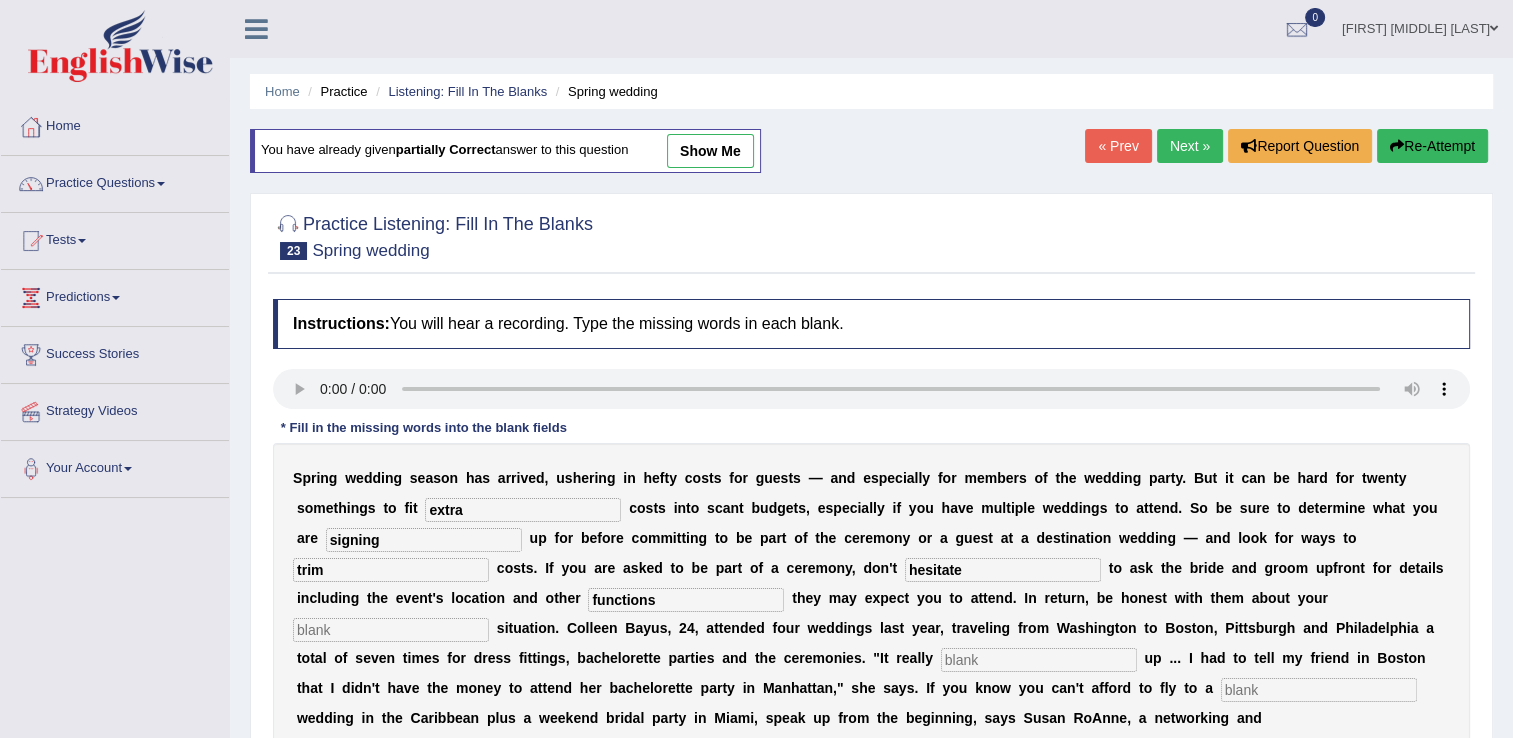 type on "functions" 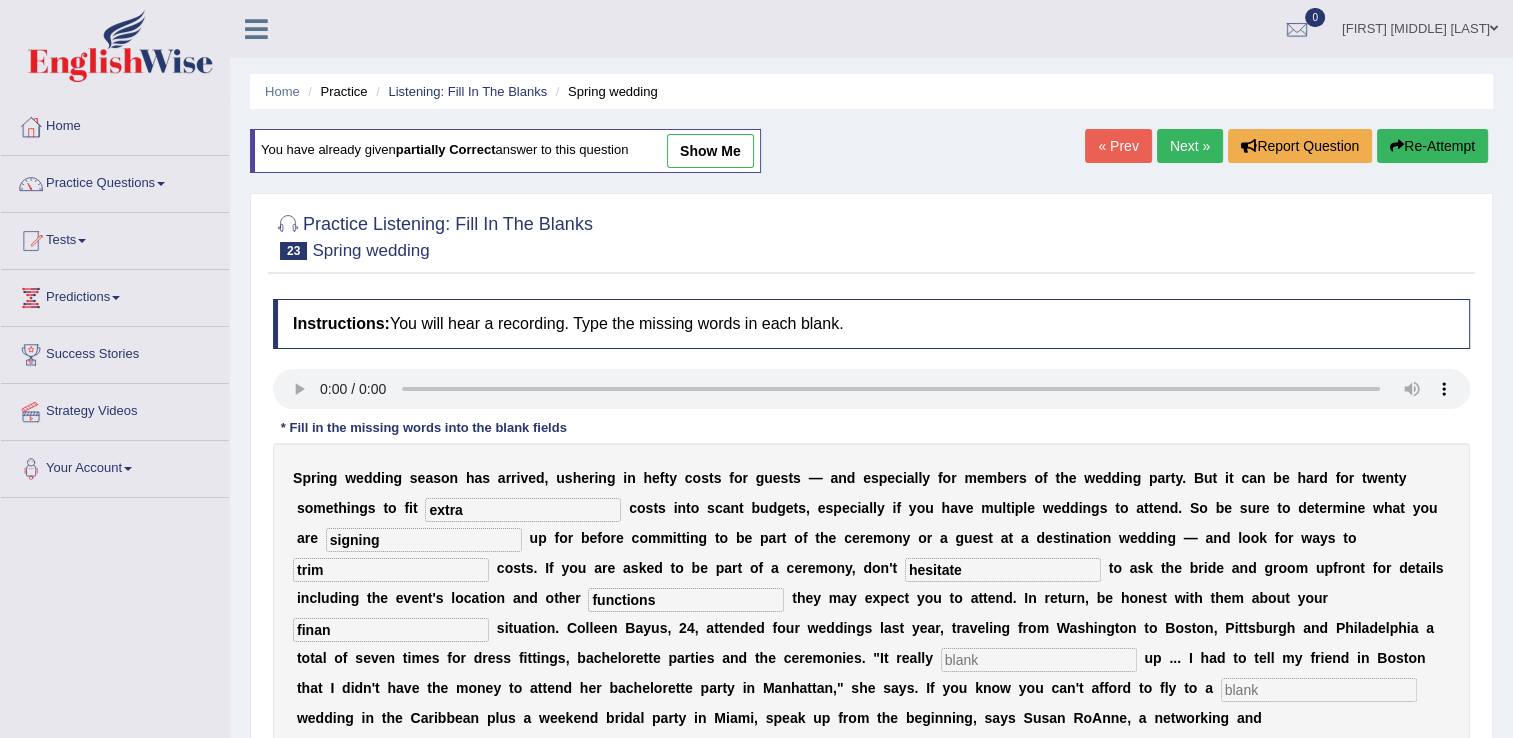 type on "finan" 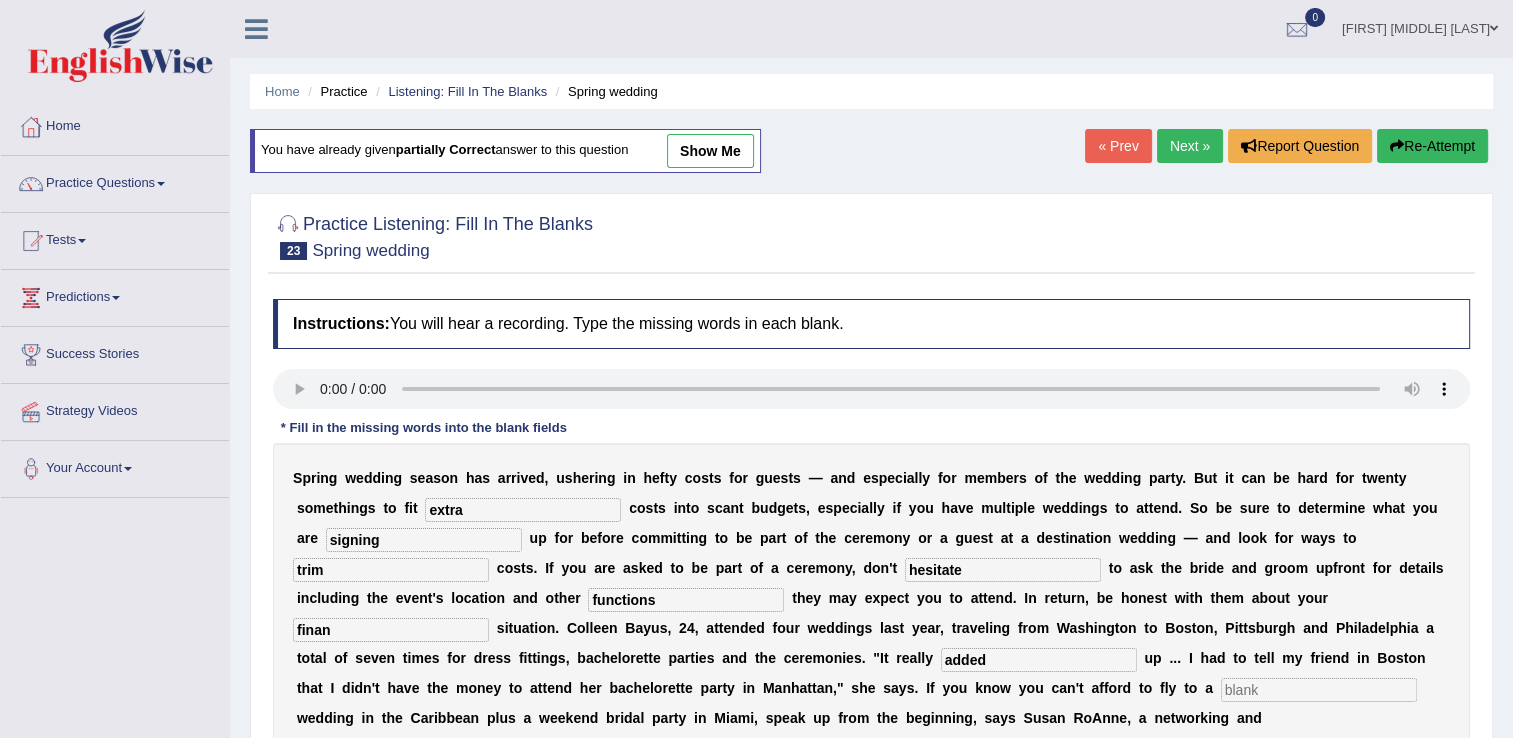 type on "added" 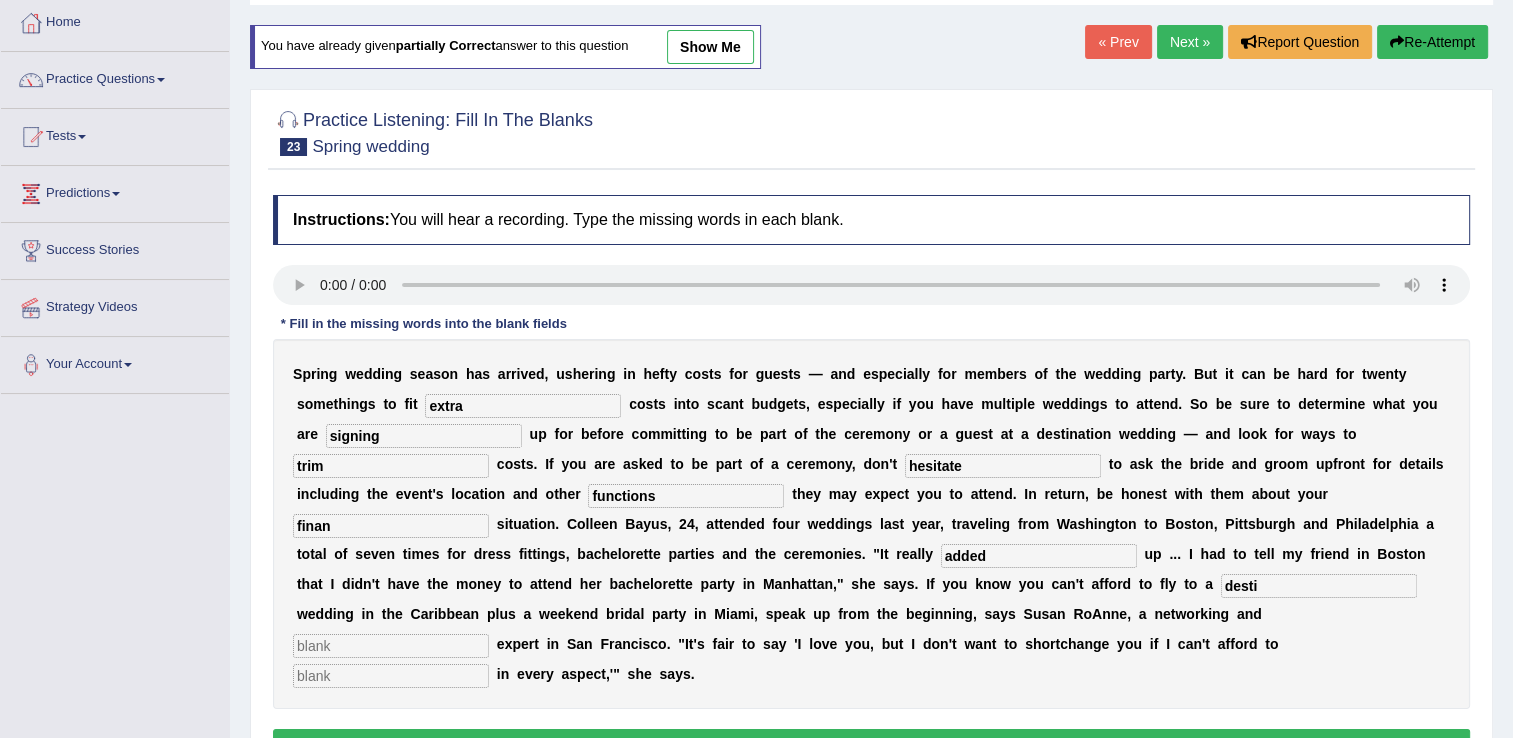 scroll, scrollTop: 200, scrollLeft: 0, axis: vertical 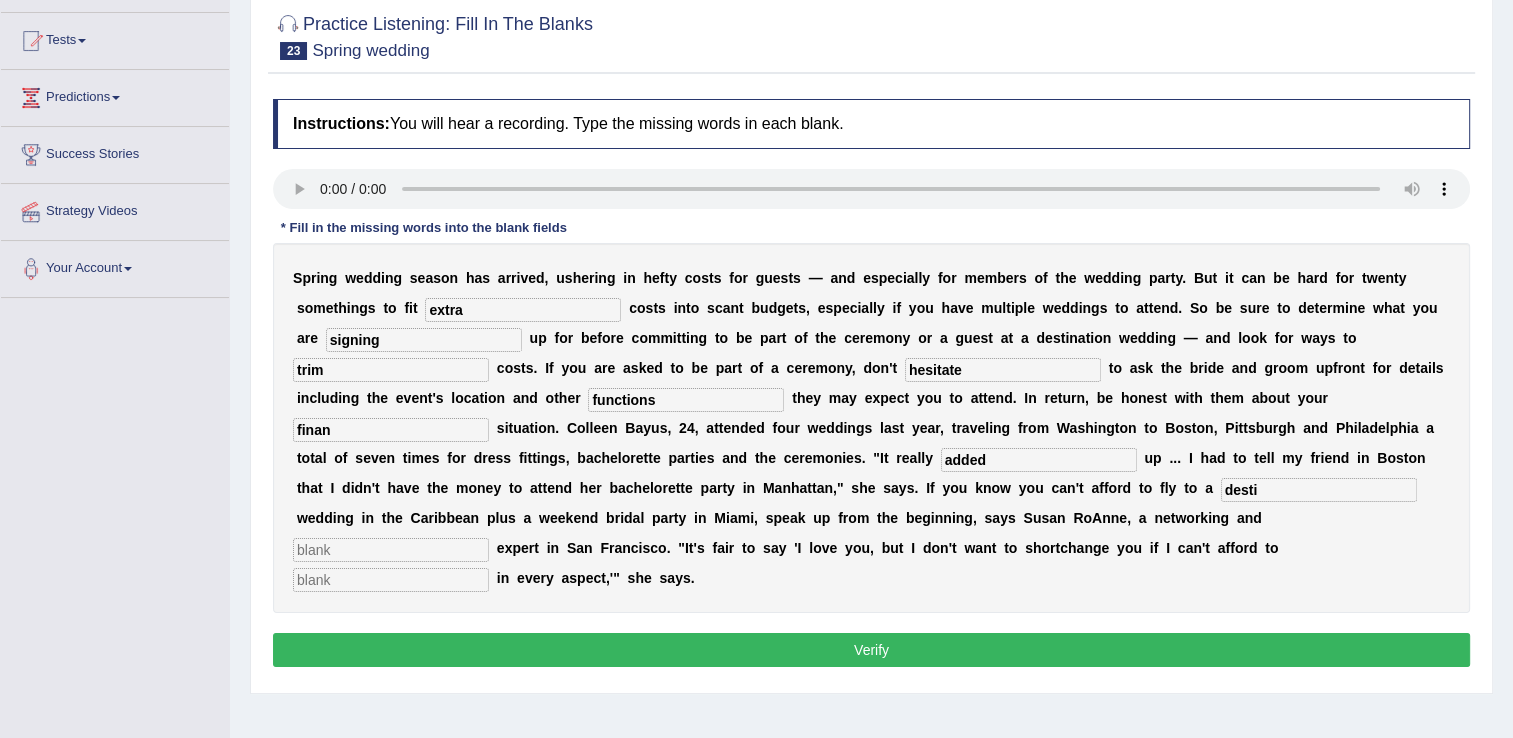 type on "desti" 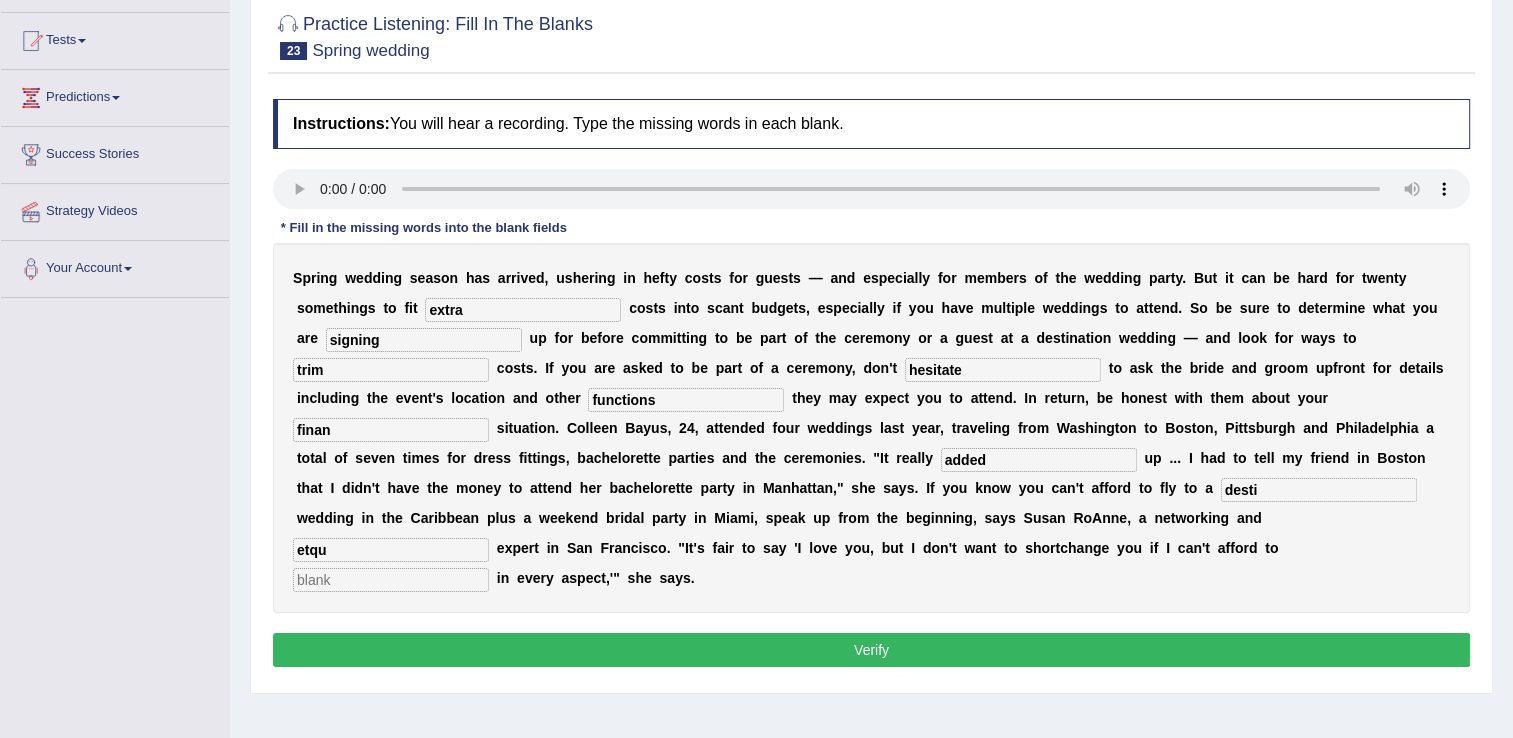 type on "etqu" 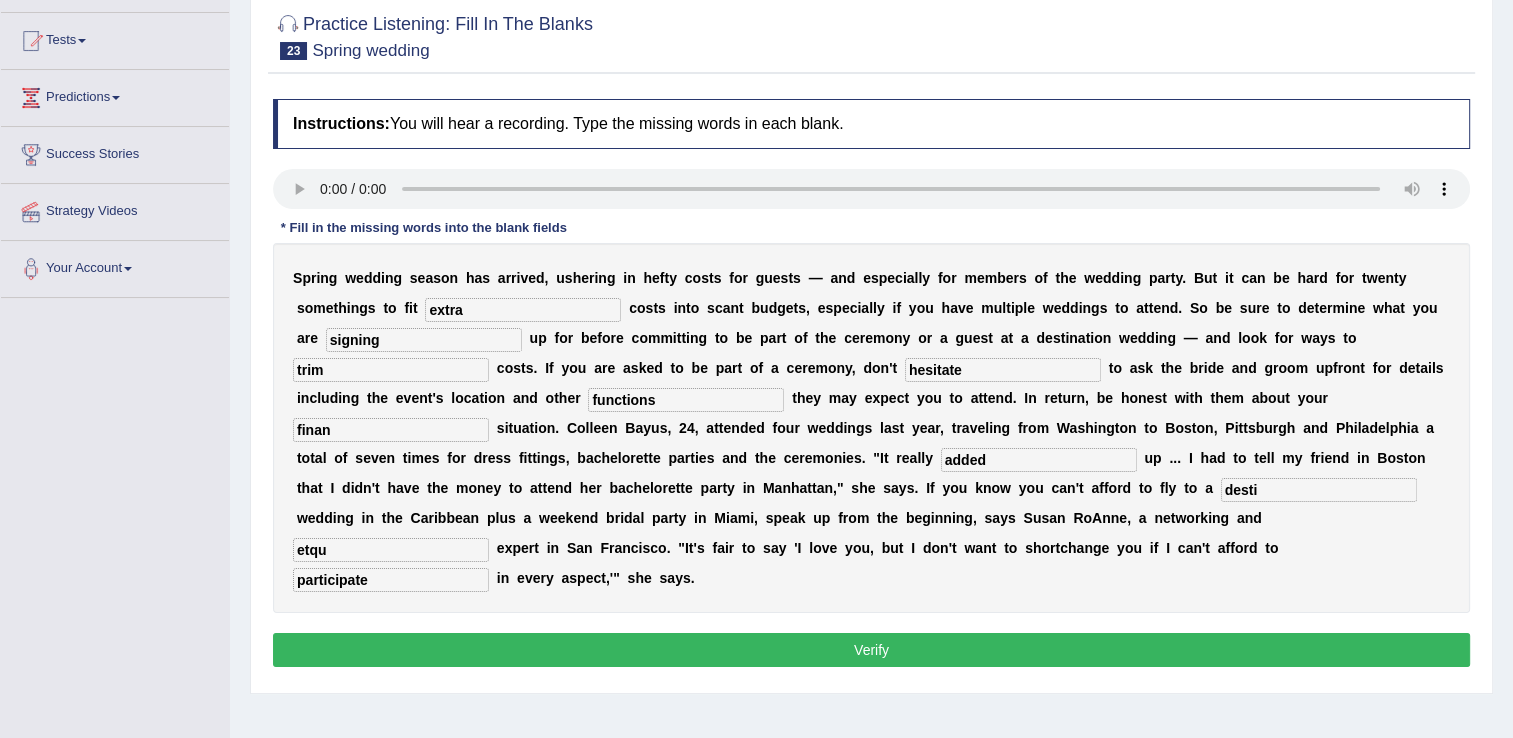 type on "participate" 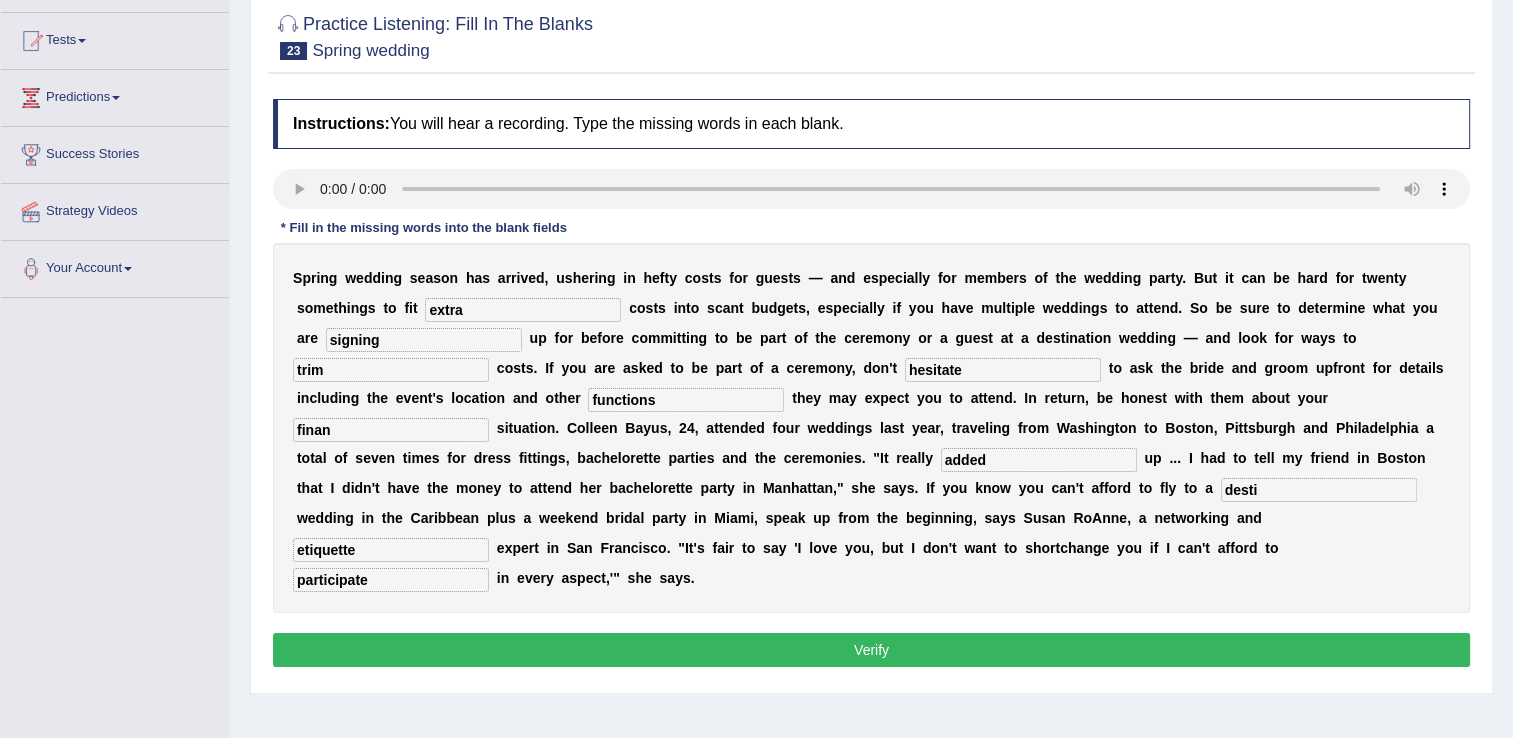 type on "etiquette" 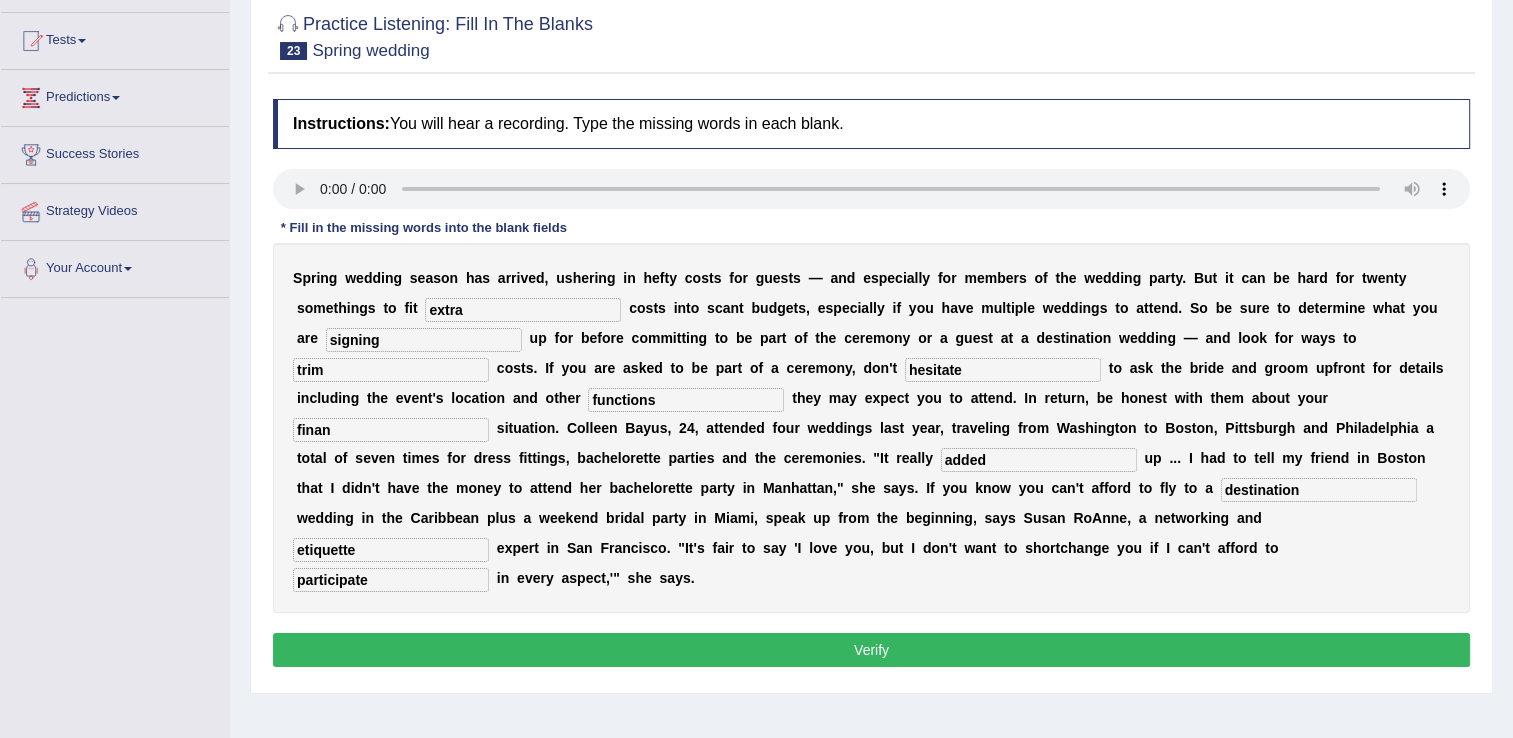 type on "destination" 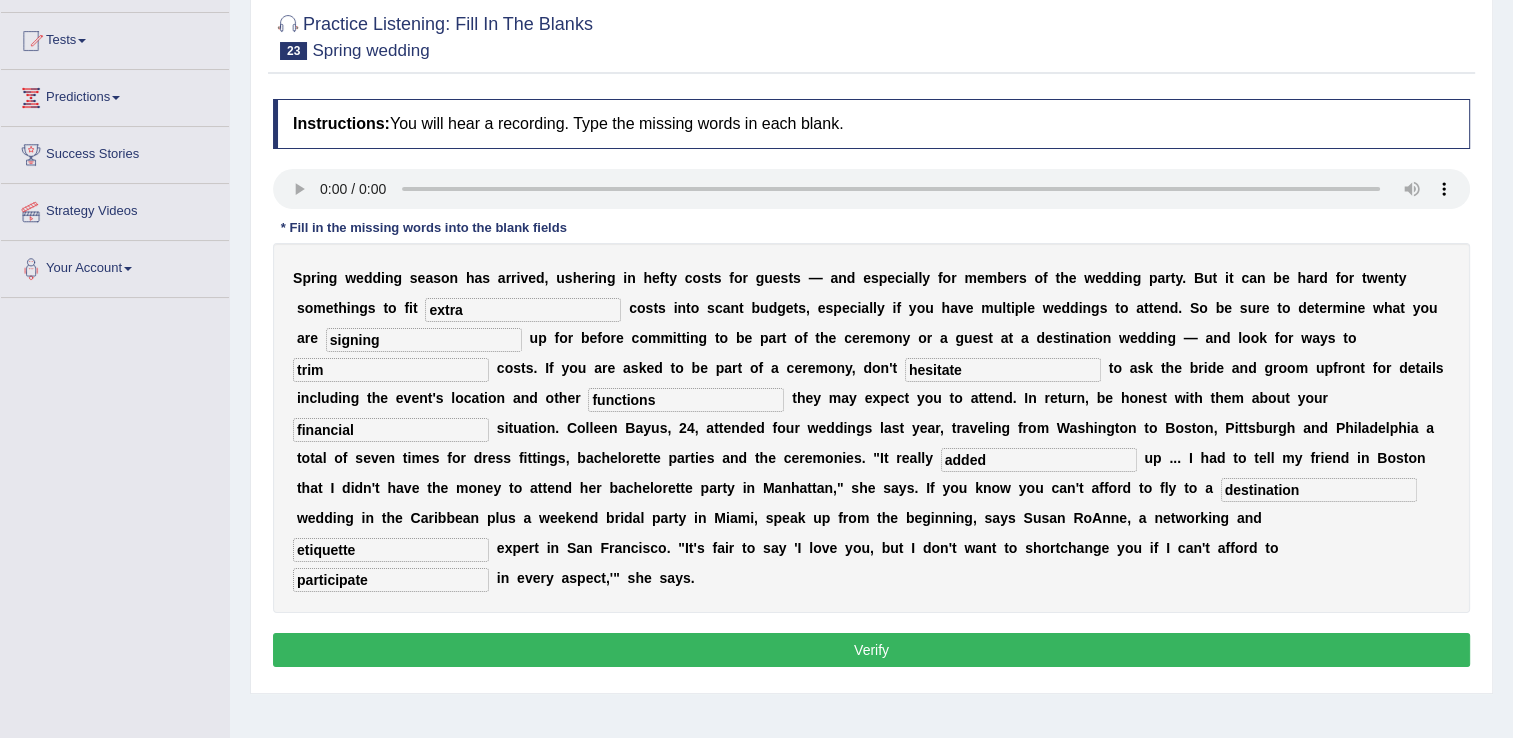 scroll, scrollTop: 312, scrollLeft: 0, axis: vertical 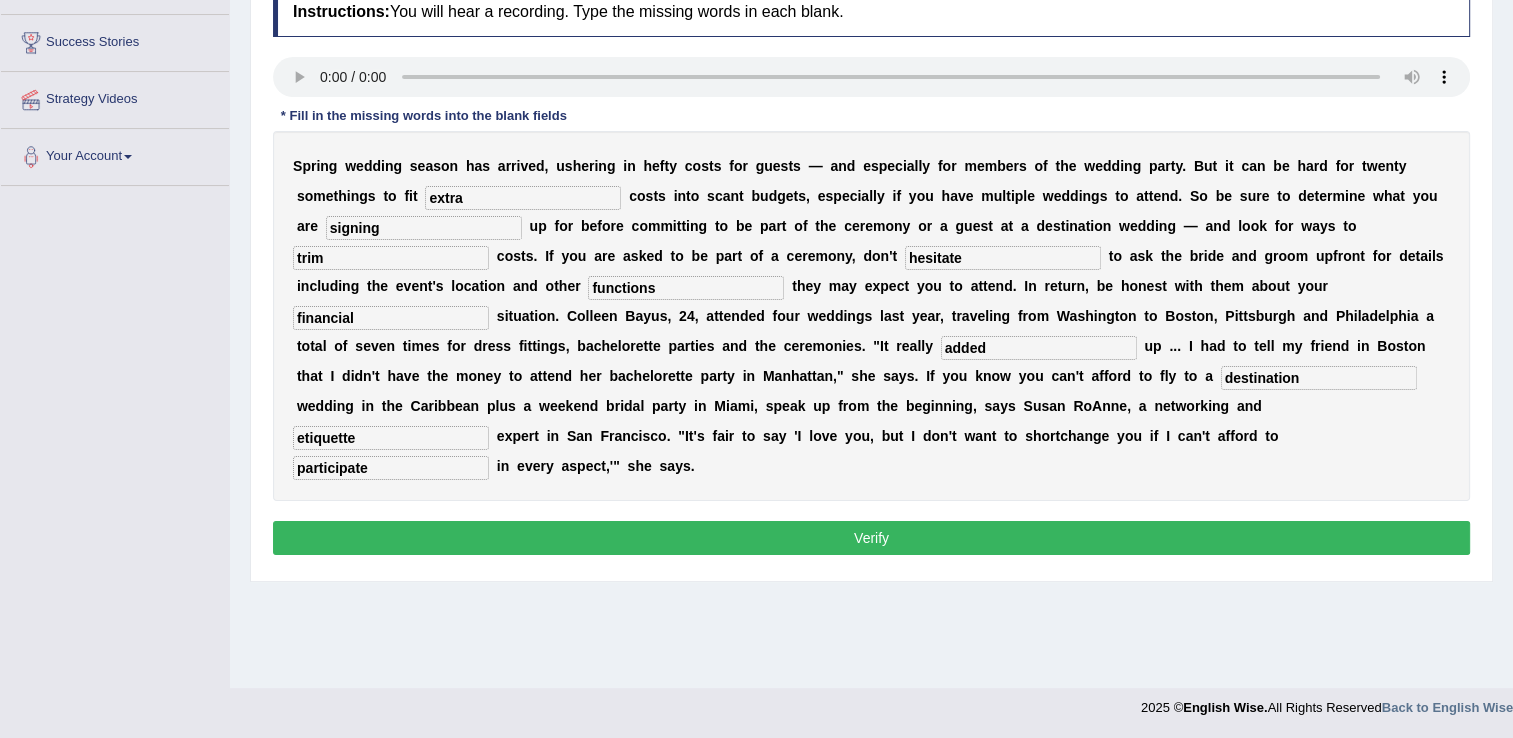 type on "financial" 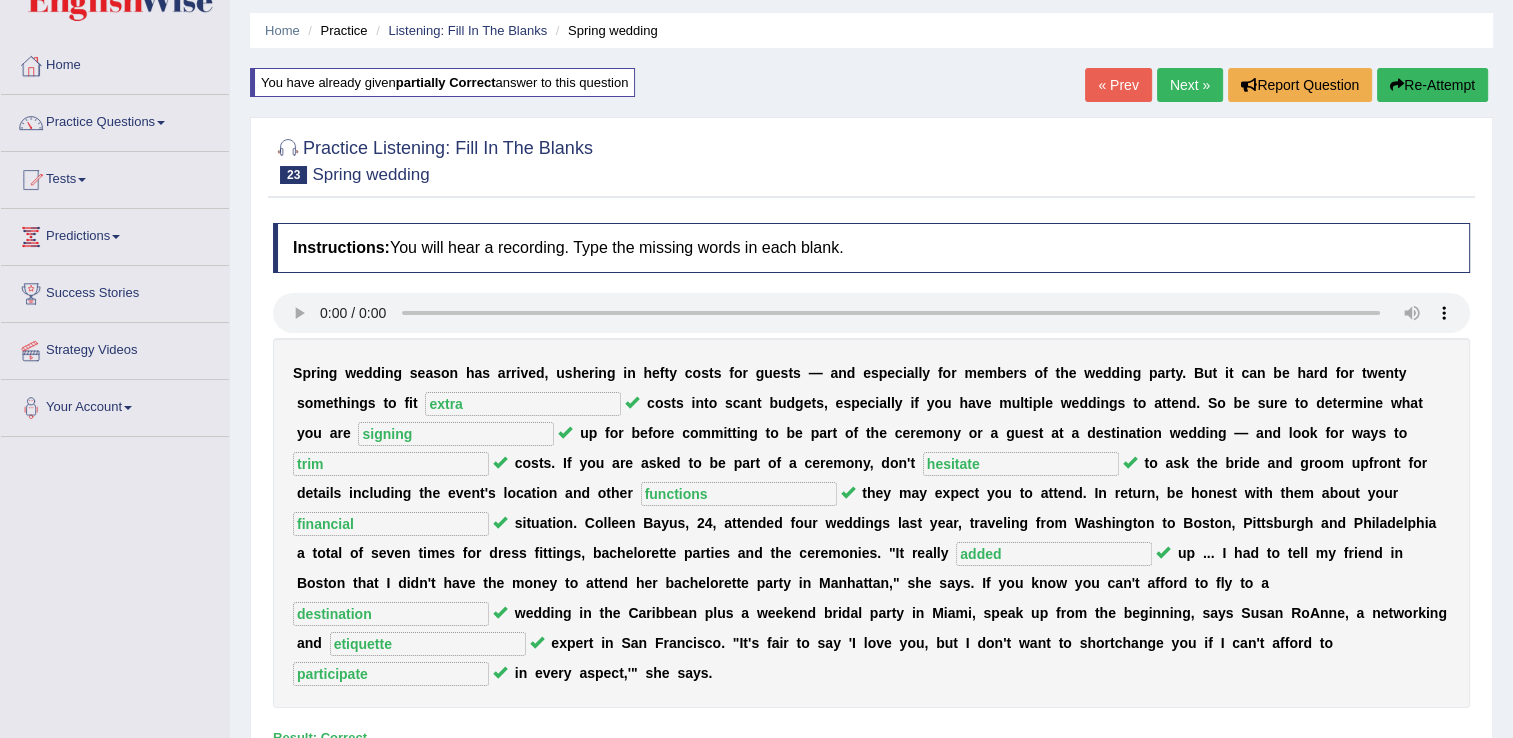 scroll, scrollTop: 0, scrollLeft: 0, axis: both 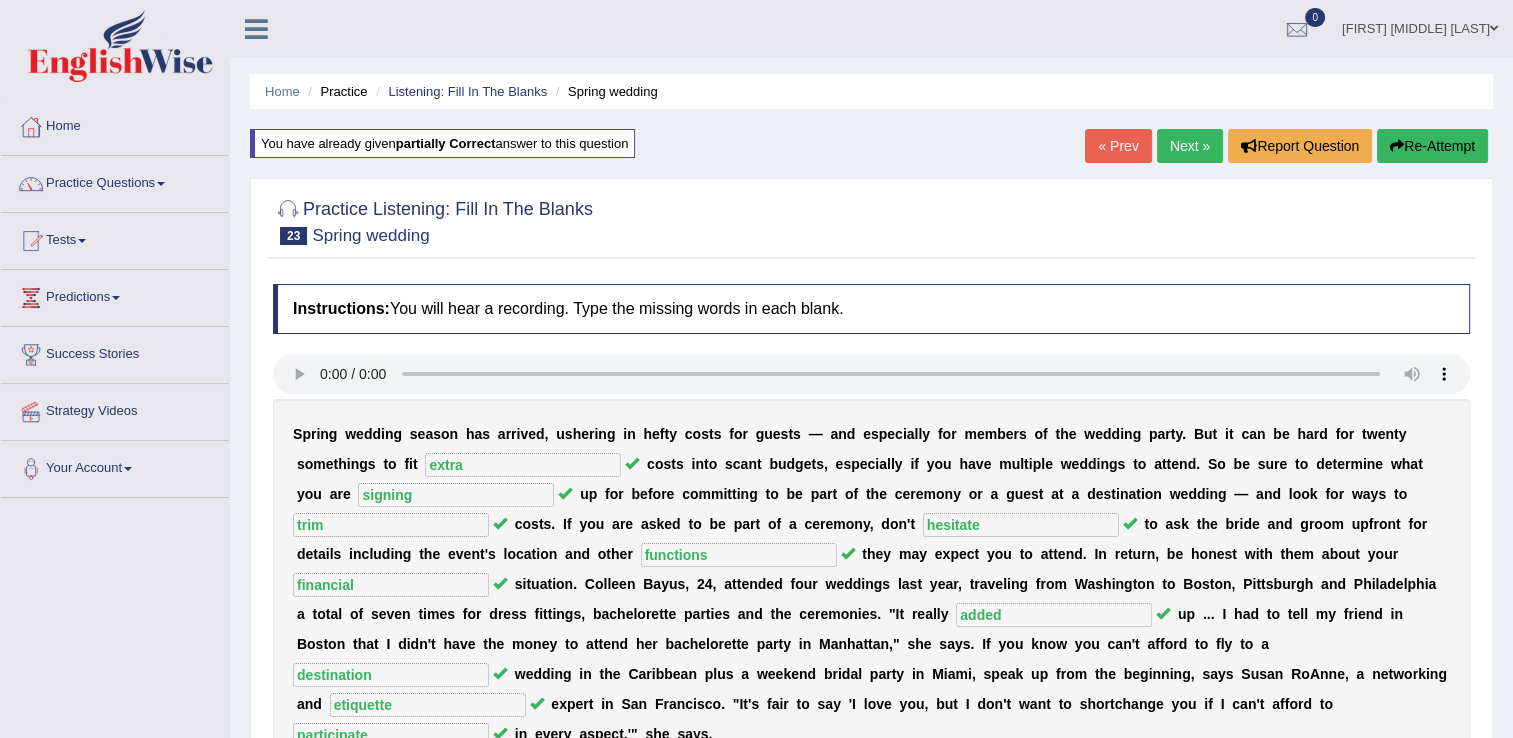 click on "Next »" at bounding box center (1190, 146) 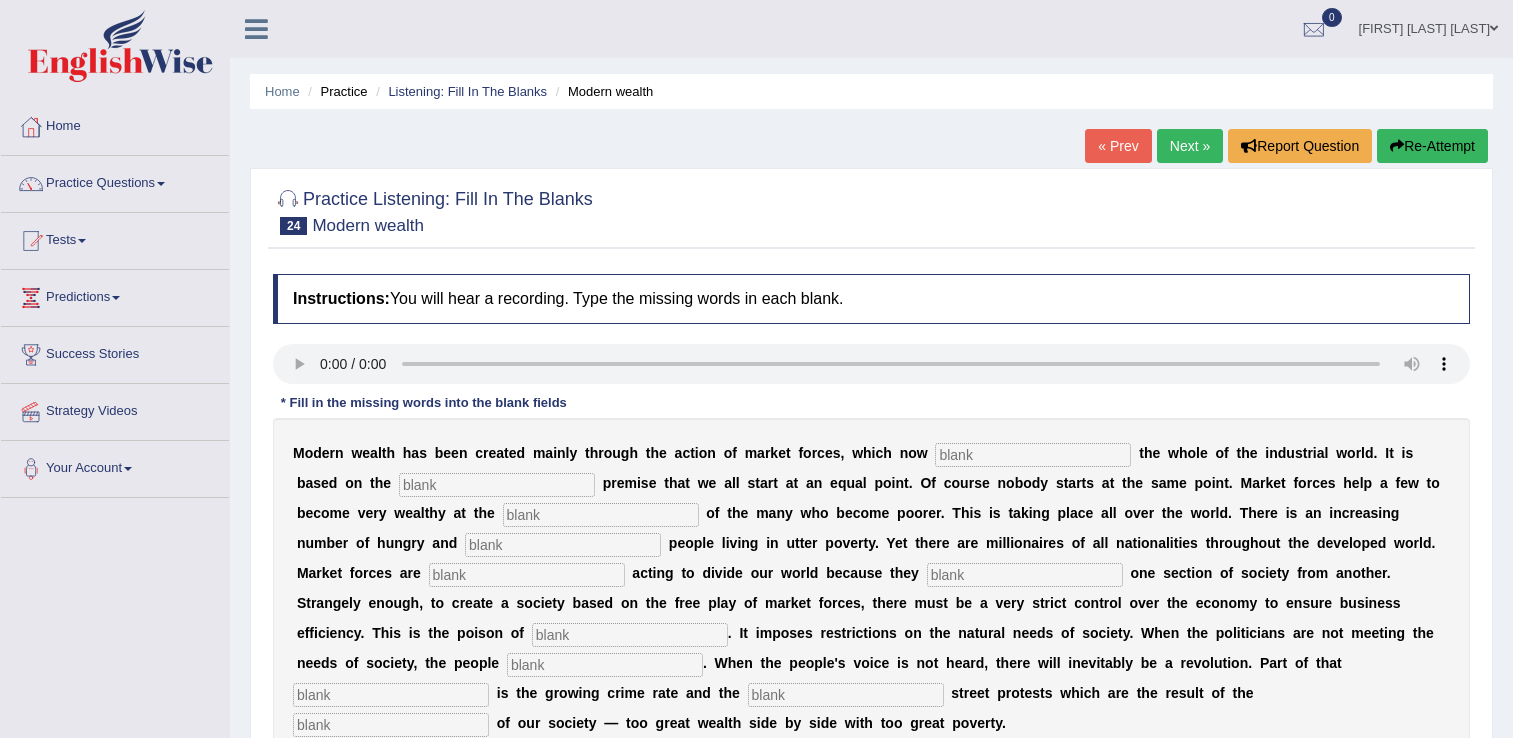 scroll, scrollTop: 0, scrollLeft: 0, axis: both 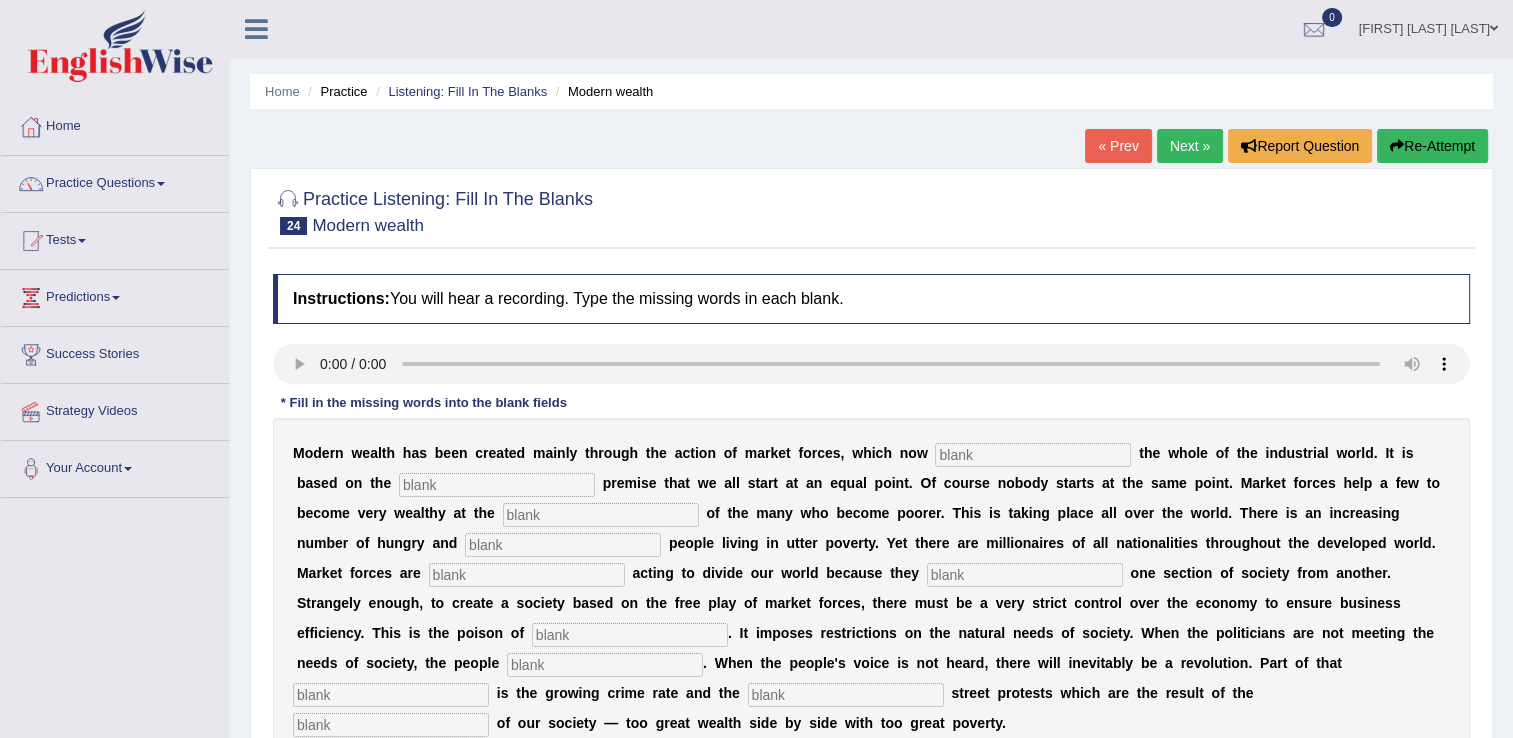 click at bounding box center [497, 485] 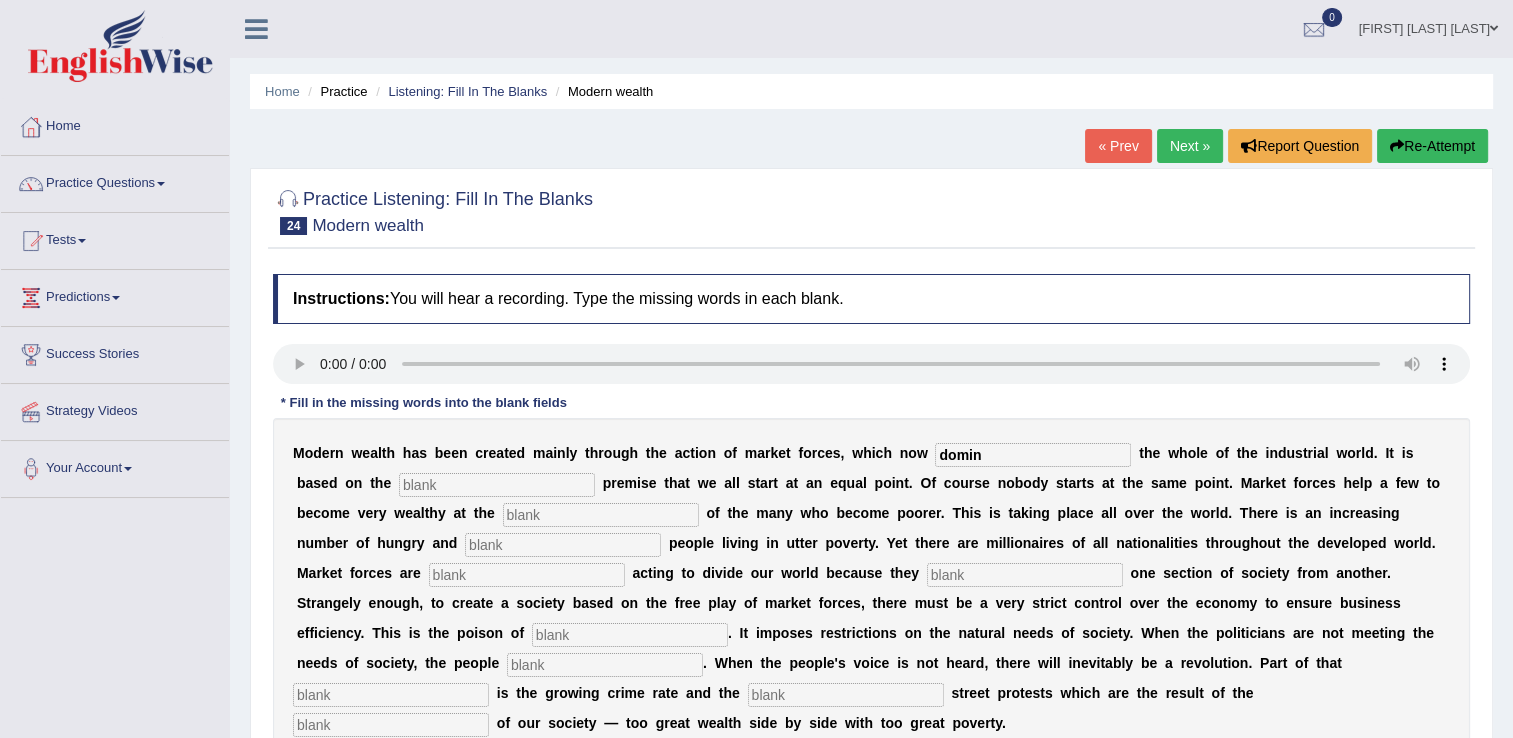 type on "domin" 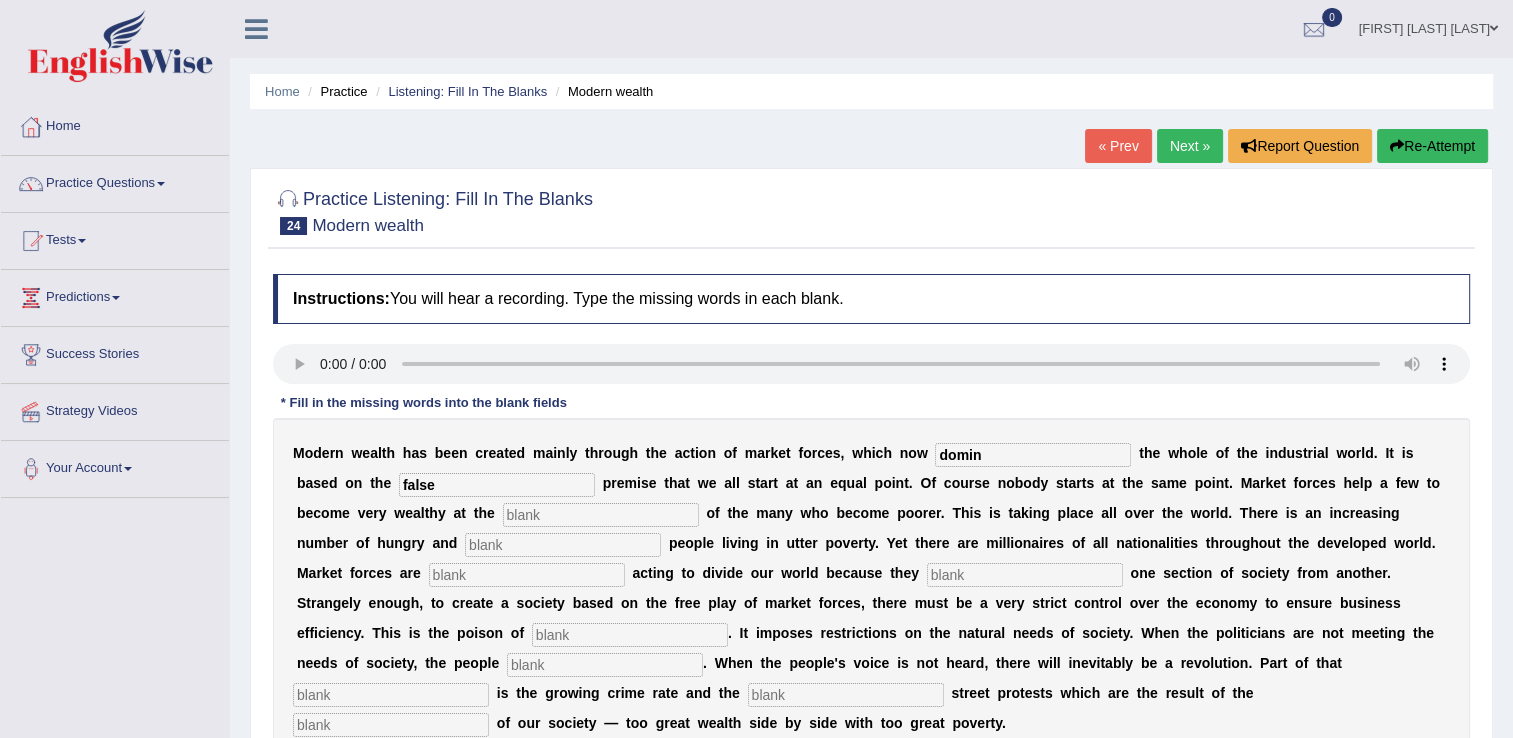 type on "false" 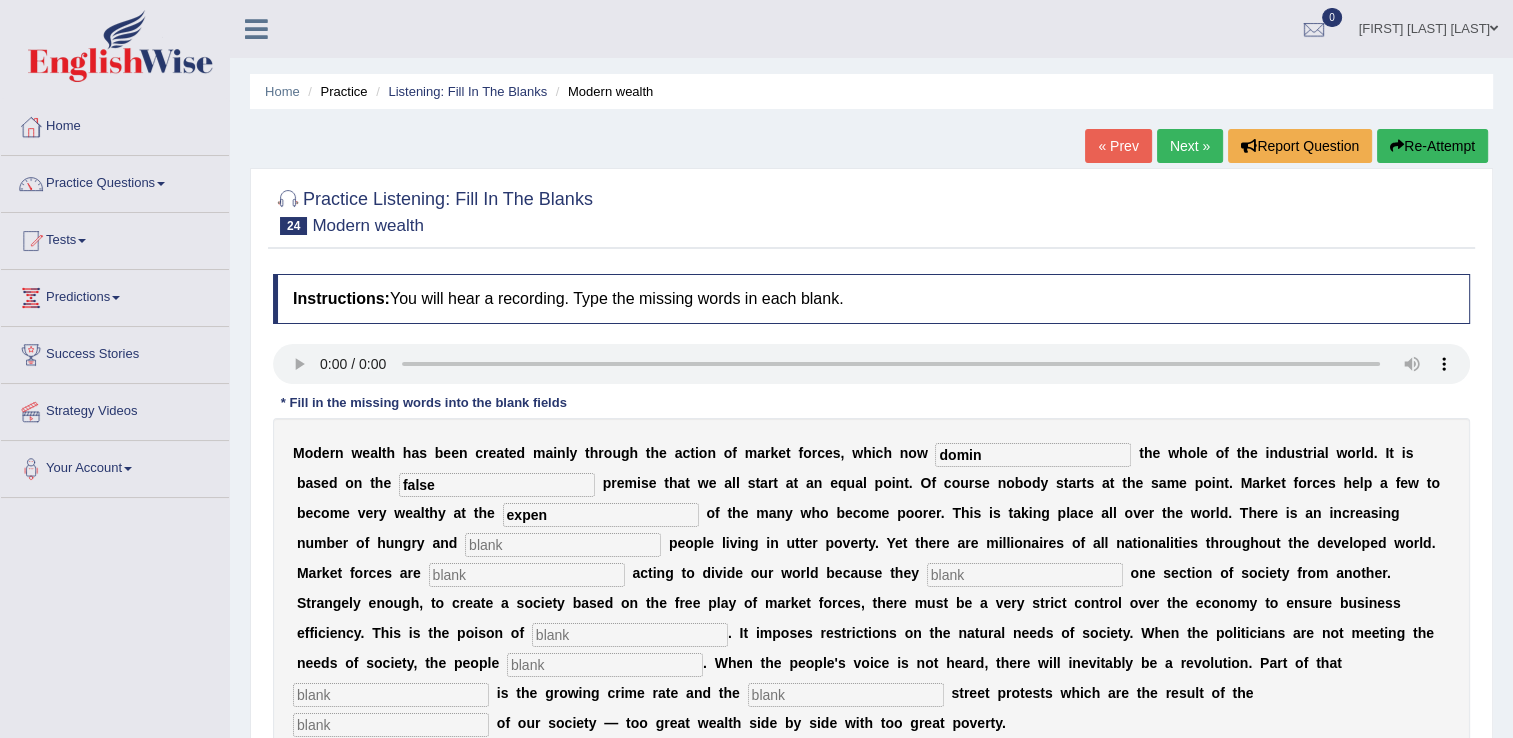 type on "expen" 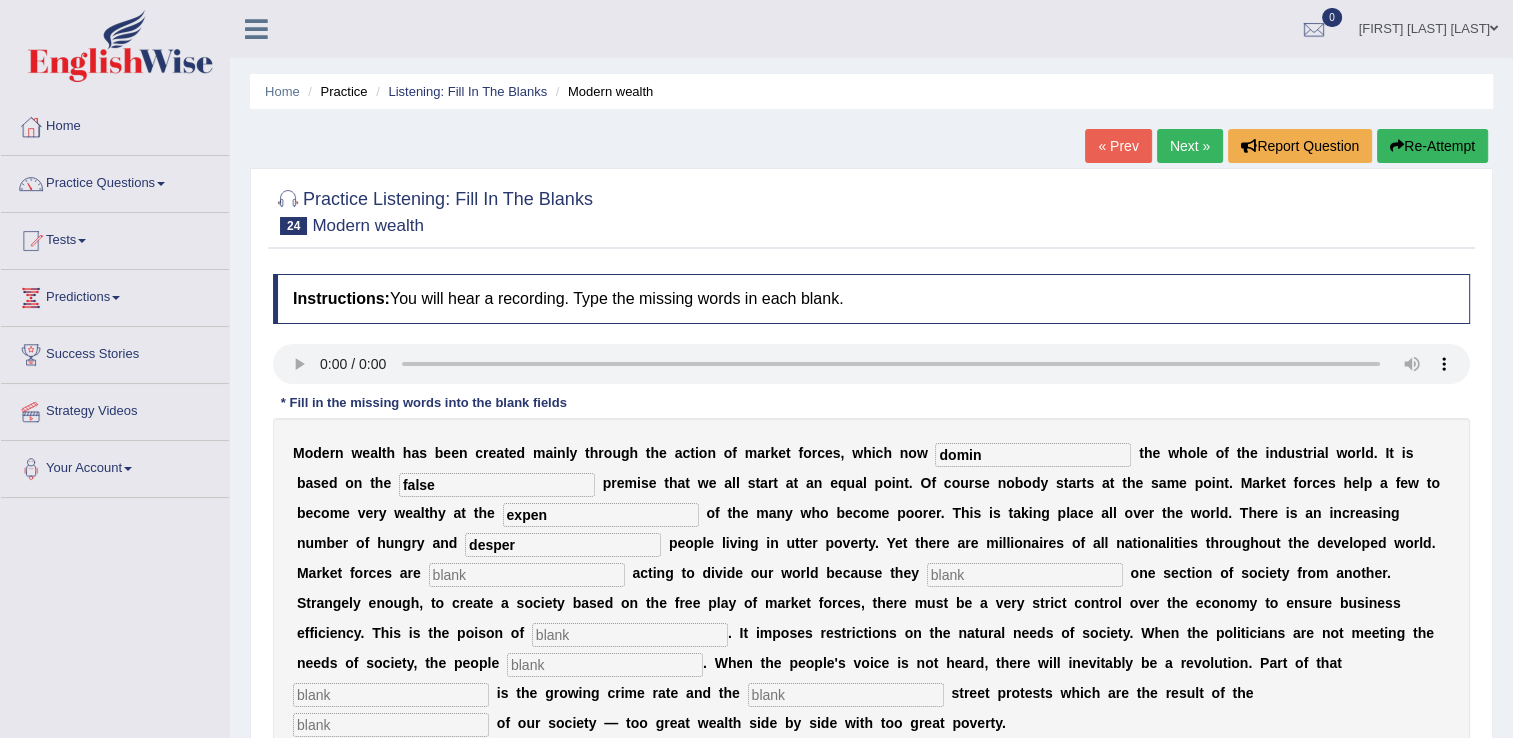 type on "desper" 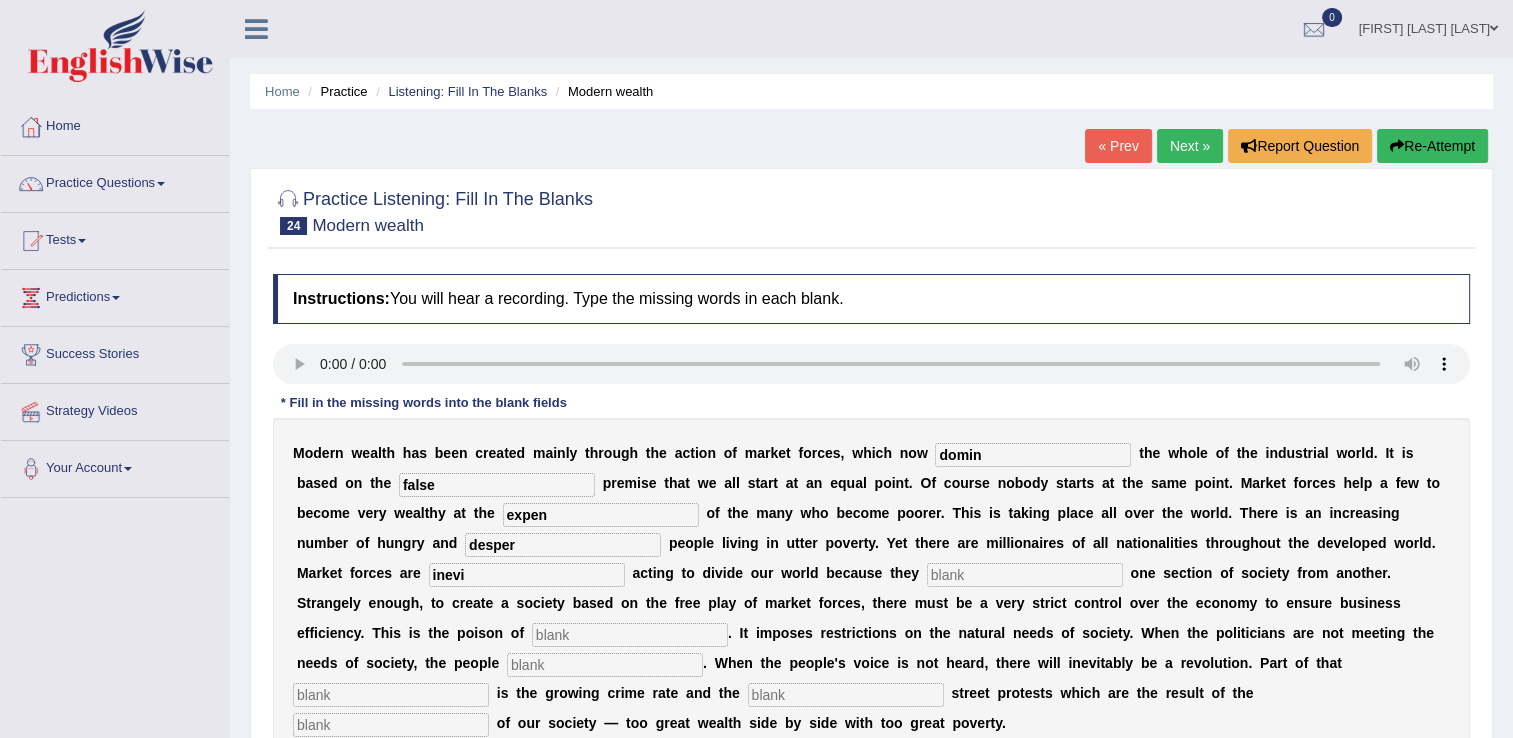 type on "inevi" 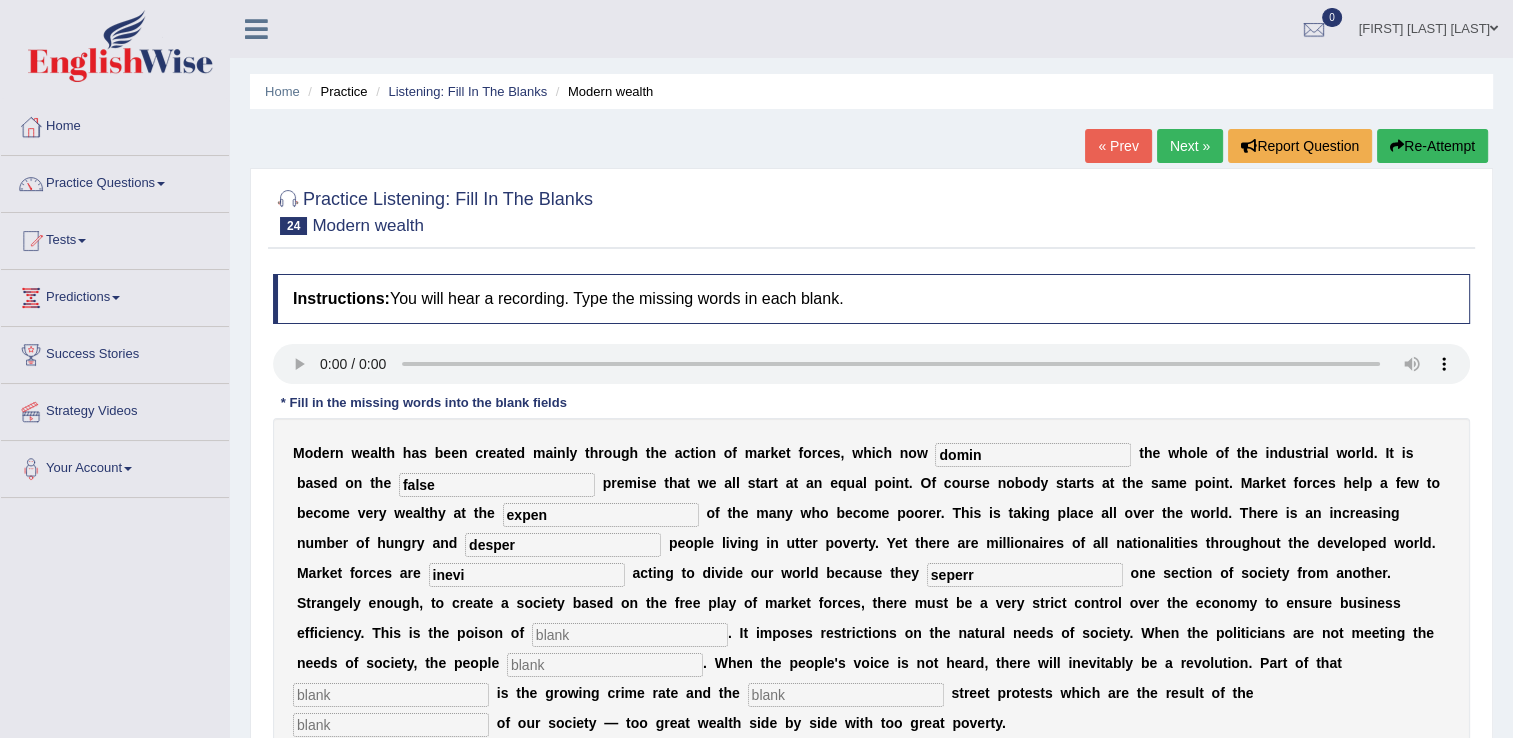 type on "seperr" 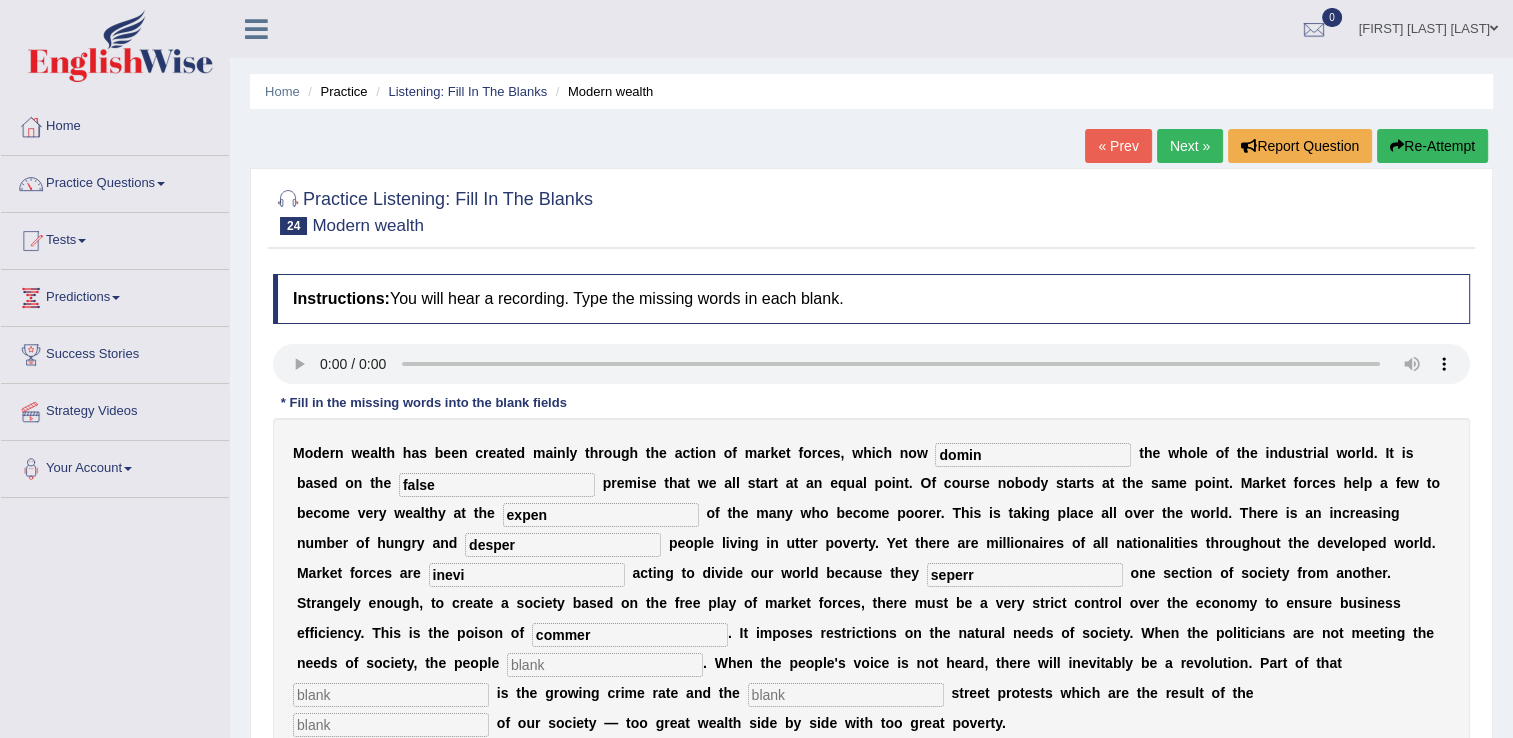 type on "commer" 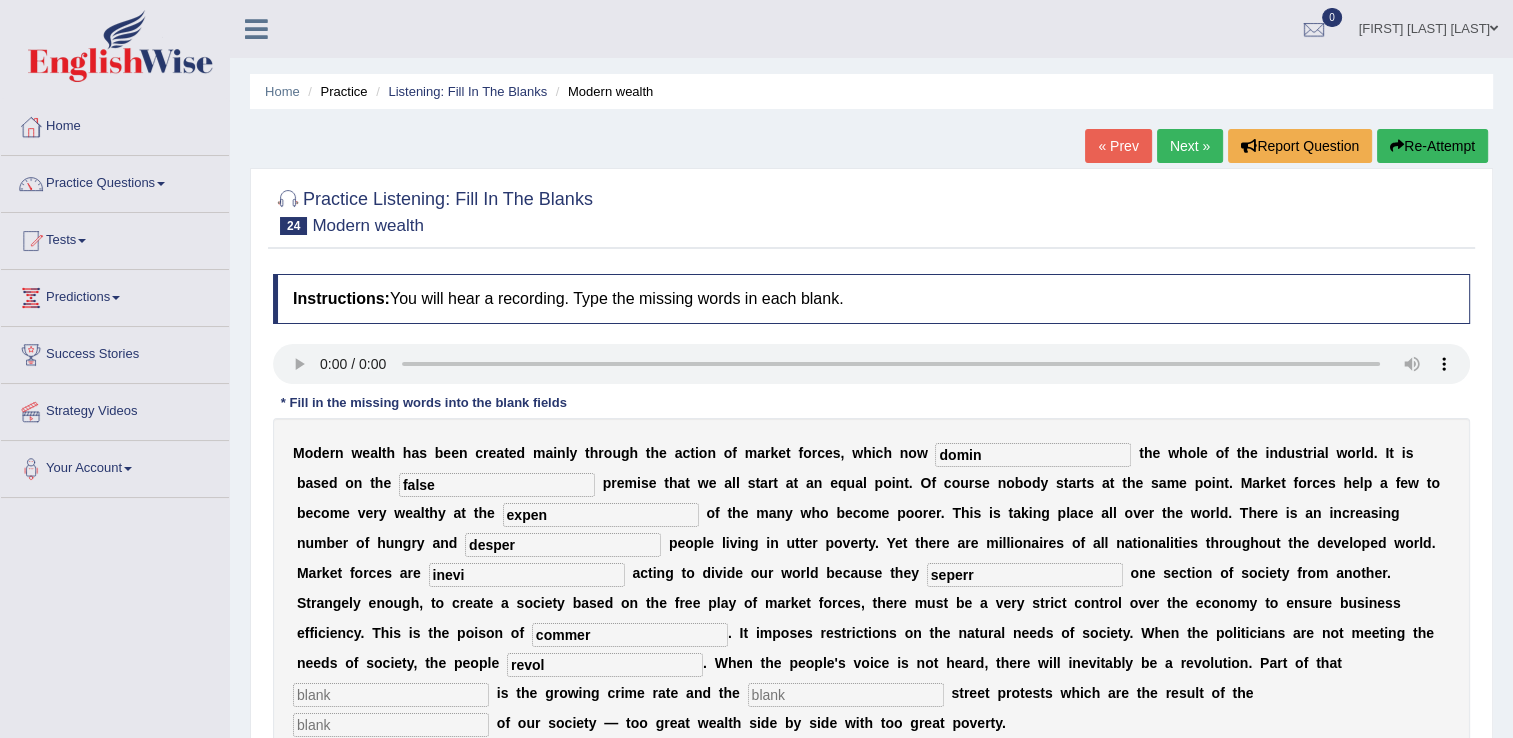 type on "revol" 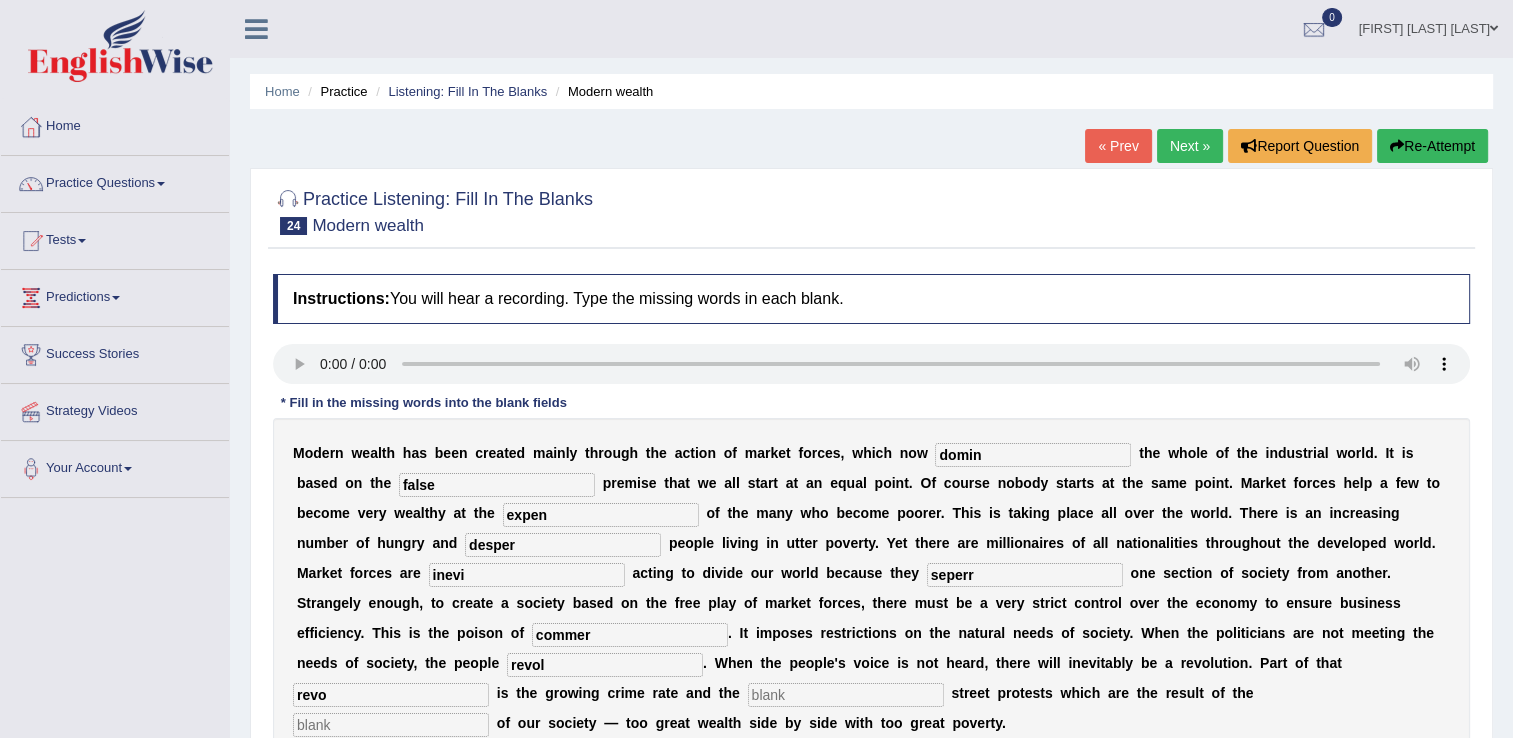 type on "revo" 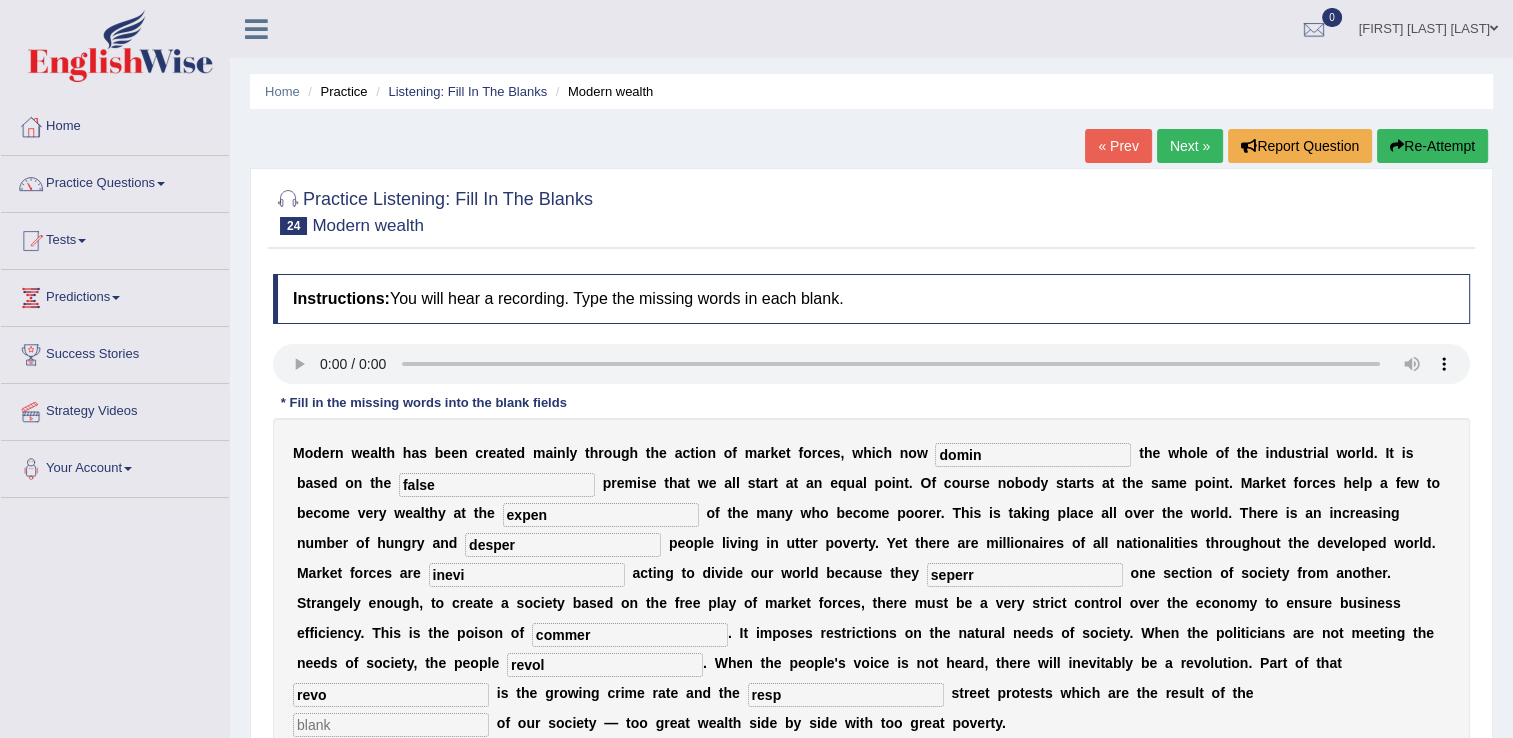 type on "resp" 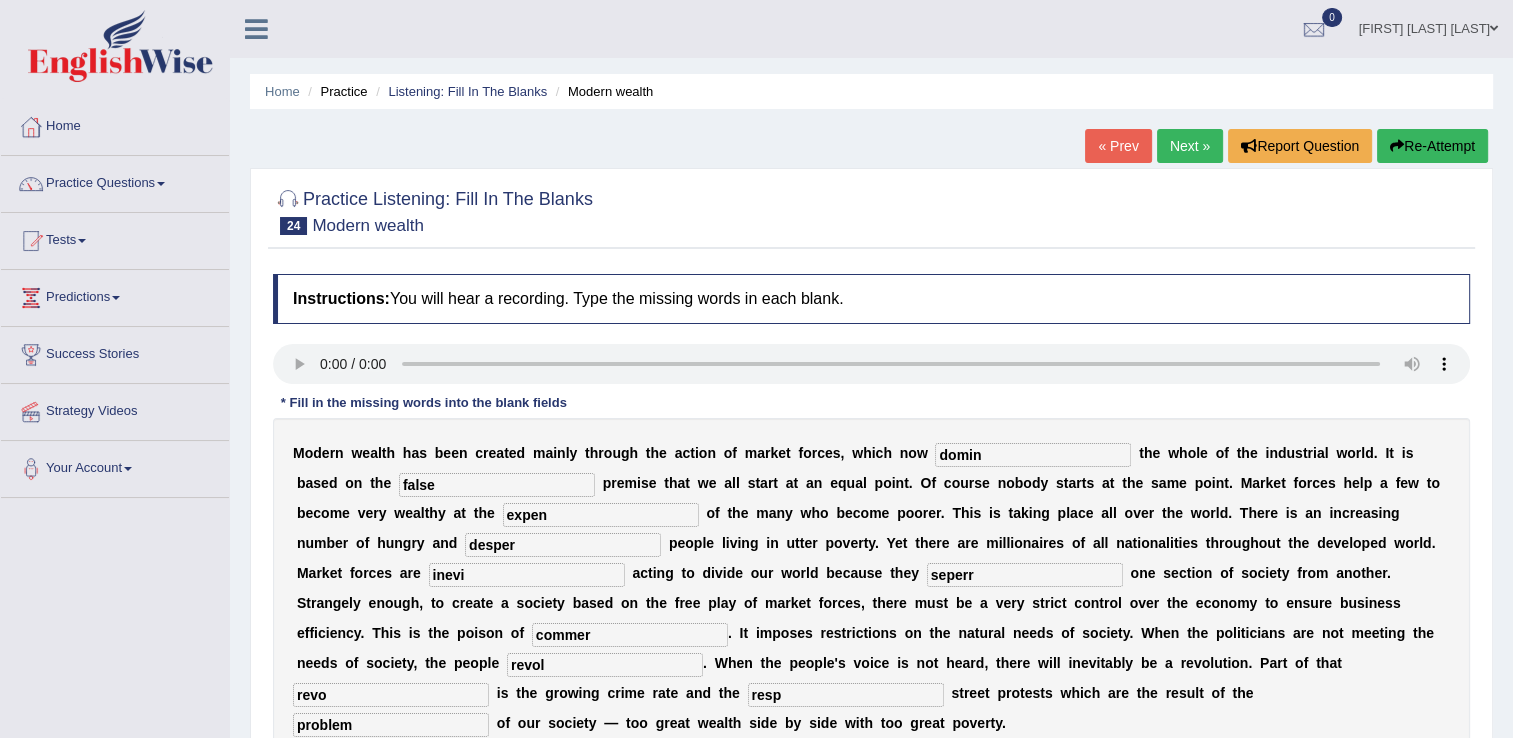 type on "problem" 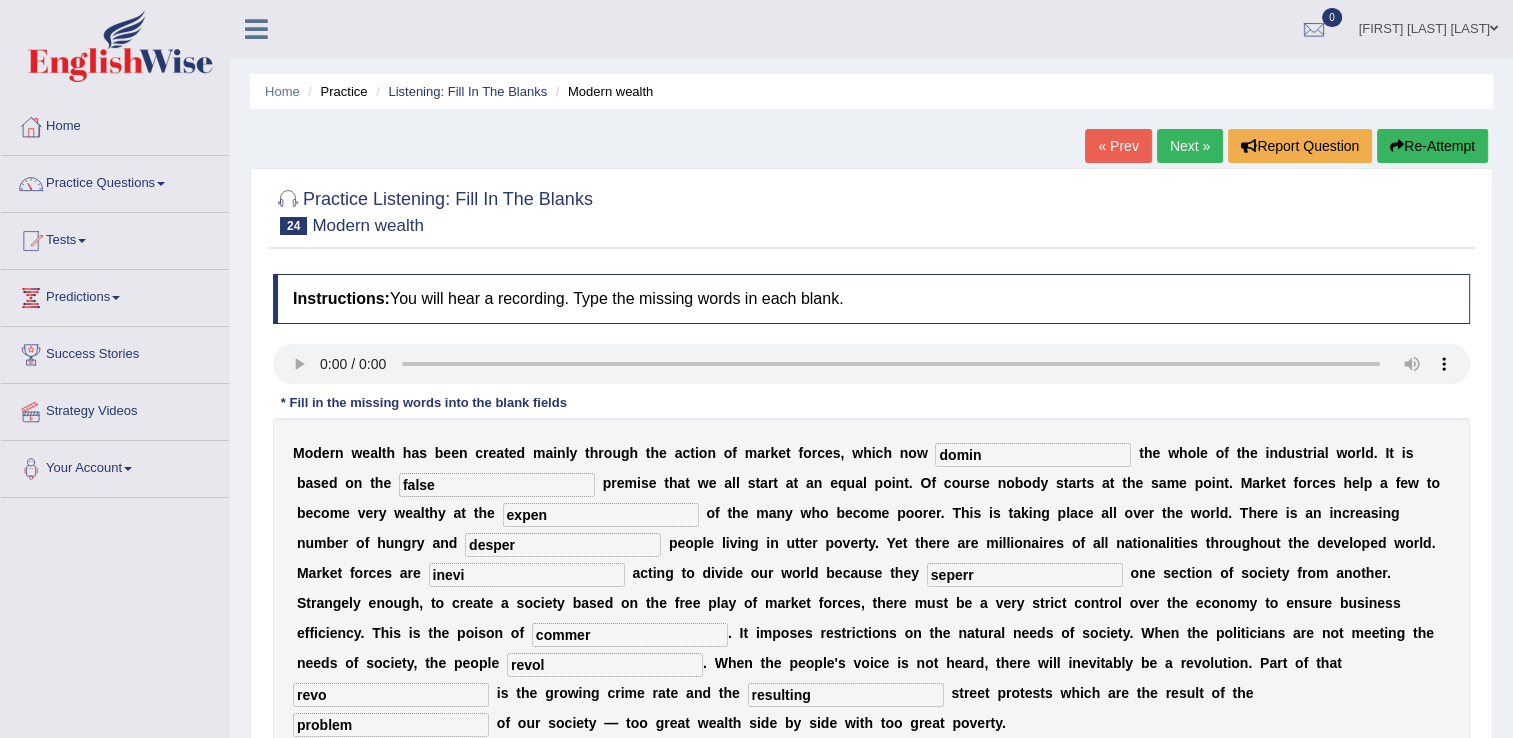 type on "resulting" 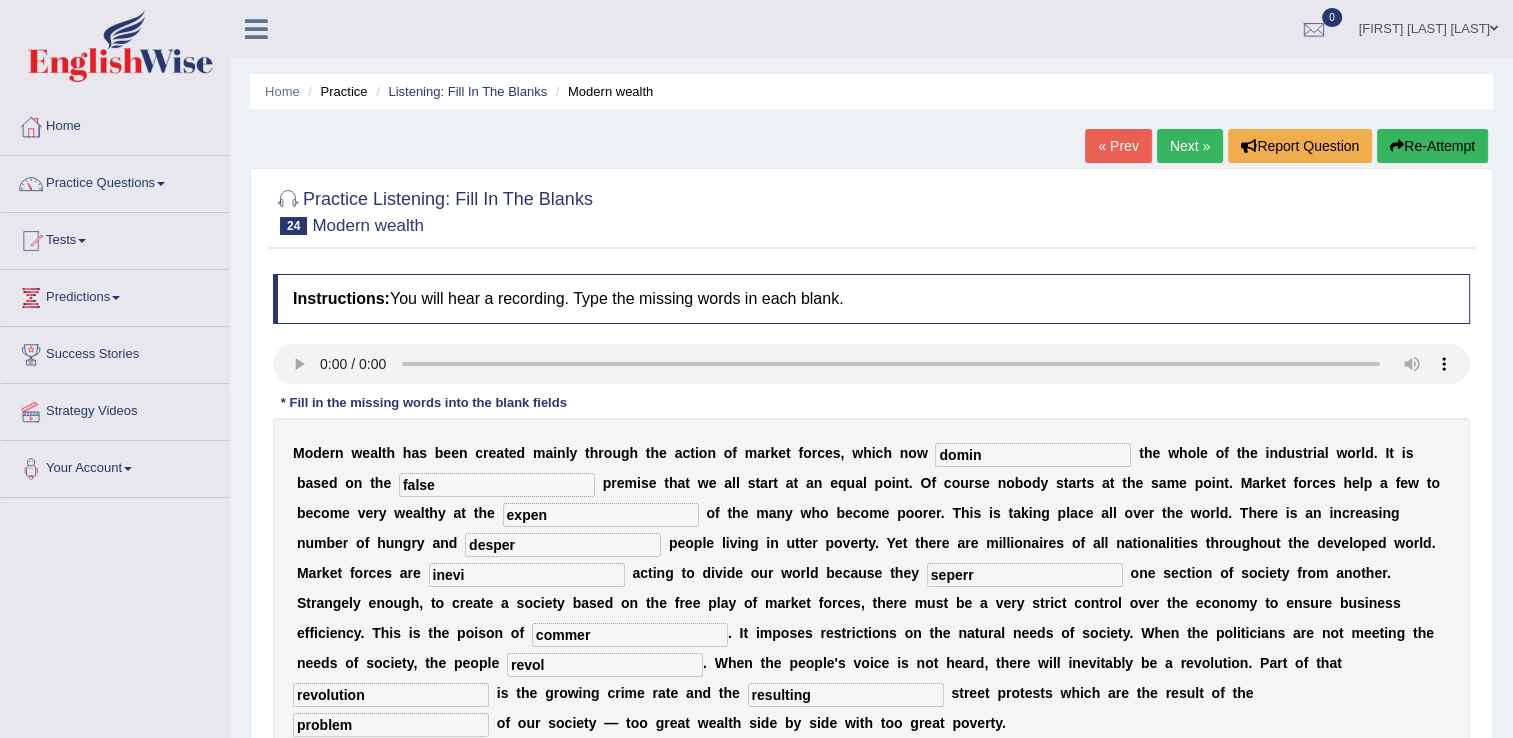 type on "revolution" 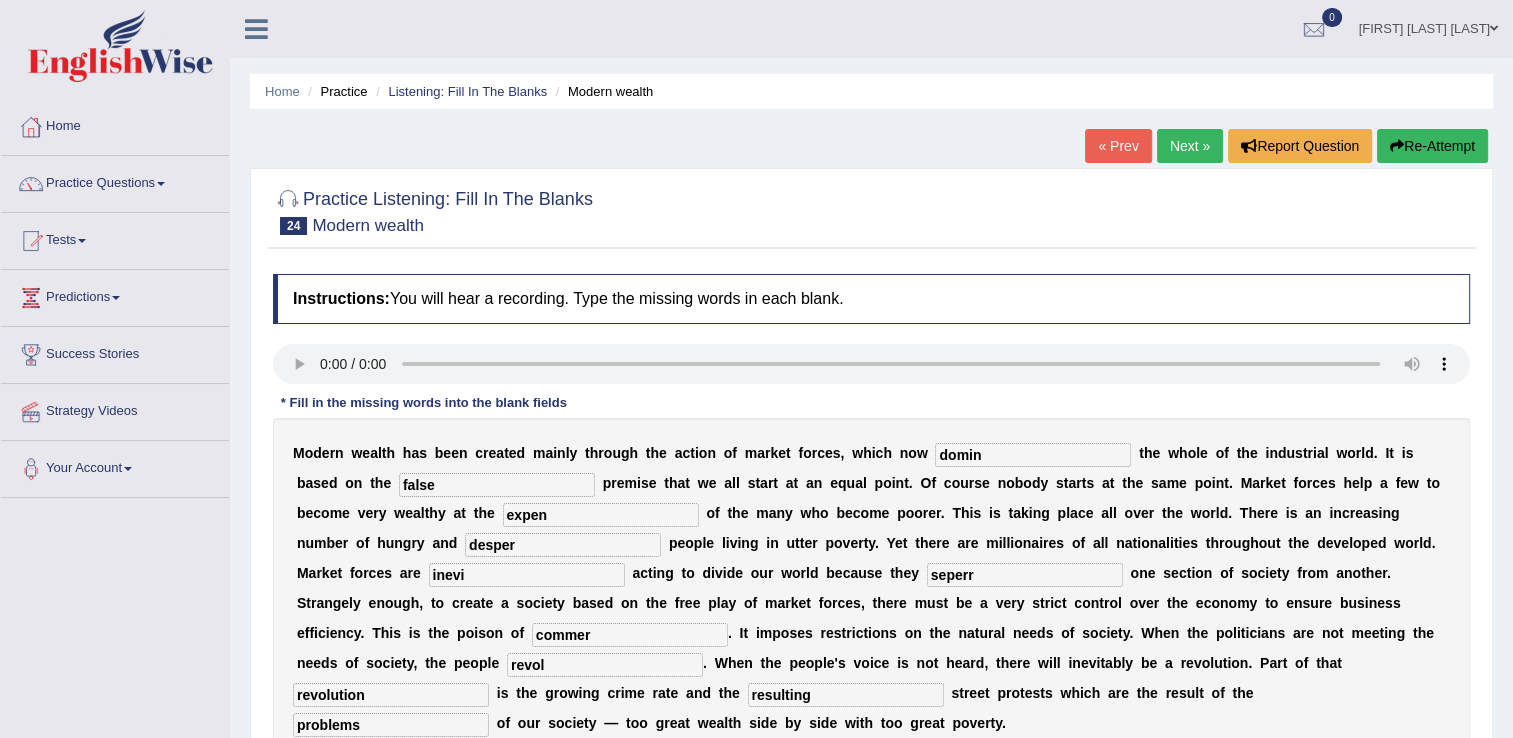 type on "problems" 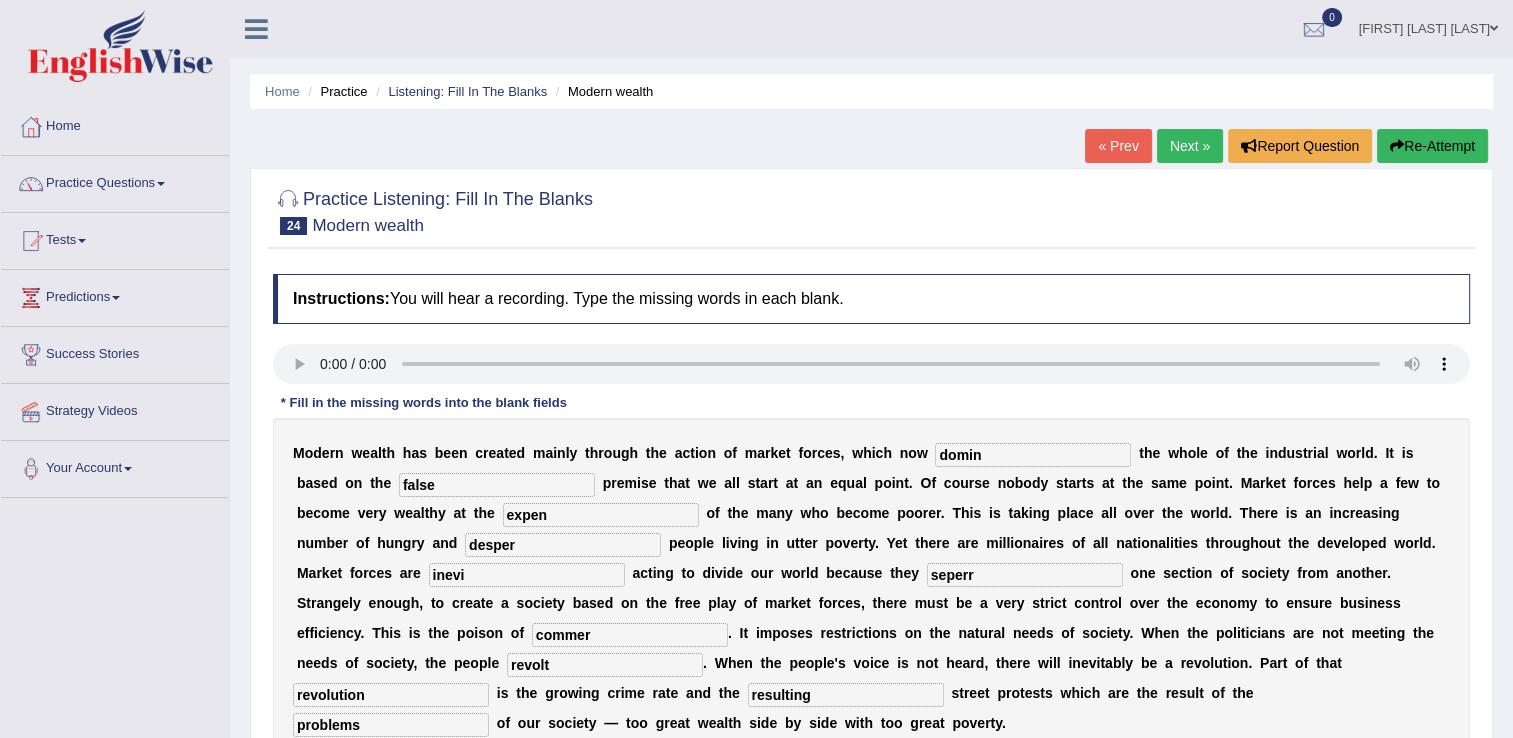 type on "revolt" 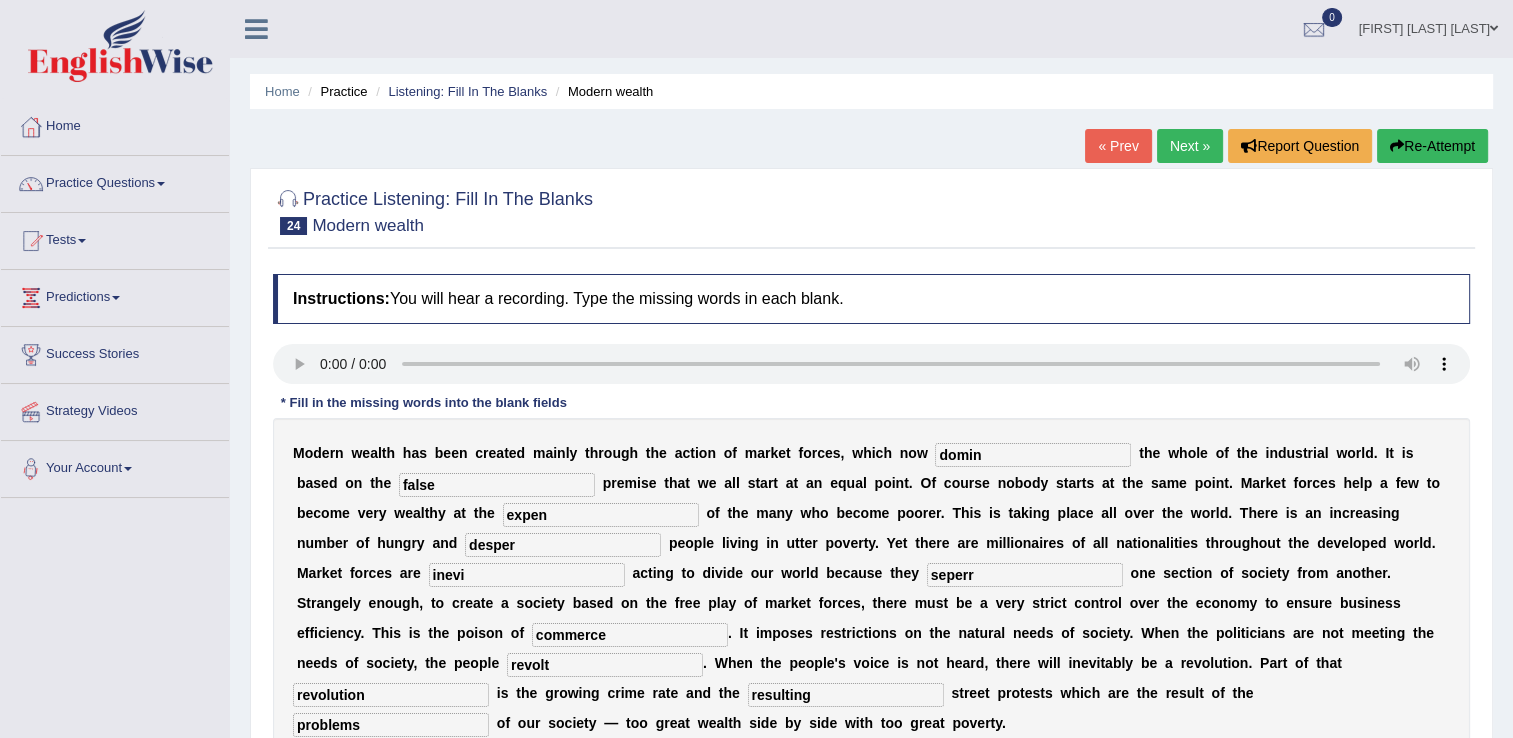 type on "commerce" 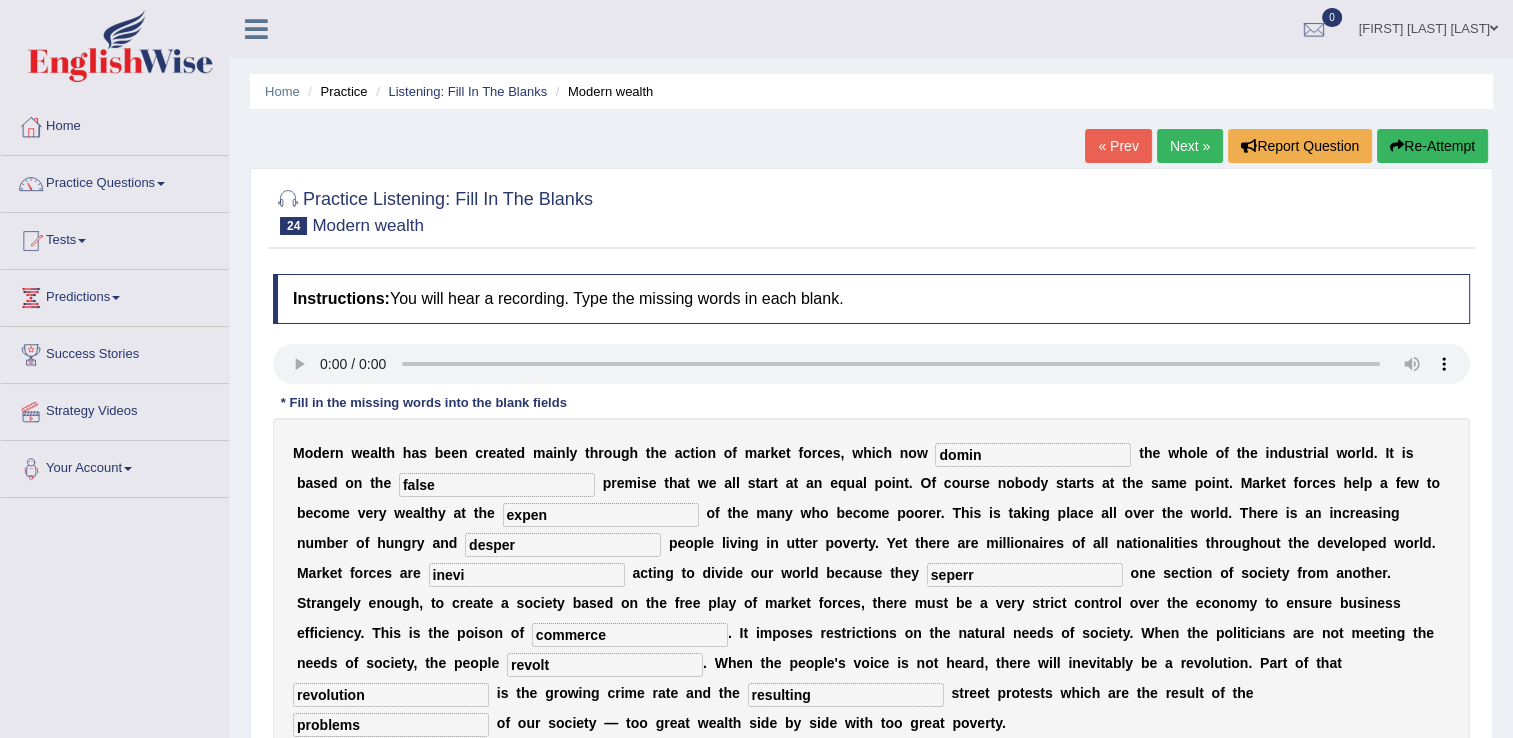 click on "seperr" at bounding box center [1025, 575] 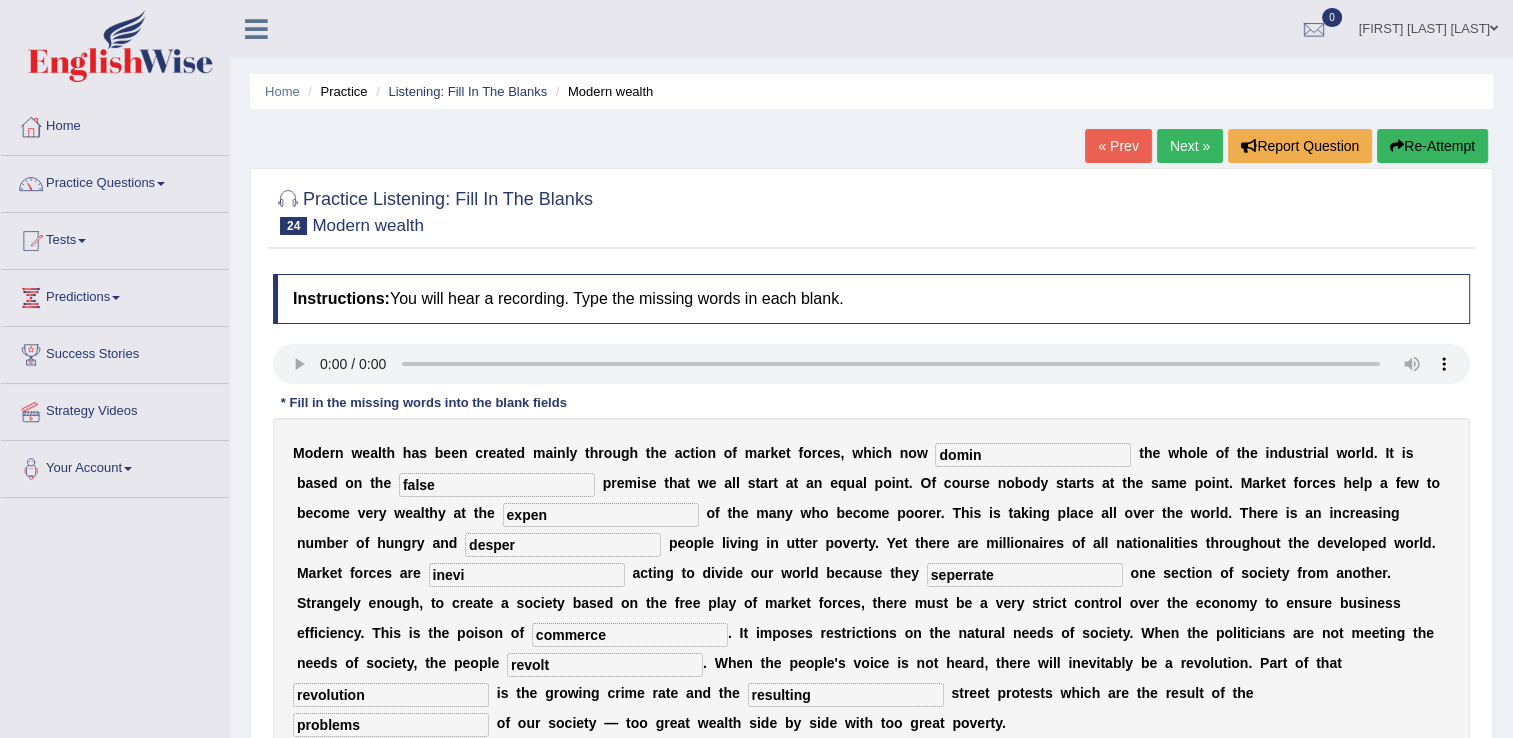 click on "seperrate" at bounding box center [1025, 575] 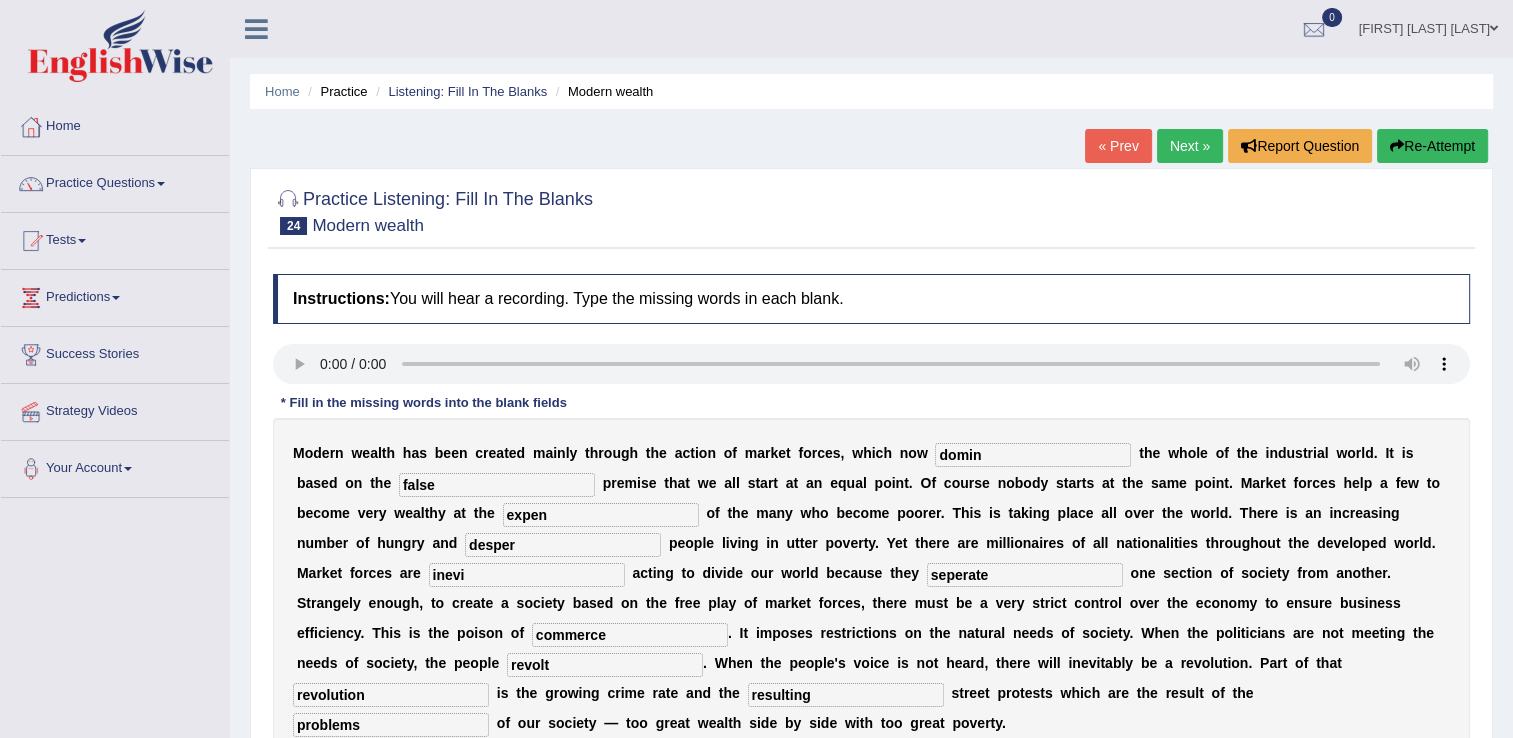 click on "seperate" at bounding box center (1025, 575) 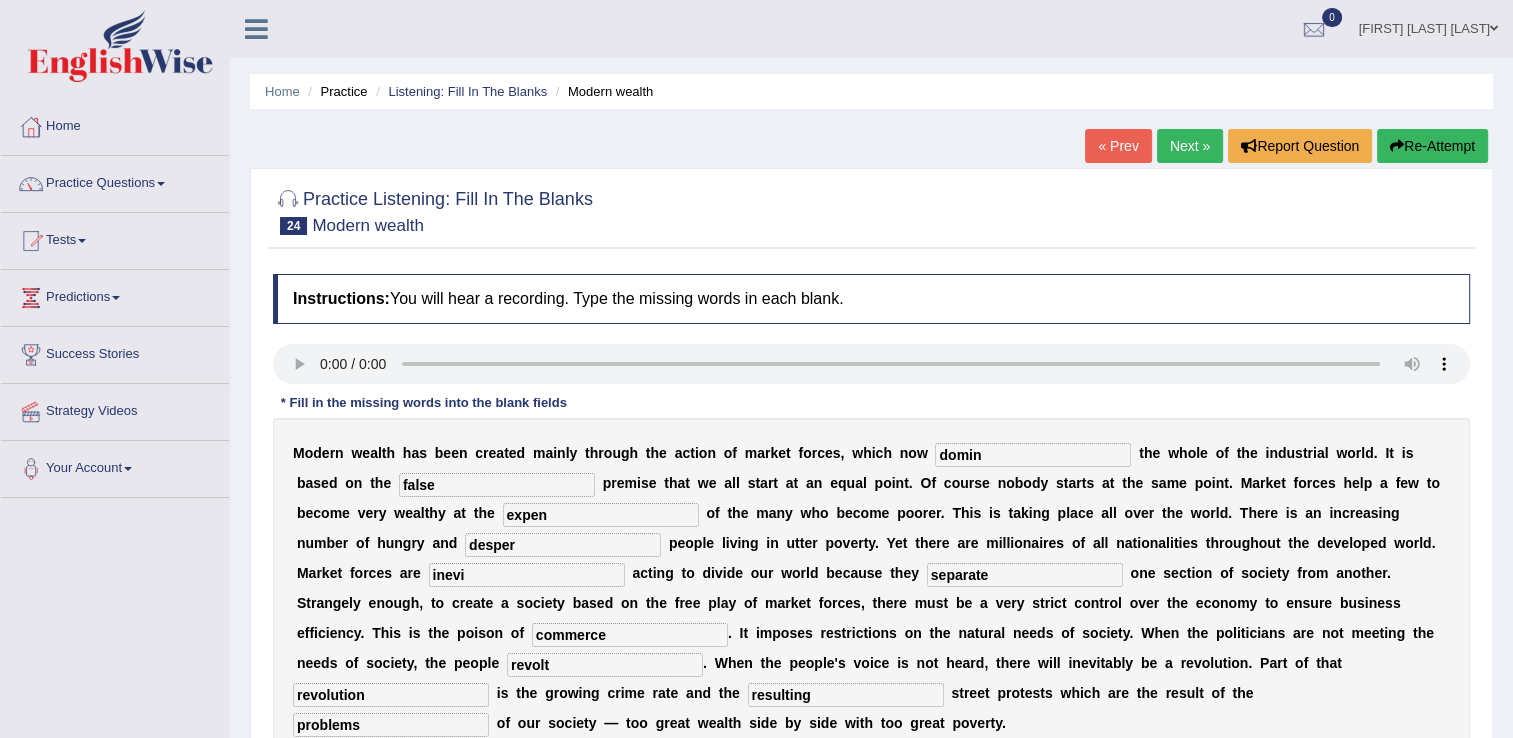 type on "separate" 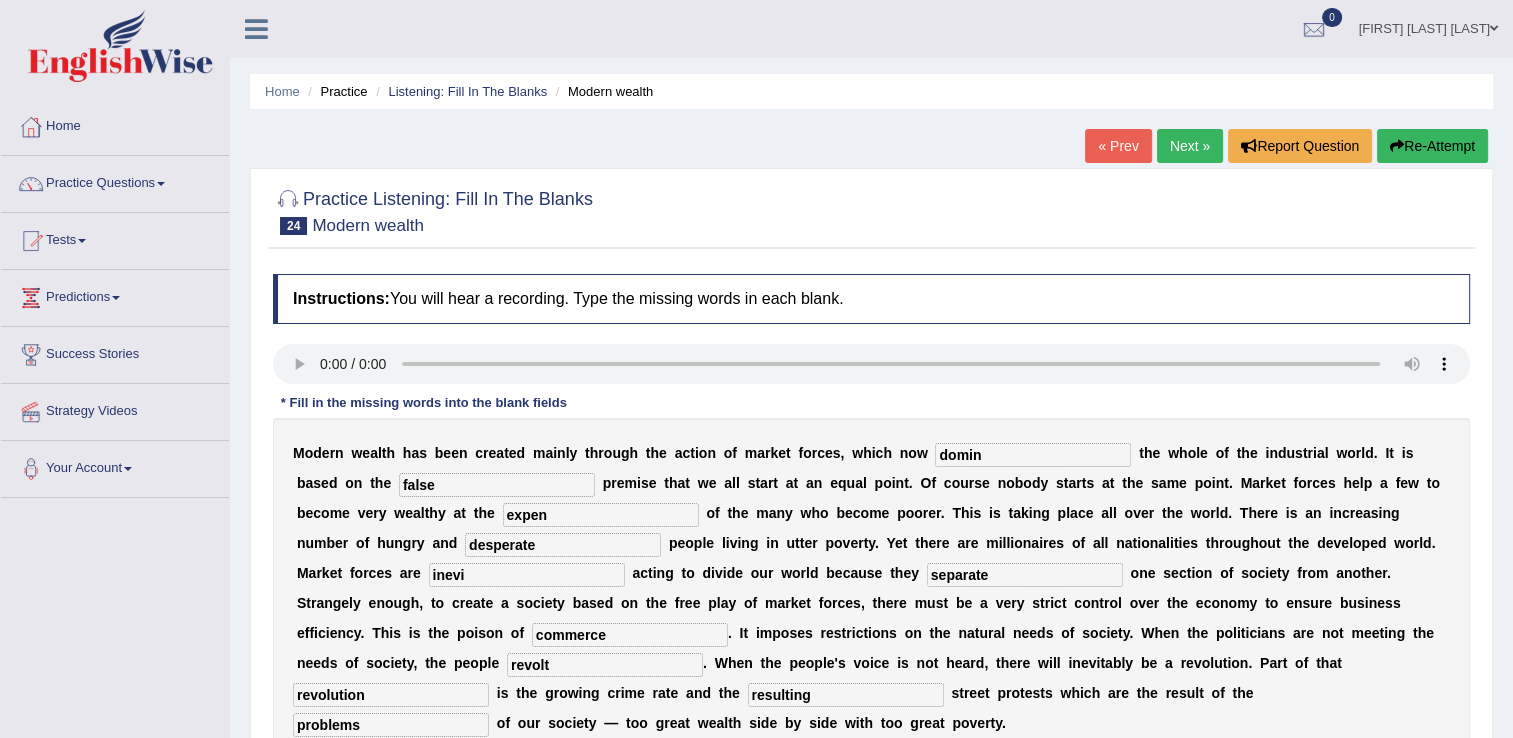 type on "desperate" 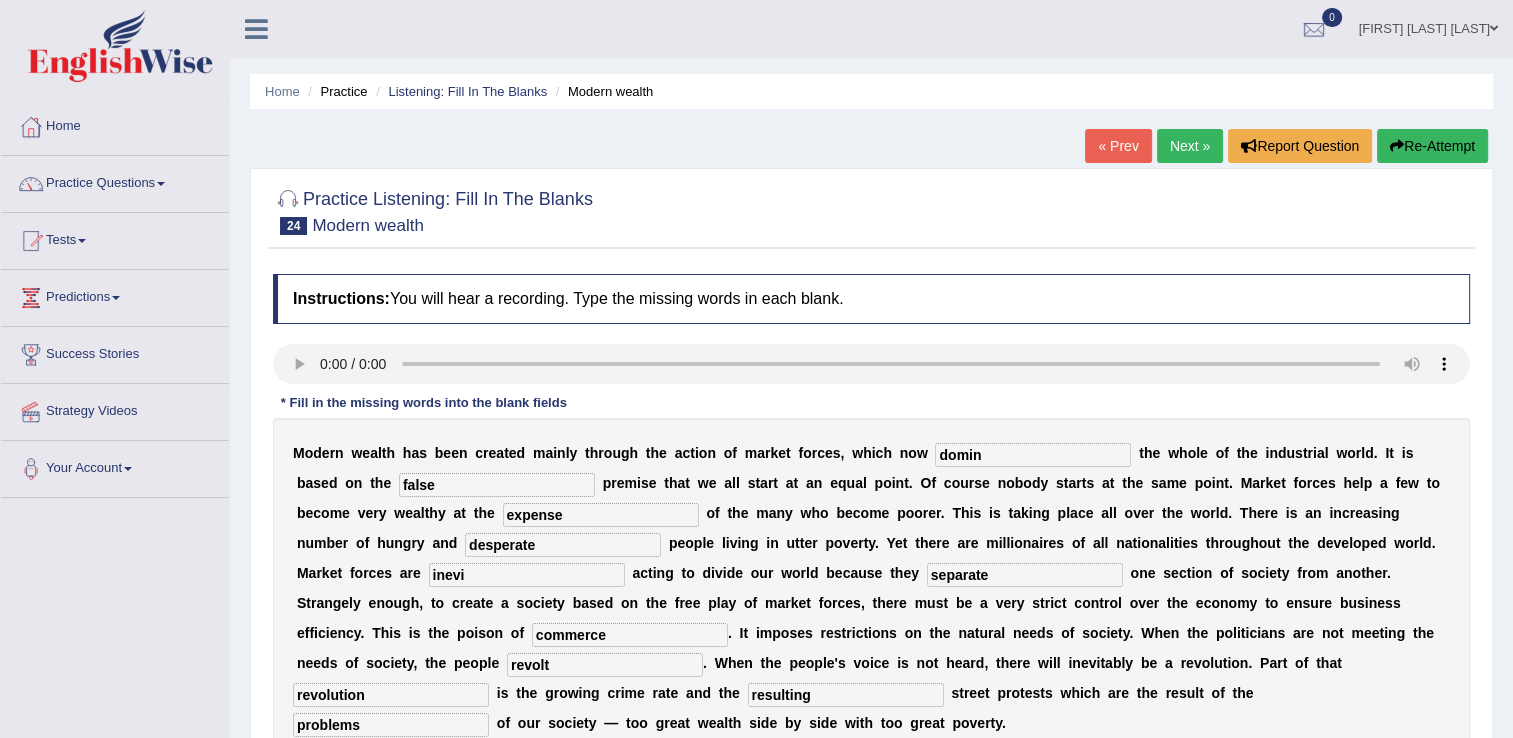 type on "expense" 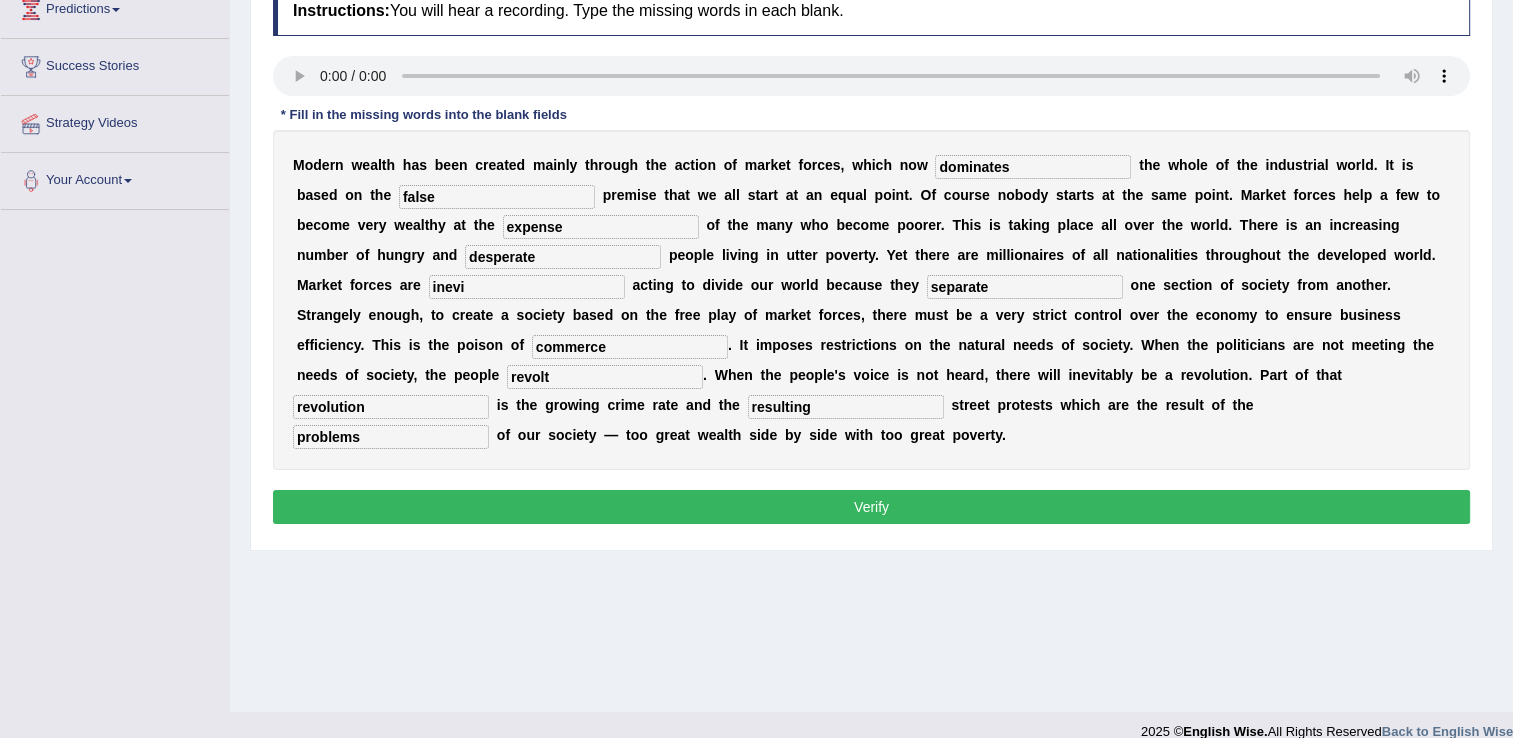 scroll, scrollTop: 312, scrollLeft: 0, axis: vertical 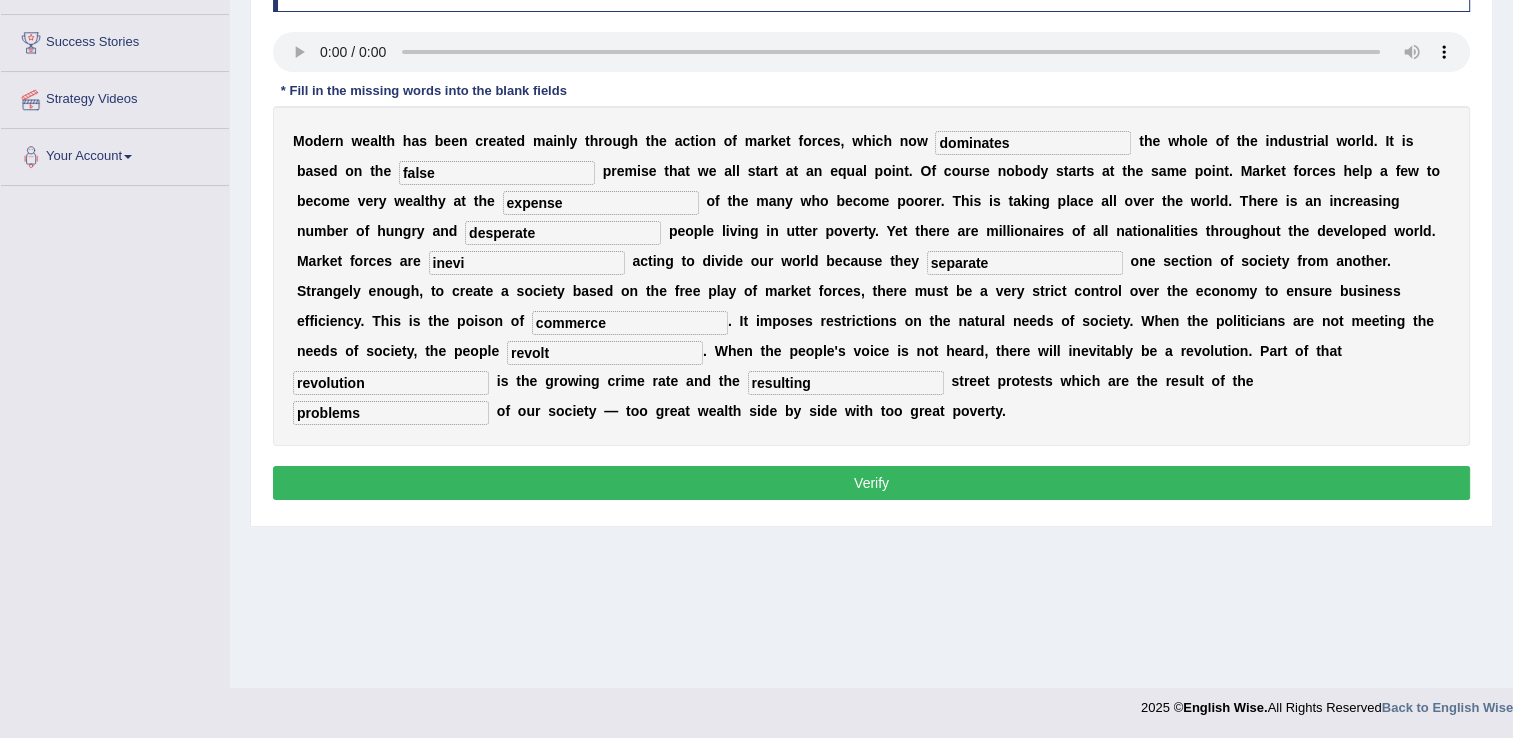 type on "dominates" 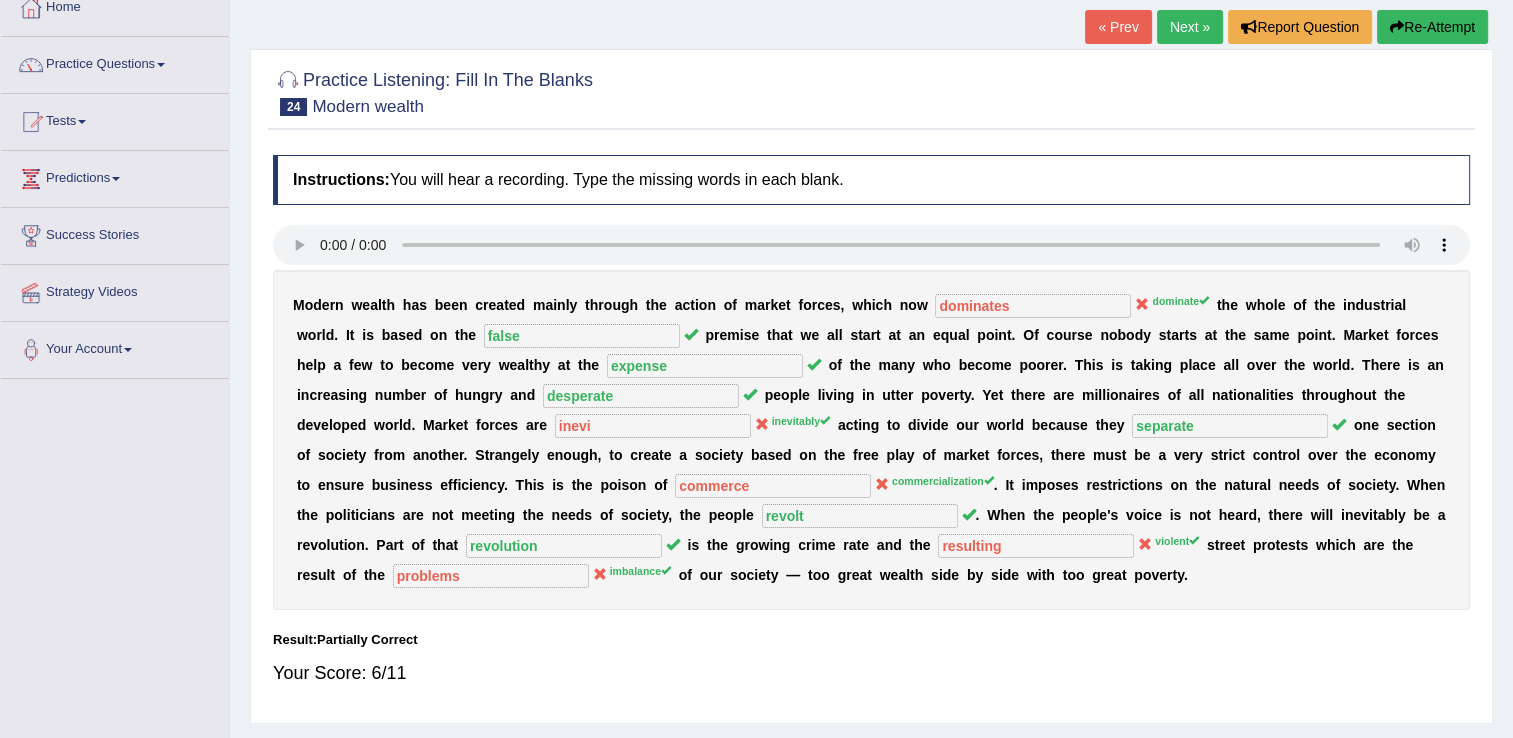 scroll, scrollTop: 112, scrollLeft: 0, axis: vertical 